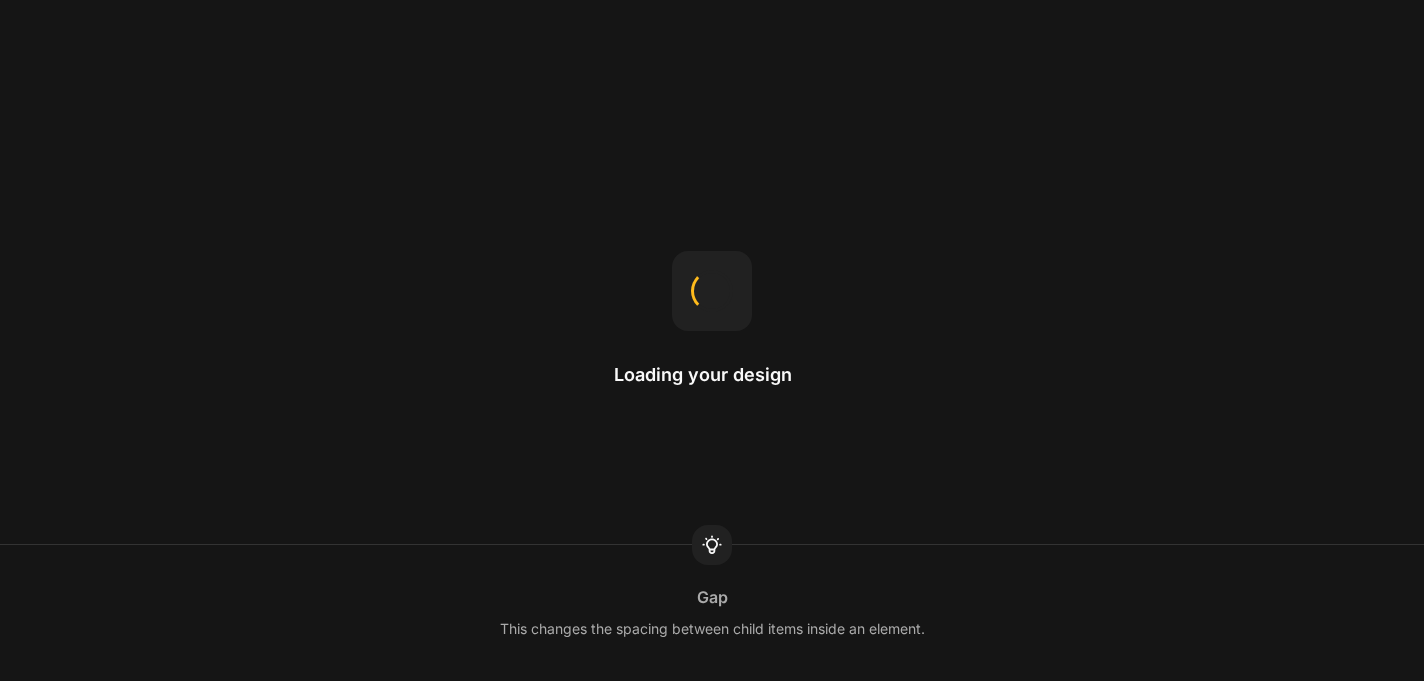 scroll, scrollTop: 0, scrollLeft: 0, axis: both 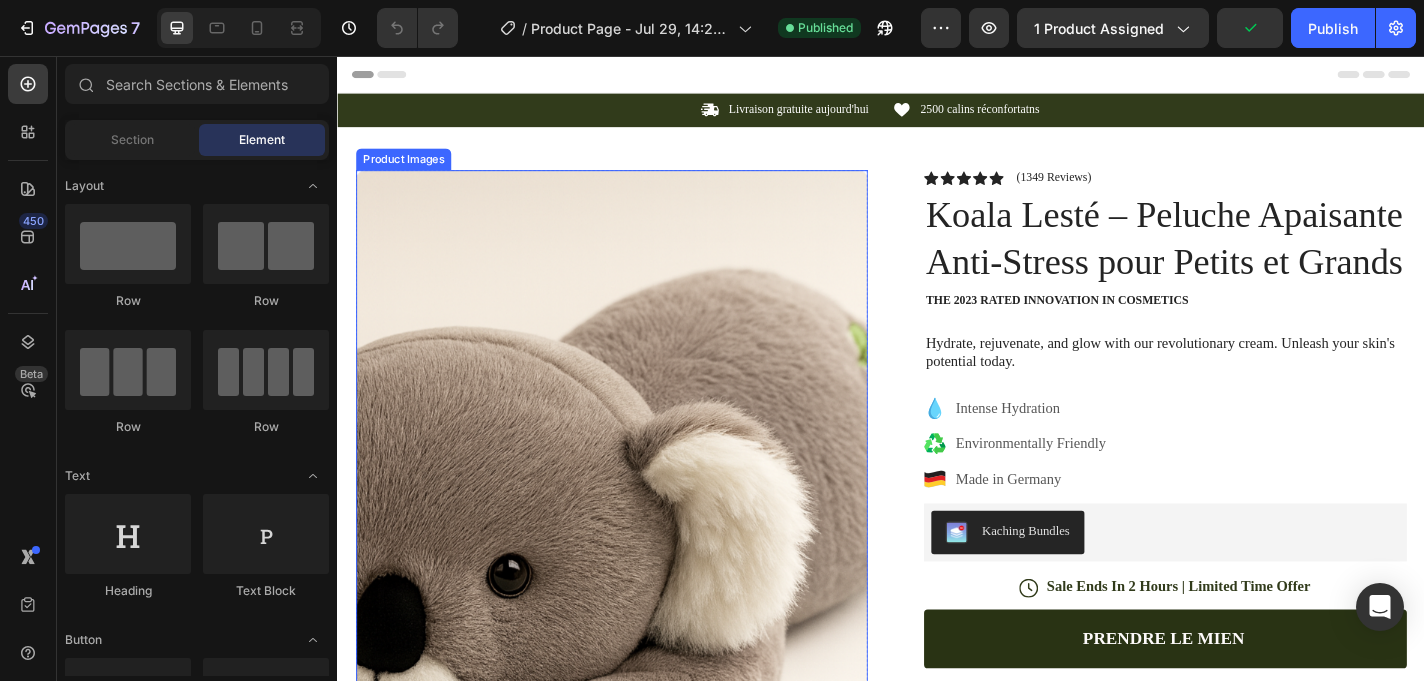 click at bounding box center (639, 606) 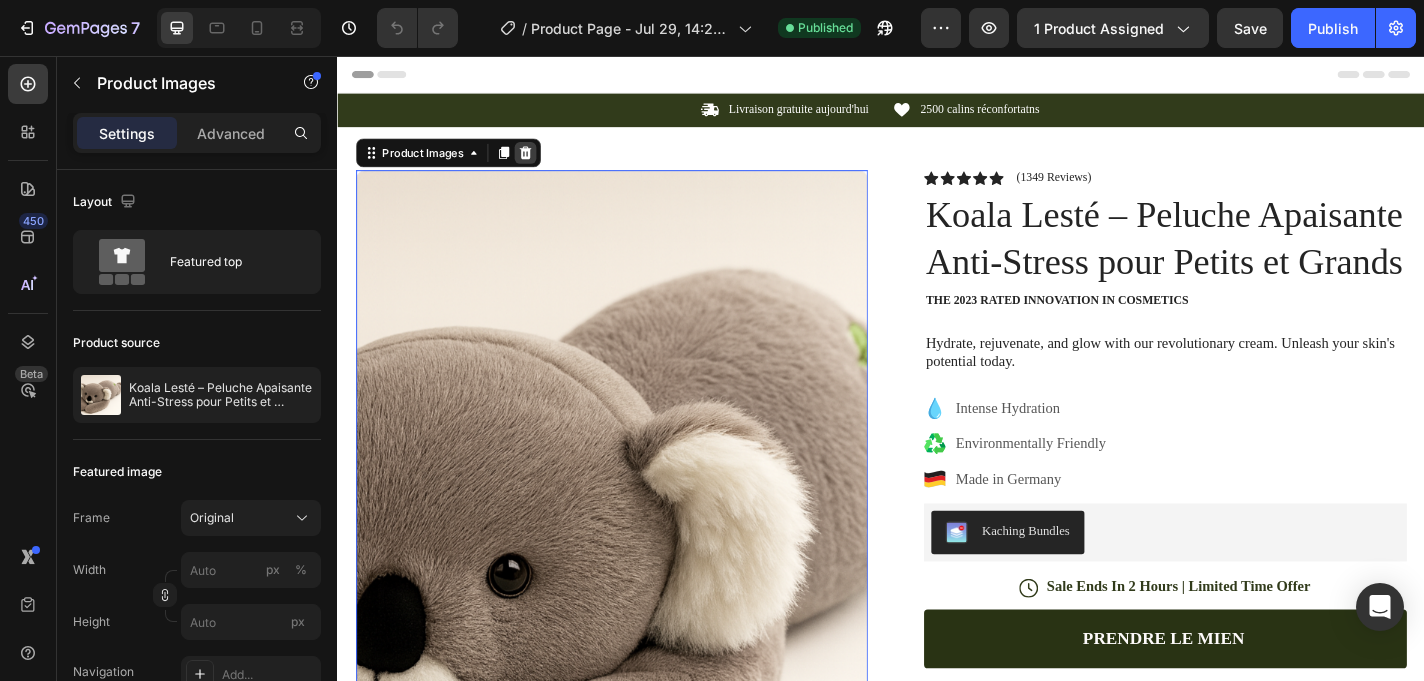 click 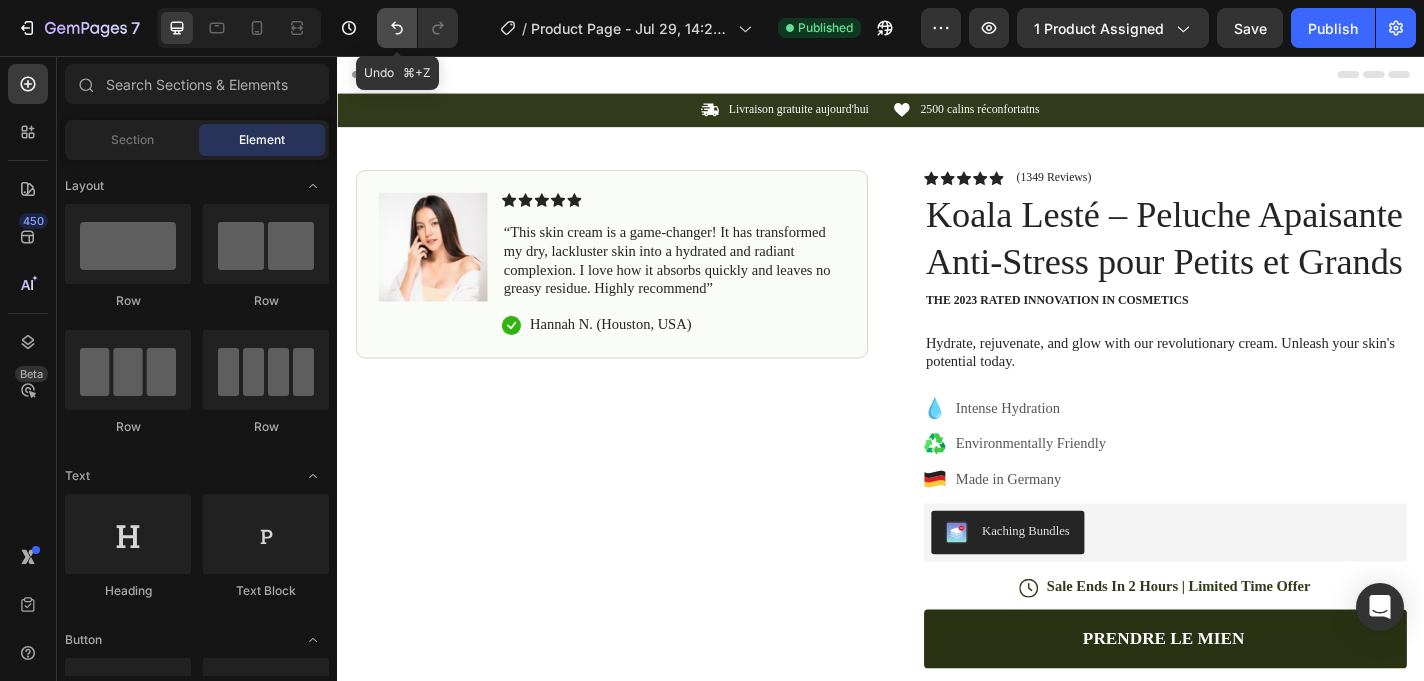 click 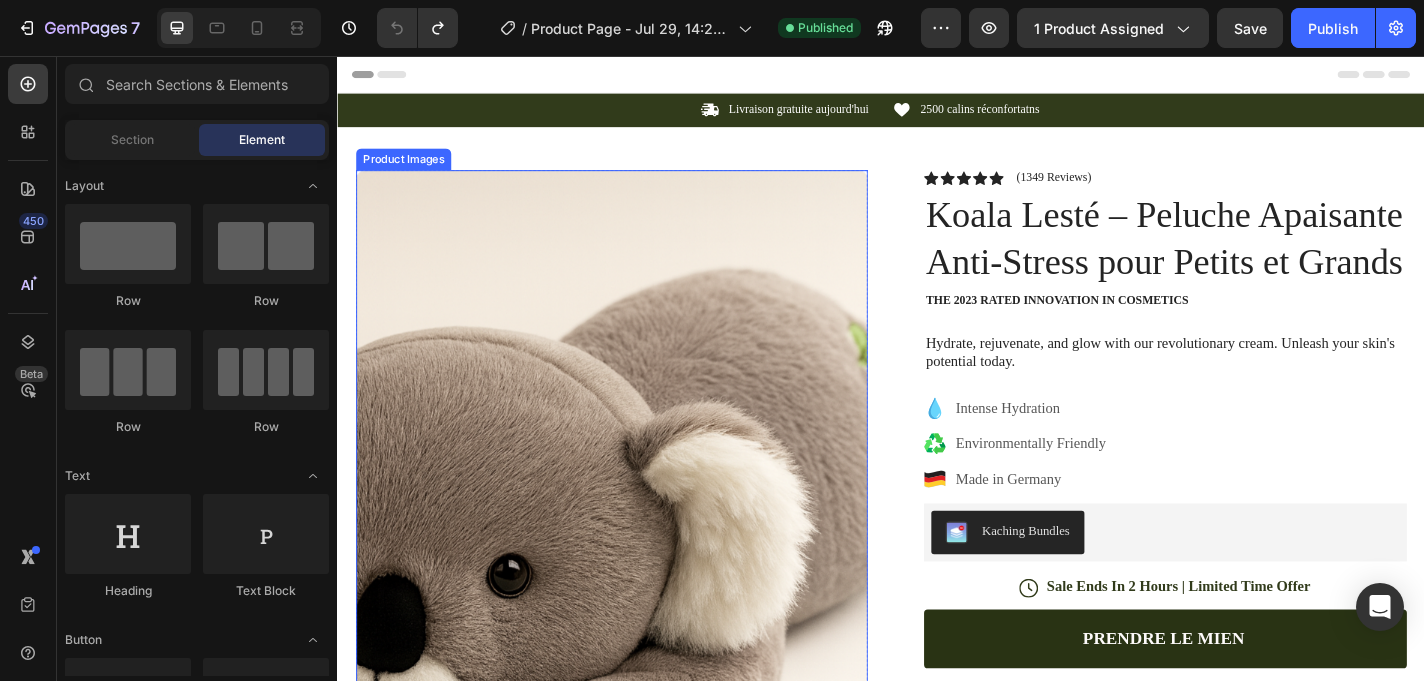 click at bounding box center (639, 606) 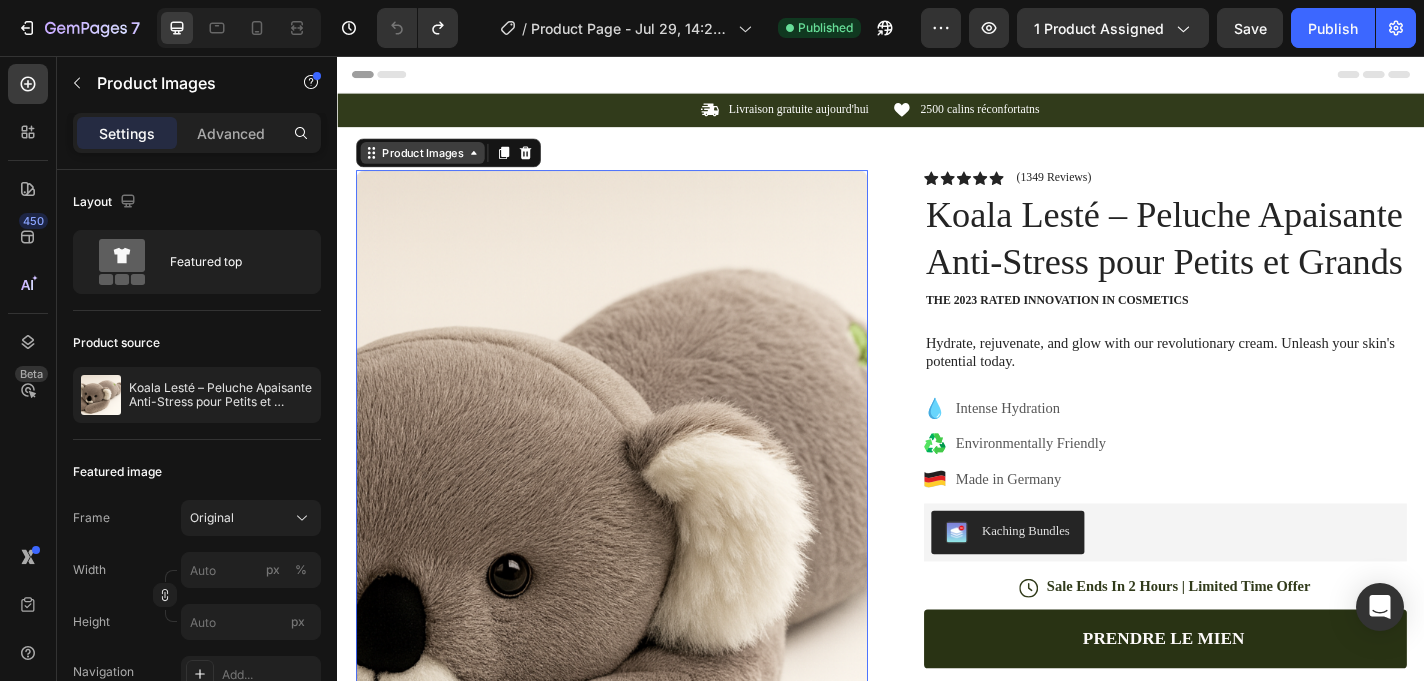 click on "Product Images" at bounding box center (430, 163) 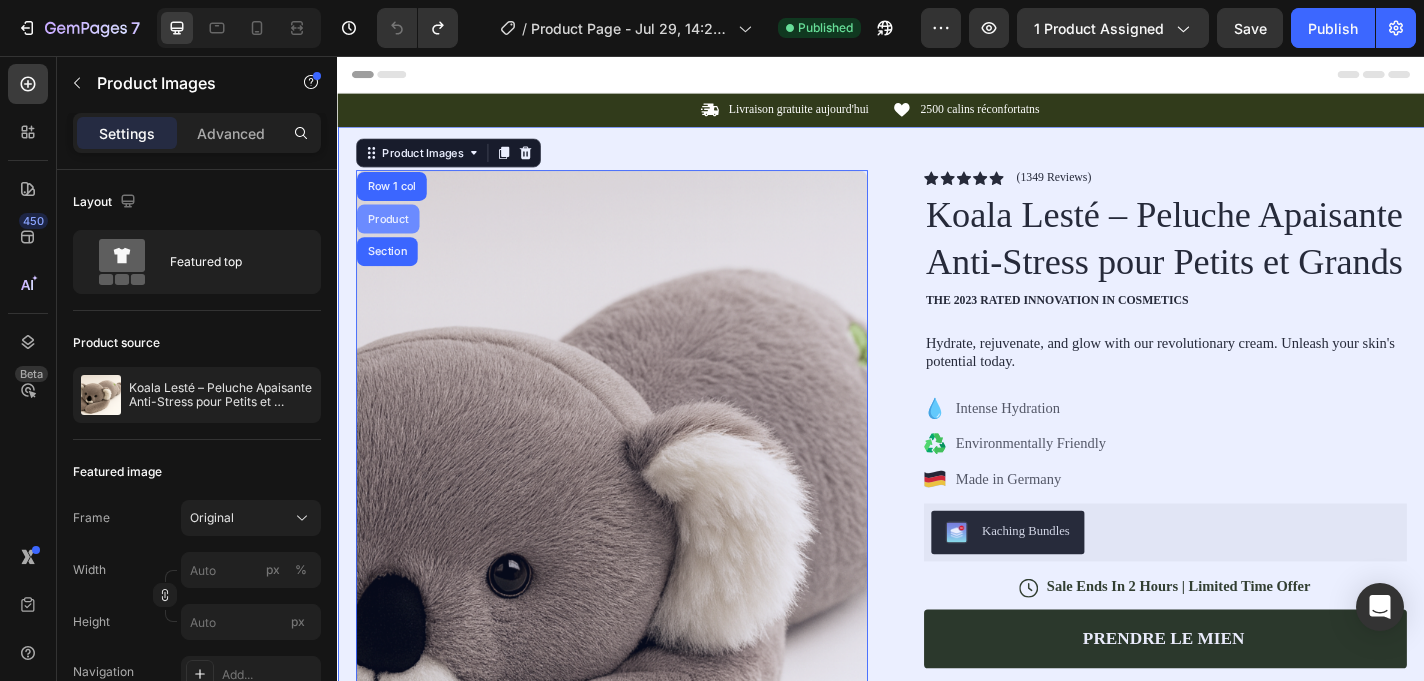 click on "Product" at bounding box center [392, 236] 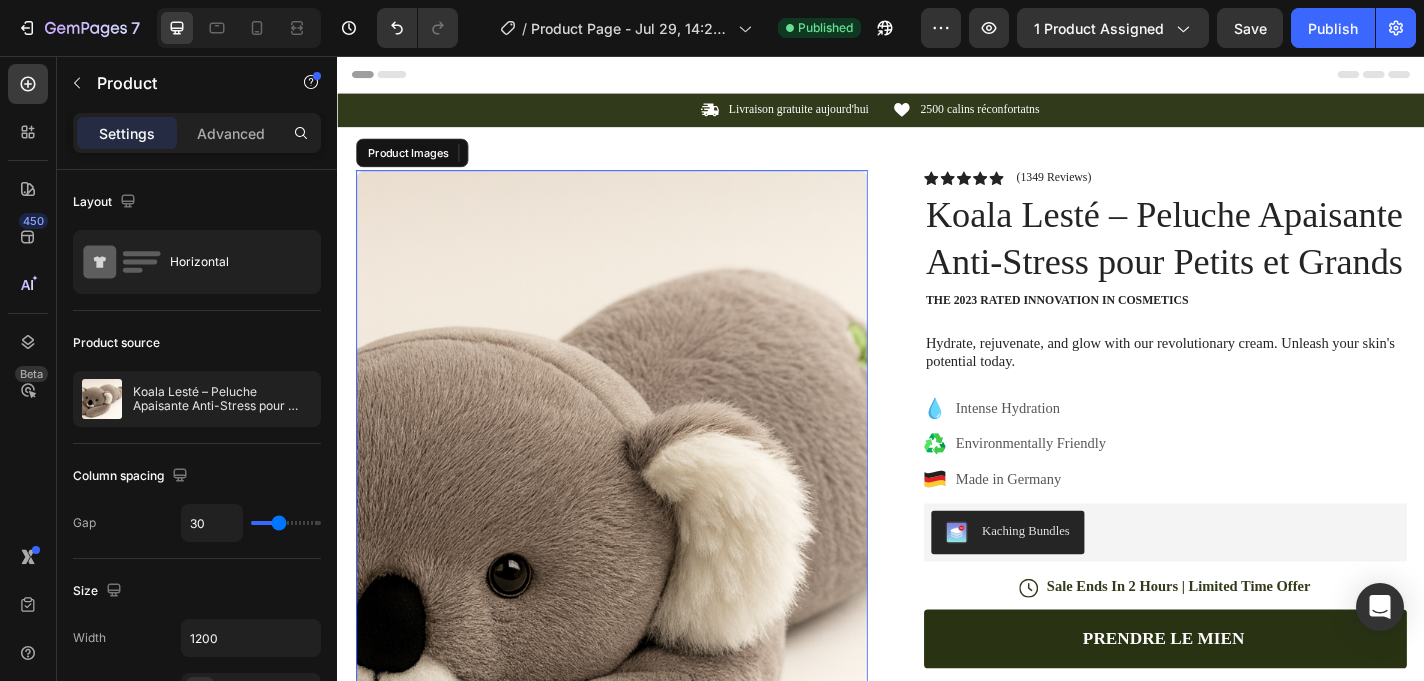 click at bounding box center (639, 606) 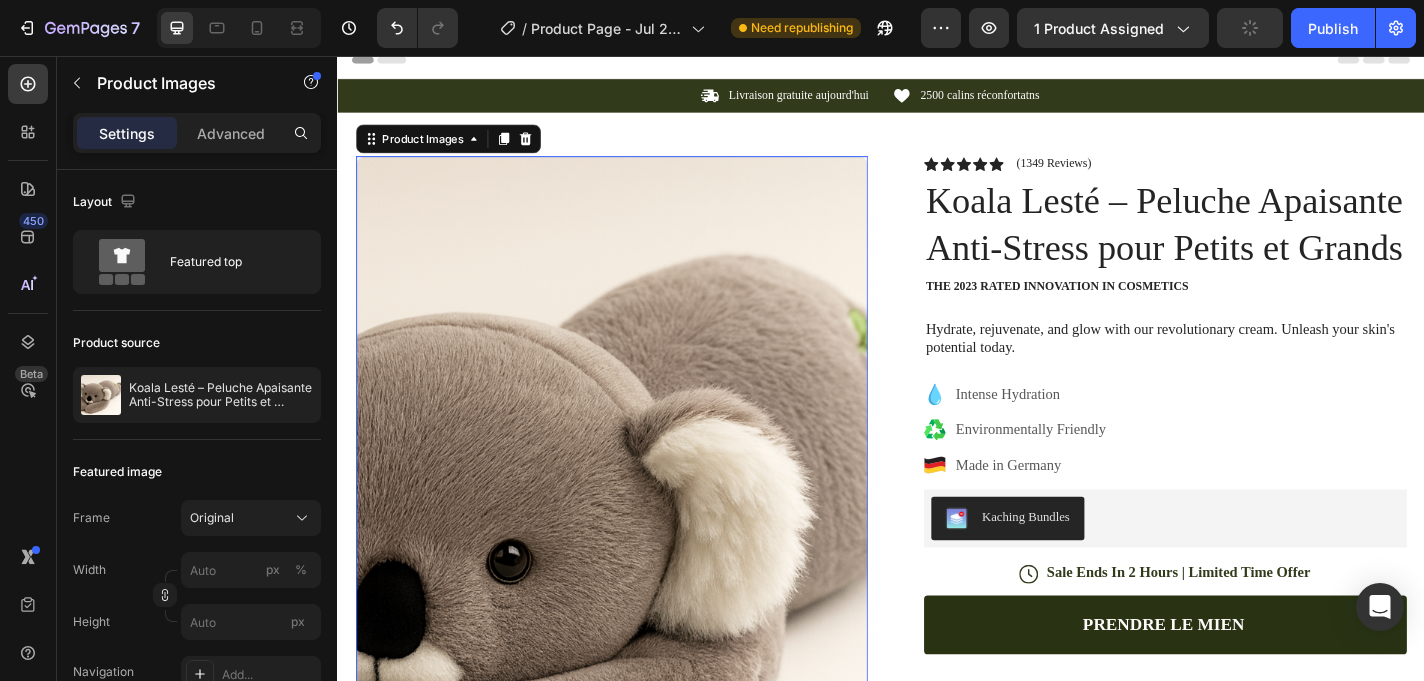 scroll, scrollTop: 0, scrollLeft: 0, axis: both 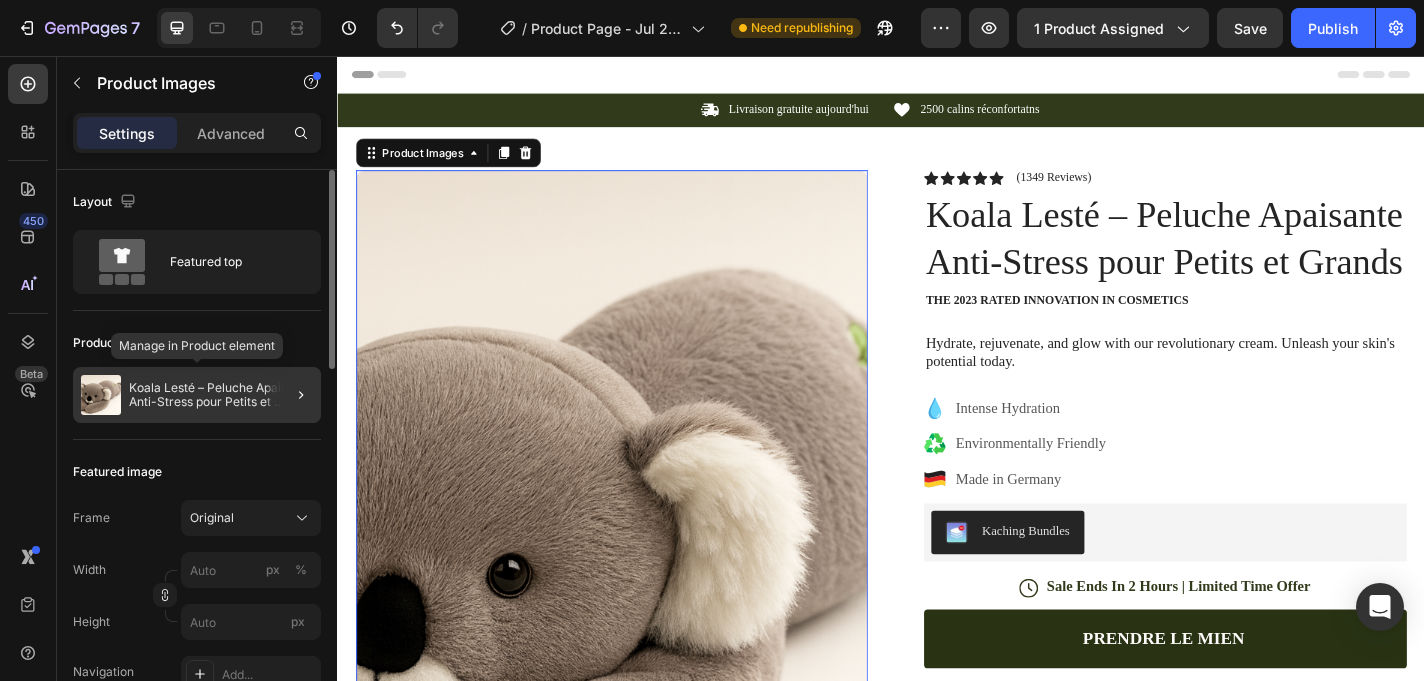 click on "Koala Lesté – Peluche Apaisante Anti-Stress pour Petits et Grands" at bounding box center [221, 395] 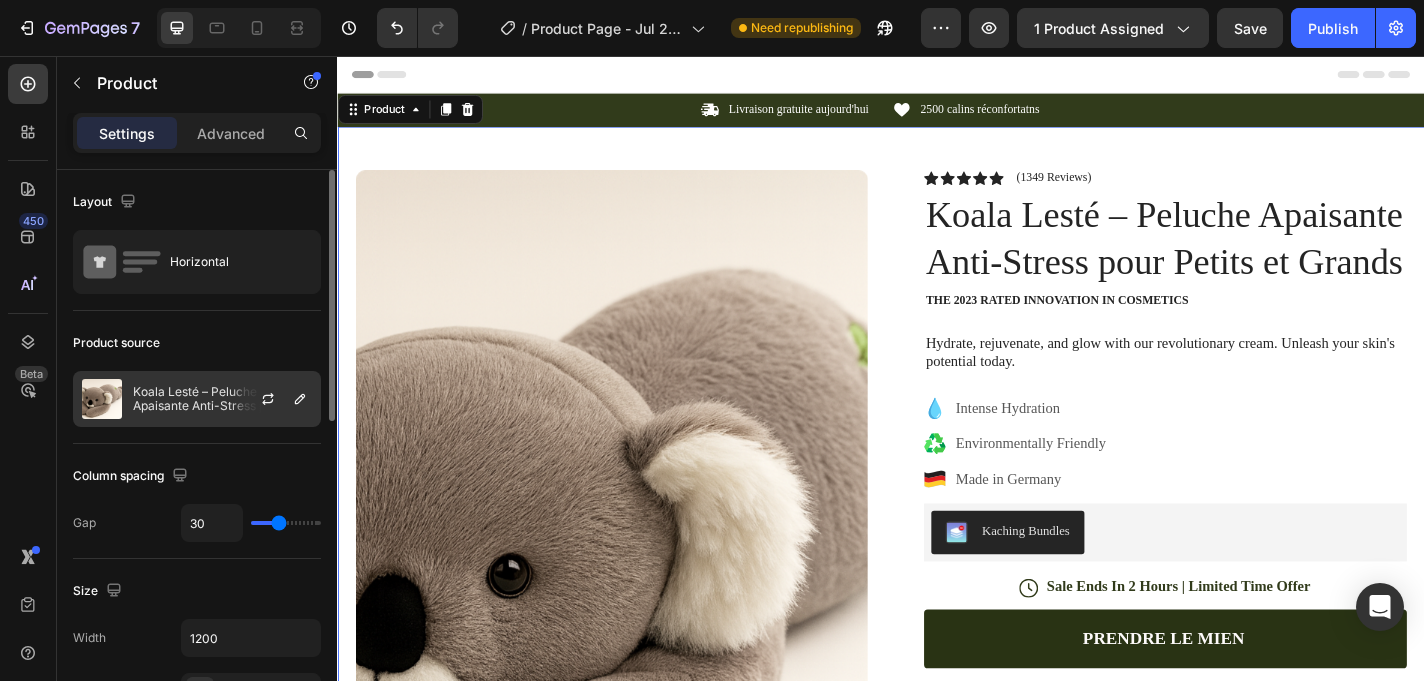 click on "Koala Lesté – Peluche Apaisante Anti-Stress pour Petits et Grands" at bounding box center (222, 399) 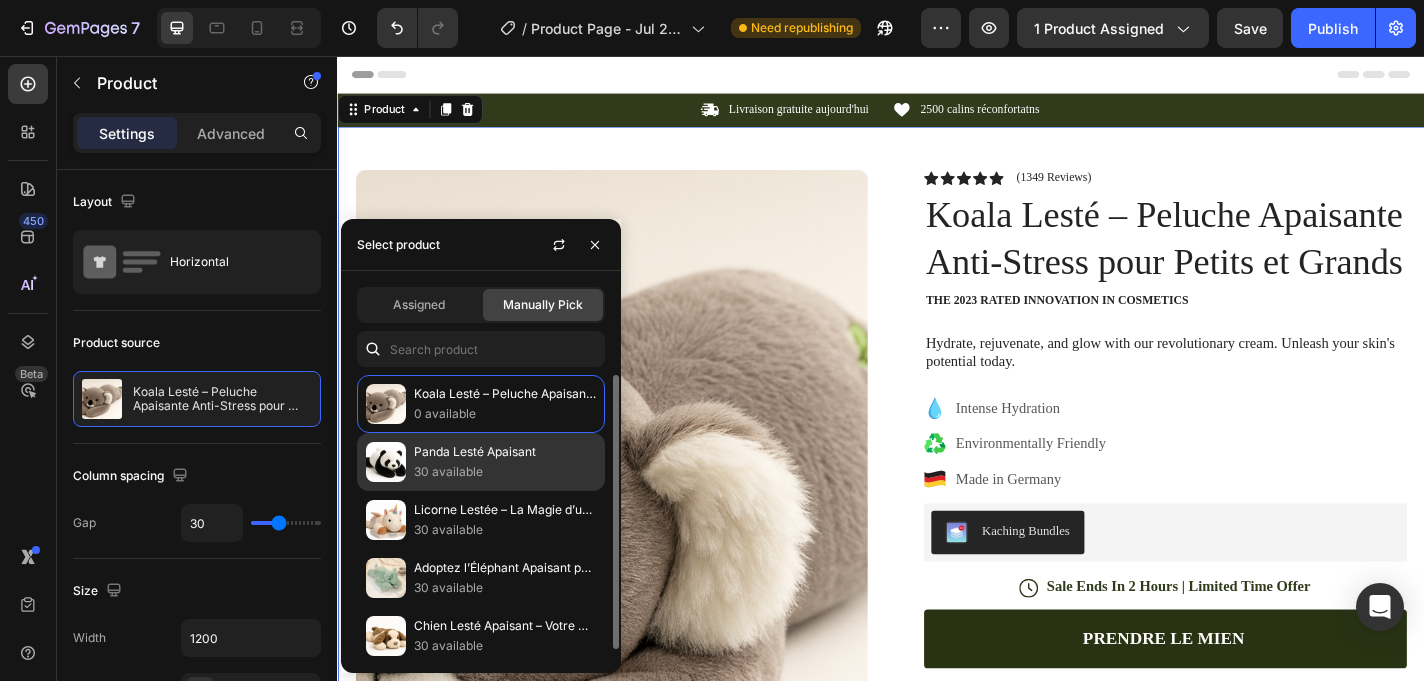 click on "30 available" at bounding box center [505, 472] 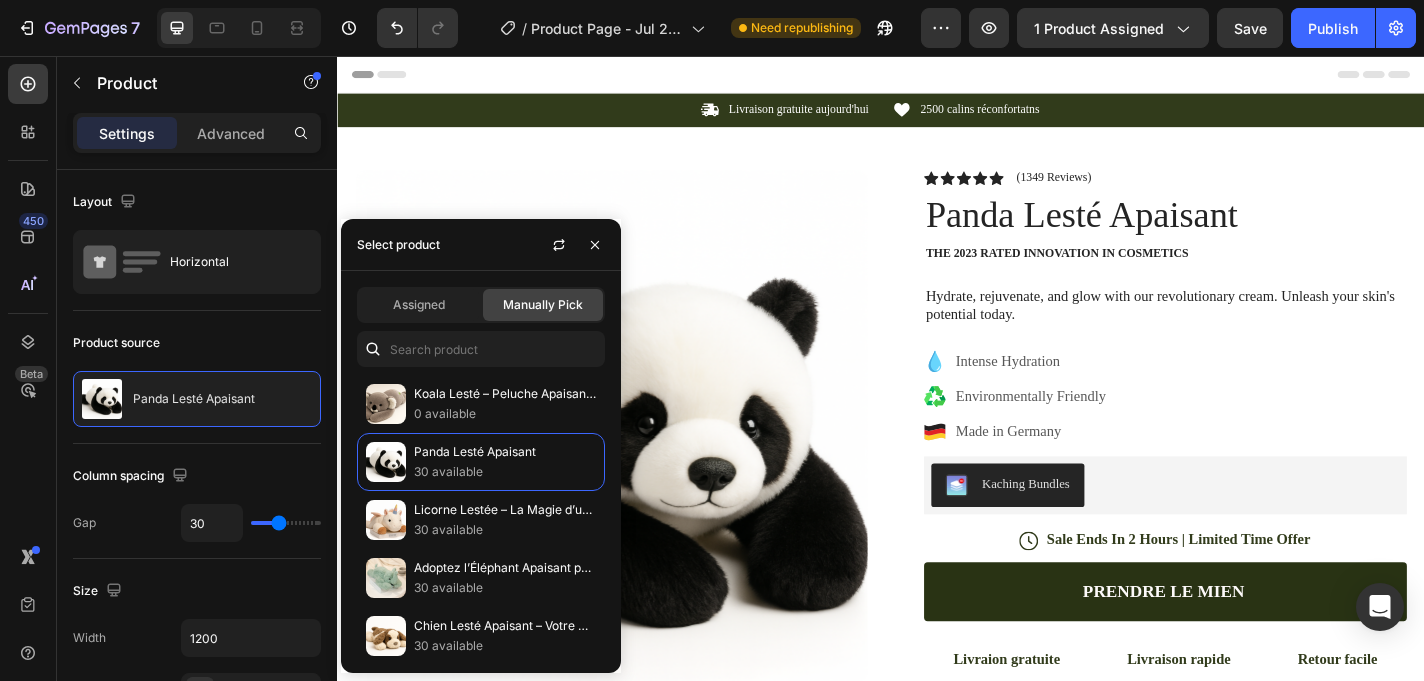 click on "Product Images Image Icon Icon Icon Icon Icon Icon List “This skin cream is a game-changer! It has transformed my dry, lackluster skin into a hydrated and radiant complexion. I love how it absorbs quickly and leaves no greasy residue. Highly recommend” Text Block
Icon Hannah N. (Houston, USA) Text Block Row Row Row Icon Icon Icon Icon Icon Icon List (1349 Reviews) Text Block Row Panda Lesté Apaisant Product Title The 2023 Rated Innovation in Cosmetics Text Block Hydrate, rejuvenate, and glow with our revolutionary cream. Unleash your skin's potential today. Text Block
Intense Hydration
Environmentally Friendly
Made in Germany Item List Kaching Bundles Kaching Bundles
Icon Sale Ends In 2 Hours | Limited Time Offer Text Block Row PRENDRE LE MIEN Add to Cart Livraion gratuite Text Block Livraison rapide Text Block Retour facile Text Block Row Image Icon Icon Icon Icon Icon Icon List Text Block Icon" at bounding box center (937, 640) 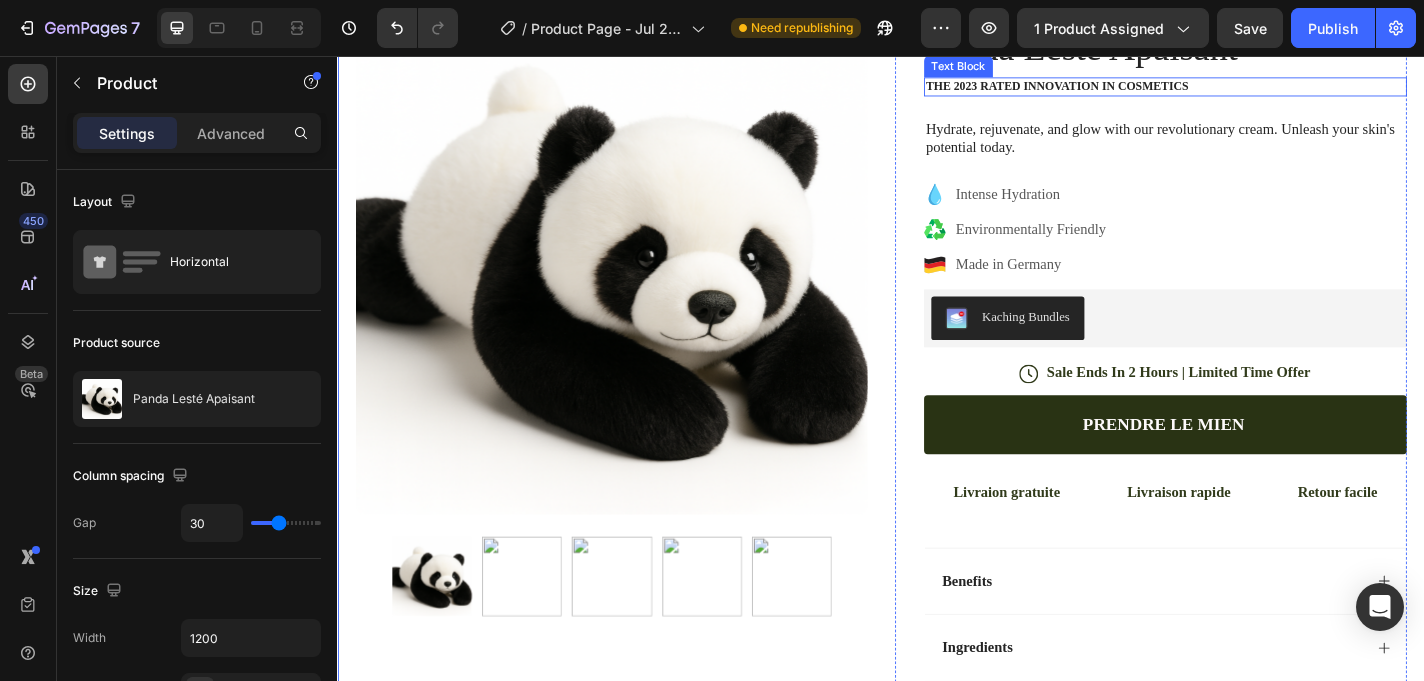 scroll, scrollTop: 194, scrollLeft: 0, axis: vertical 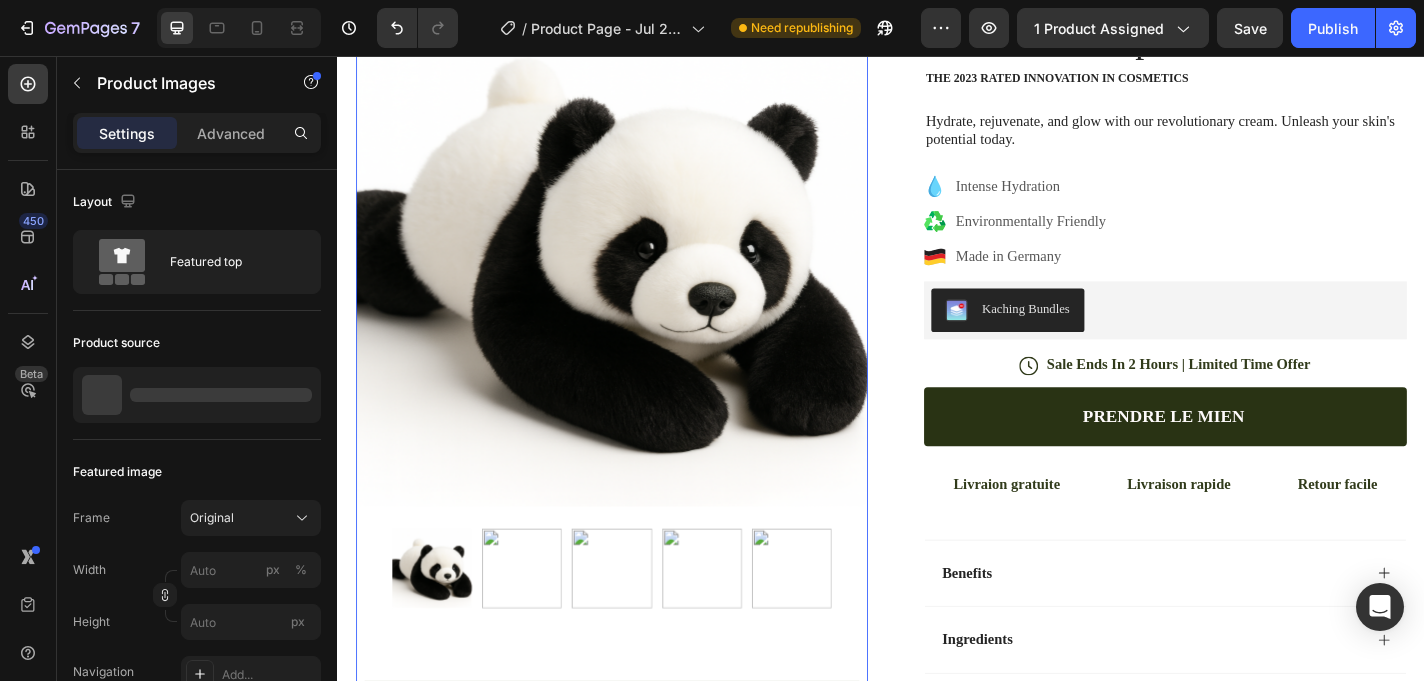 click at bounding box center [540, 621] 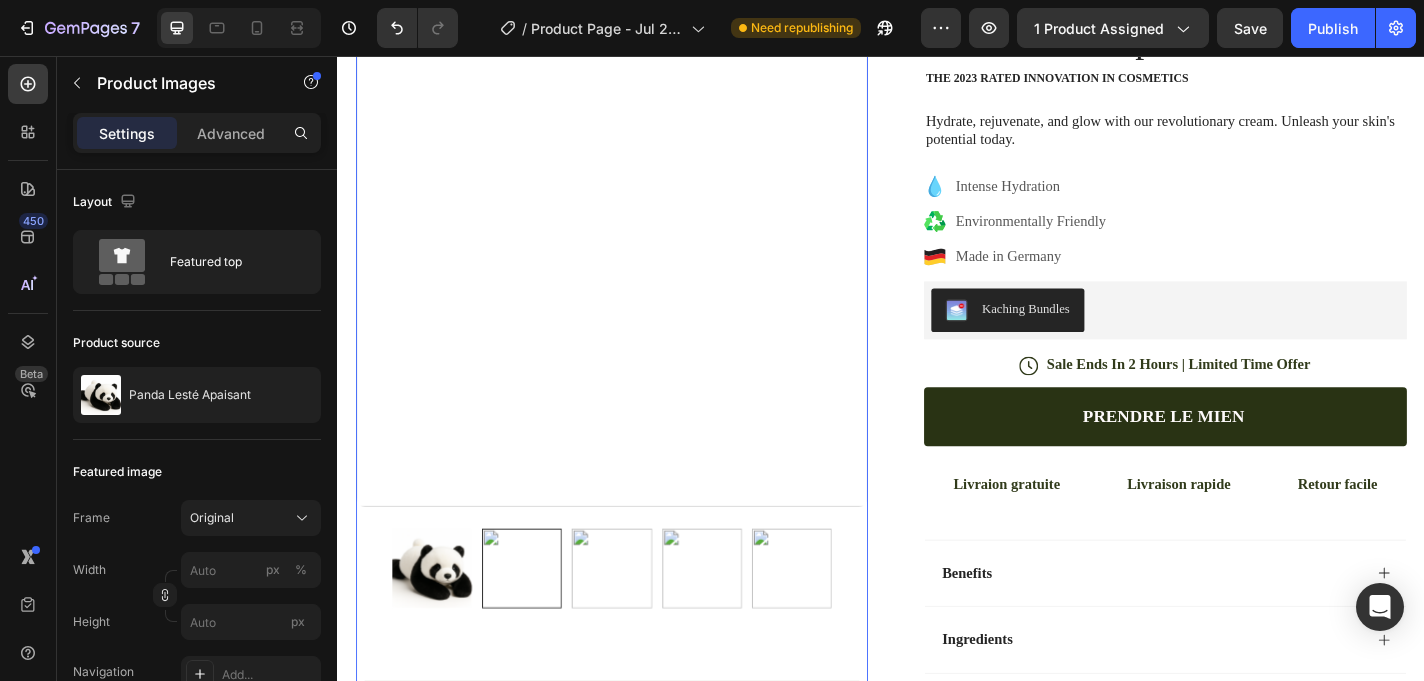 click at bounding box center [639, 621] 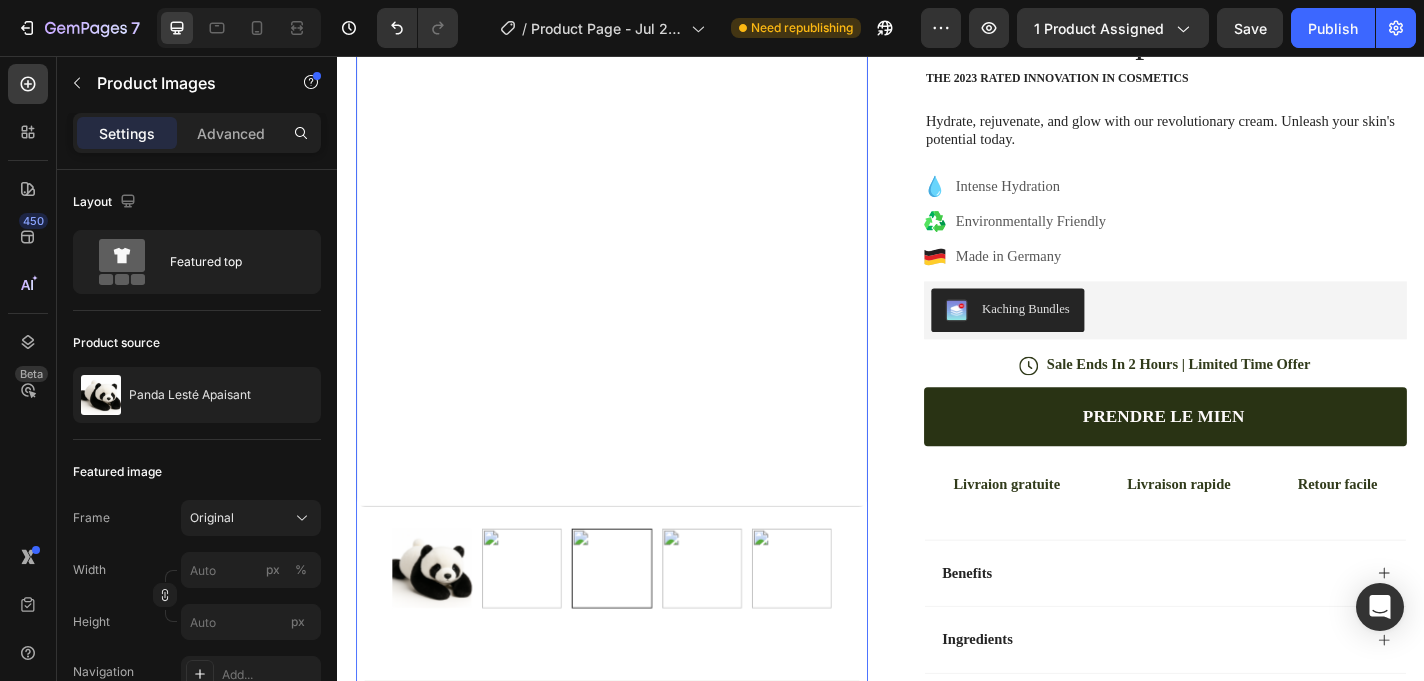click at bounding box center (441, 621) 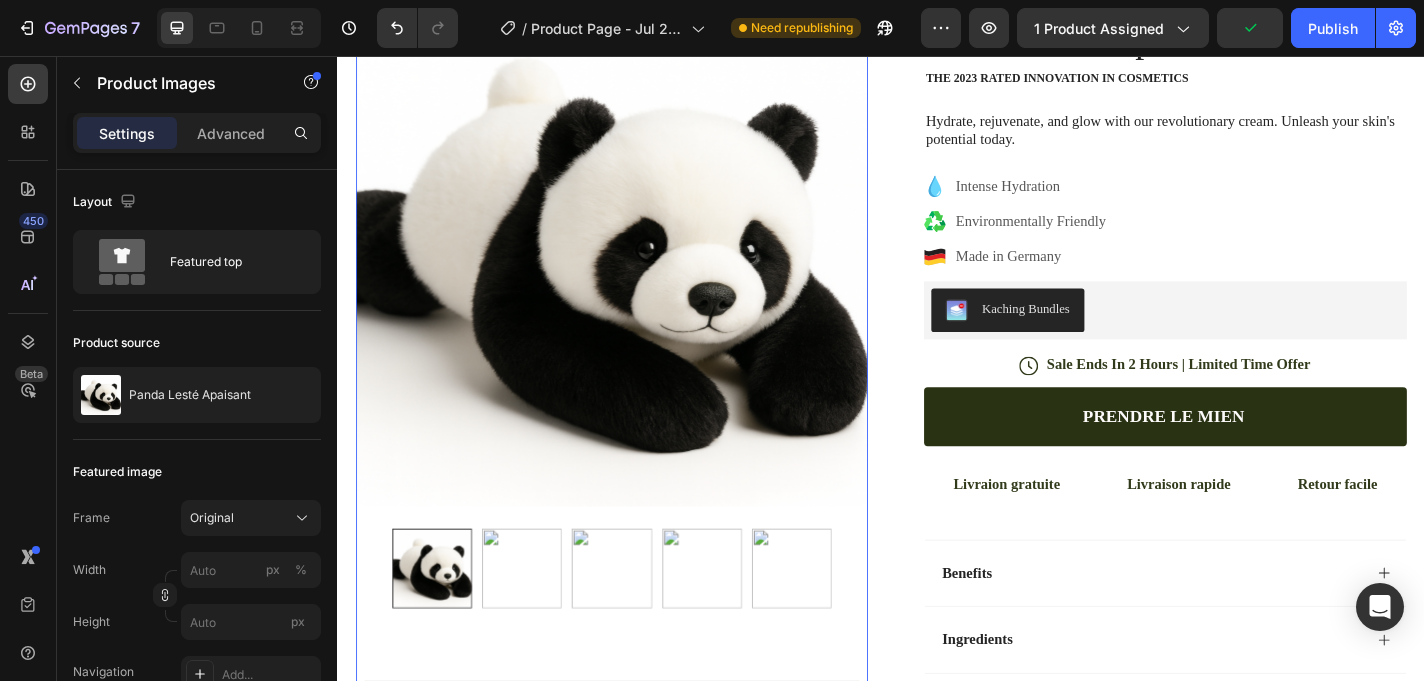 click at bounding box center [540, 621] 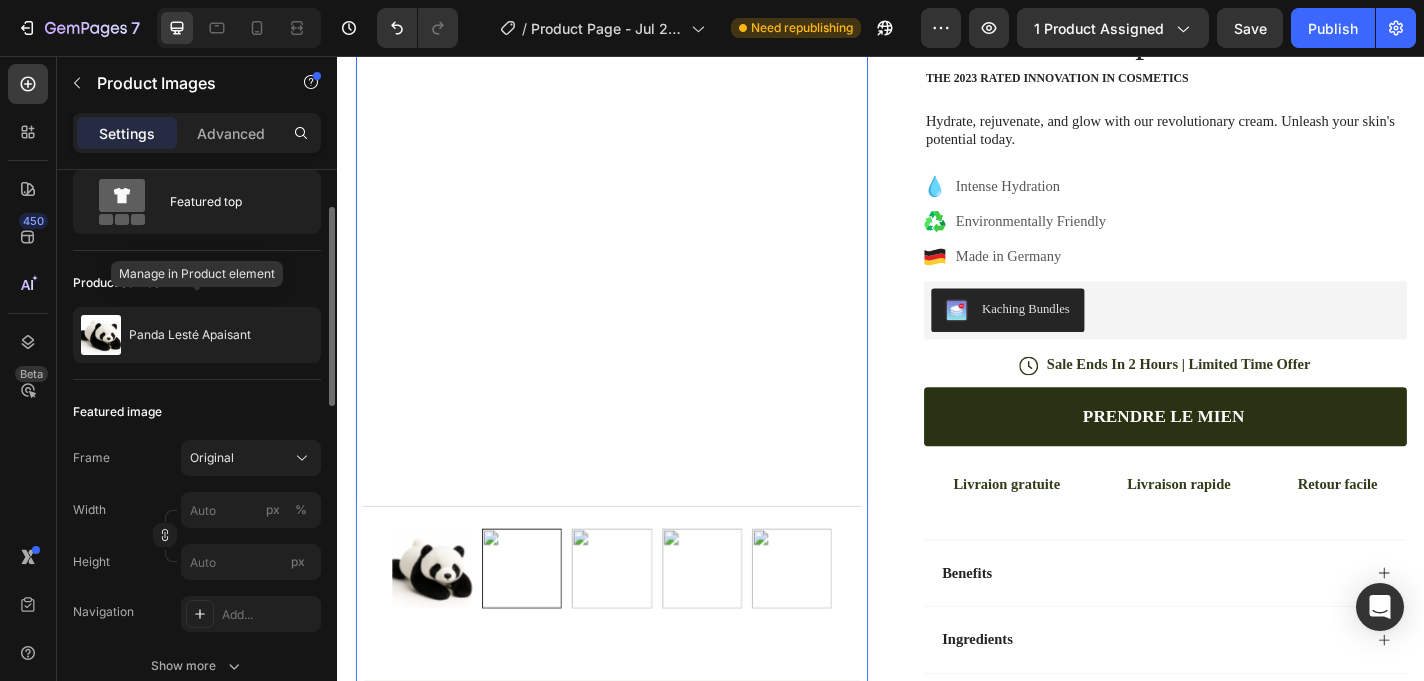 scroll, scrollTop: 97, scrollLeft: 0, axis: vertical 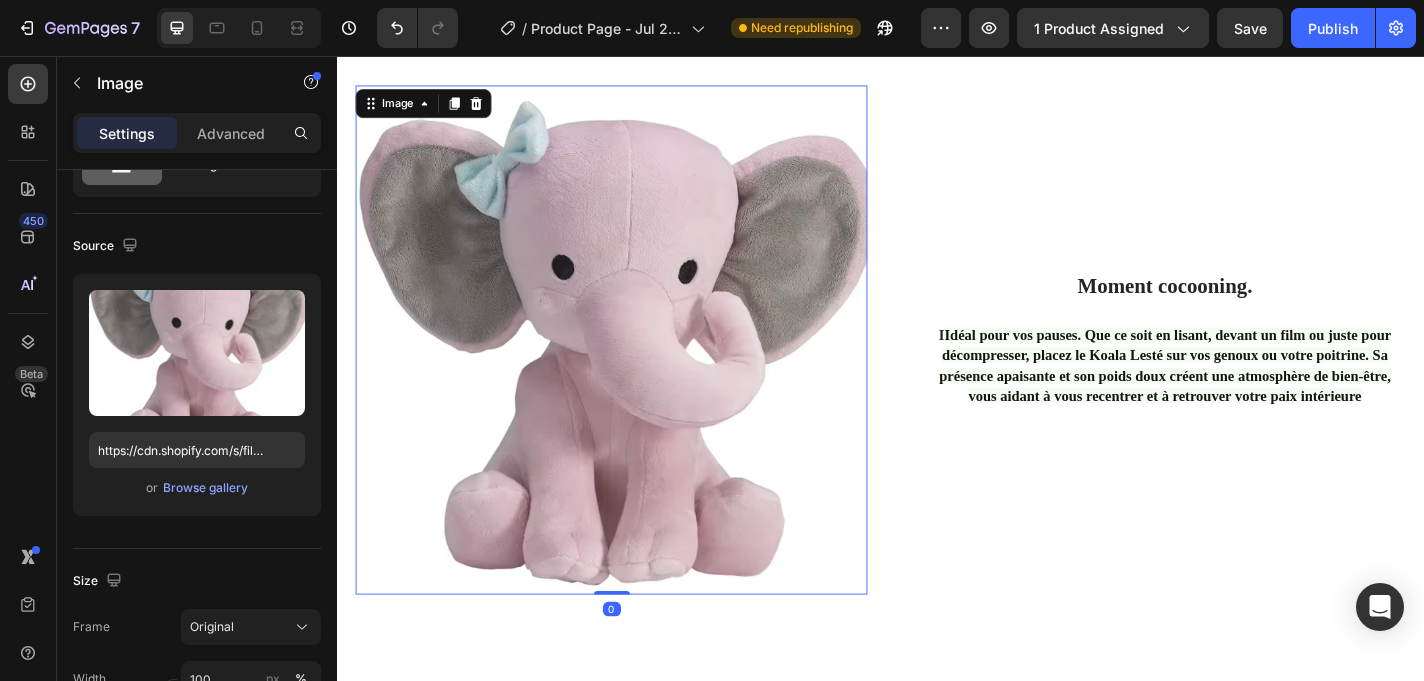 click at bounding box center [639, 369] 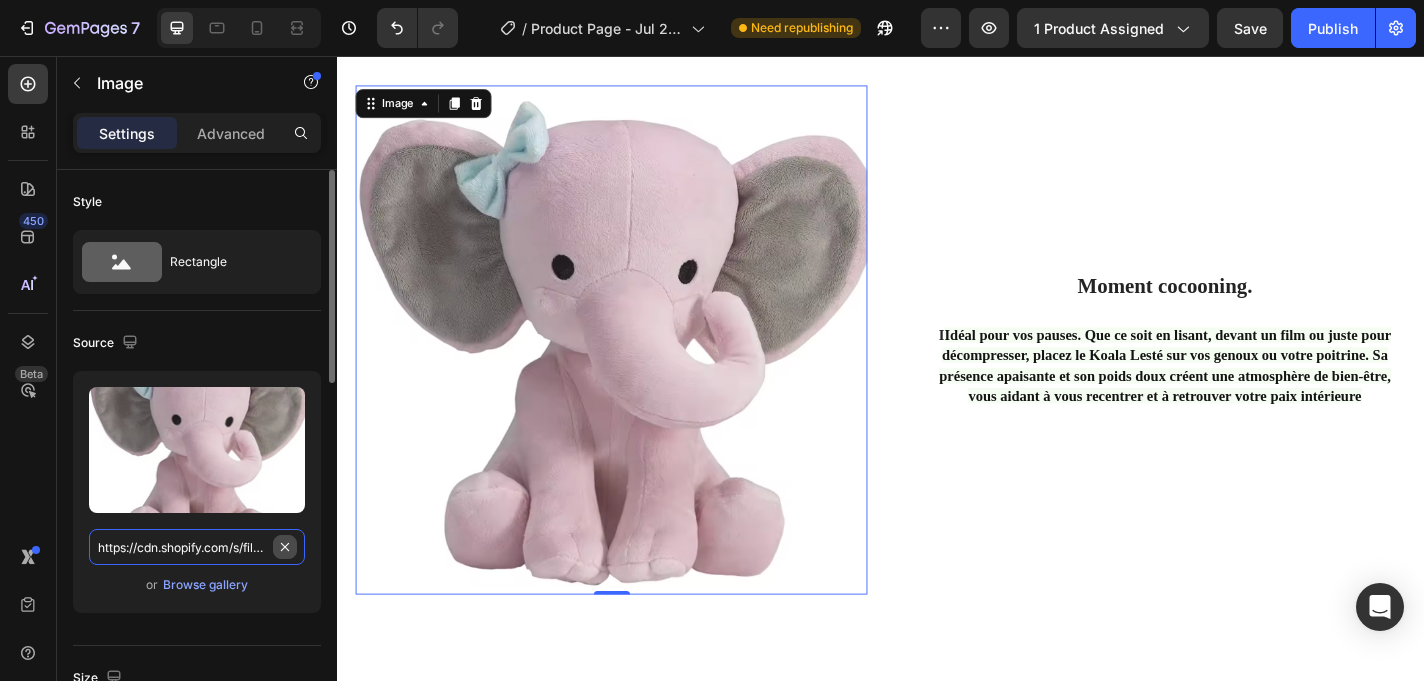 type 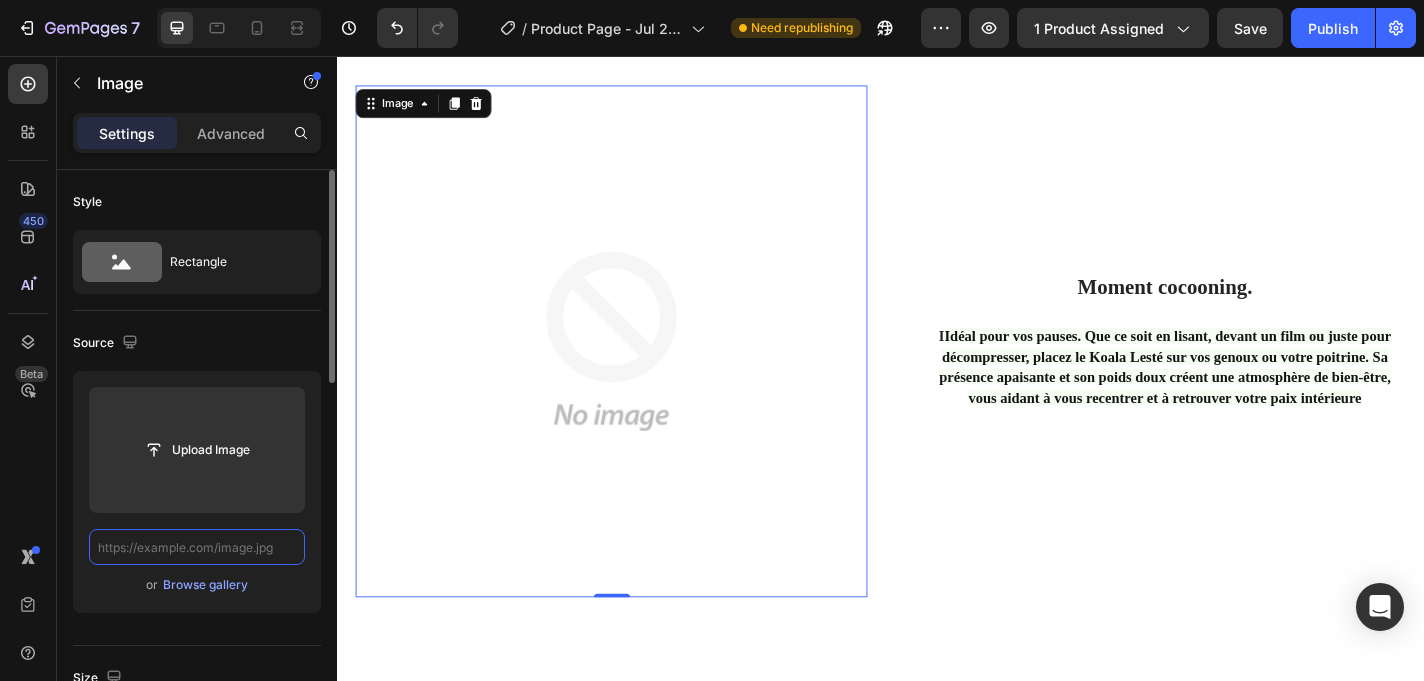 scroll, scrollTop: 0, scrollLeft: 0, axis: both 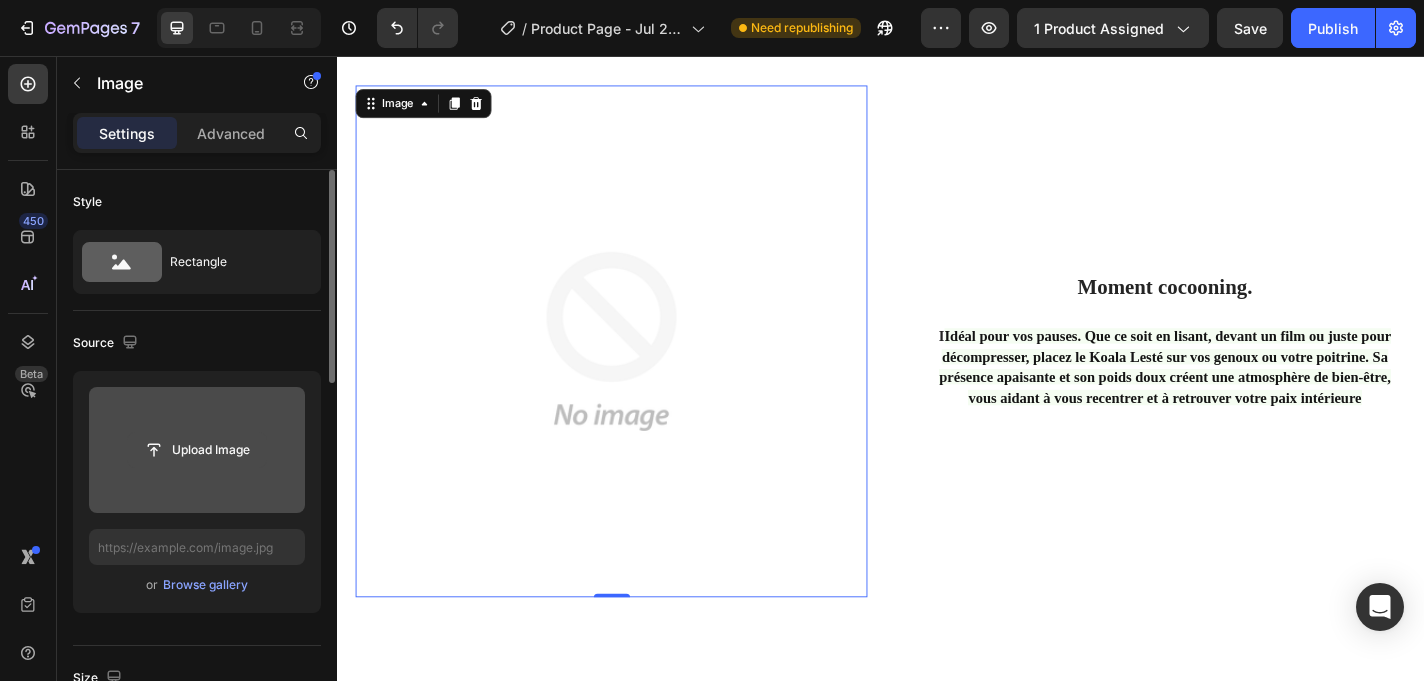 click 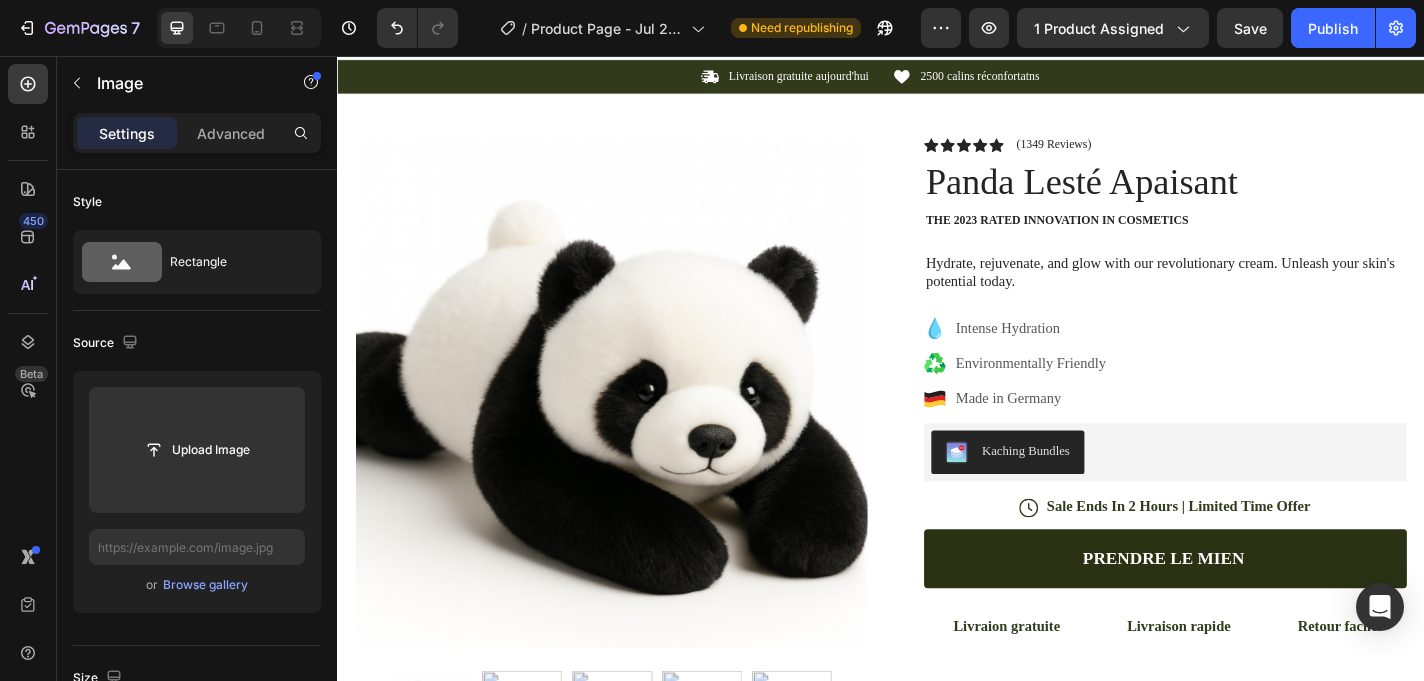 scroll, scrollTop: 0, scrollLeft: 0, axis: both 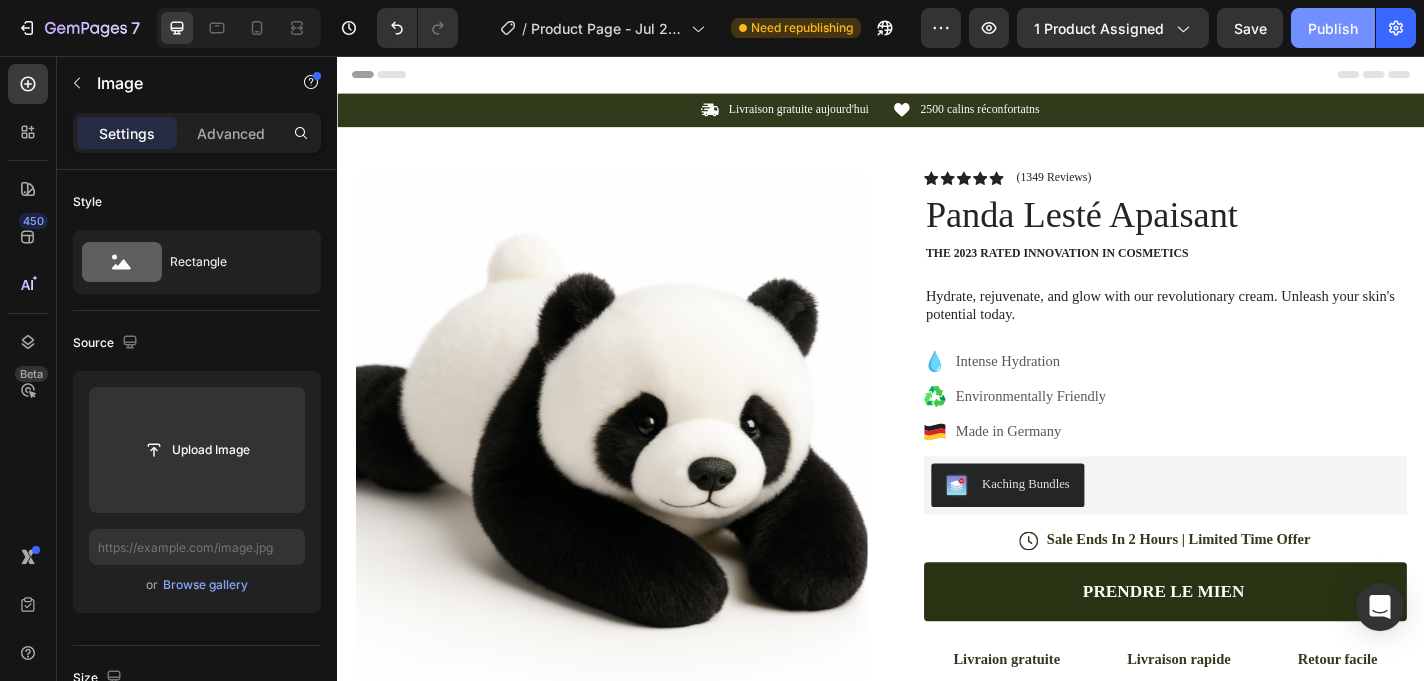 click on "Publish" 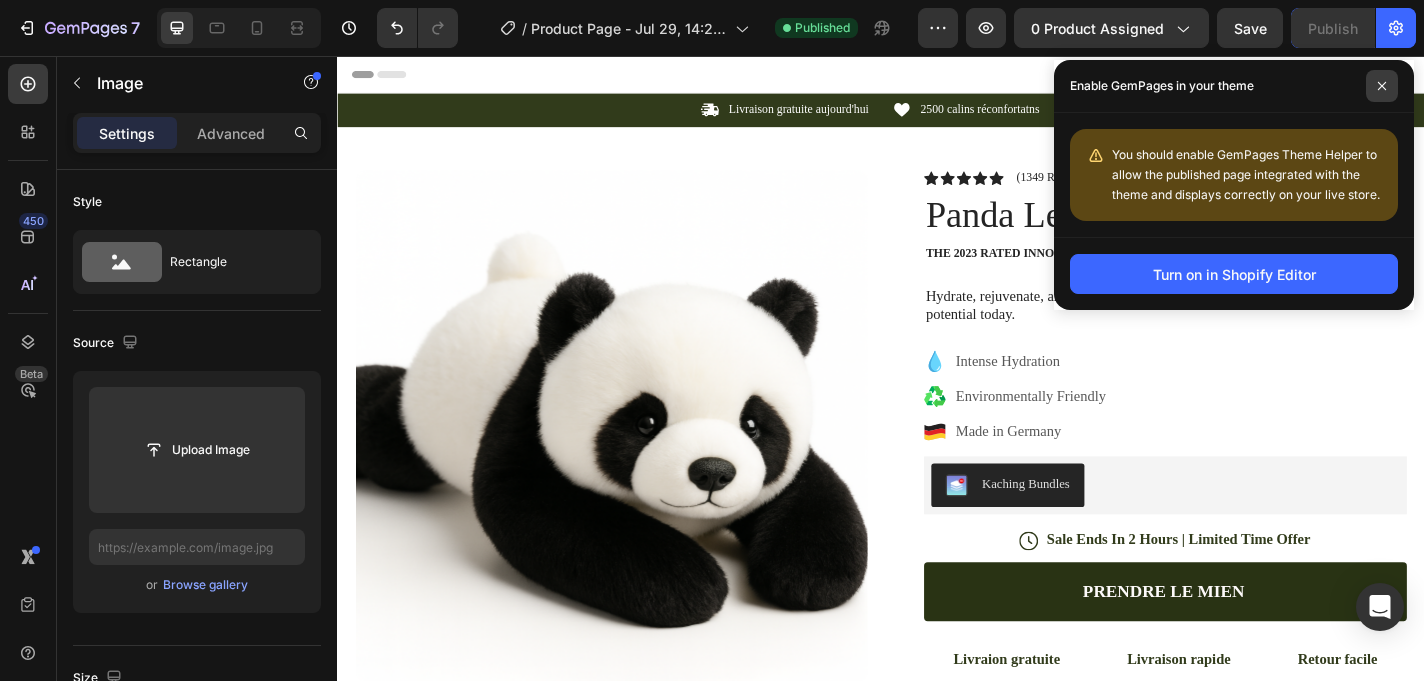 click at bounding box center [1382, 86] 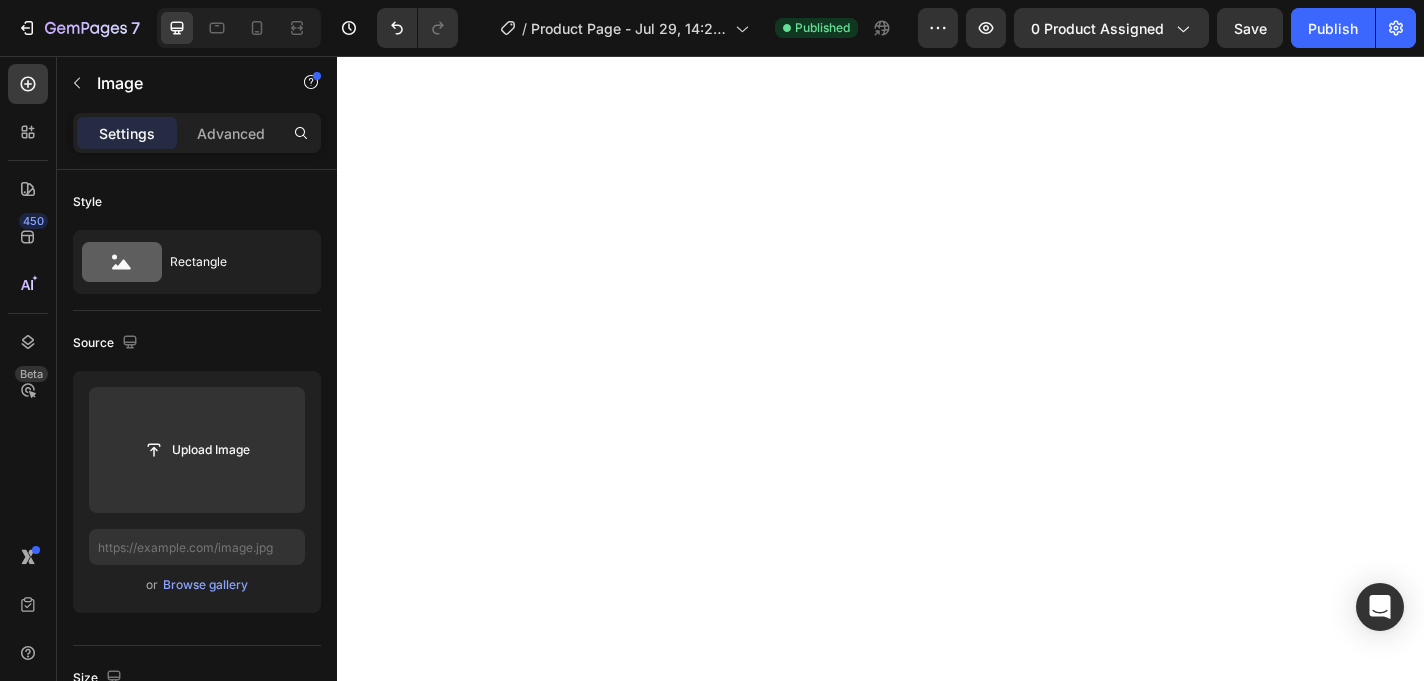 scroll, scrollTop: 397, scrollLeft: 0, axis: vertical 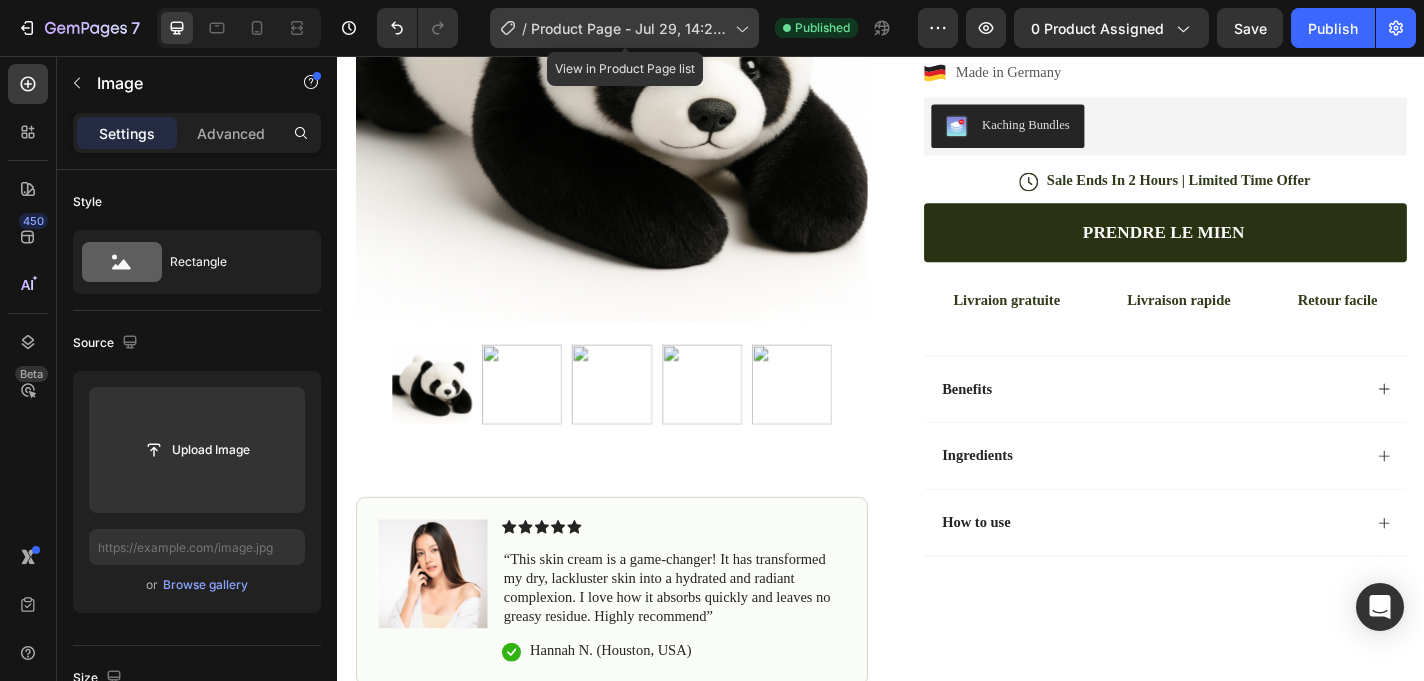 click 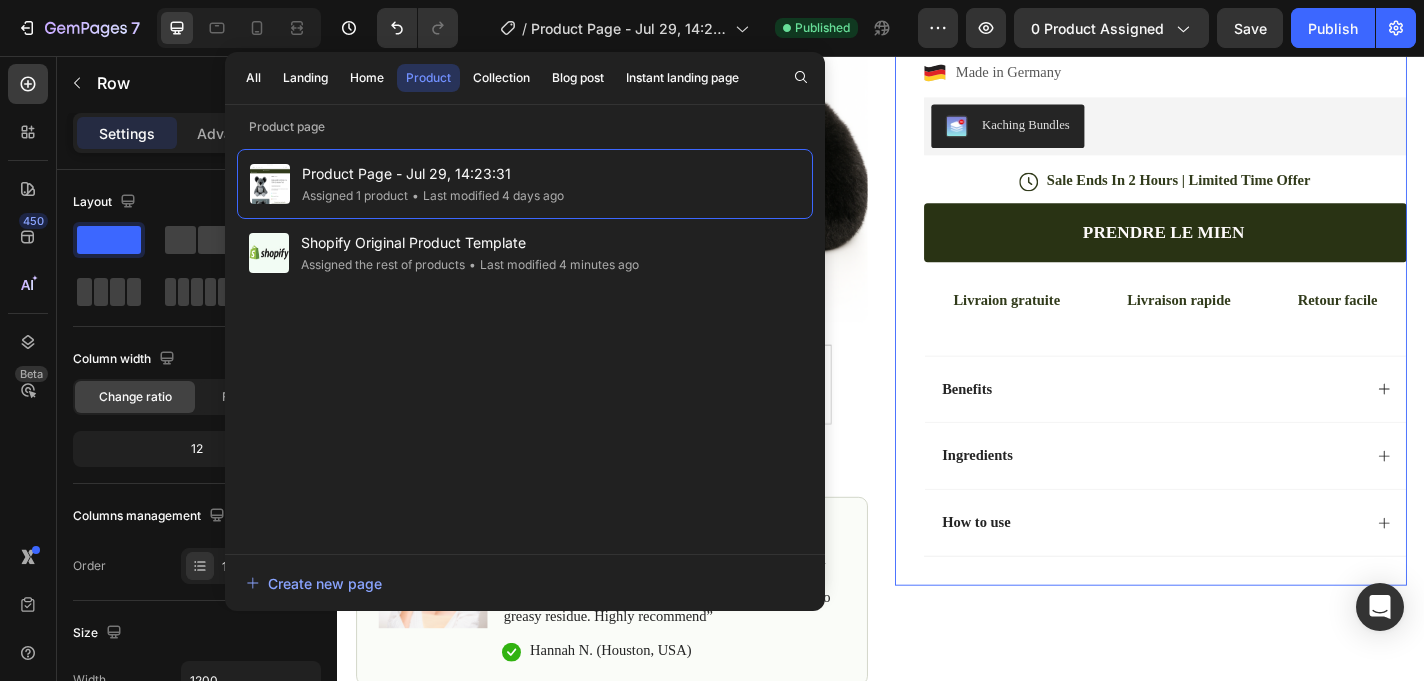 click on "Icon Icon Icon Icon Icon Icon List (1349 Reviews) Text Block Row Panda Lesté Apaisant Product Title The 2023 Rated Innovation in Cosmetics Text Block Hydrate, rejuvenate, and glow with our revolutionary cream. Unleash your skin's potential today. Text Block
Intense Hydration
Environmentally Friendly
Made in Germany Item List Kaching Bundles Kaching Bundles
Icon Sale Ends In 2 Hours | Limited Time Offer Text Block Row PRENDRE LE MIEN Add to Cart Livraion gratuite Text Block Livraison rapide Text Block Retour facile Text Block Row Image Icon Icon Icon Icon Icon Icon List “this skin cream is a game-changer! it has transformed my dry, lackluster skin into a hydrated and radiant complexion. i love how it absorbs quickly and leaves no greasy residue. highly recommend” Text Block
Icon Hannah N. (Houston, USA) Text Block Row Row
Benefits
Row" at bounding box center (1234, 212) 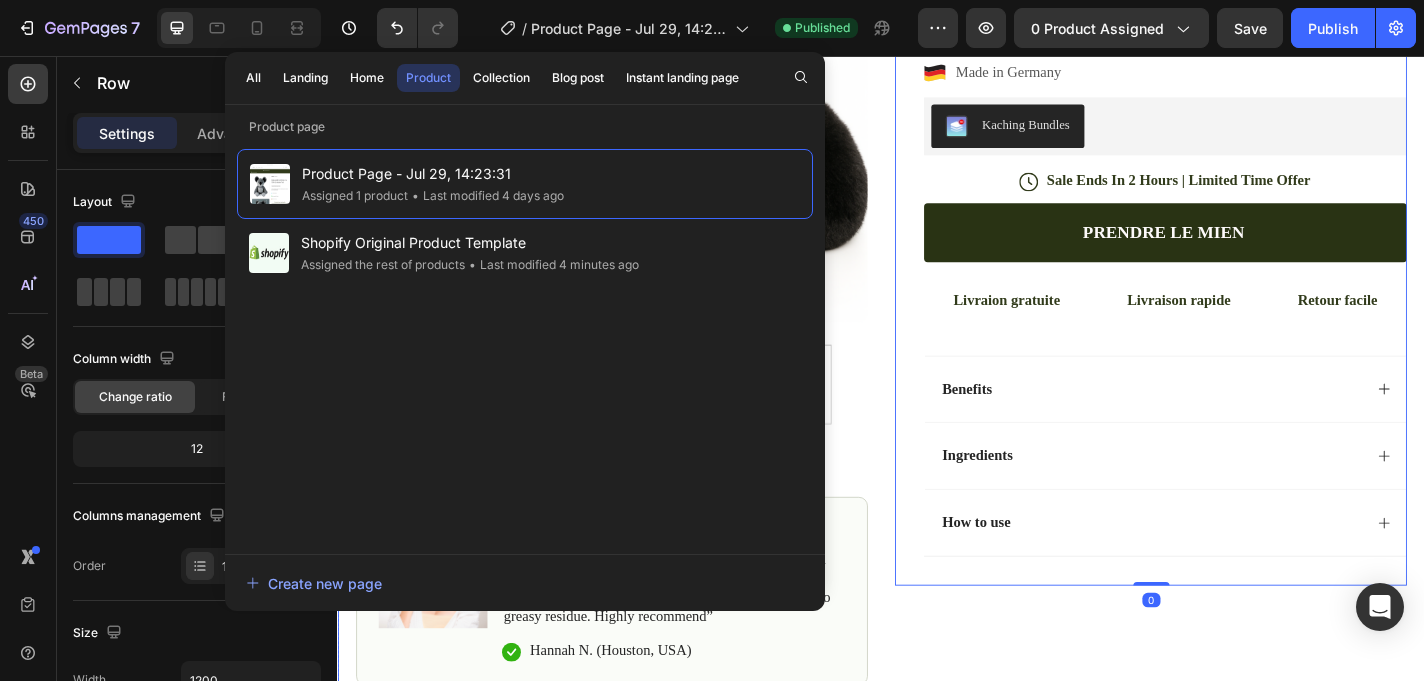 click on "Product Images Image Icon Icon Icon Icon Icon Icon List “This skin cream is a game-changer! It has transformed my dry, lackluster skin into a hydrated and radiant complexion. I love how it absorbs quickly and leaves no greasy residue. Highly recommend” Text Block
Icon Hannah N. (Houston, USA) Text Block Row Row Row Icon Icon Icon Icon Icon Icon List (1349 Reviews) Text Block Row Panda Lesté Apaisant Product Title The 2023 Rated Innovation in Cosmetics Text Block Hydrate, rejuvenate, and glow with our revolutionary cream. Unleash your skin's potential today. Text Block
Intense Hydration
Environmentally Friendly
Made in Germany Item List Kaching Bundles Kaching Bundles
Icon Sale Ends In 2 Hours | Limited Time Offer Text Block Row PRENDRE LE MIEN Add to Cart Livraion gratuite Text Block Livraison rapide Text Block Retour facile Text Block Row Image Icon Icon Icon Icon Icon Icon List Text Block Icon" at bounding box center (937, 243) 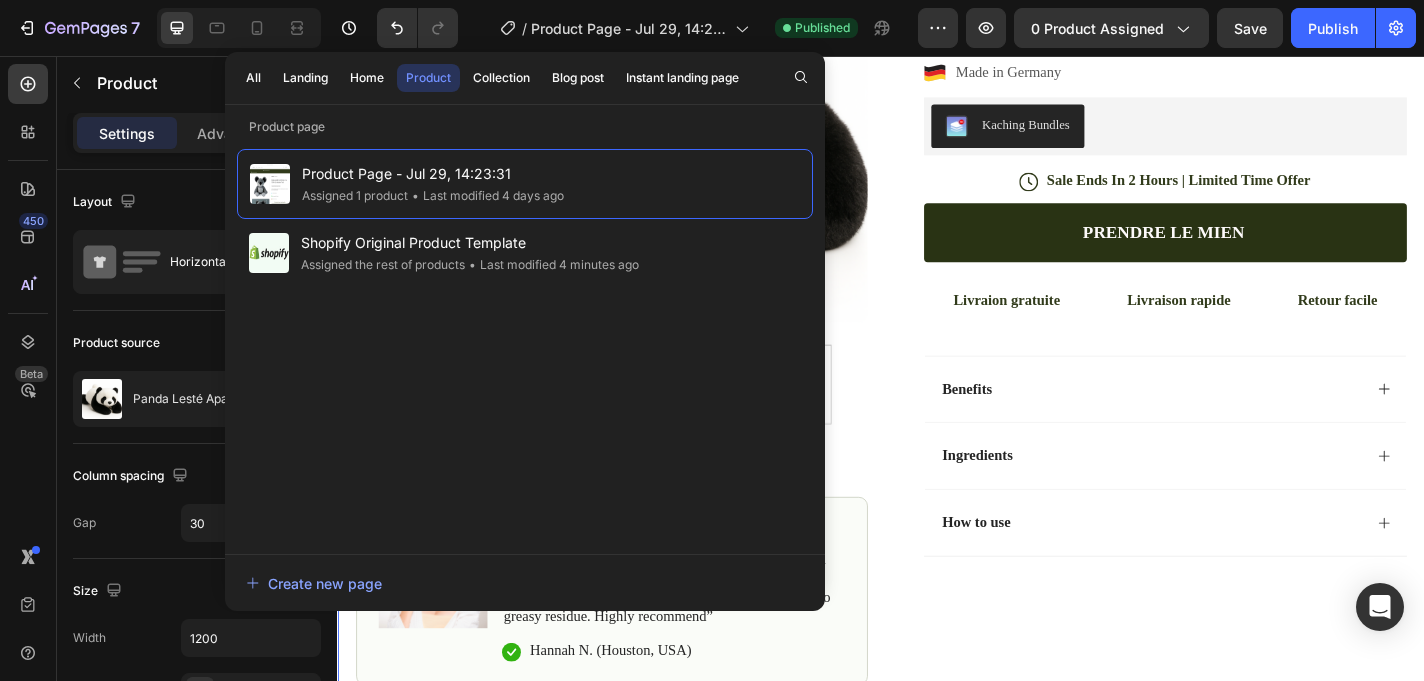 click on "Product Images Image Icon Icon Icon Icon Icon Icon List “This skin cream is a game-changer! It has transformed my dry, lackluster skin into a hydrated and radiant complexion. I love how it absorbs quickly and leaves no greasy residue. Highly recommend” Text Block
Icon Hannah N. (Houston, USA) Text Block Row Row Row Icon Icon Icon Icon Icon Icon List (1349 Reviews) Text Block Row Panda Lesté Apaisant Product Title The 2023 Rated Innovation in Cosmetics Text Block Hydrate, rejuvenate, and glow with our revolutionary cream. Unleash your skin's potential today. Text Block
Intense Hydration
Environmentally Friendly
Made in Germany Item List Kaching Bundles Kaching Bundles
Icon Sale Ends In 2 Hours | Limited Time Offer Text Block Row PRENDRE LE MIEN Add to Cart Livraion gratuite Text Block Livraison rapide Text Block Retour facile Text Block Row Image Icon Icon Icon Icon Icon Icon List Text Block Icon" at bounding box center (937, 243) 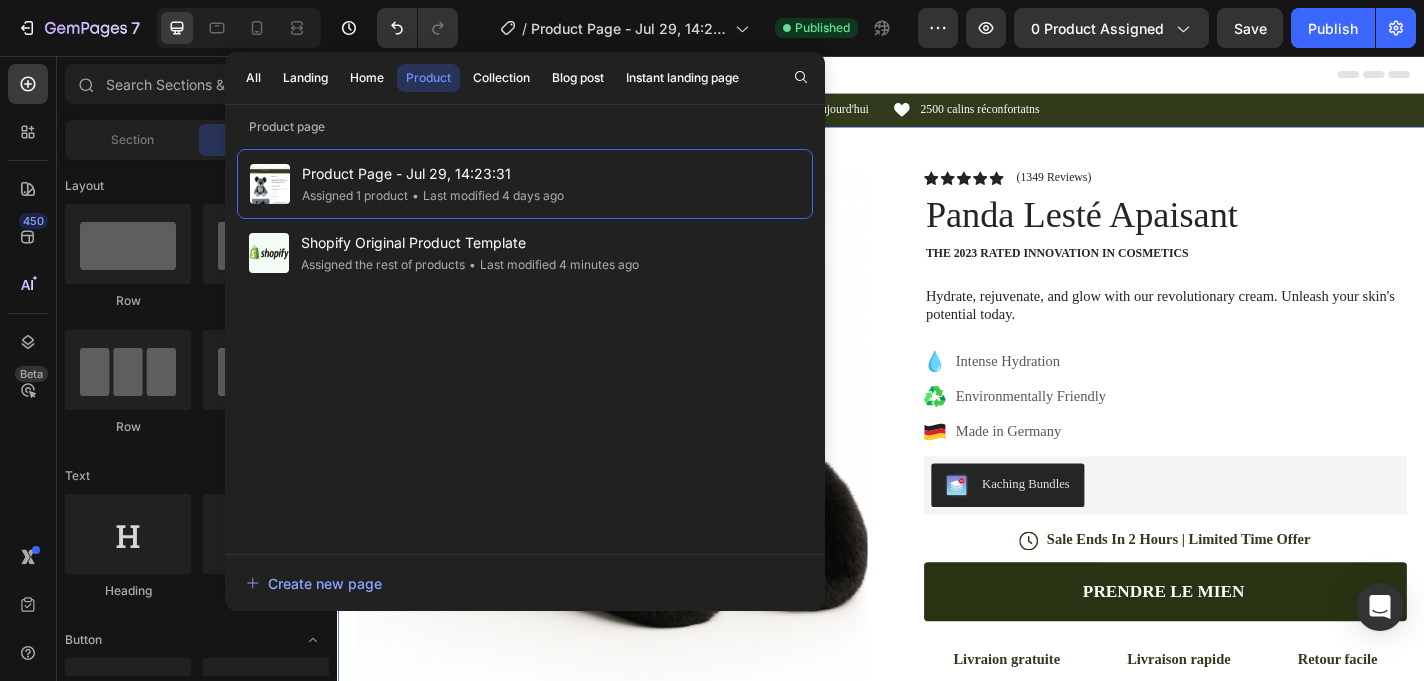click on "Header" at bounding box center [937, 76] 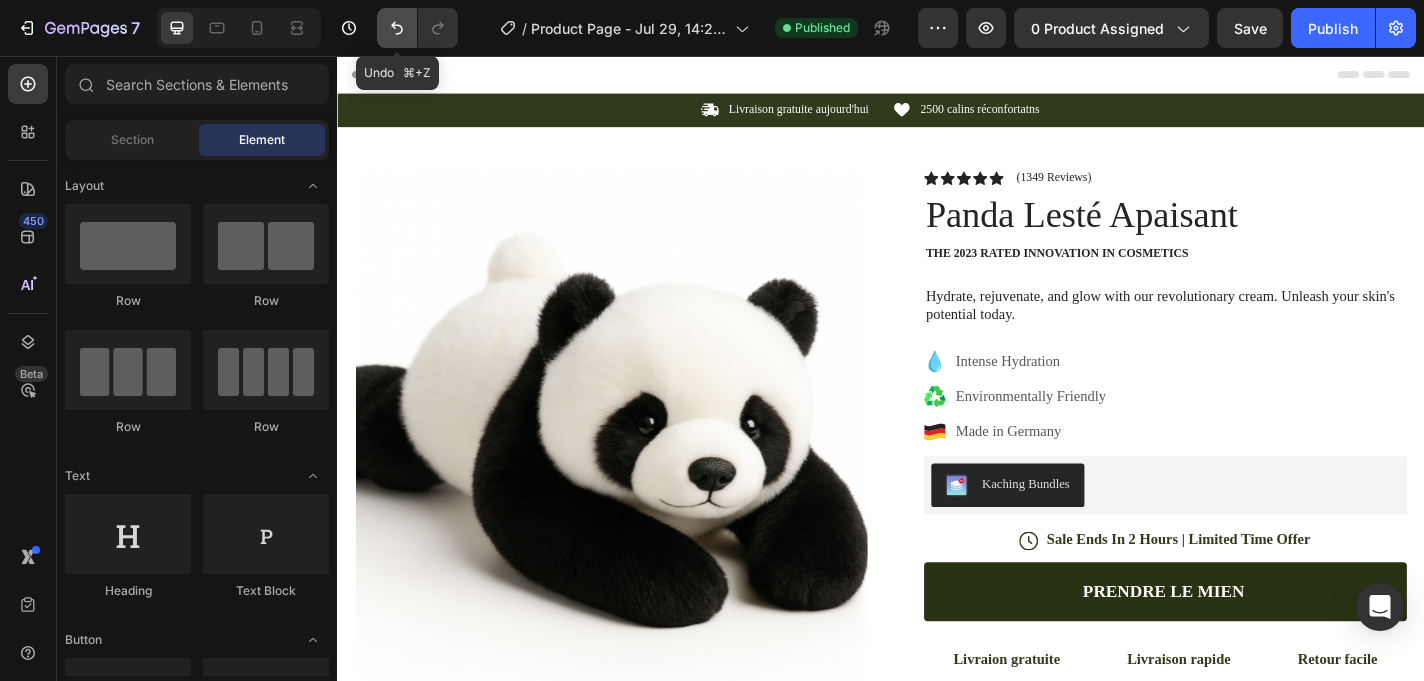 click 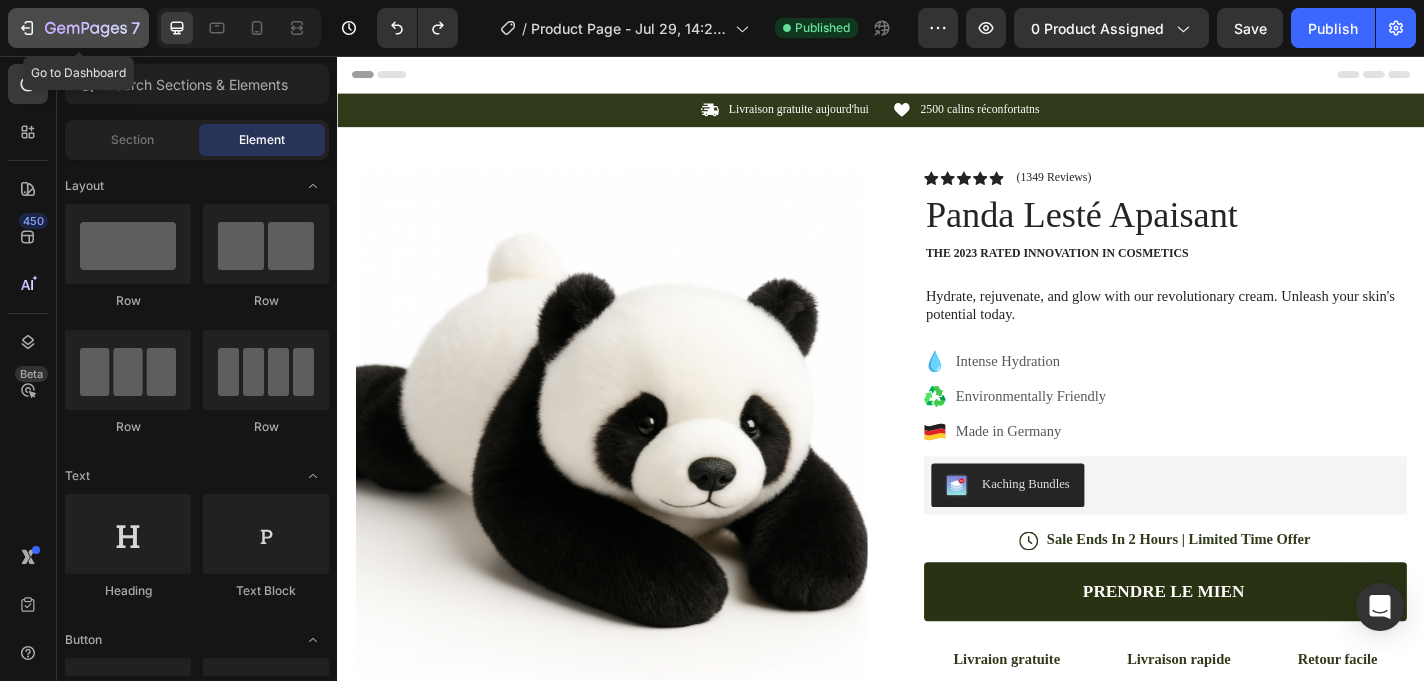 click 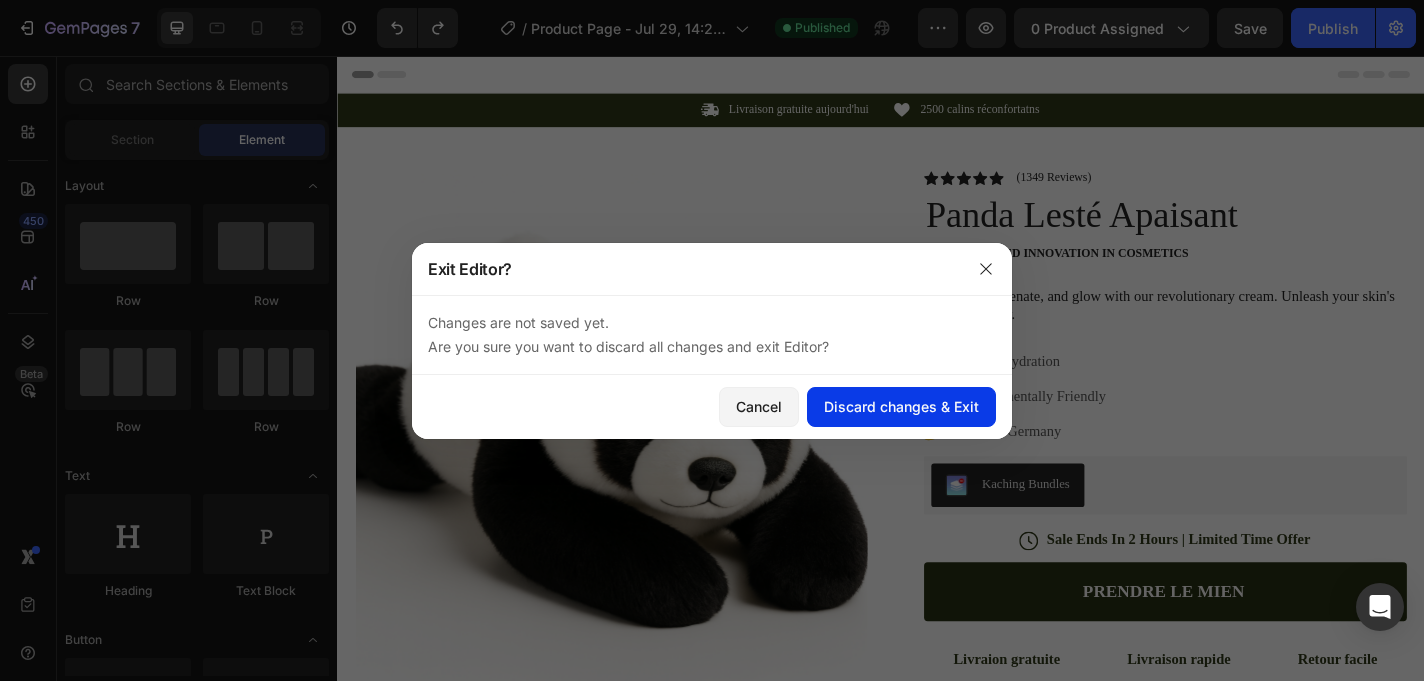 click on "Discard changes & Exit" at bounding box center (901, 406) 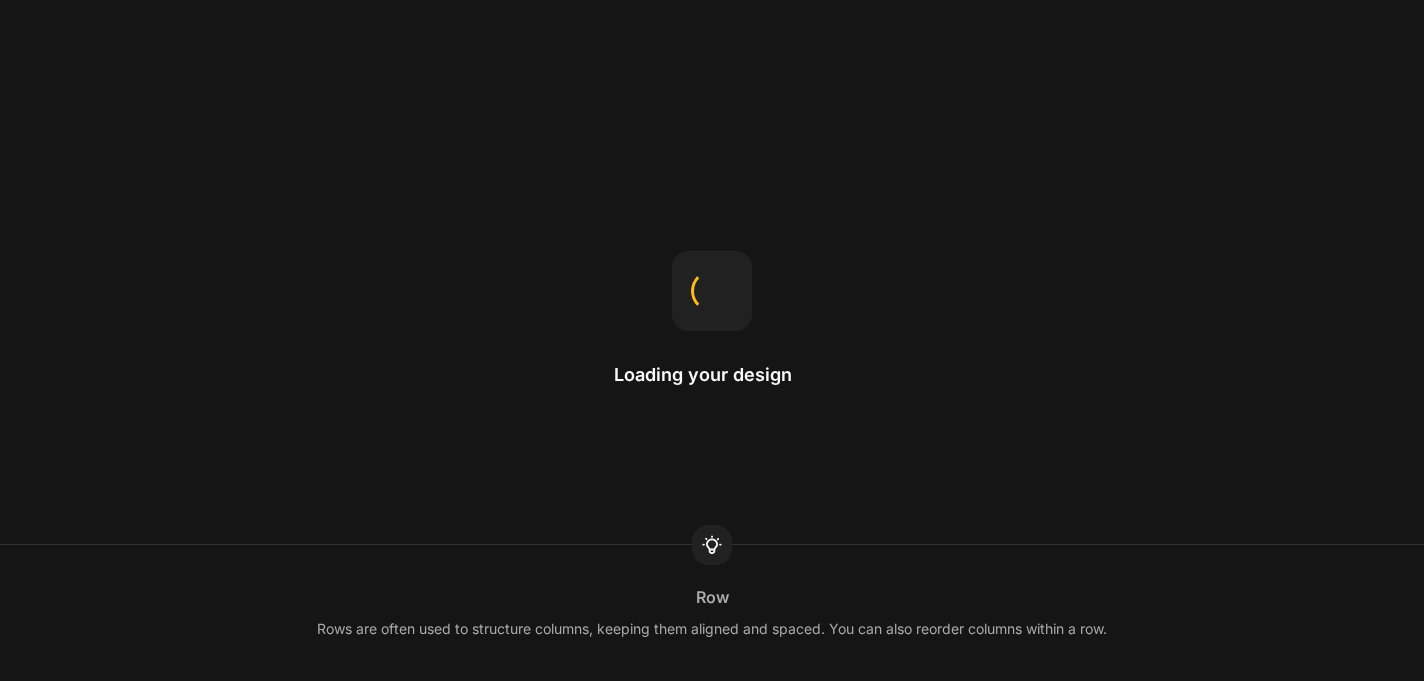 scroll, scrollTop: 0, scrollLeft: 0, axis: both 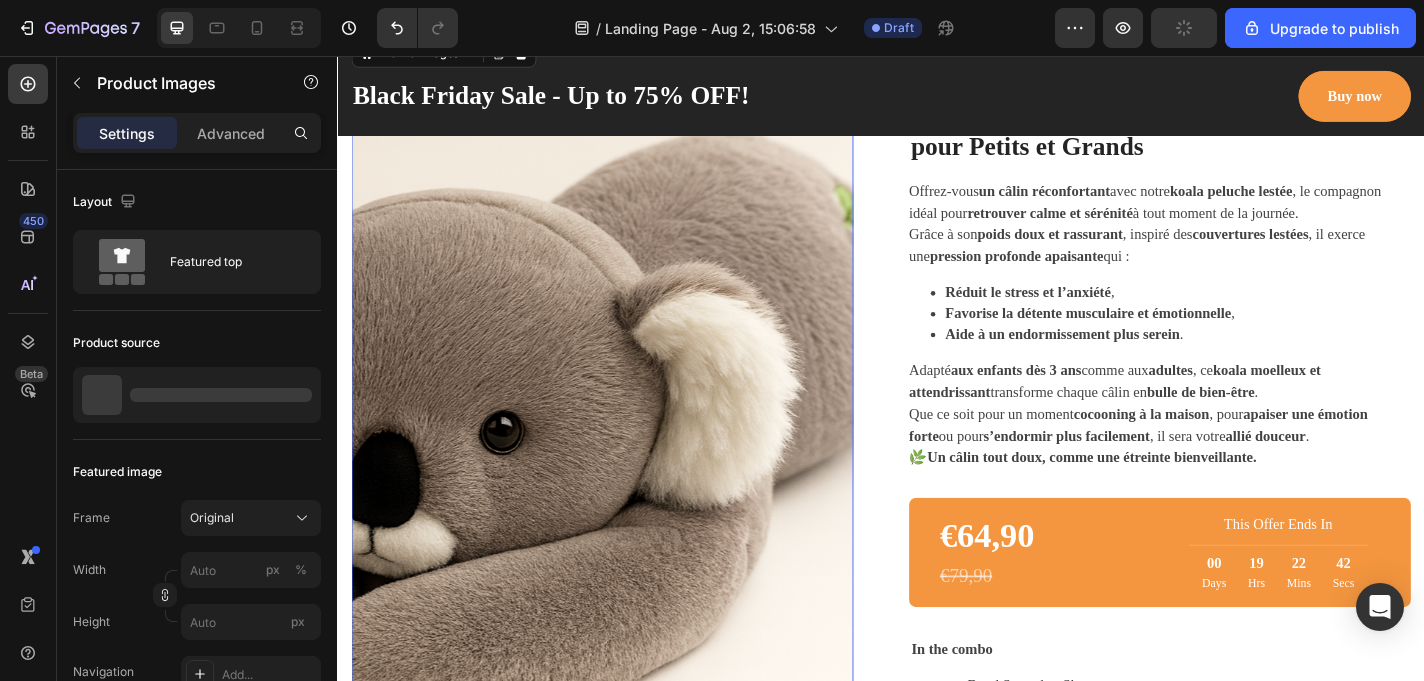 click at bounding box center (629, 447) 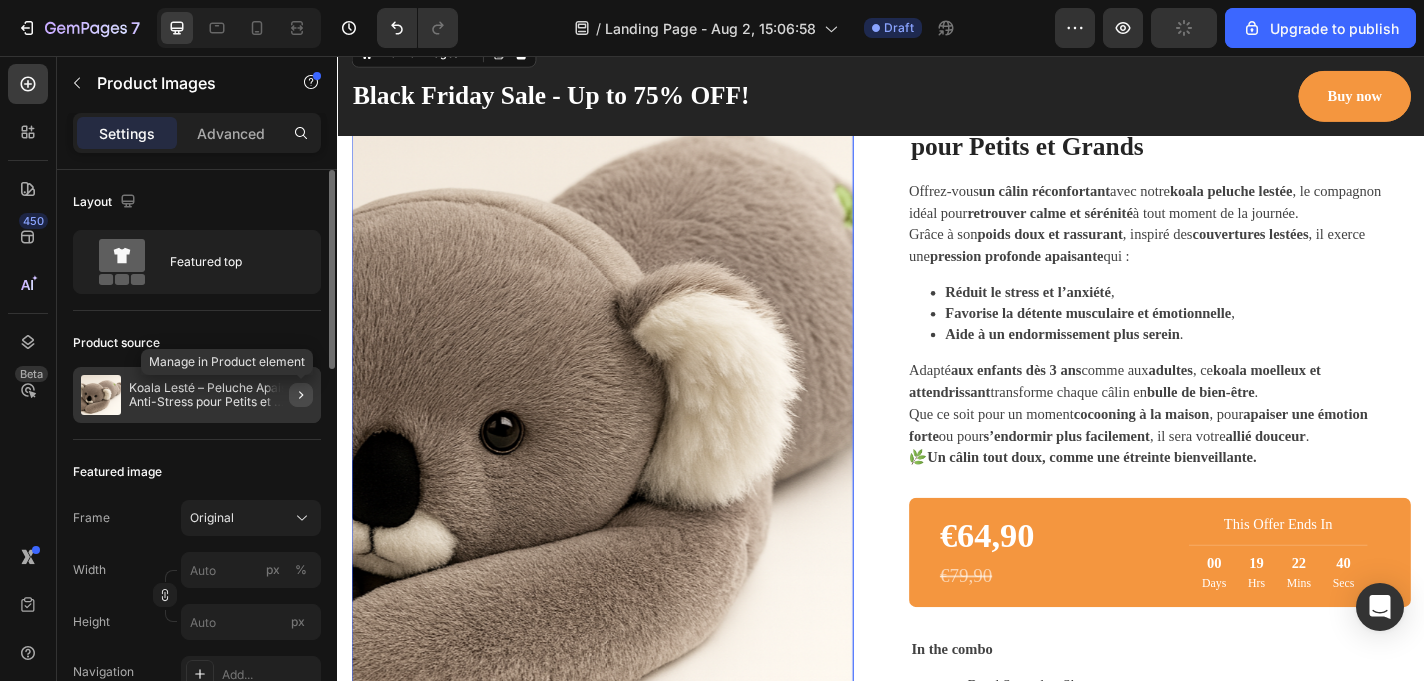 click 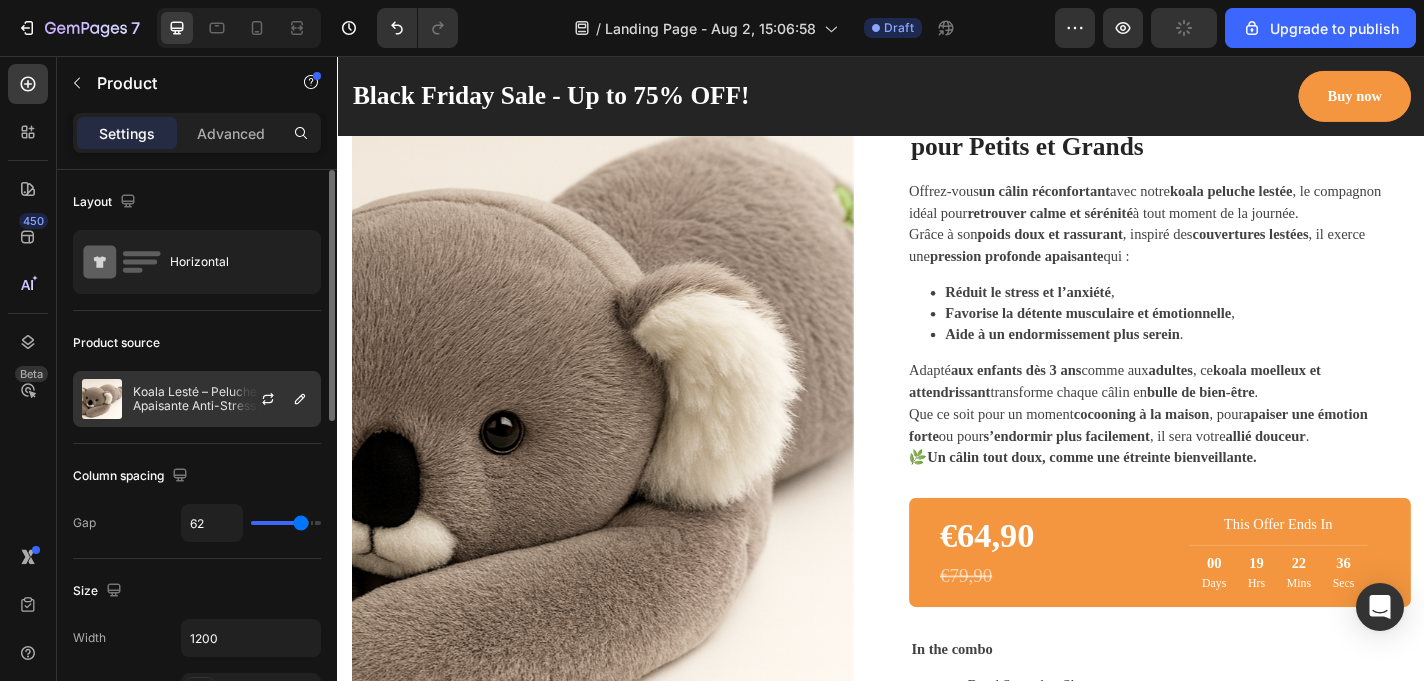 click on "Koala Lesté – Peluche Apaisante Anti-Stress pour Petits et Grands" at bounding box center (222, 399) 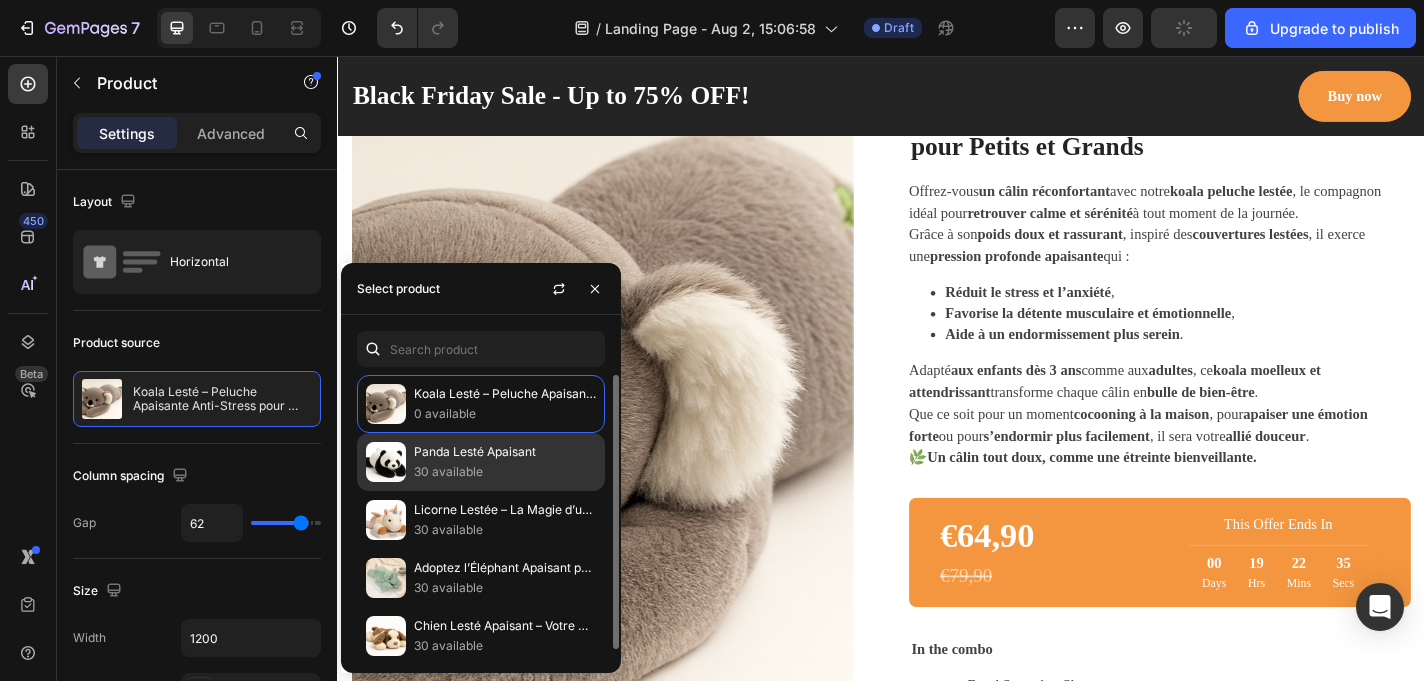 click on "30 available" at bounding box center (505, 472) 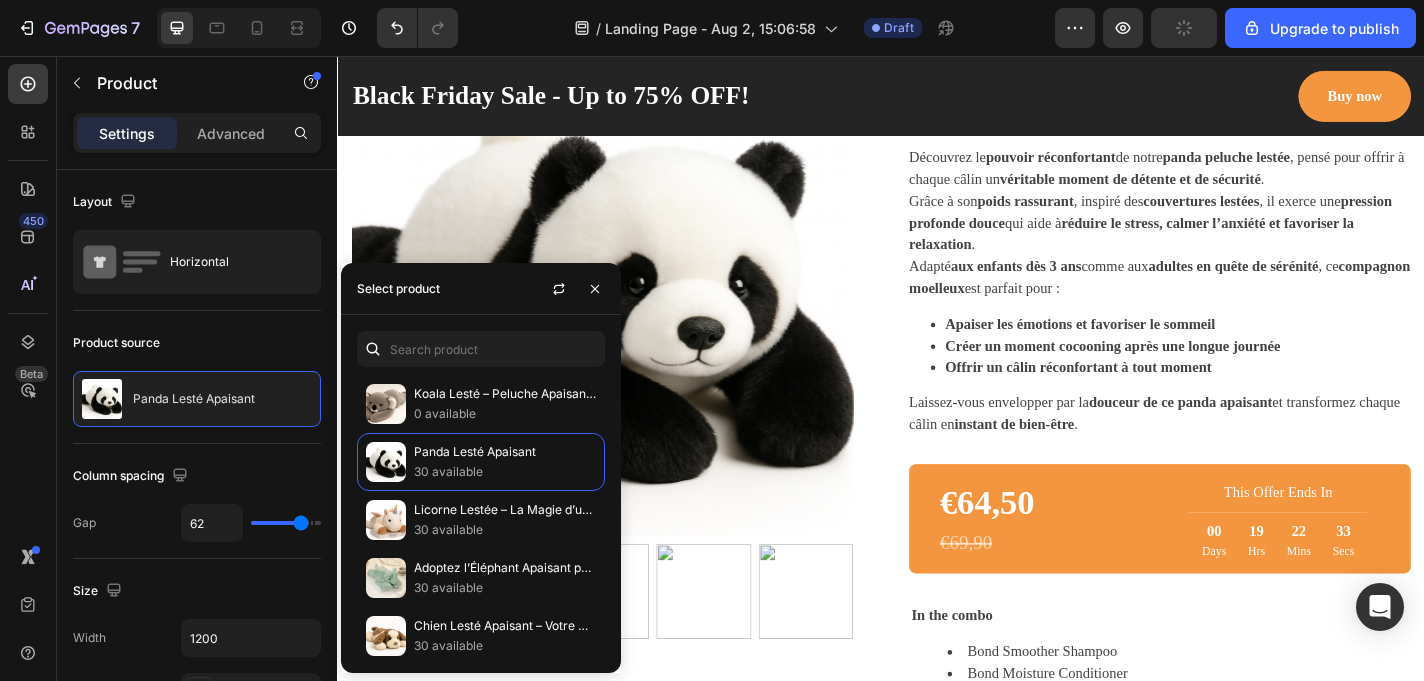 click on "Best Value! Save 60% Text block Row Panda Lesté Apaisant (P) Title Découvrez le pouvoir réconfortant de notre panda peluche lestée , pensé pour offrir à chaque câlin un véritable moment de détente et de sécurité . Grâce à son poids rassurant , inspiré des couvertures lestées , il exerce une pression profonde douce qui aide à réduire le stress, calmer l’anxiété et favoriser la relaxation .
Adapté aux enfants dès 3 ans comme aux adultes en quête de sérénité , ce compagnon moelleux est parfait pour :
Apaiser les émotions et favoriser le sommeil
Créer un moment cocooning après une longue journée
Offrir un câlin réconfortant à tout moment
Laissez-vous envelopper par la douceur de ce panda apaisant et transformez chaque câlin en instant de bien-être . (P) Description €64,50 (P) Price (P) Price €69,90 (P) Price (P) Price This Offer Ends In Text block Title Line 00 Days 19 Hrs 22 Mins 33 Secs CountDown Timer Row 1 Row" at bounding box center [1245, 513] 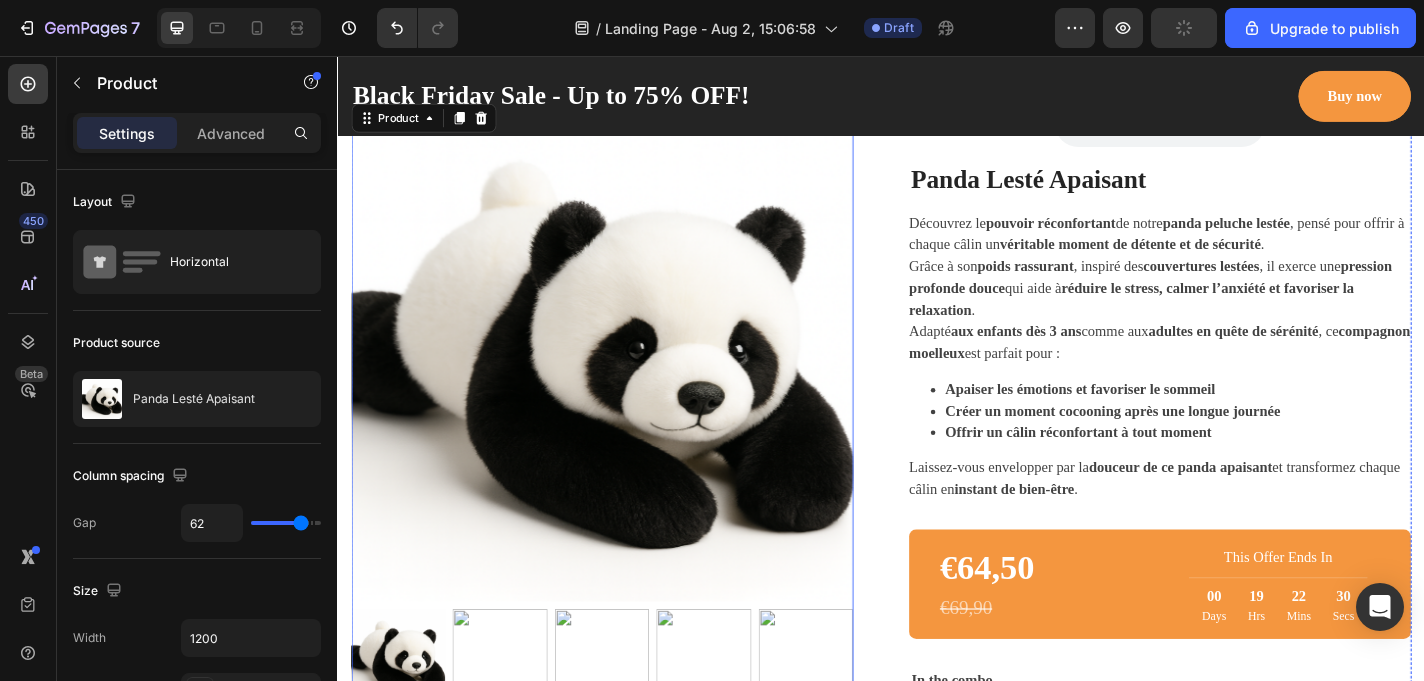 scroll, scrollTop: 1253, scrollLeft: 0, axis: vertical 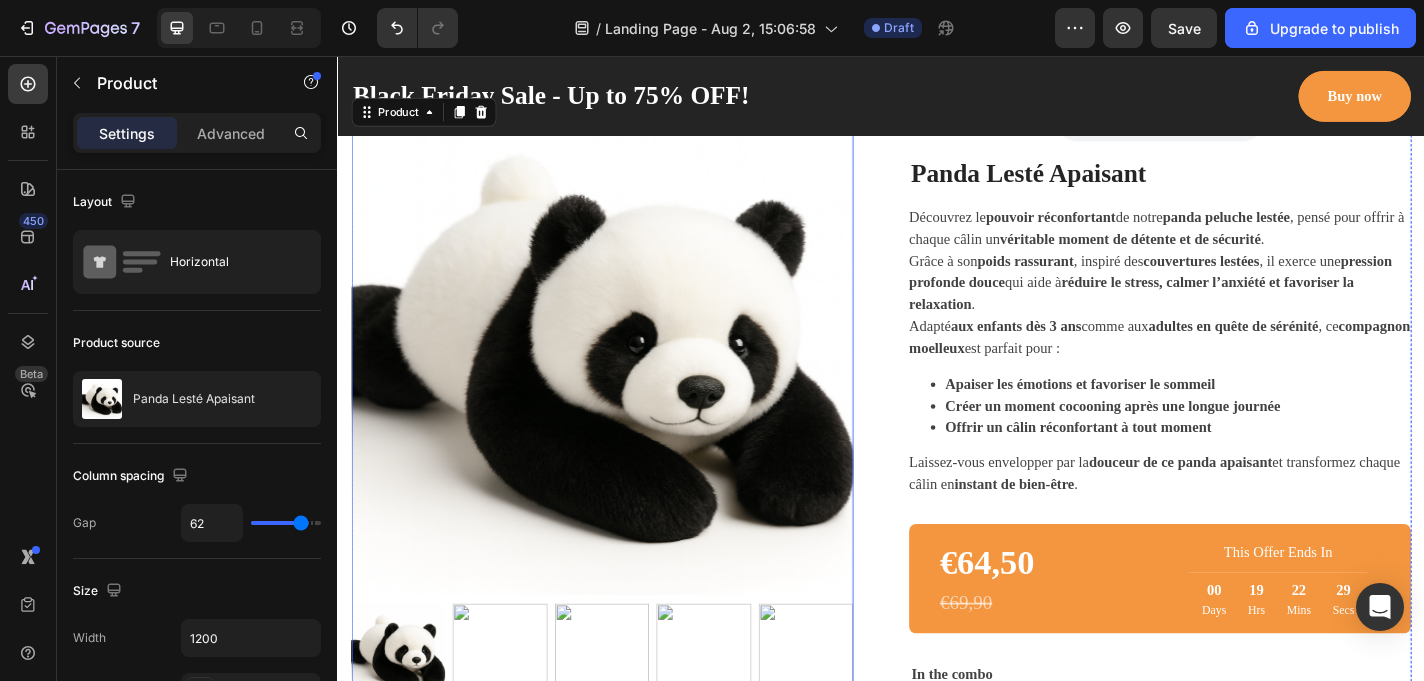 click at bounding box center [516, 712] 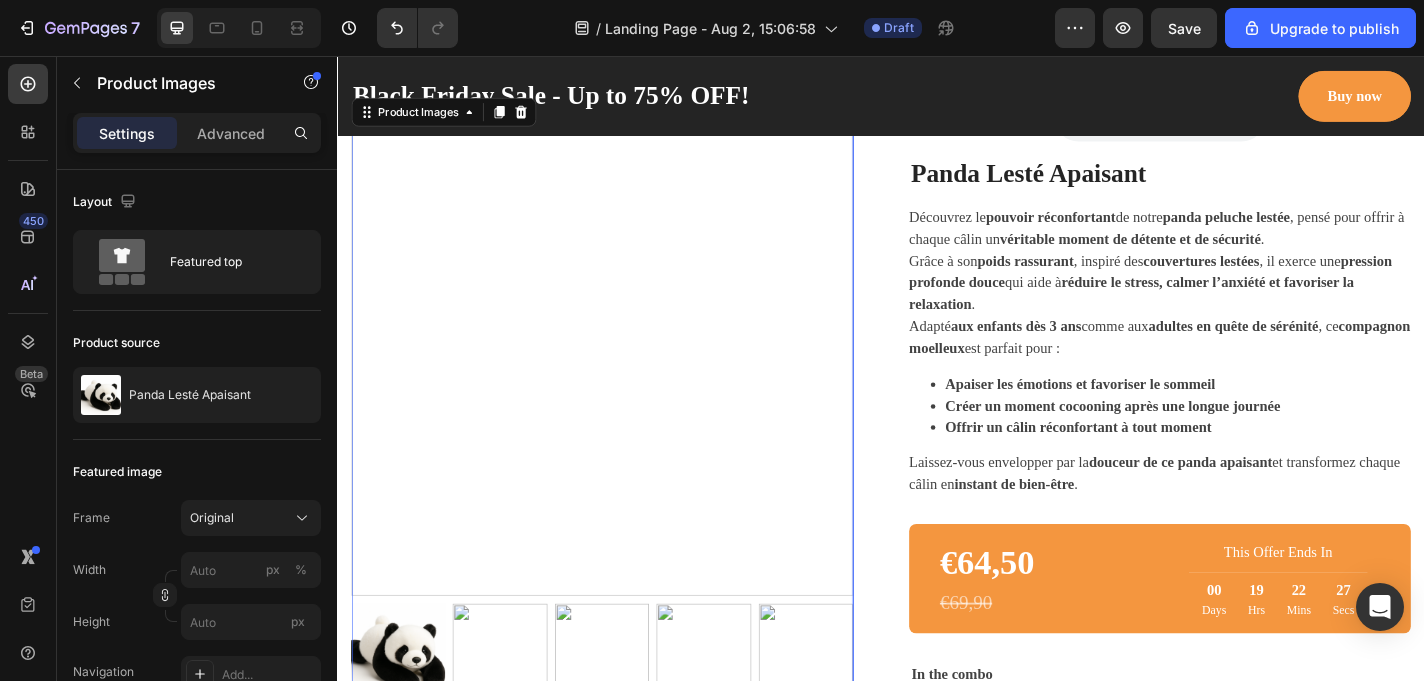 click at bounding box center (629, 712) 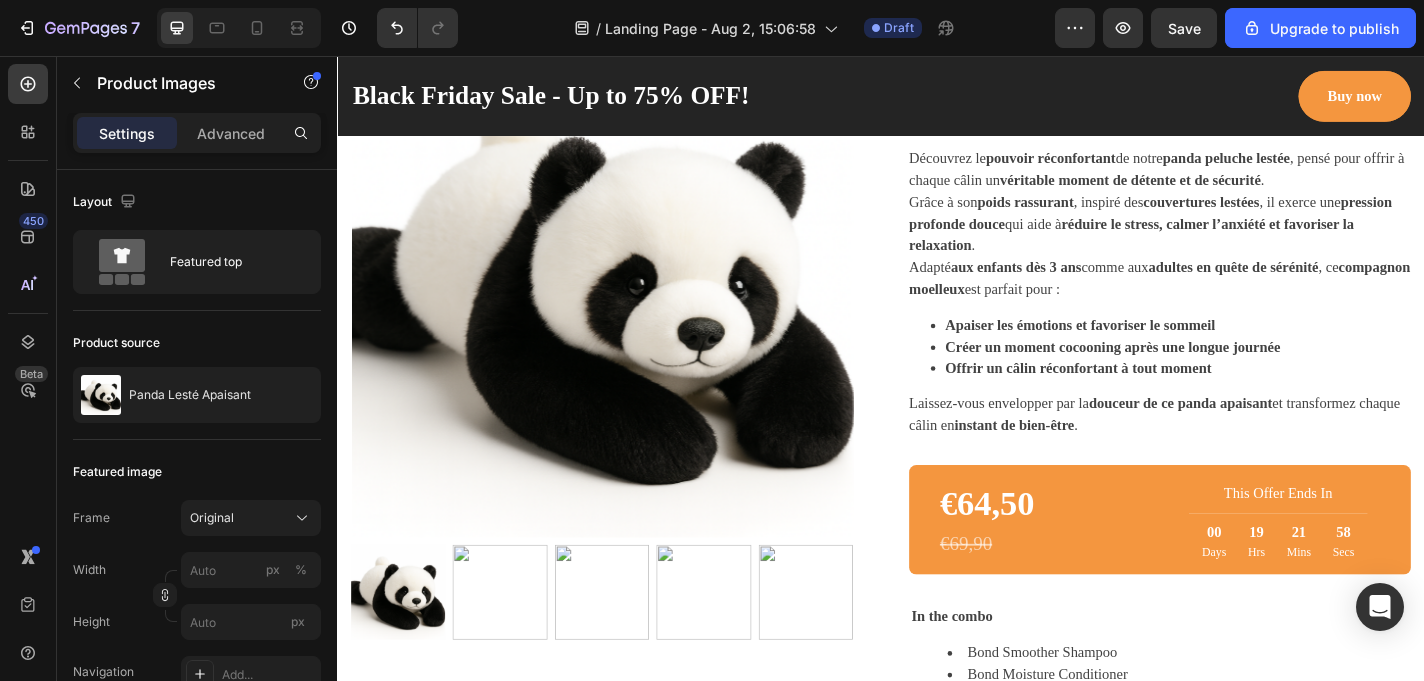scroll, scrollTop: 1320, scrollLeft: 0, axis: vertical 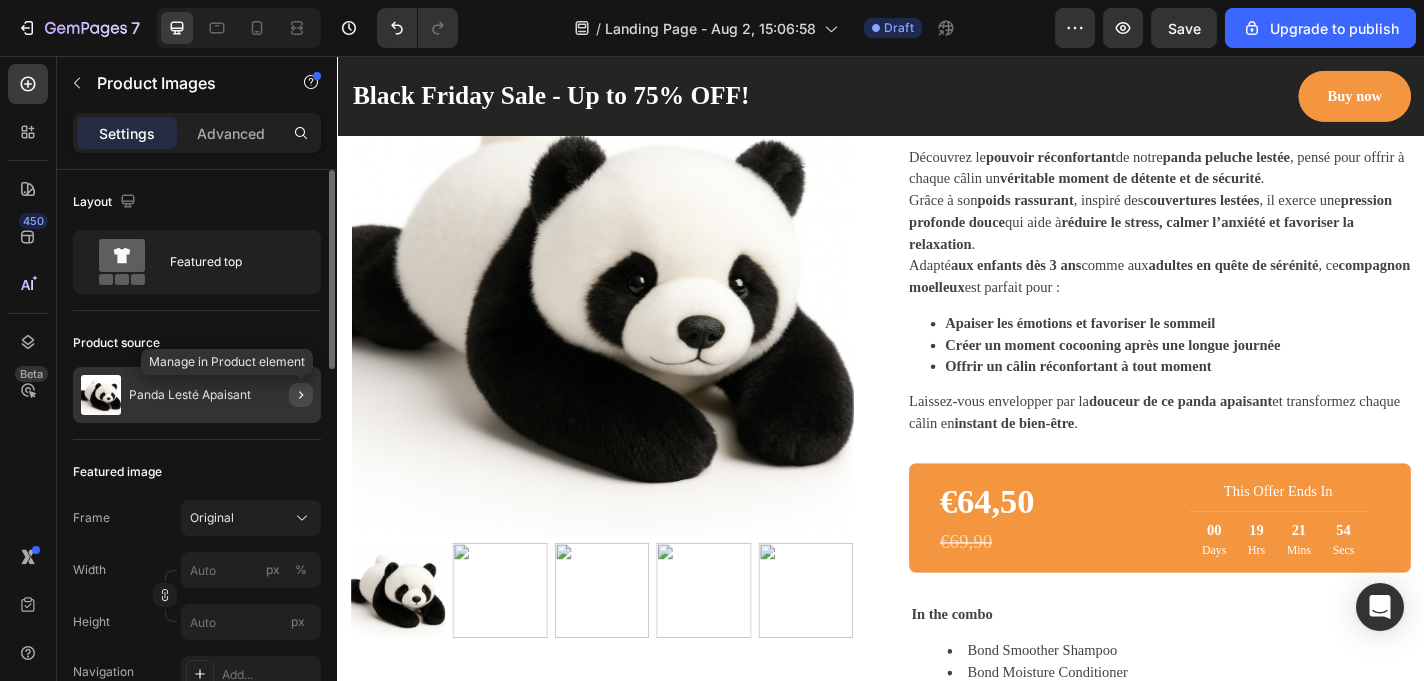 click 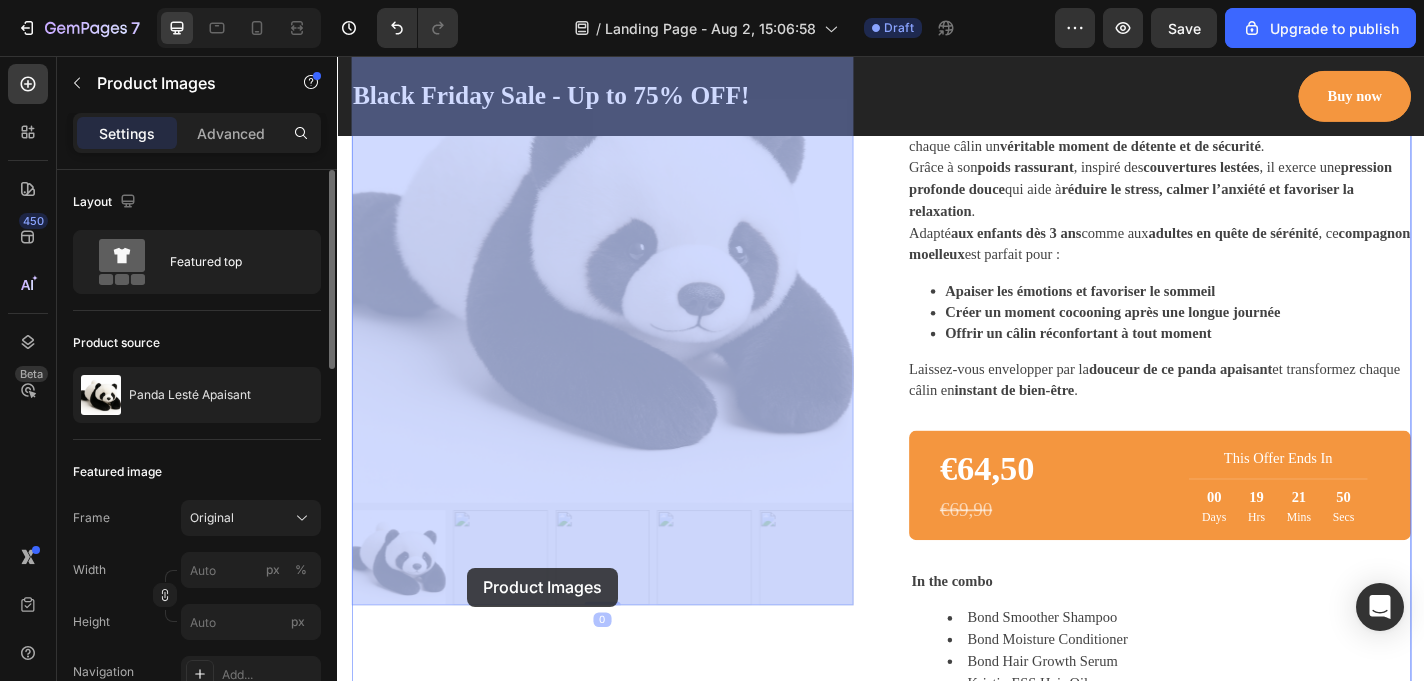 scroll, scrollTop: 1374, scrollLeft: 0, axis: vertical 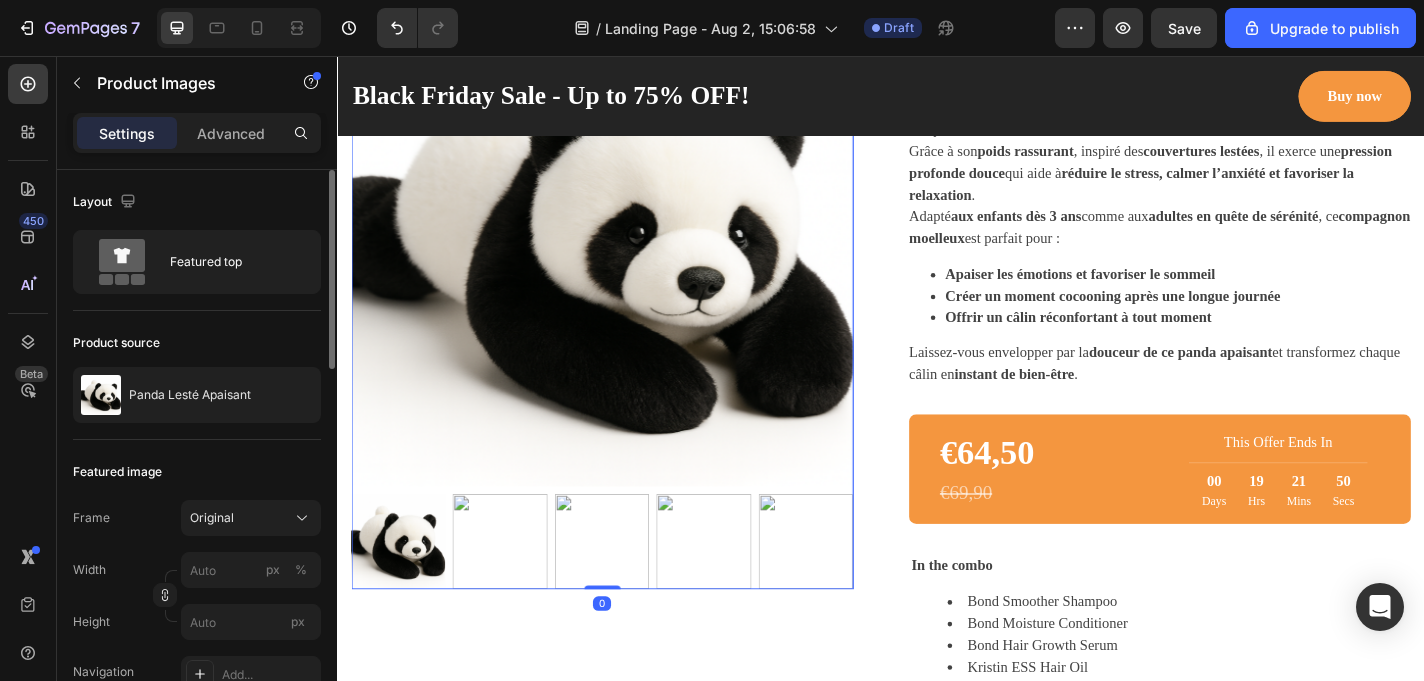 click at bounding box center (516, 591) 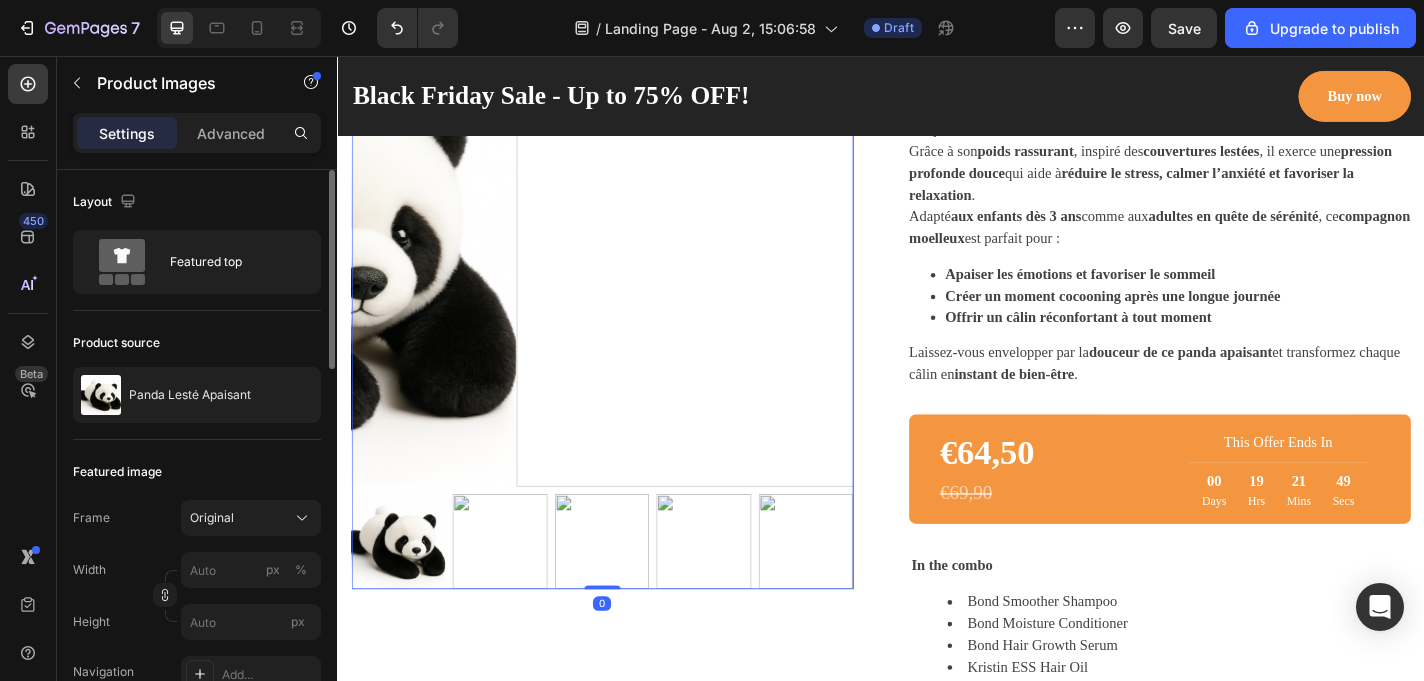 click at bounding box center (516, 591) 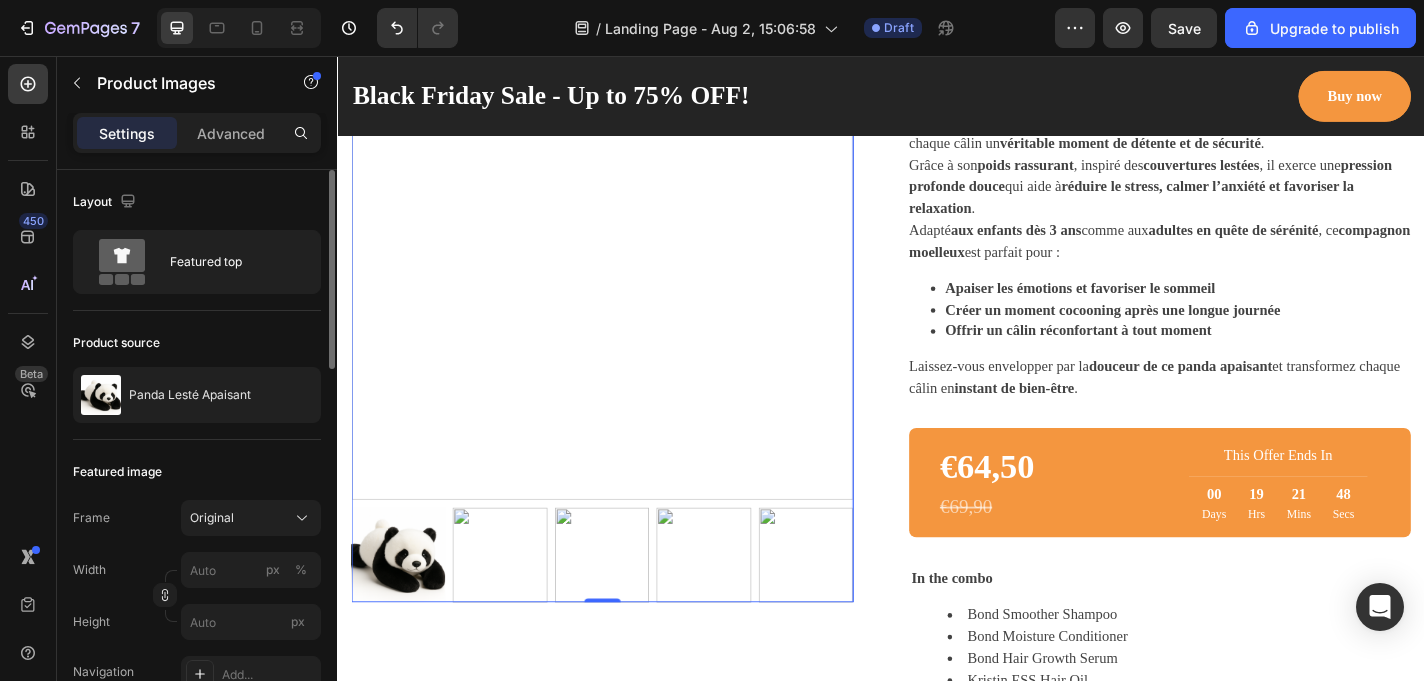 scroll, scrollTop: 1344, scrollLeft: 0, axis: vertical 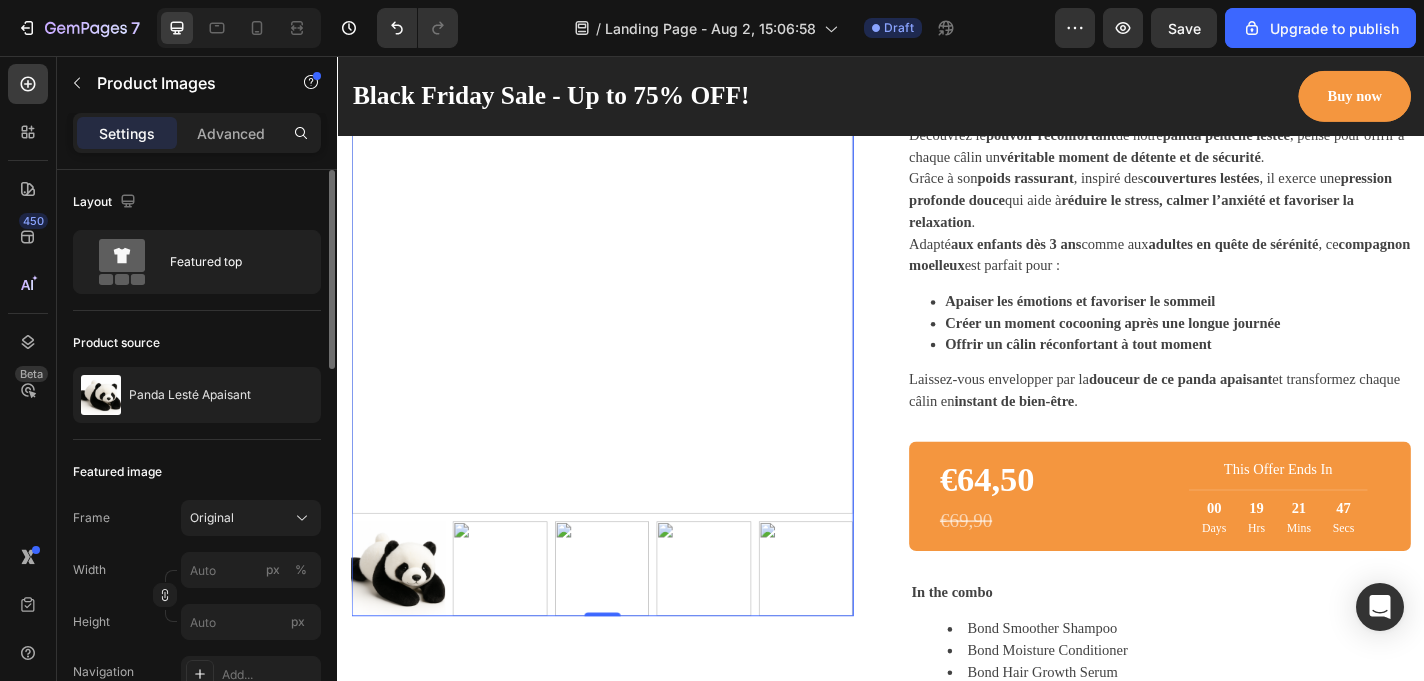 click at bounding box center (404, 621) 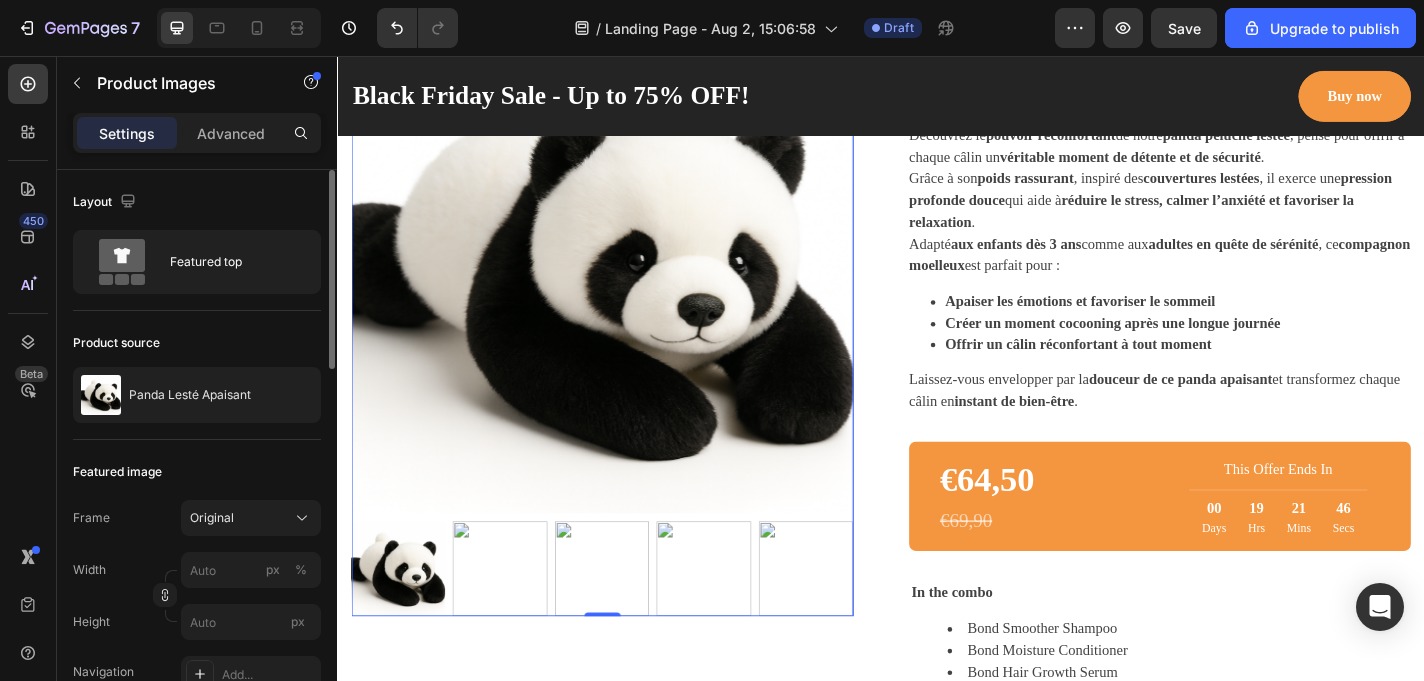 click at bounding box center (516, 621) 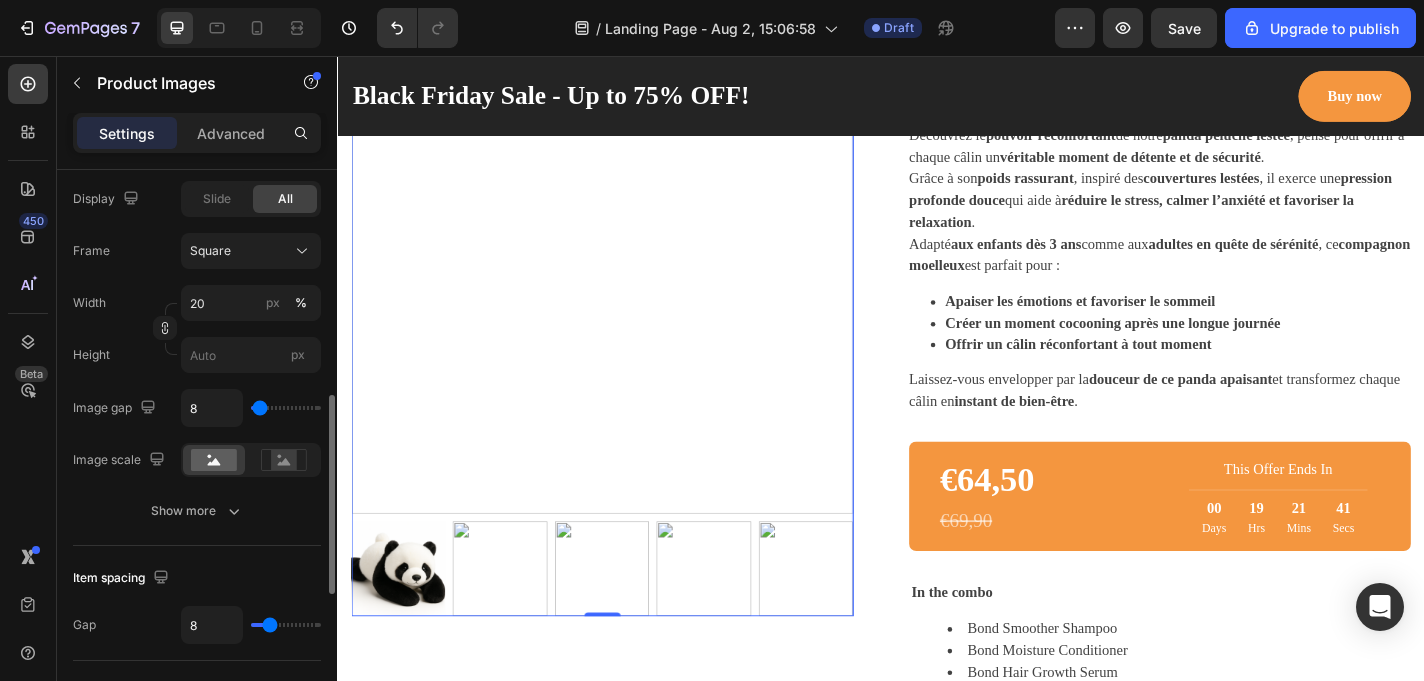 scroll, scrollTop: 638, scrollLeft: 0, axis: vertical 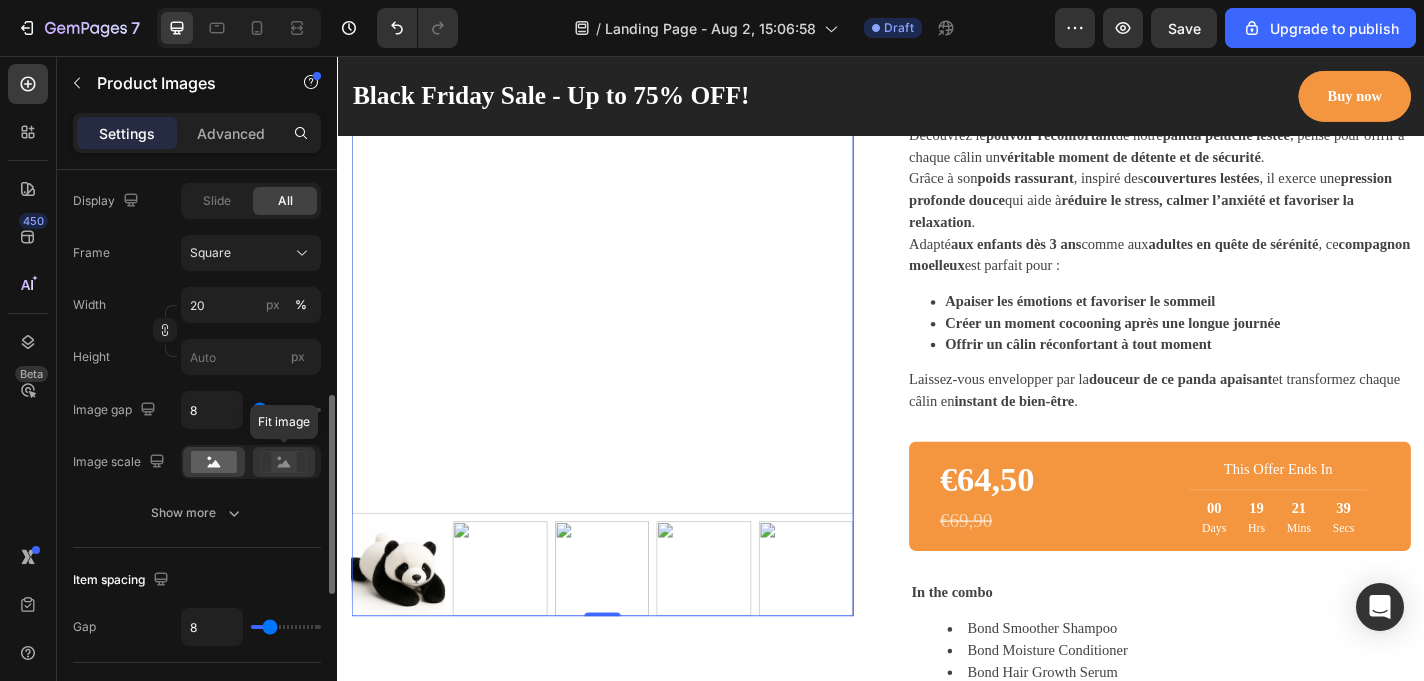 click 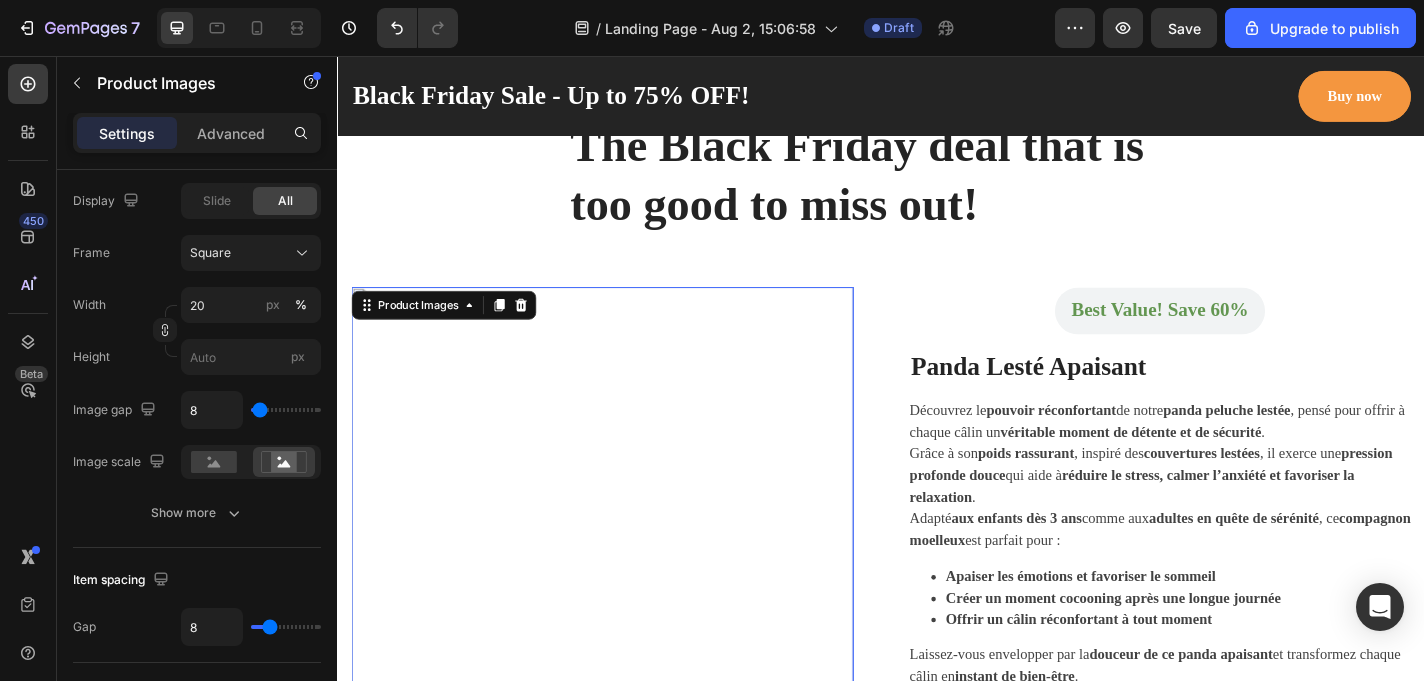 scroll, scrollTop: 1050, scrollLeft: 0, axis: vertical 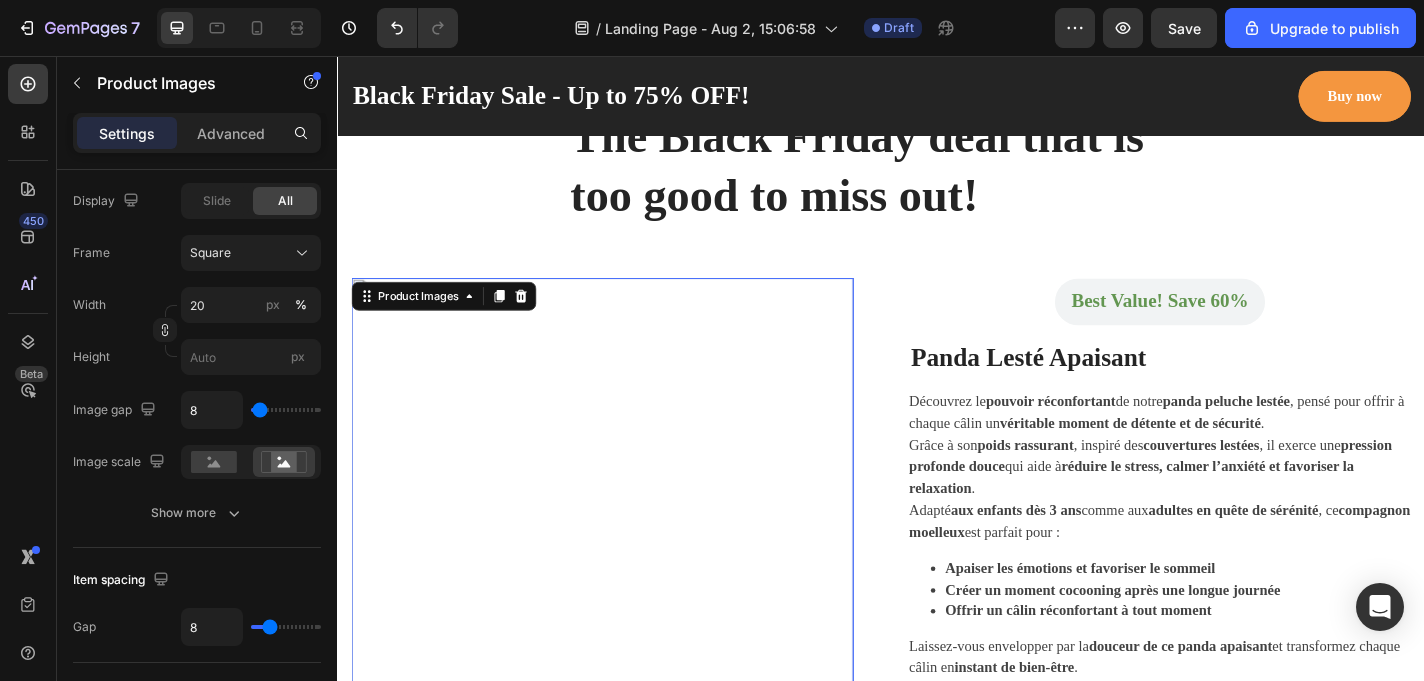 click at bounding box center (629, 578) 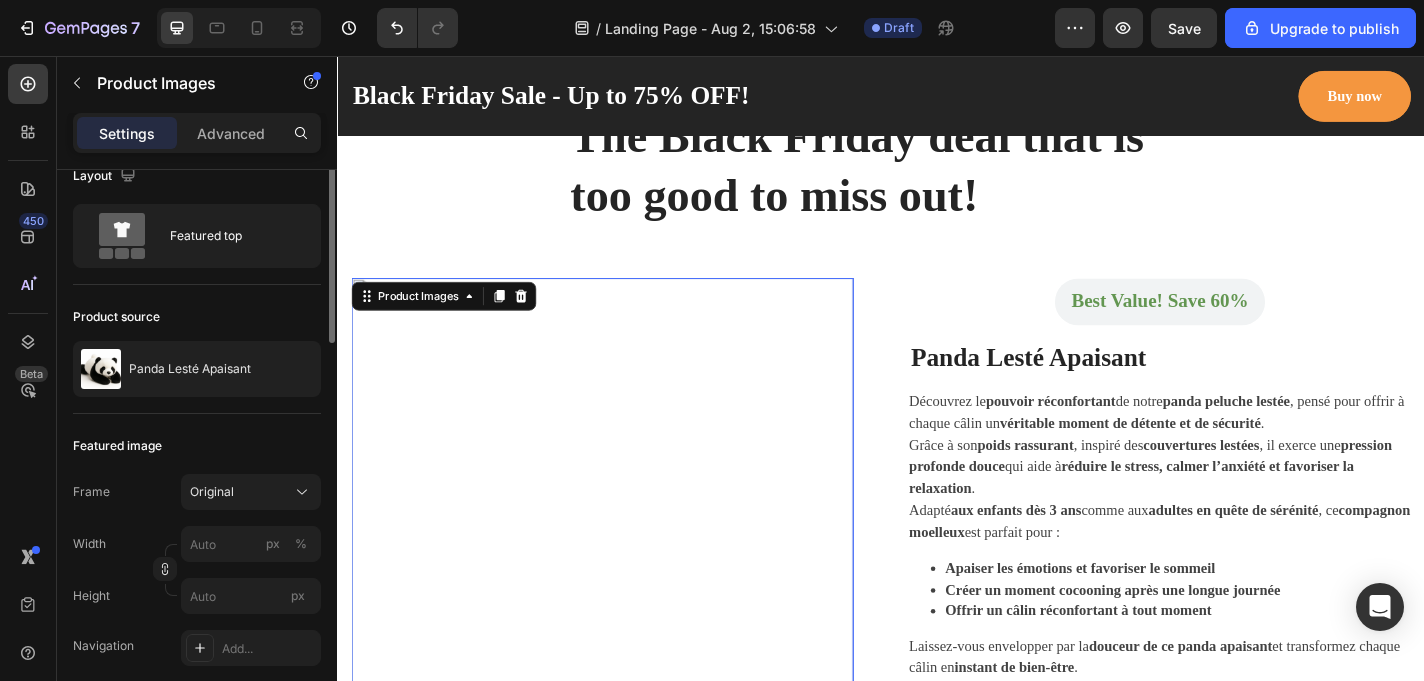 scroll, scrollTop: 0, scrollLeft: 0, axis: both 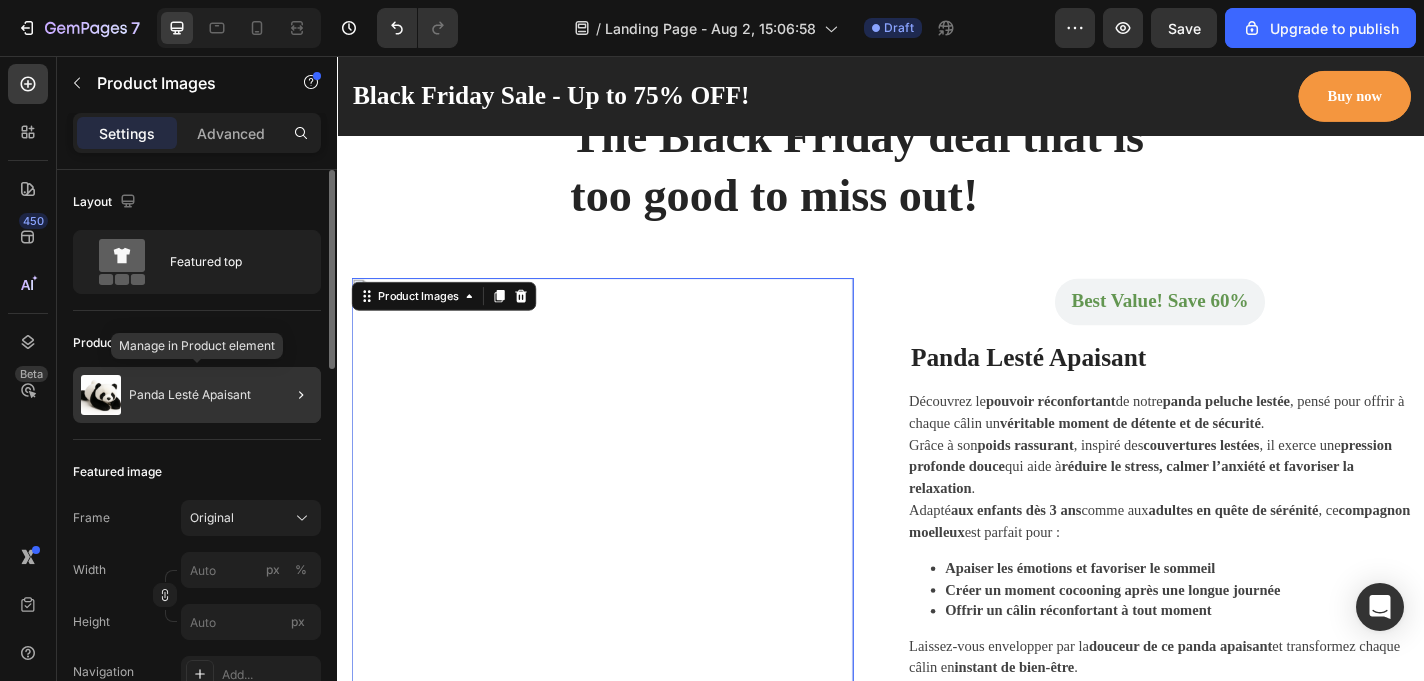 click on "Panda Lesté Apaisant" 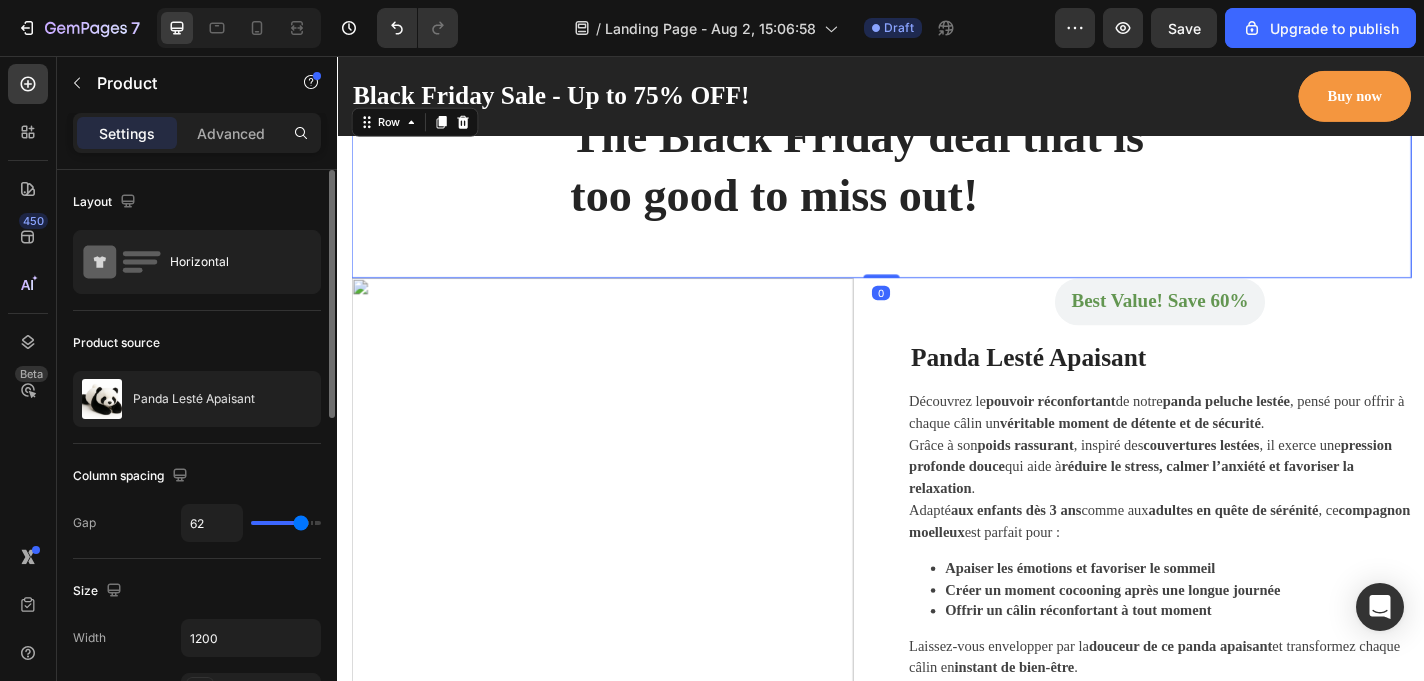 click on "The Black Friday deal that is too good to miss out! Heading Row" at bounding box center [937, 205] 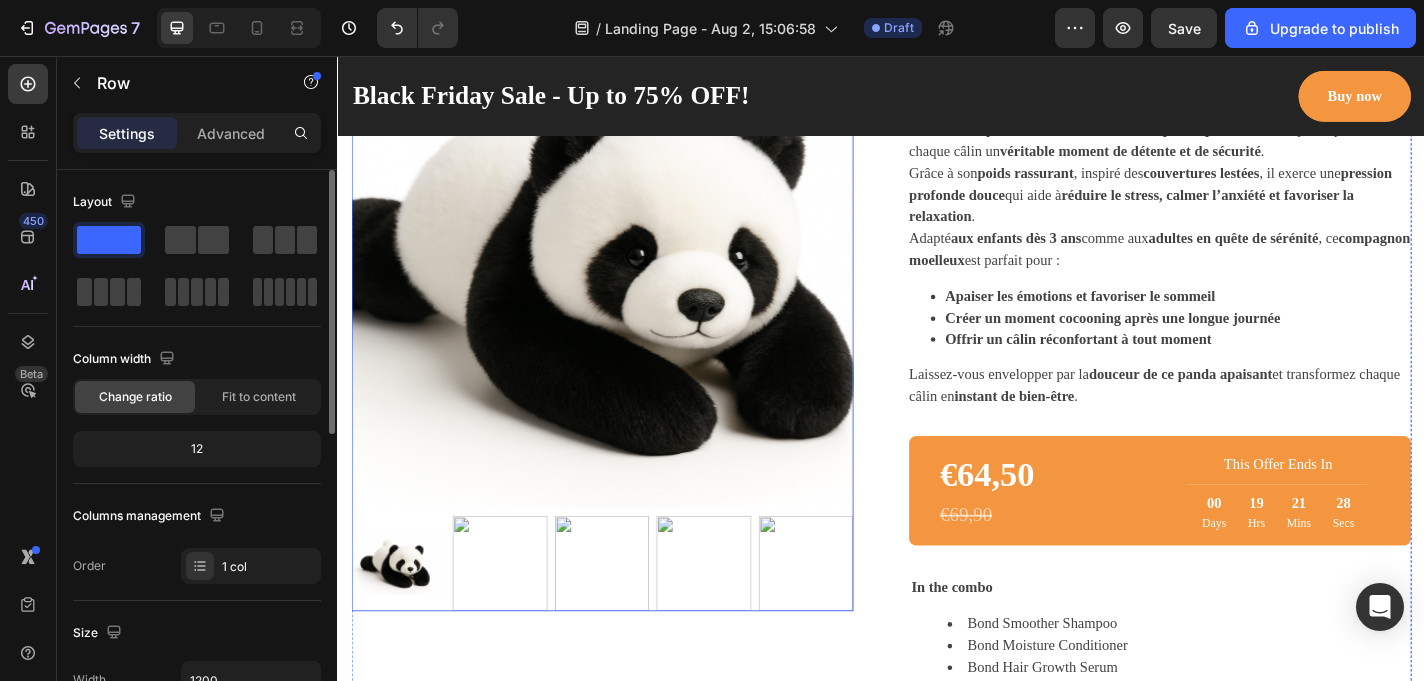 scroll, scrollTop: 1352, scrollLeft: 0, axis: vertical 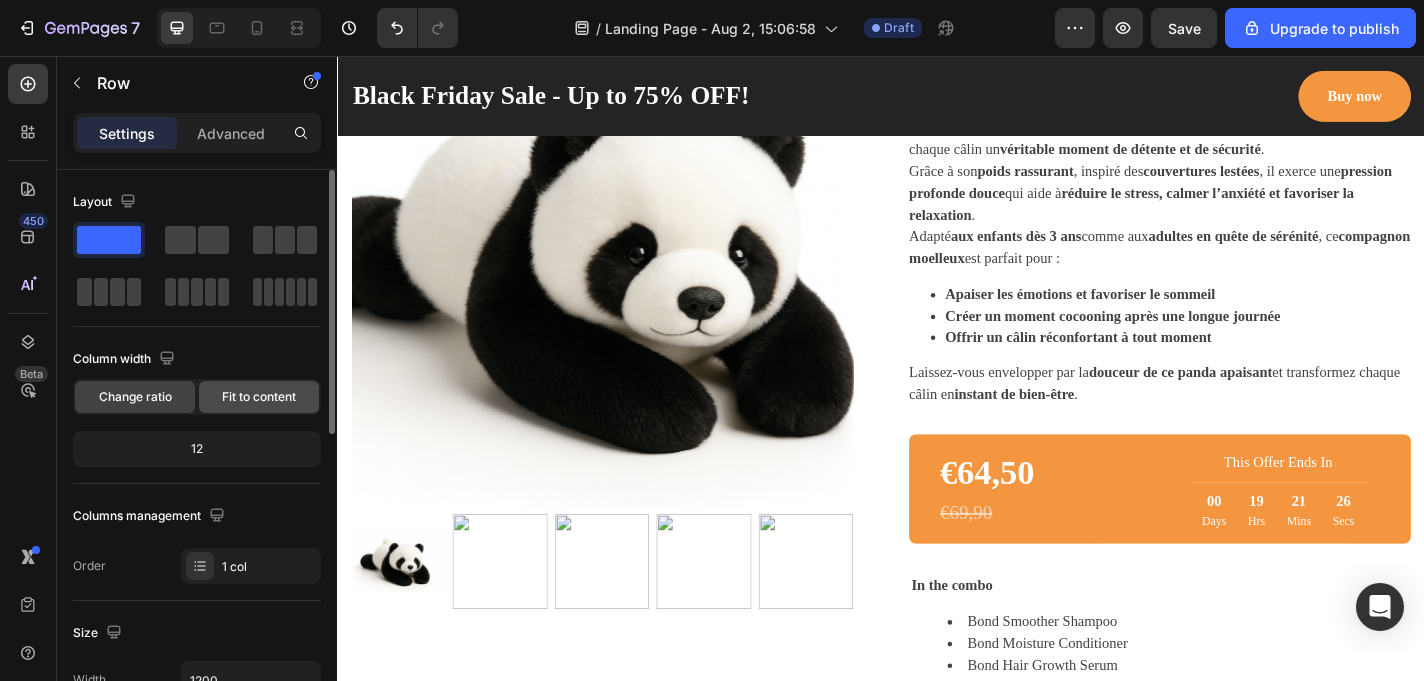 click on "Fit to content" 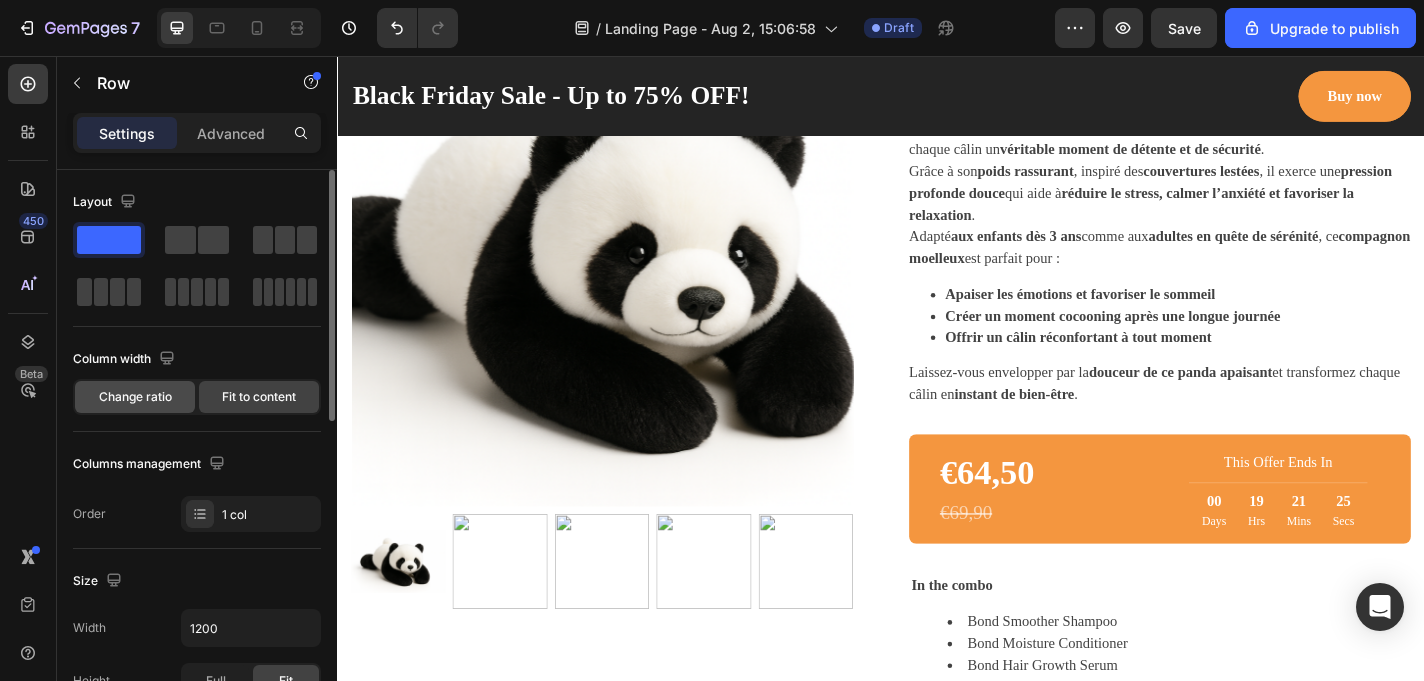 click on "Change ratio" 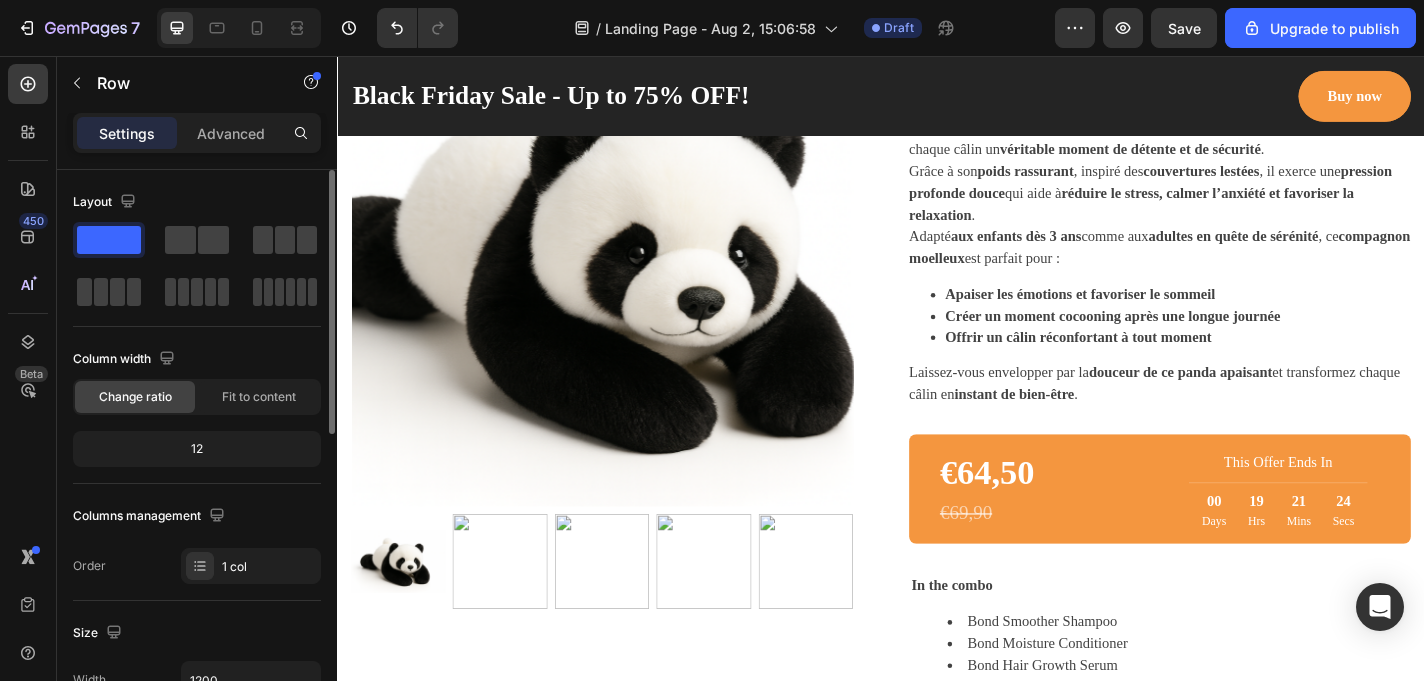 click on "12" 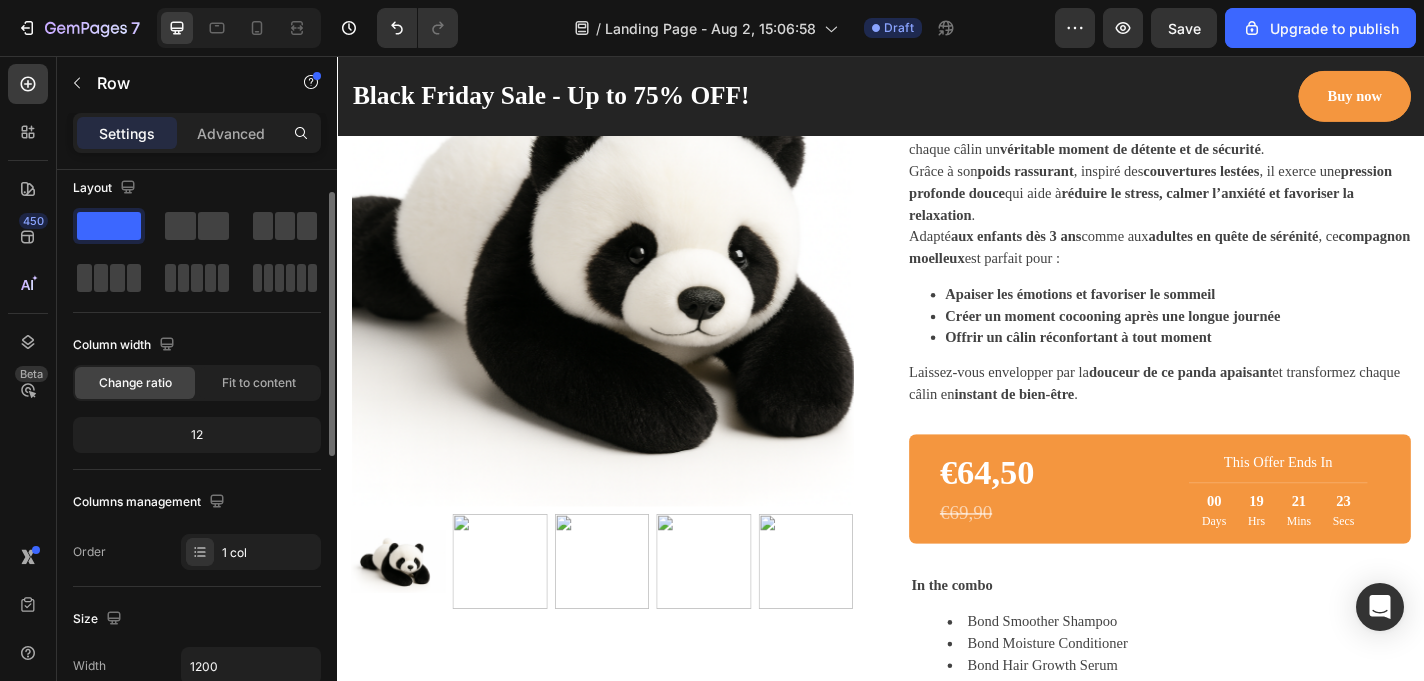 scroll, scrollTop: 25, scrollLeft: 0, axis: vertical 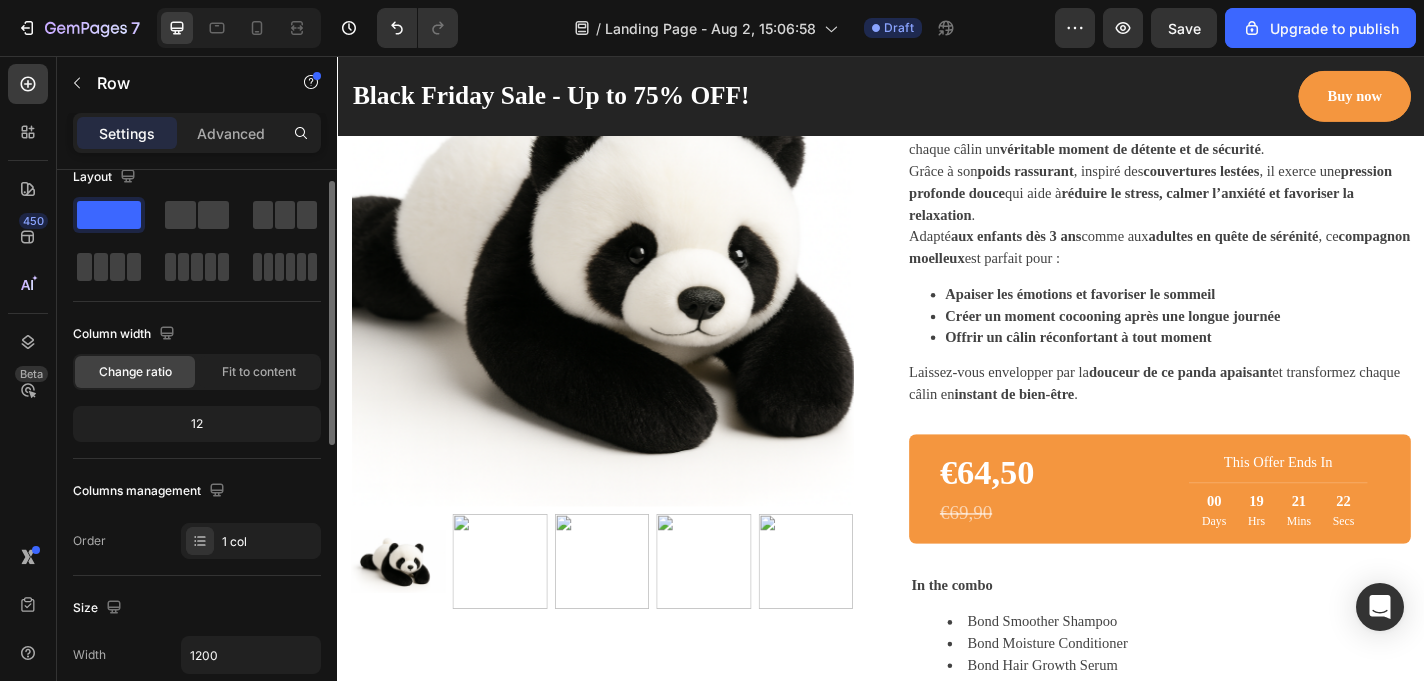 click on "12" 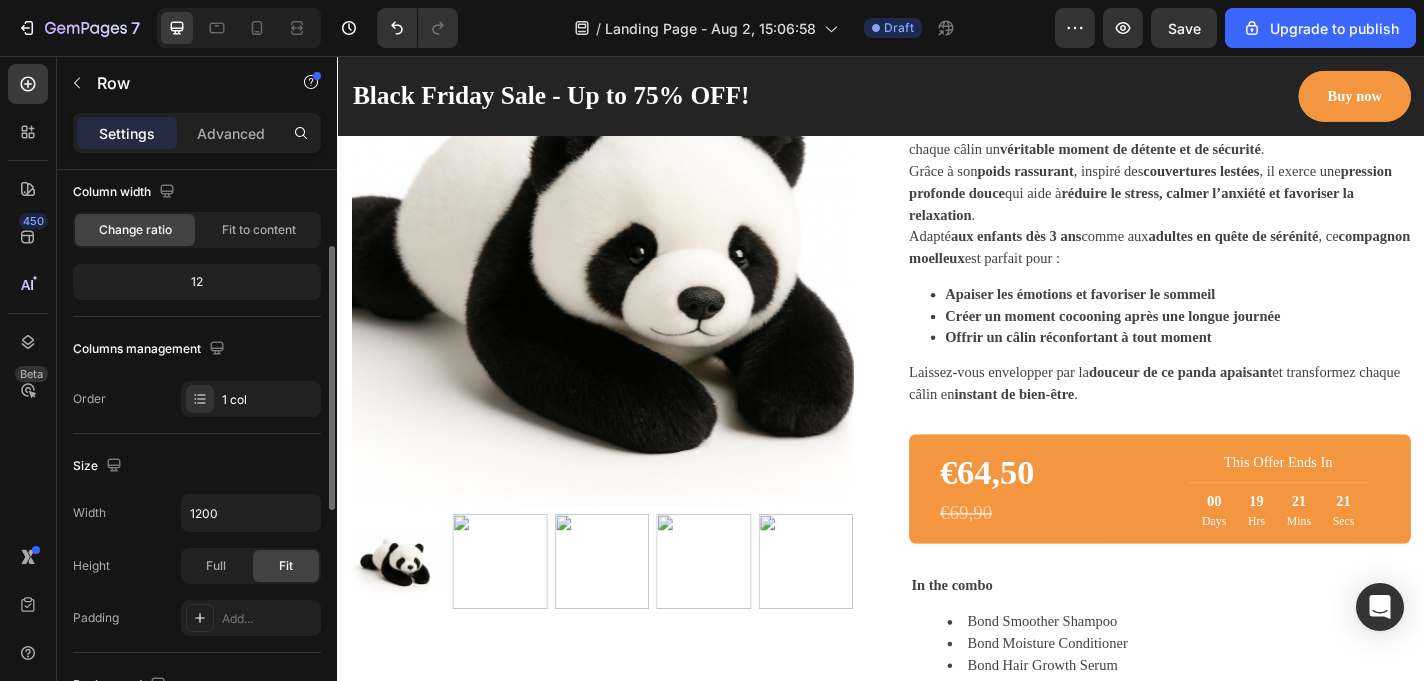 scroll, scrollTop: 168, scrollLeft: 0, axis: vertical 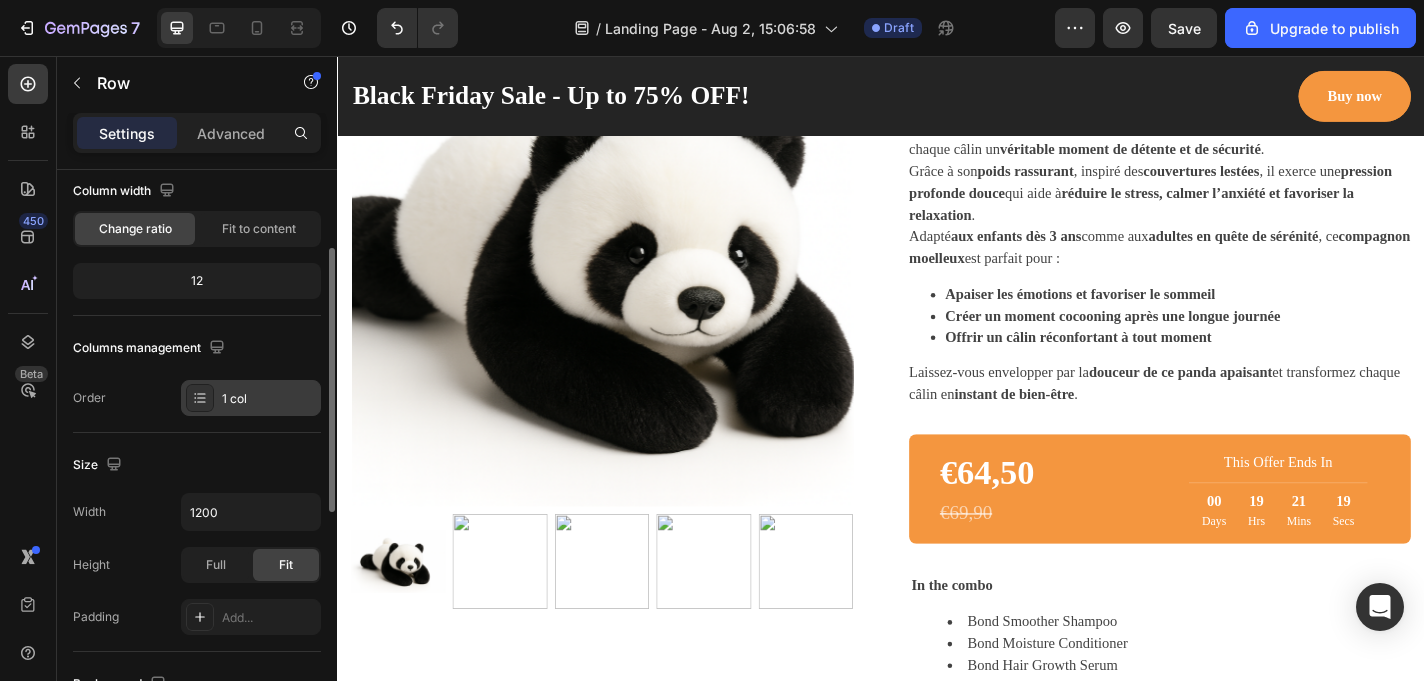 click 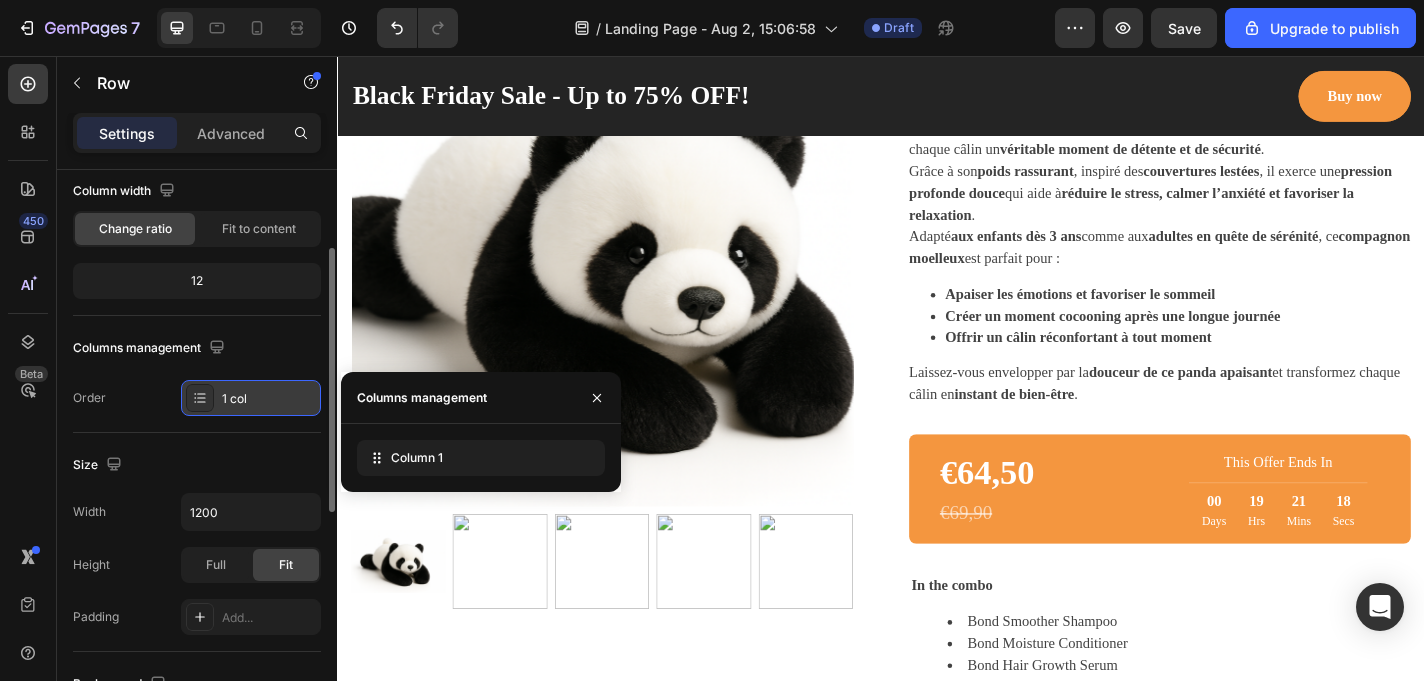 click 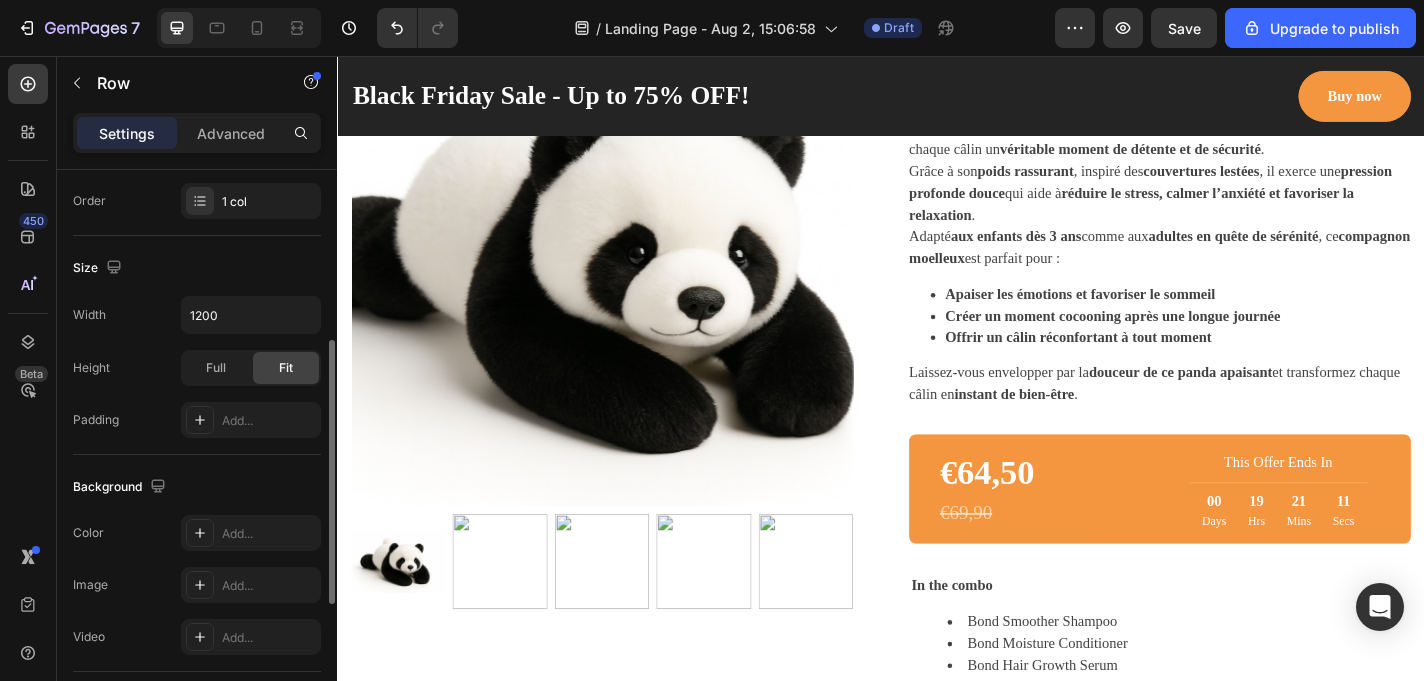 scroll, scrollTop: 0, scrollLeft: 0, axis: both 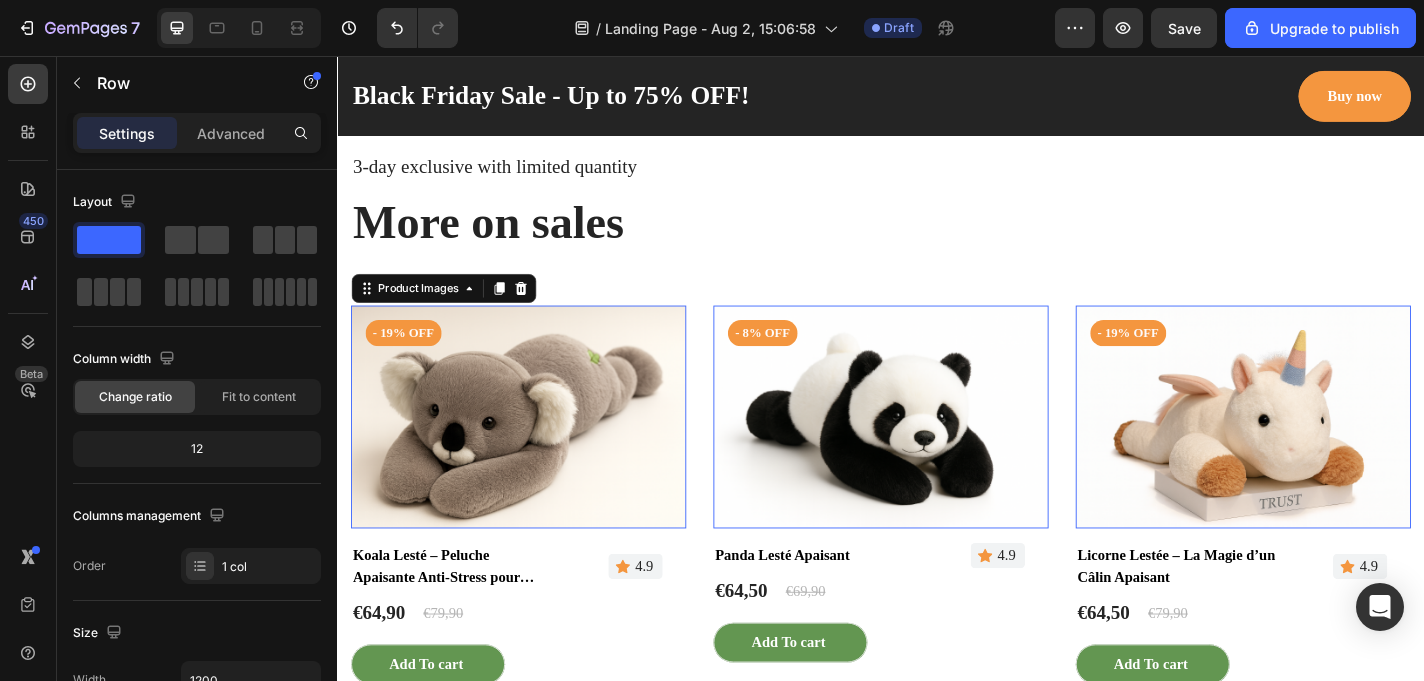 click at bounding box center [537, 454] 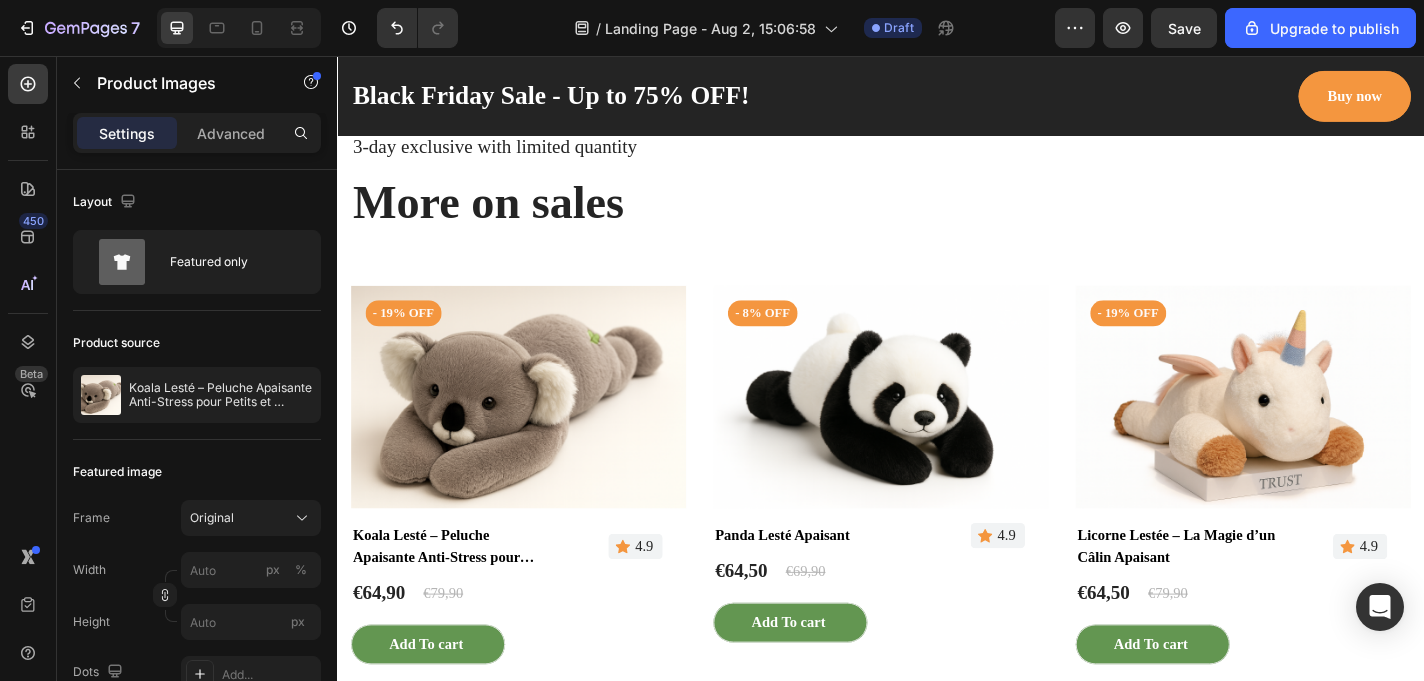 scroll, scrollTop: 2349, scrollLeft: 0, axis: vertical 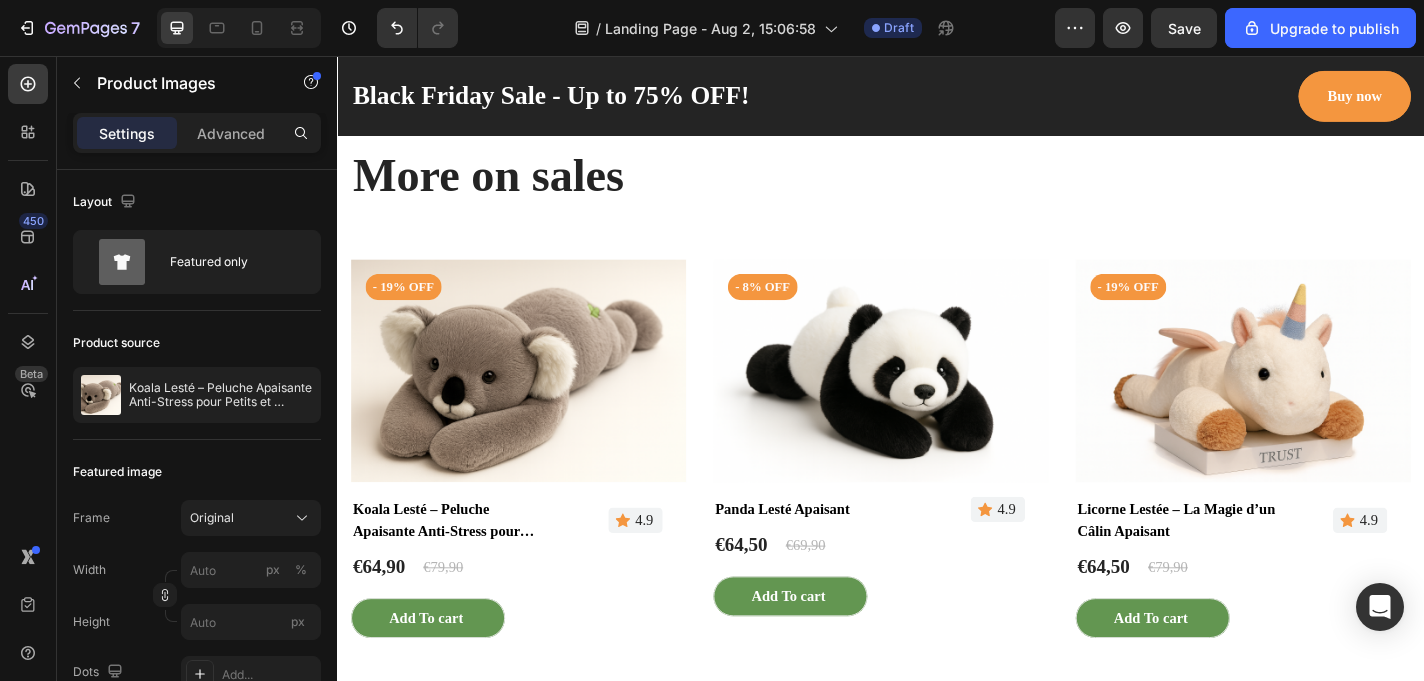click at bounding box center [537, 403] 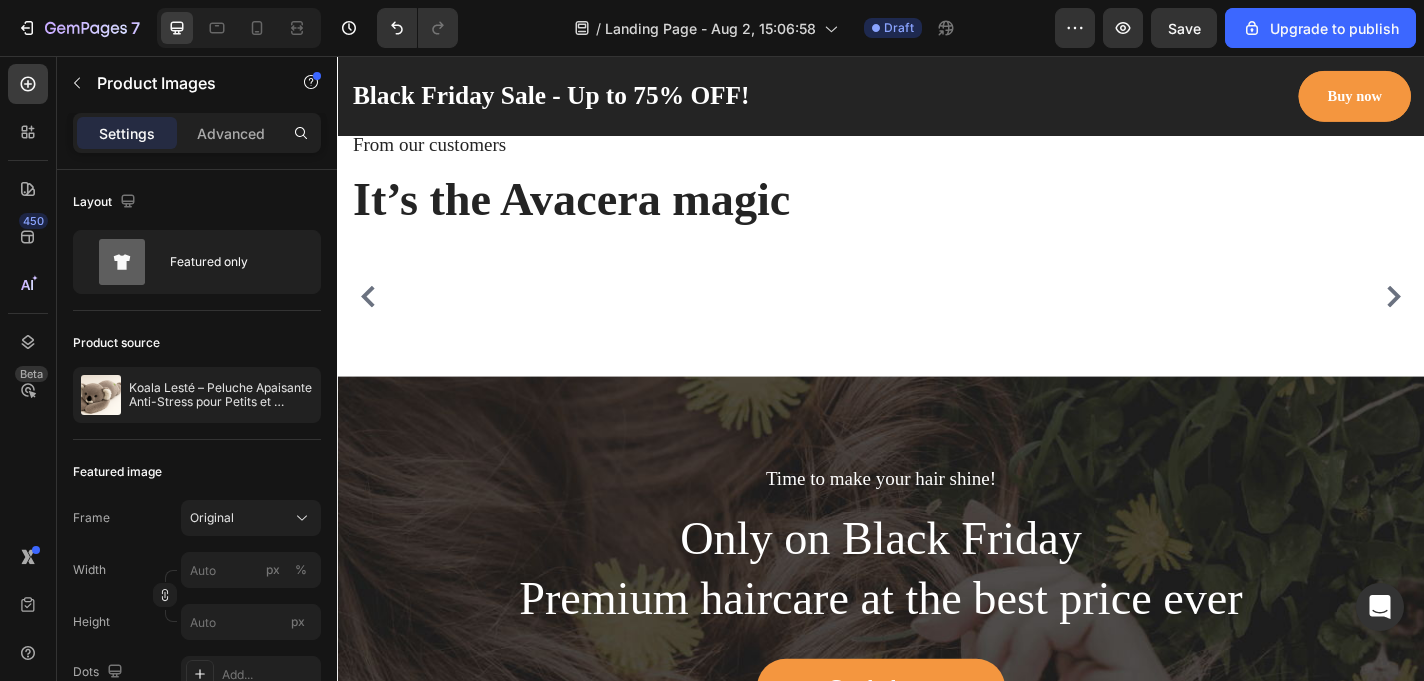 scroll, scrollTop: 5310, scrollLeft: 0, axis: vertical 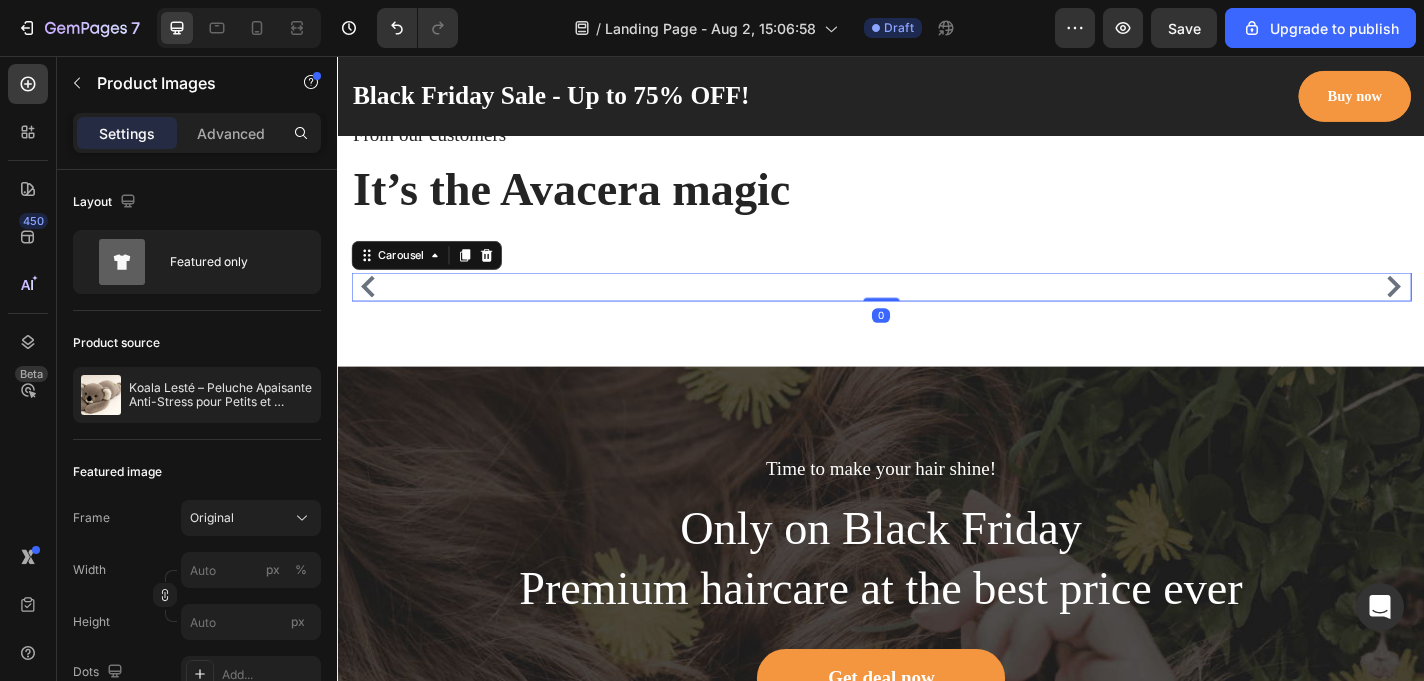 click 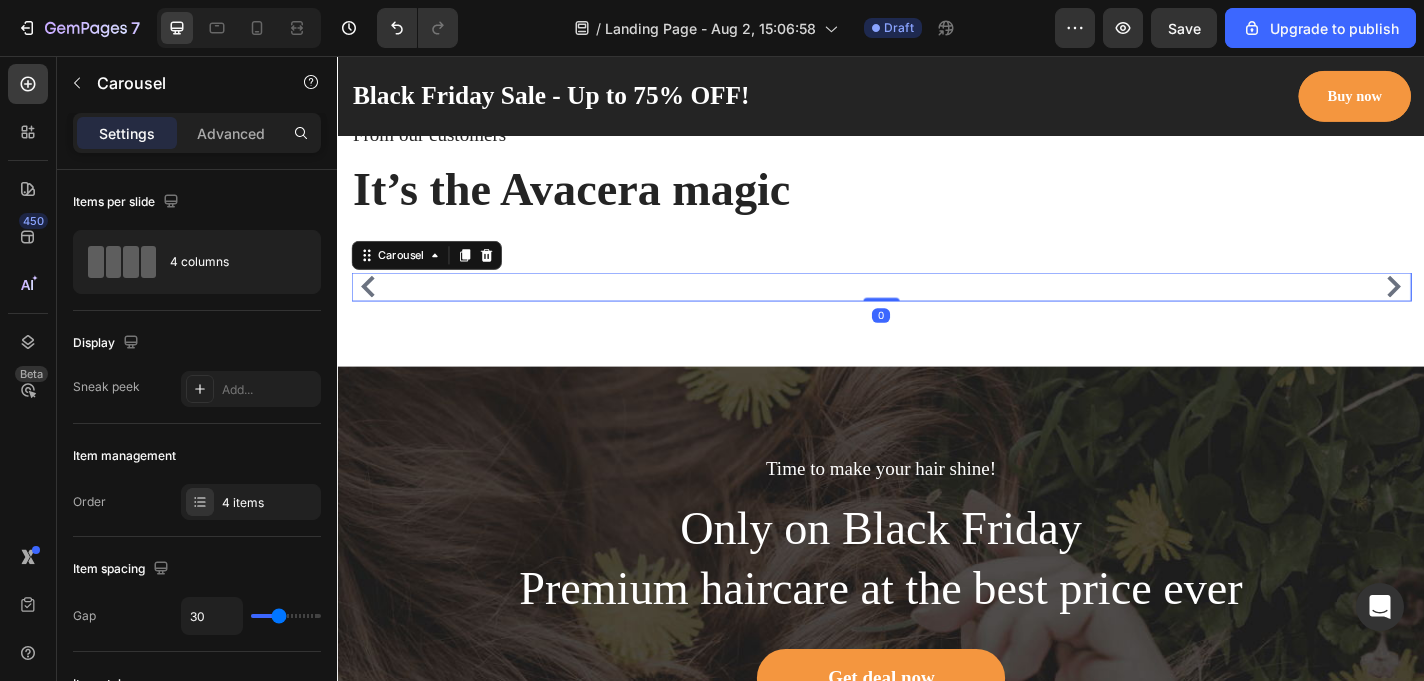 click 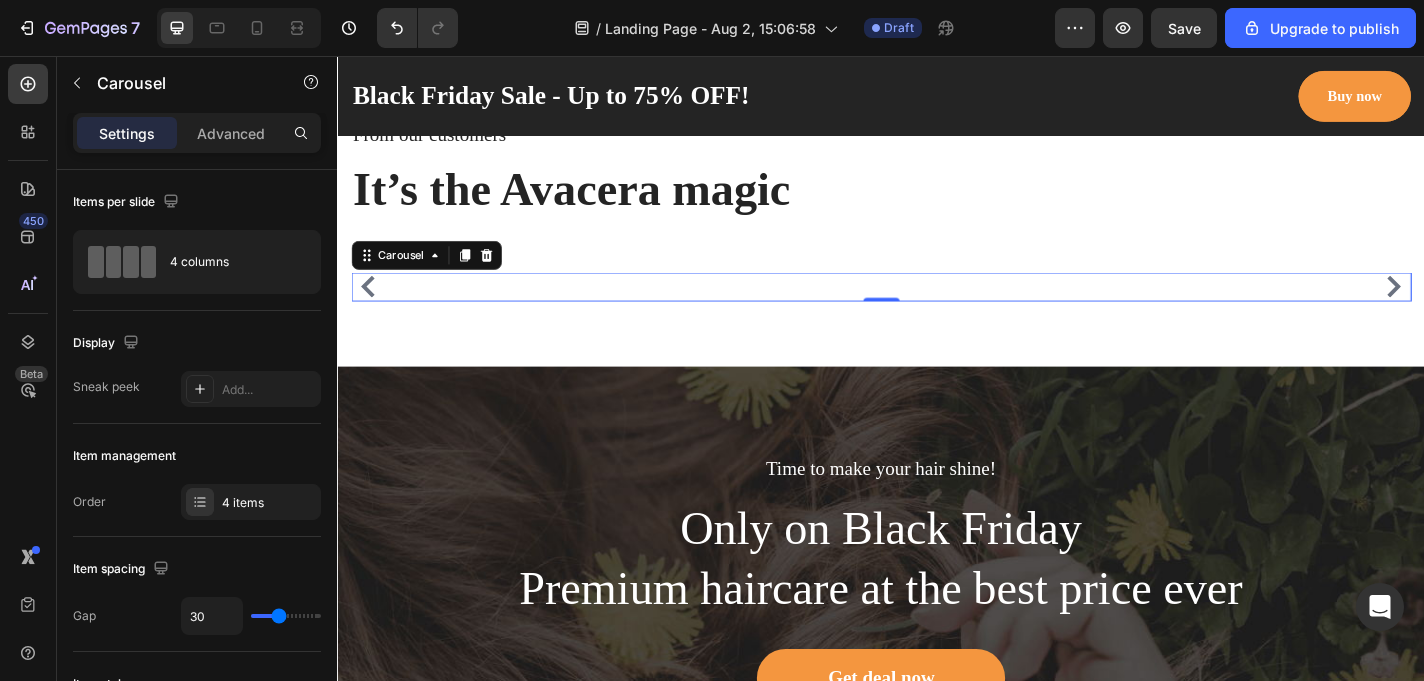 click 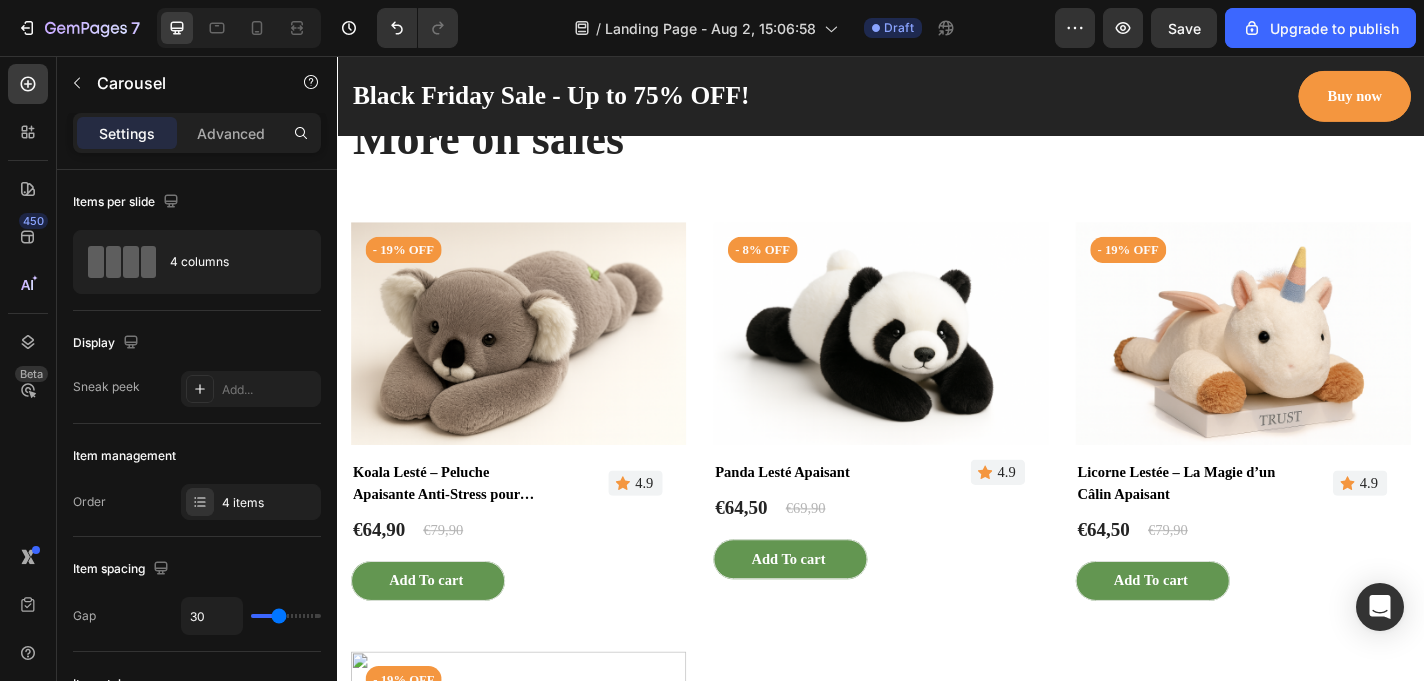 scroll, scrollTop: 2394, scrollLeft: 0, axis: vertical 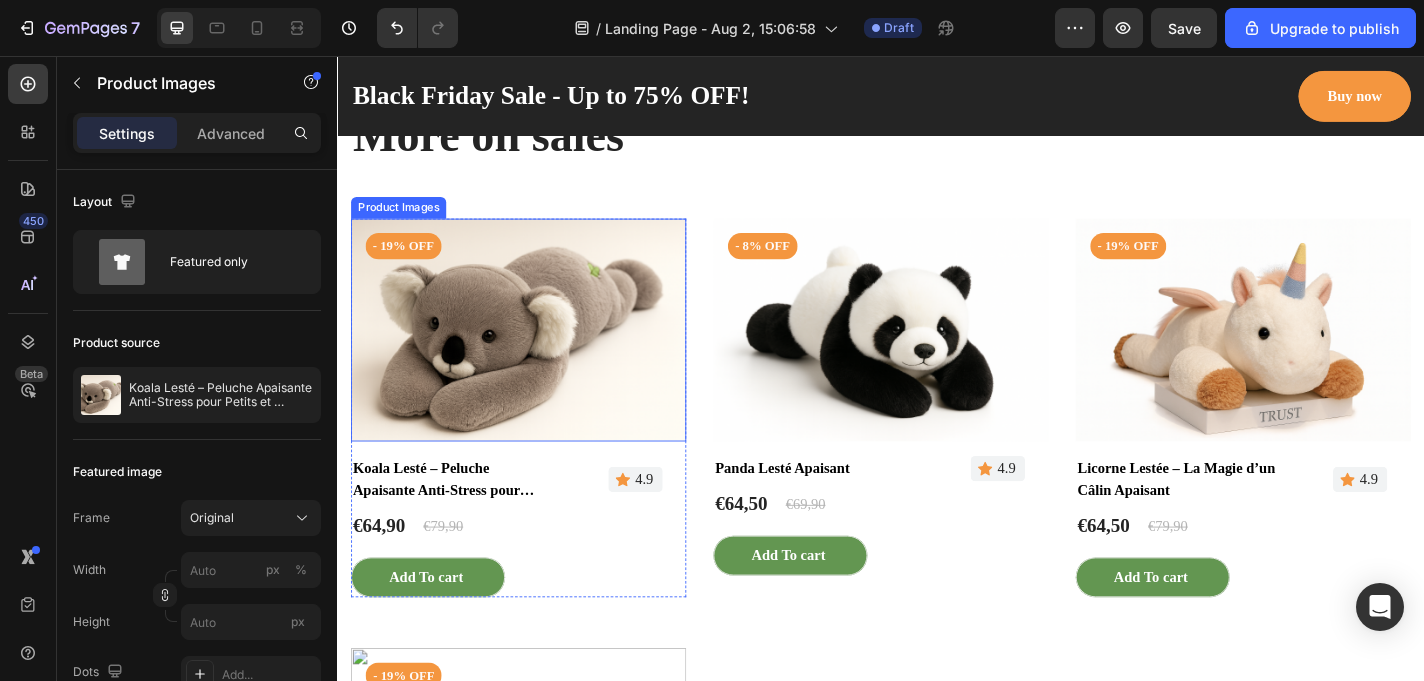 click at bounding box center (537, 358) 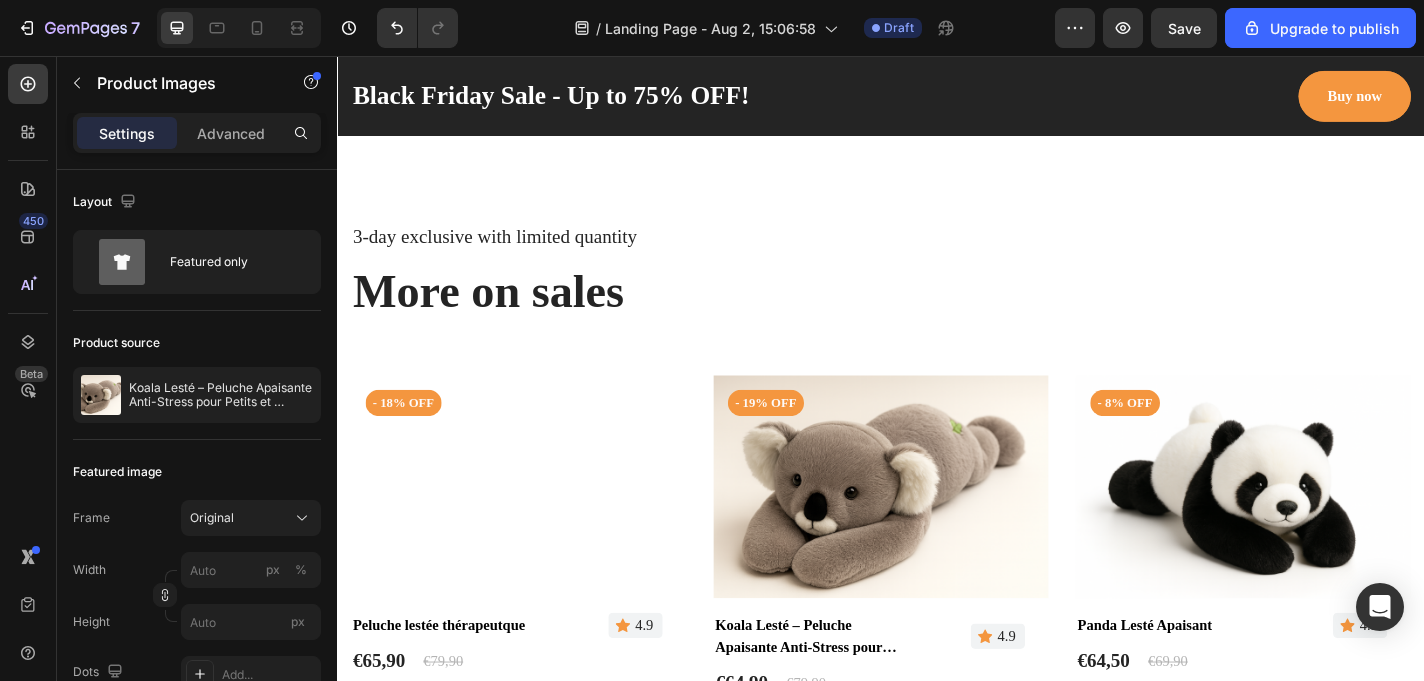 scroll, scrollTop: 2286, scrollLeft: 0, axis: vertical 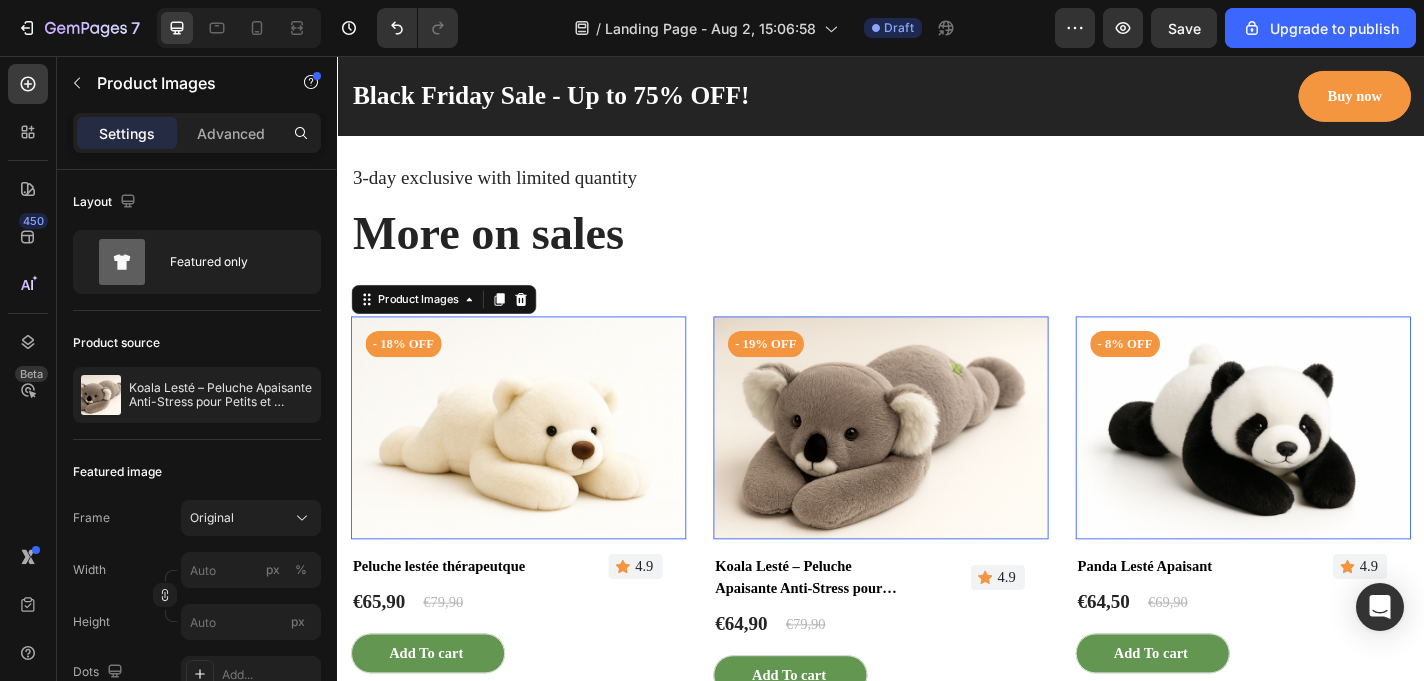 click at bounding box center (537, 466) 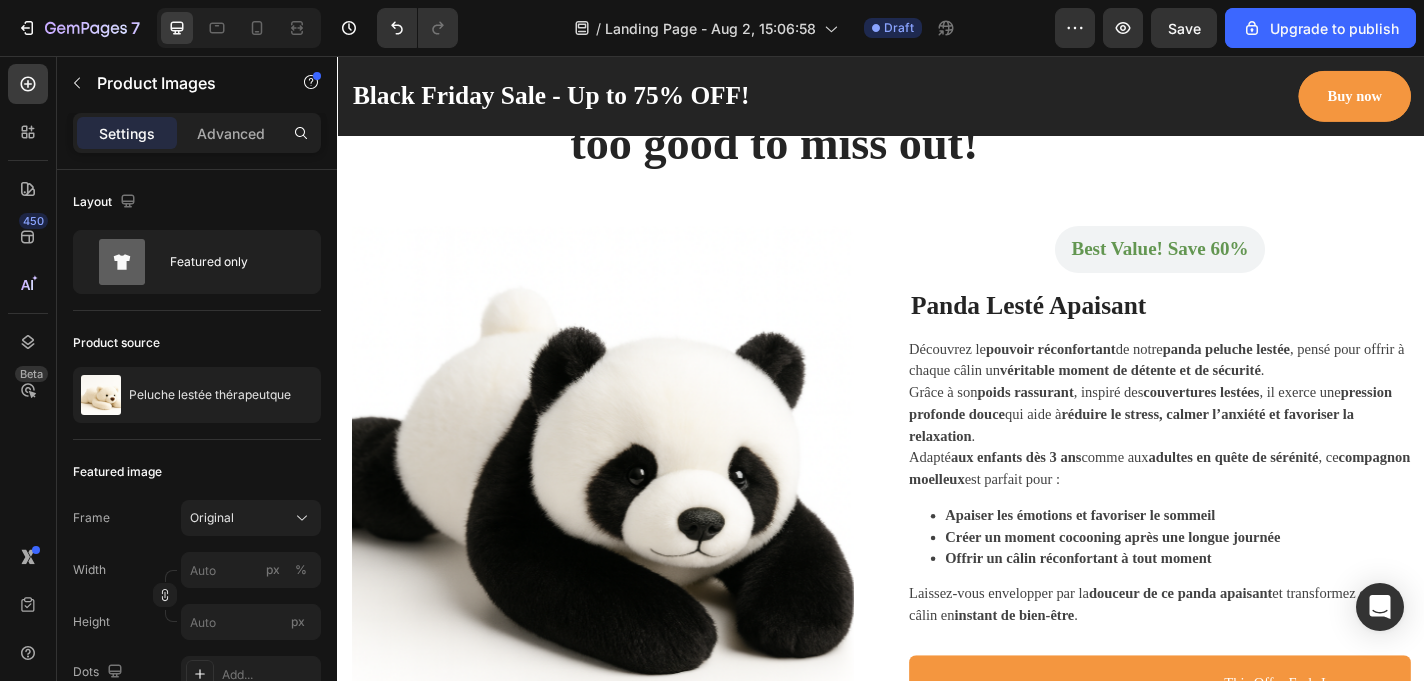 scroll, scrollTop: 1115, scrollLeft: 0, axis: vertical 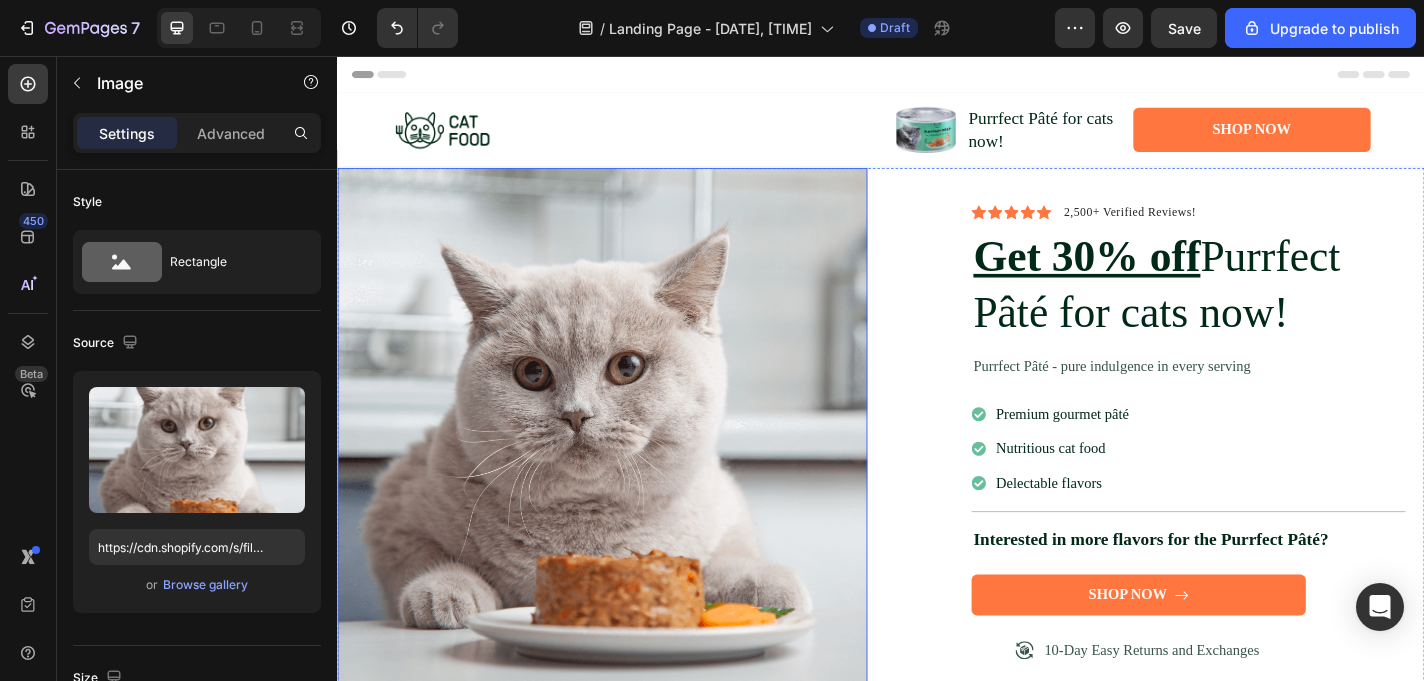 click at bounding box center (629, 471) 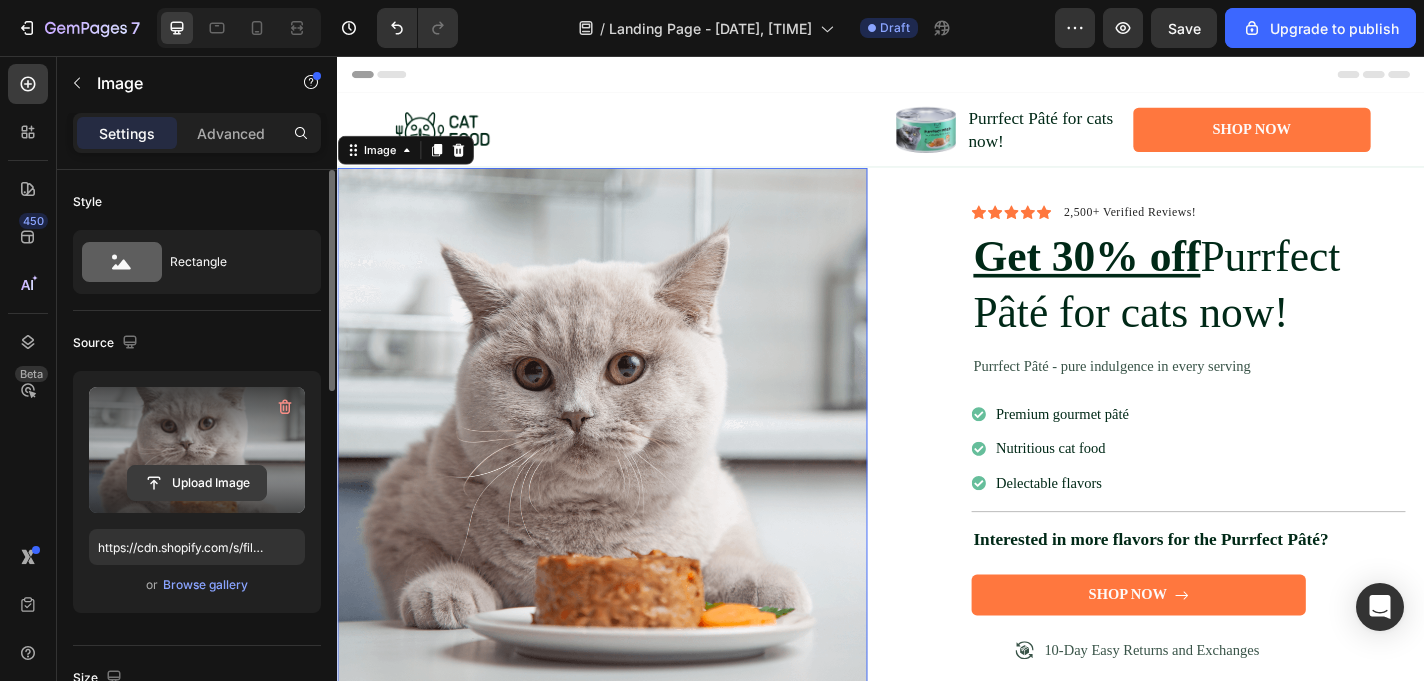 click 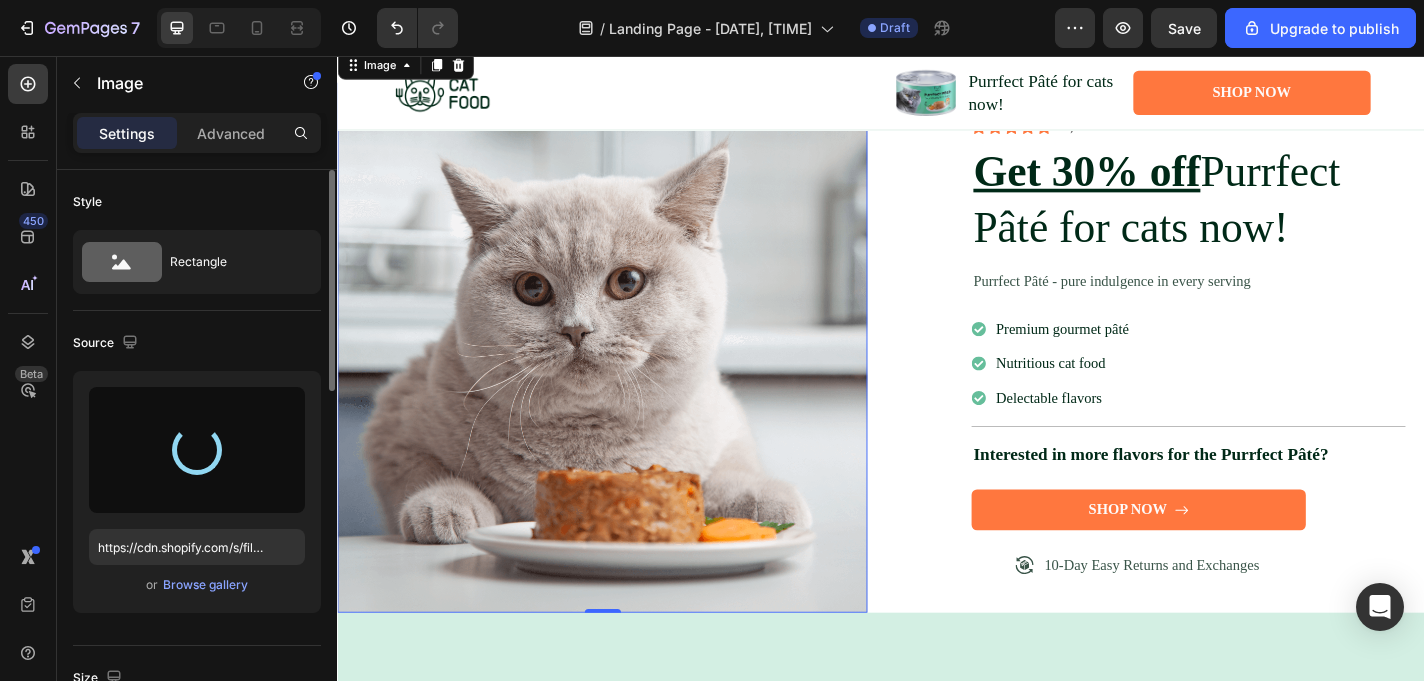 scroll, scrollTop: 99, scrollLeft: 0, axis: vertical 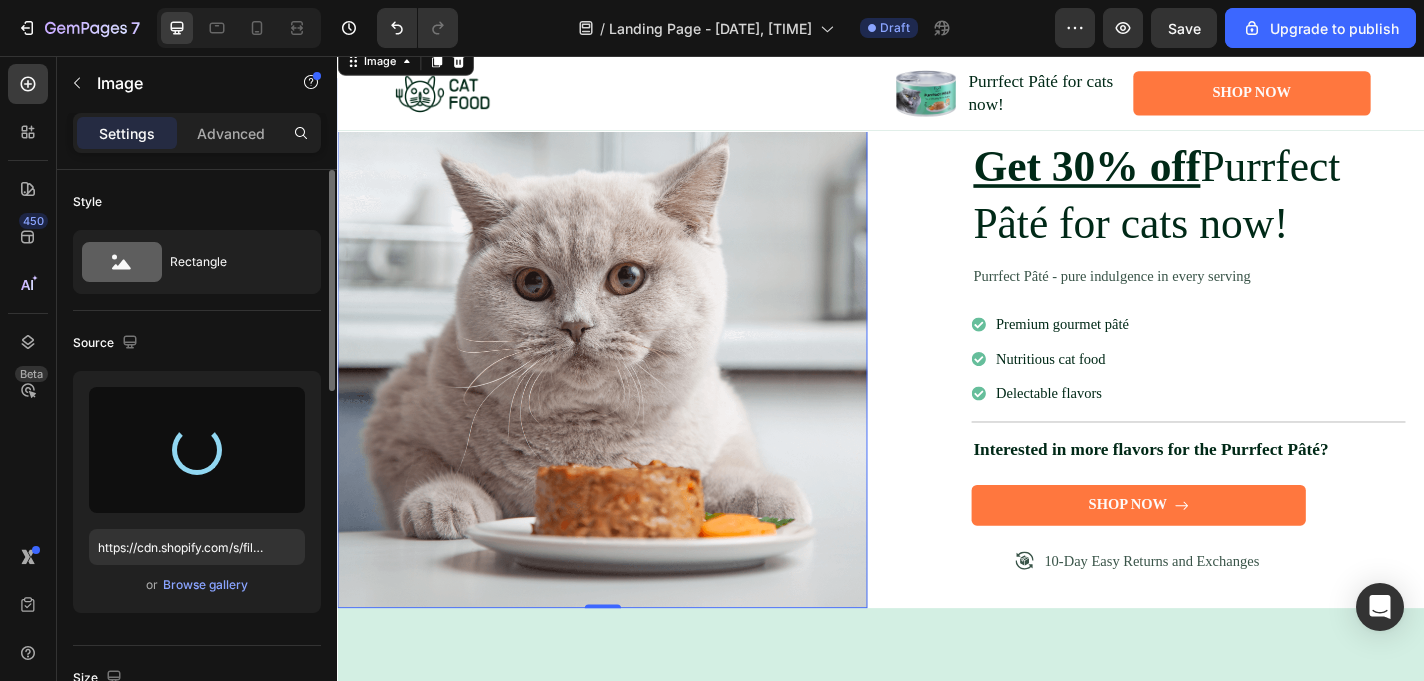 type on "https://cdn.shopify.com/s/files/1/0933/8539/2471/files/gempages_577575898434241212-50b5adc2-2038-4c88-b9bd-27bd7a7f43ed.png" 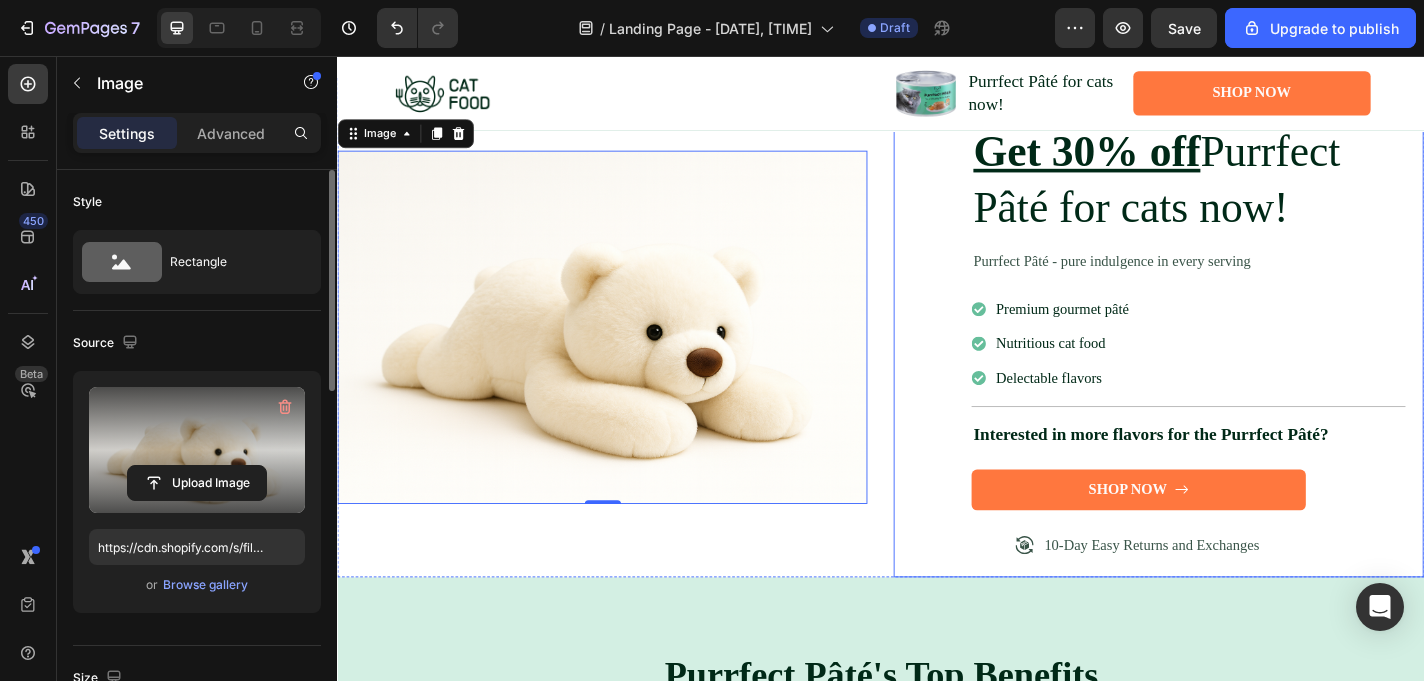 click on "Icon Icon Icon Icon Icon Icon List 2,500+ Verified Reviews! Text Block Row Get 30% off  Purrfect Pâté for cats now! Heading Purrfect Pâté - pure indulgence in every serving Text Block Premium gourmet pâté Nutritious cat food Delectable flavors Item List                Title Line Interested in more flavors for the Purrfect Pâté? Heading
Shop Now Button
10-Day Easy Returns and Exchanges Item List Row Row" at bounding box center (1243, 355) 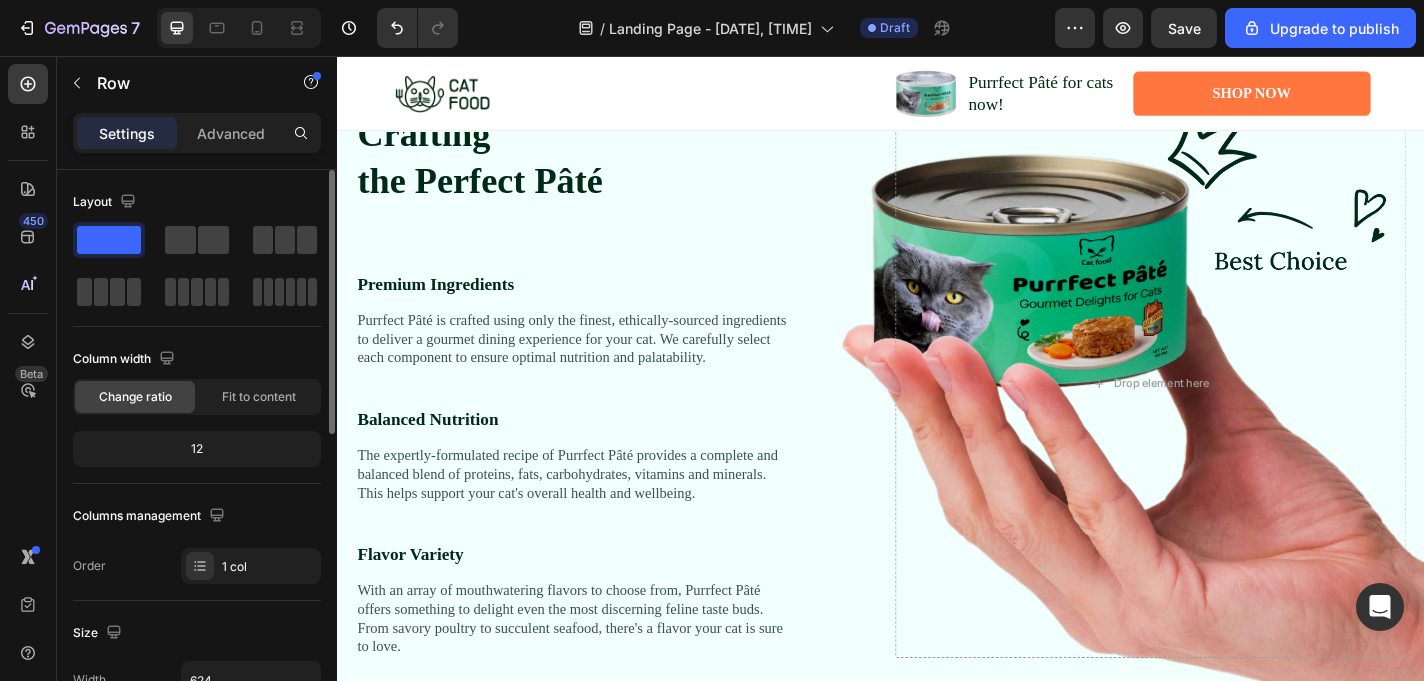 scroll, scrollTop: 1004, scrollLeft: 0, axis: vertical 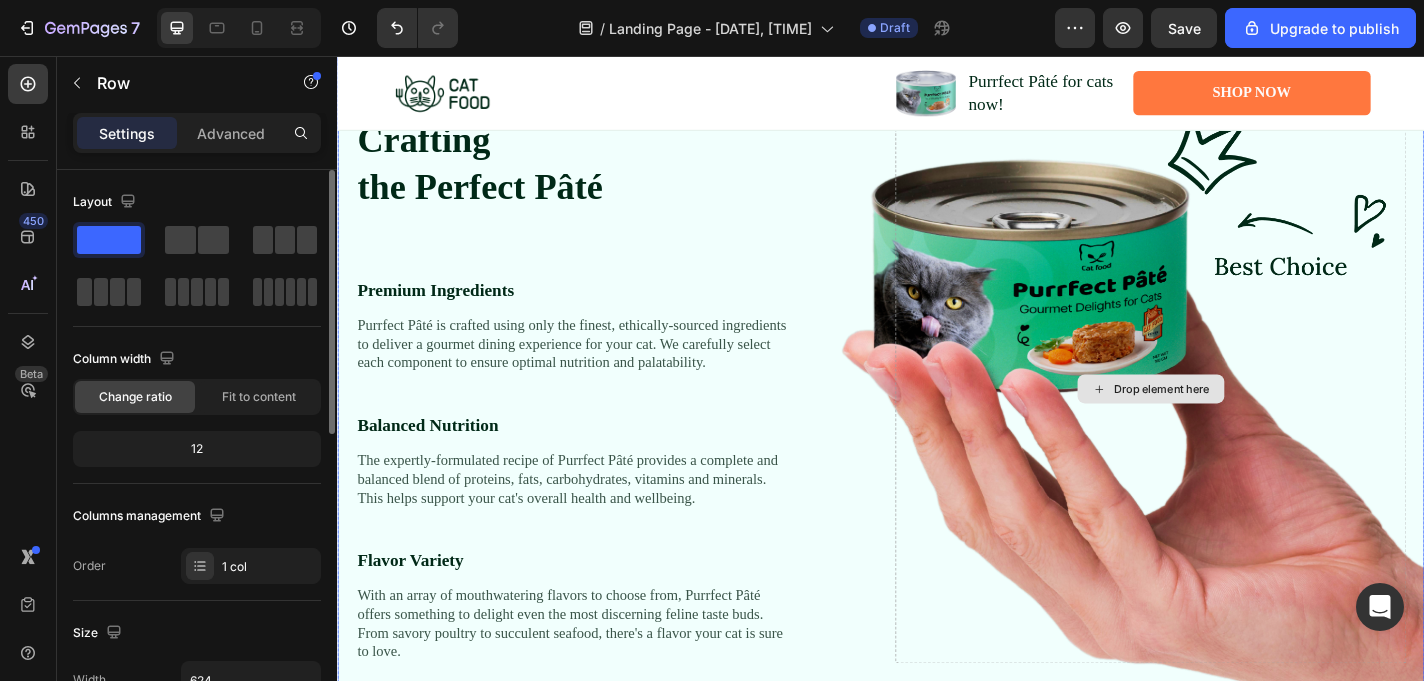 click on "Drop element here" at bounding box center [1235, 423] 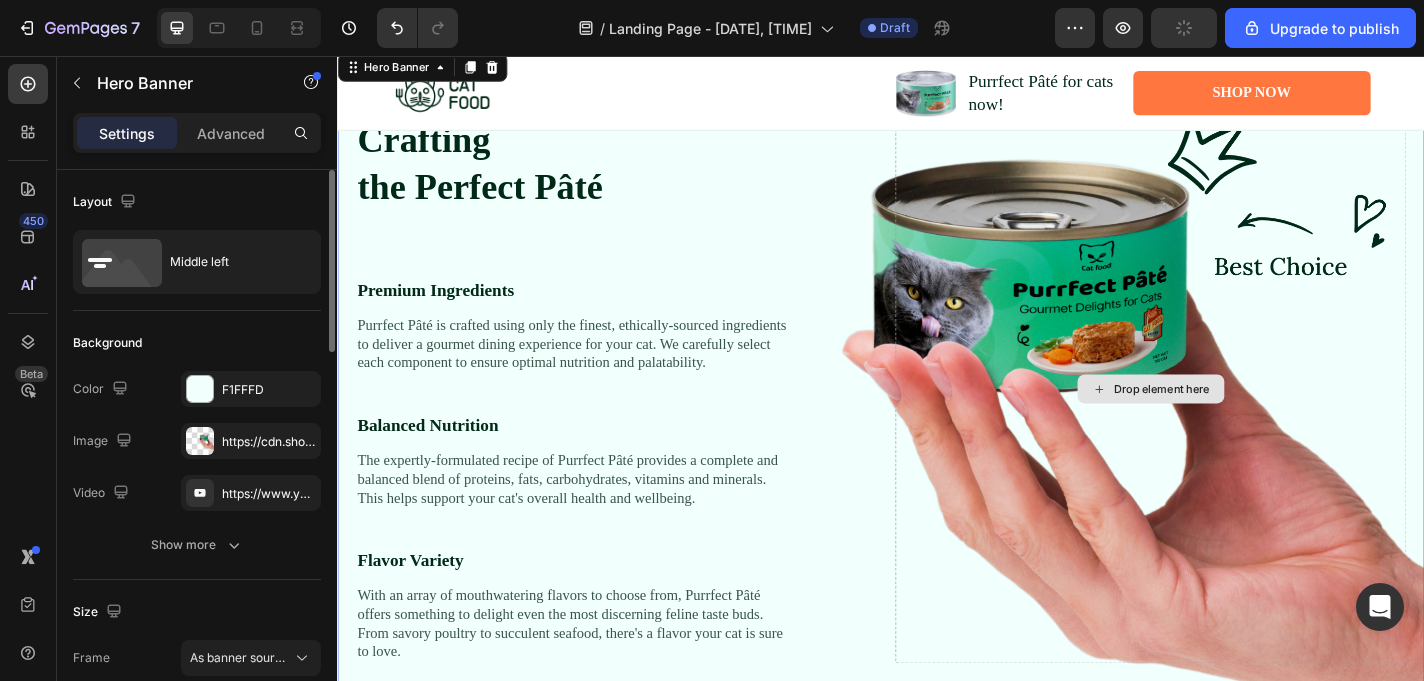 click on "Drop element here" at bounding box center (1235, 423) 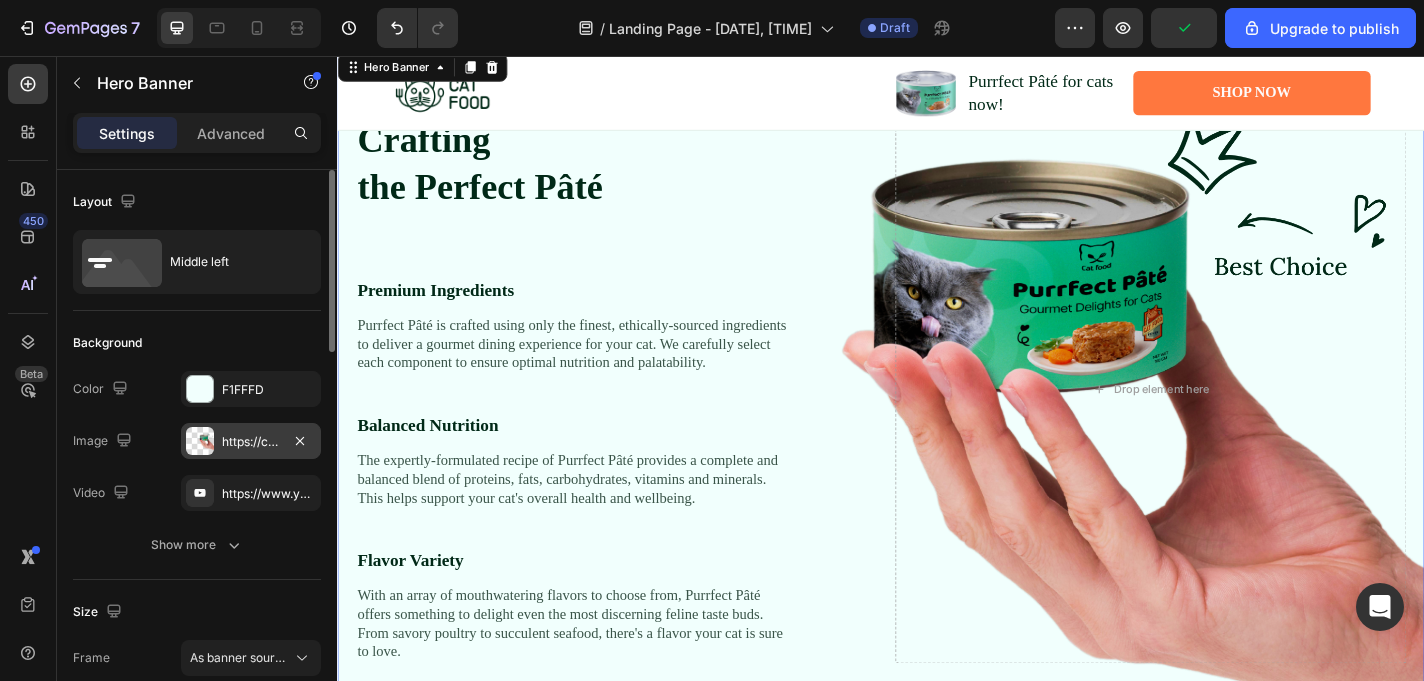 click on "https://cdn.shopify.com/s/files/1/0933/8539/2471/files/gempages_577575898434241212-7436be65-10bb-4c06-b12b-18d261ac3e10.png" at bounding box center (251, 442) 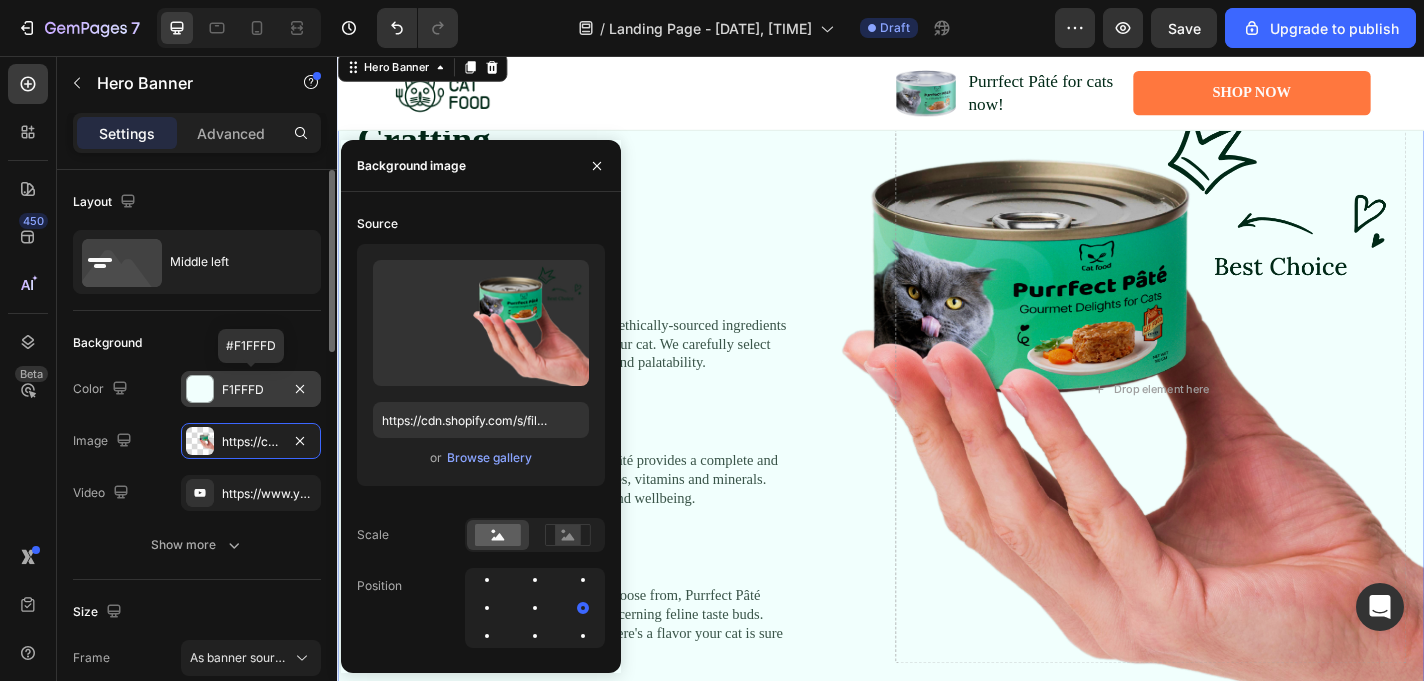 click on "F1FFFD" at bounding box center (251, 389) 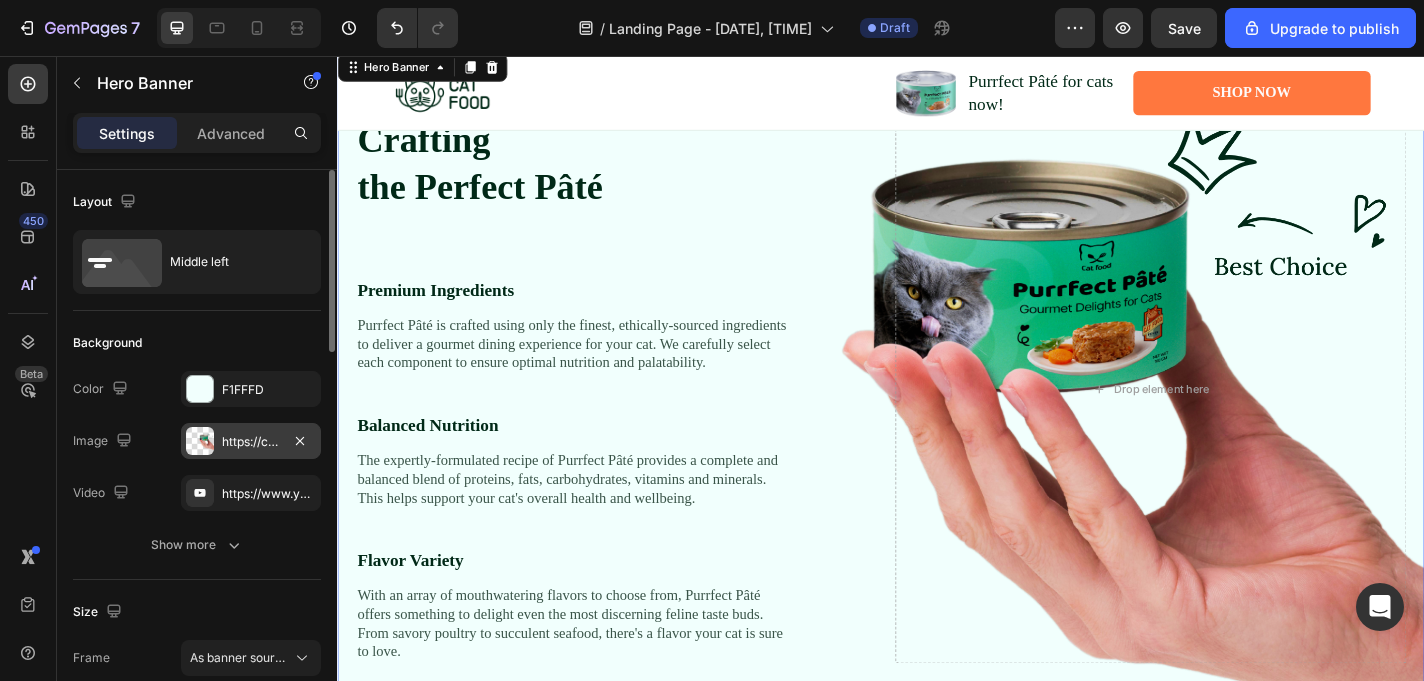 click on "https://cdn.shopify.com/s/files/1/0933/8539/2471/files/gempages_577575898434241212-7436be65-10bb-4c06-b12b-18d261ac3e10.png" at bounding box center (251, 441) 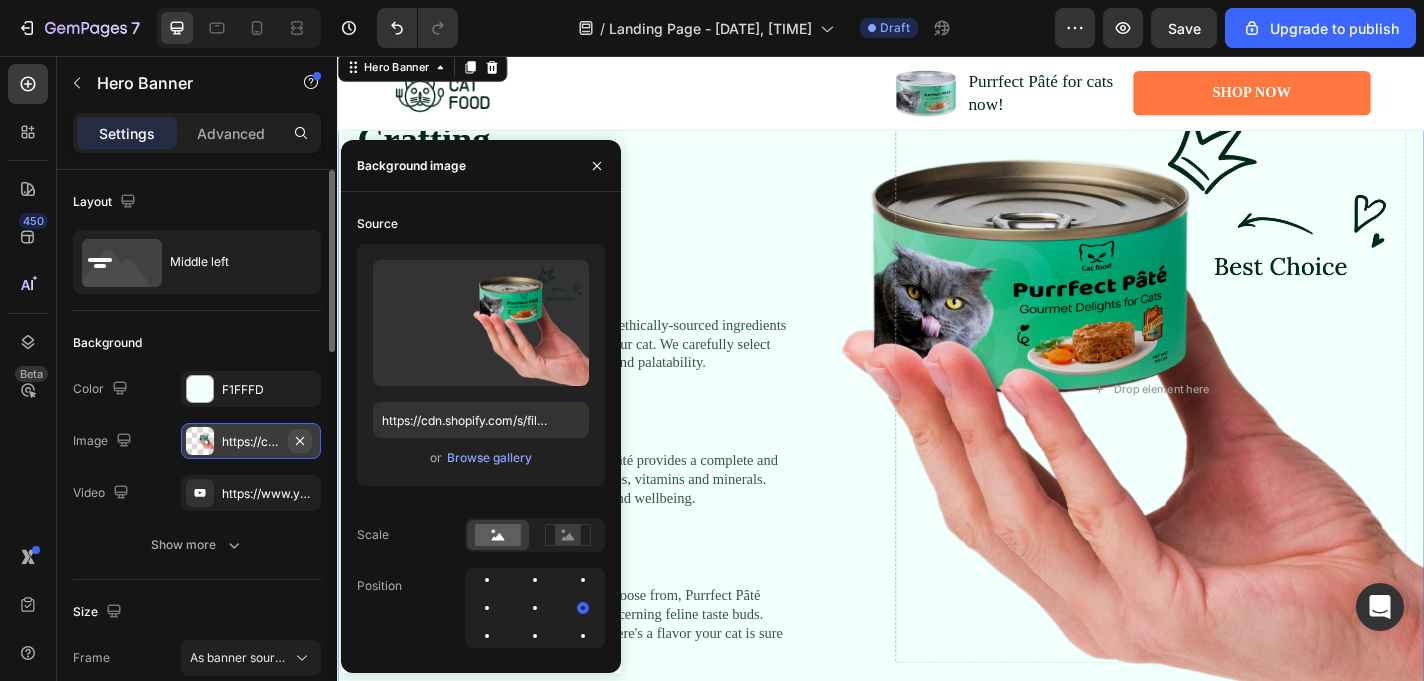 click 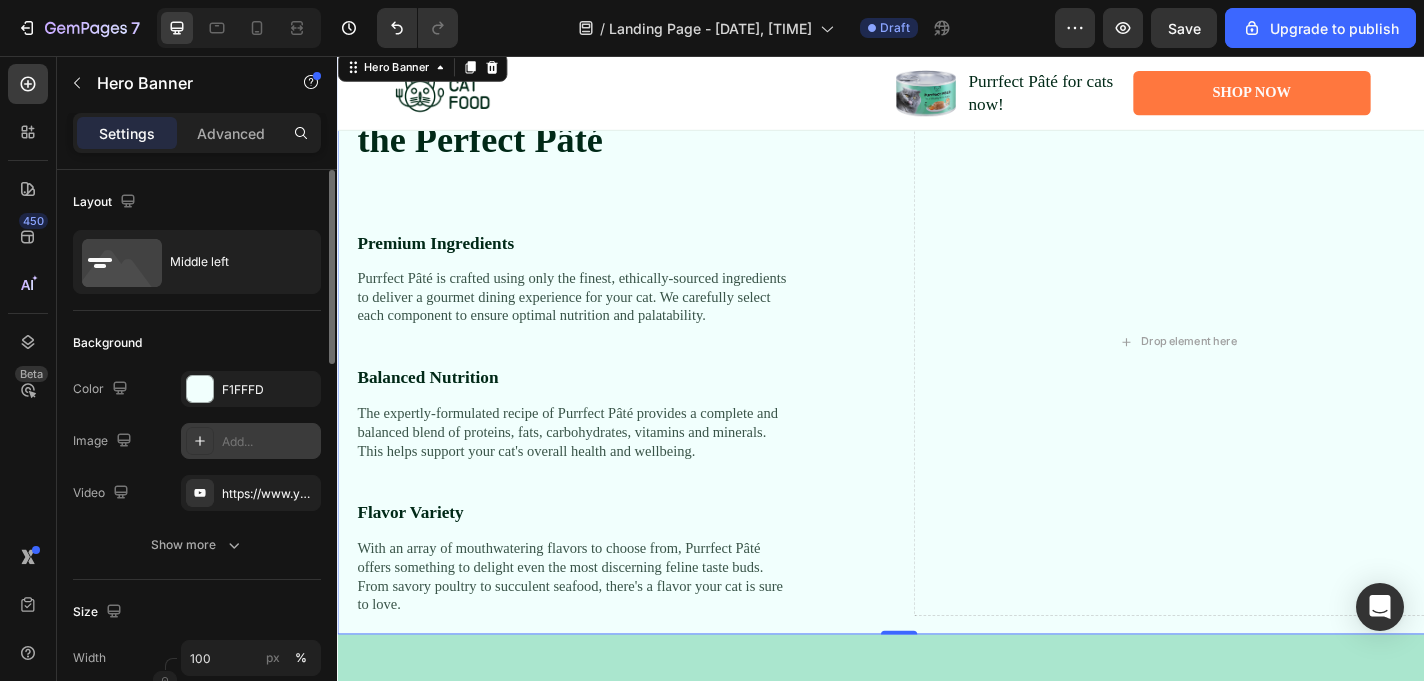 click on "Add..." at bounding box center (269, 442) 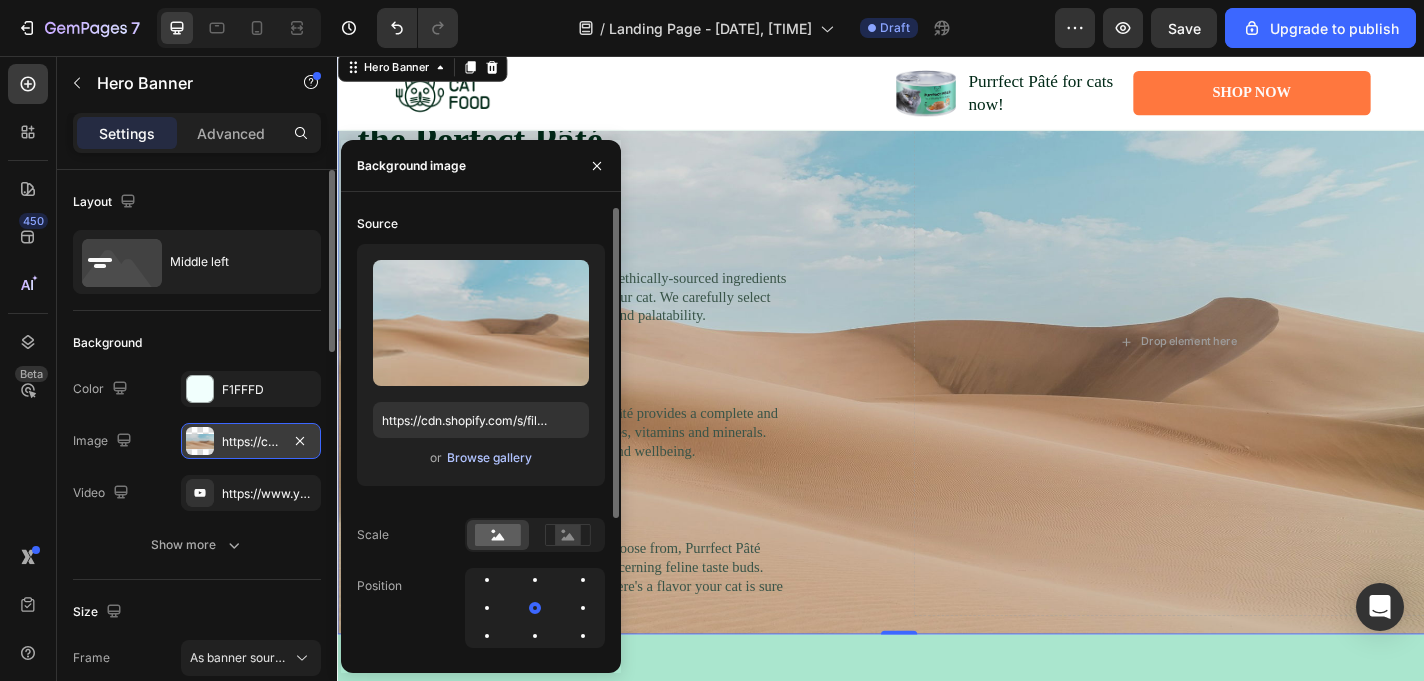 click on "Browse gallery" at bounding box center (489, 458) 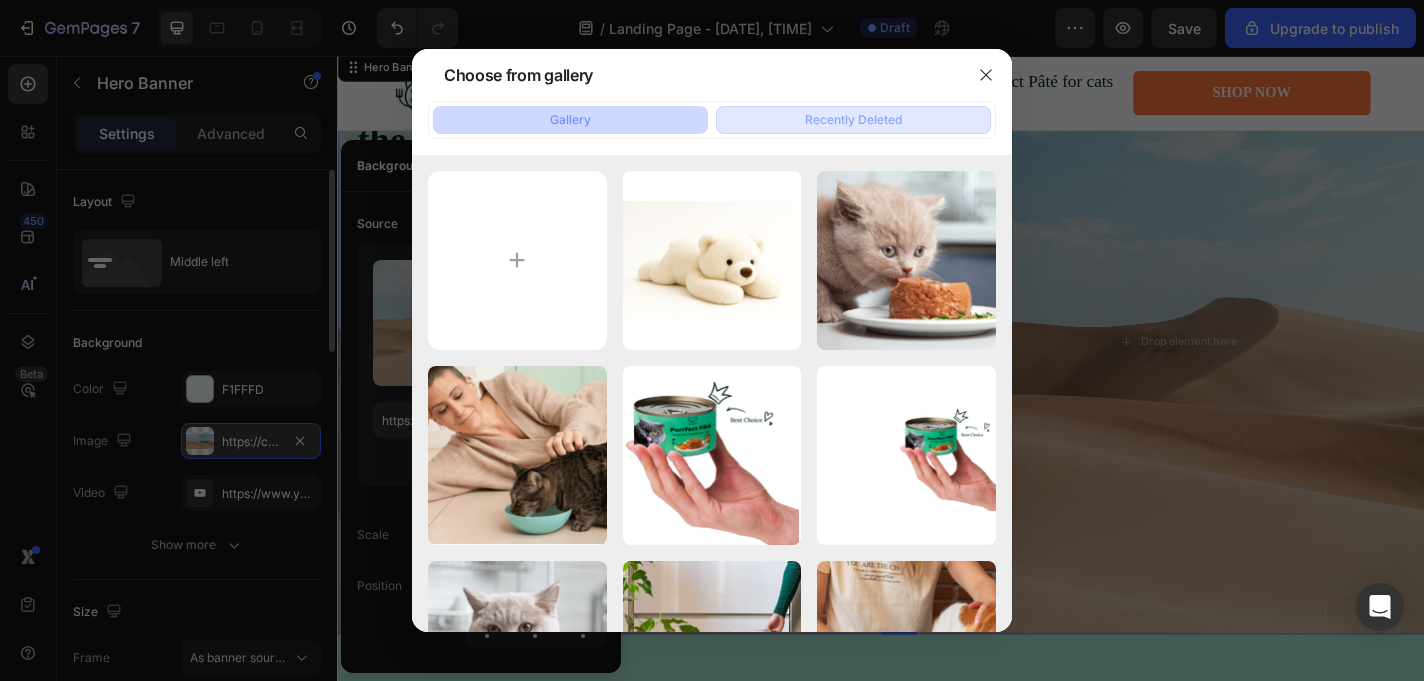 click on "Recently Deleted" at bounding box center [853, 120] 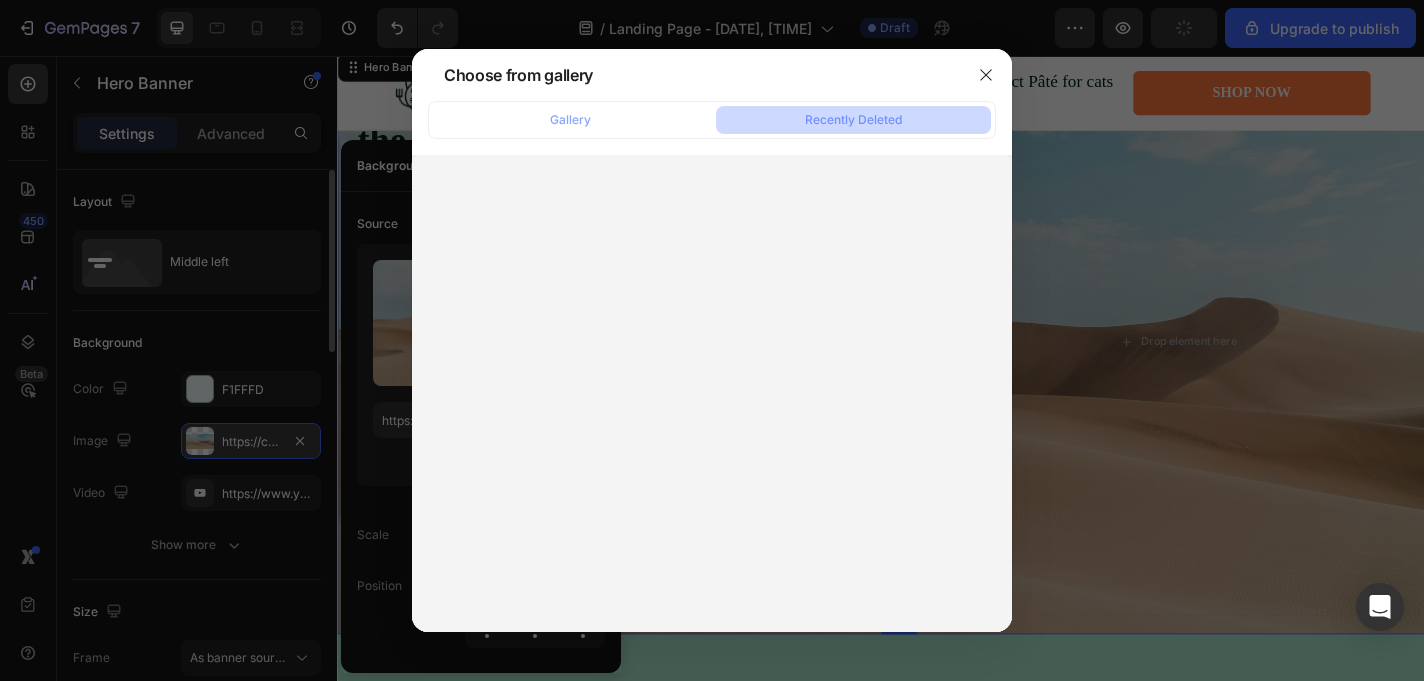 click on "Gallery Recently Deleted" 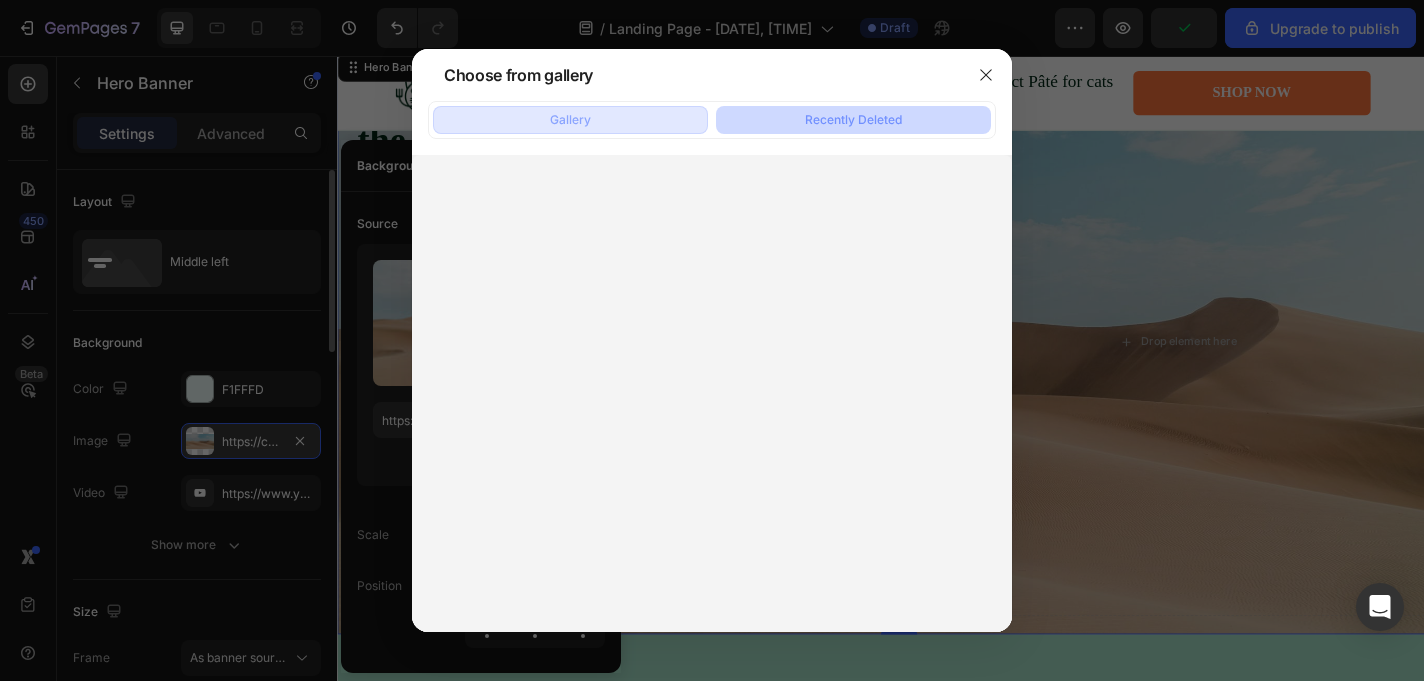 click on "Gallery" 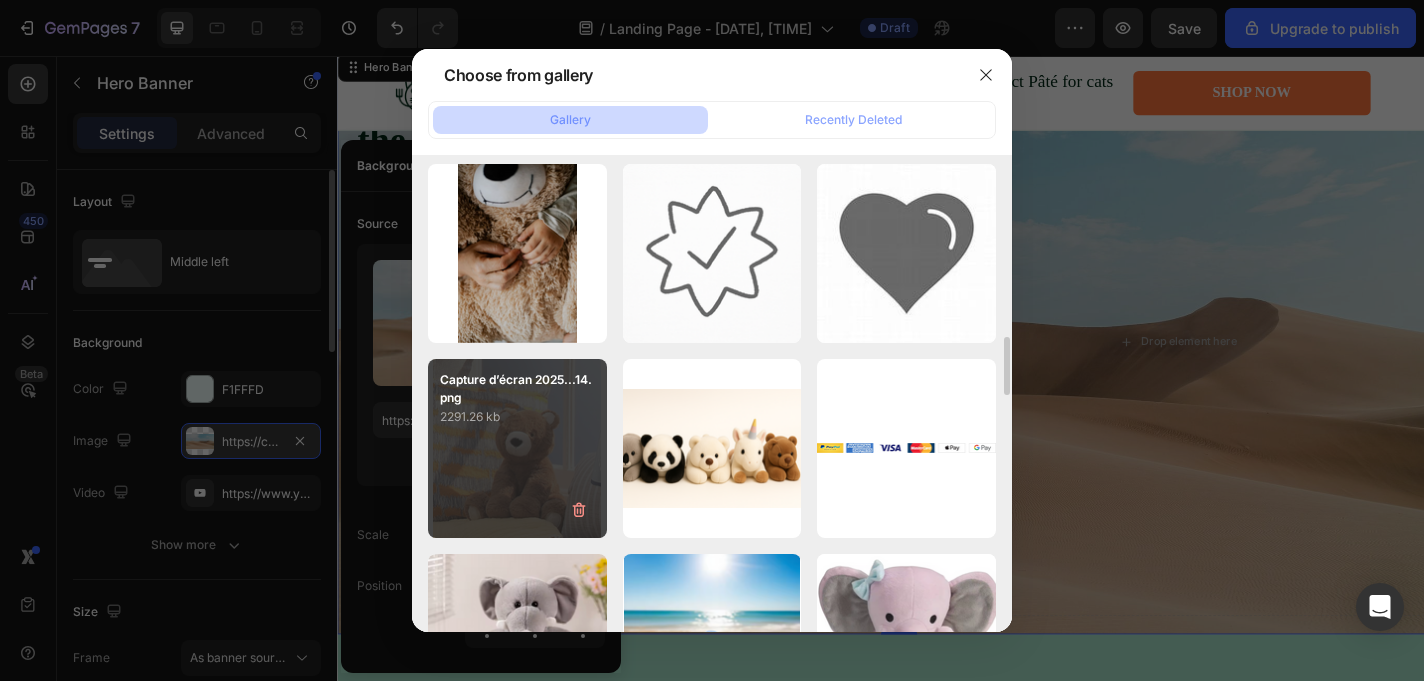 scroll, scrollTop: 1765, scrollLeft: 0, axis: vertical 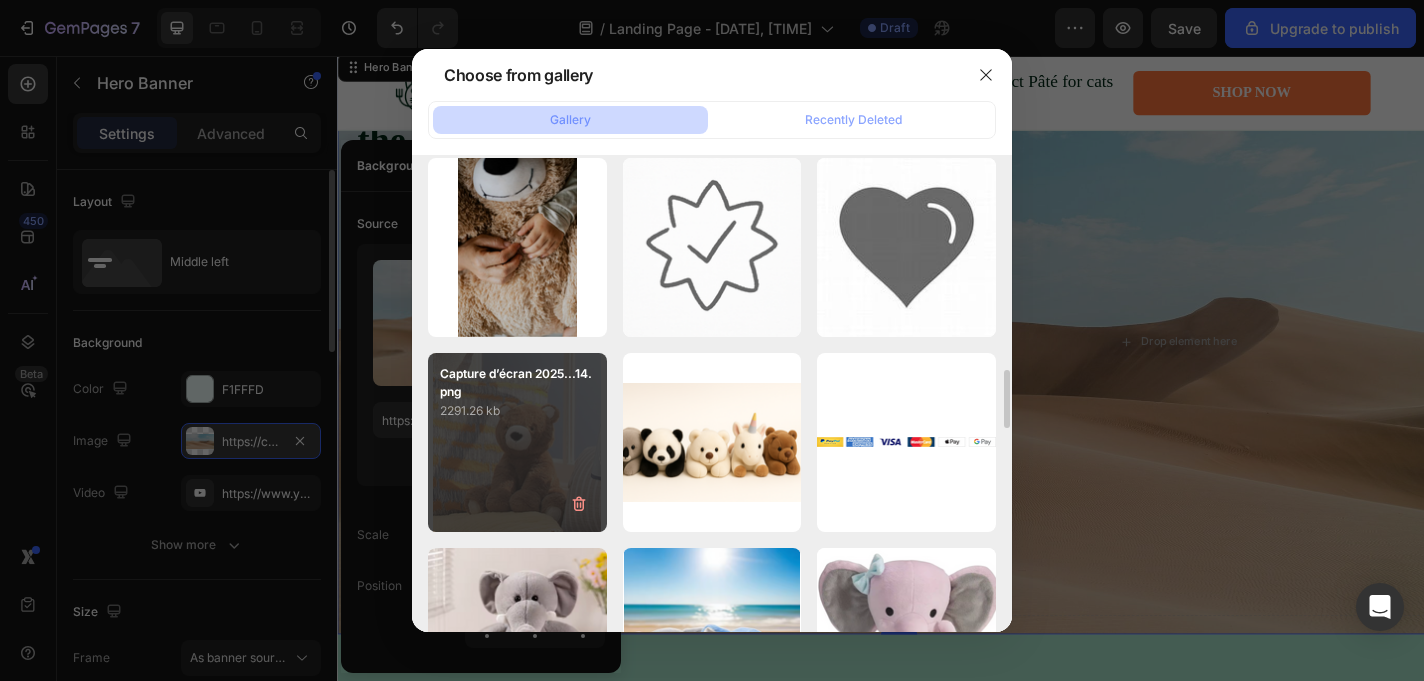 click on "2291.26 kb" at bounding box center [517, 411] 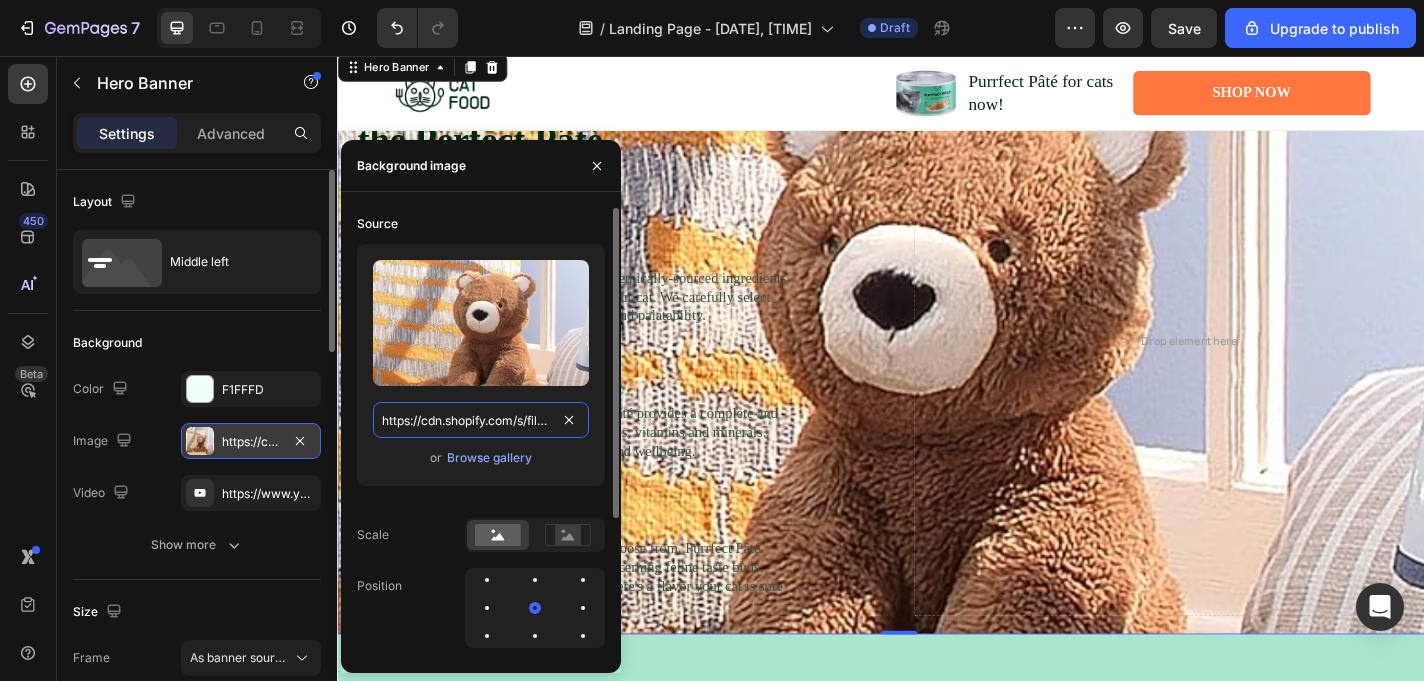 click on "https://cdn.shopify.com/s/files/1/0933/8539/2471/files/gempages_577575898434241212-01a2fa14-6b39-4136-a30e-6f34e161a7d3.png" at bounding box center (481, 420) 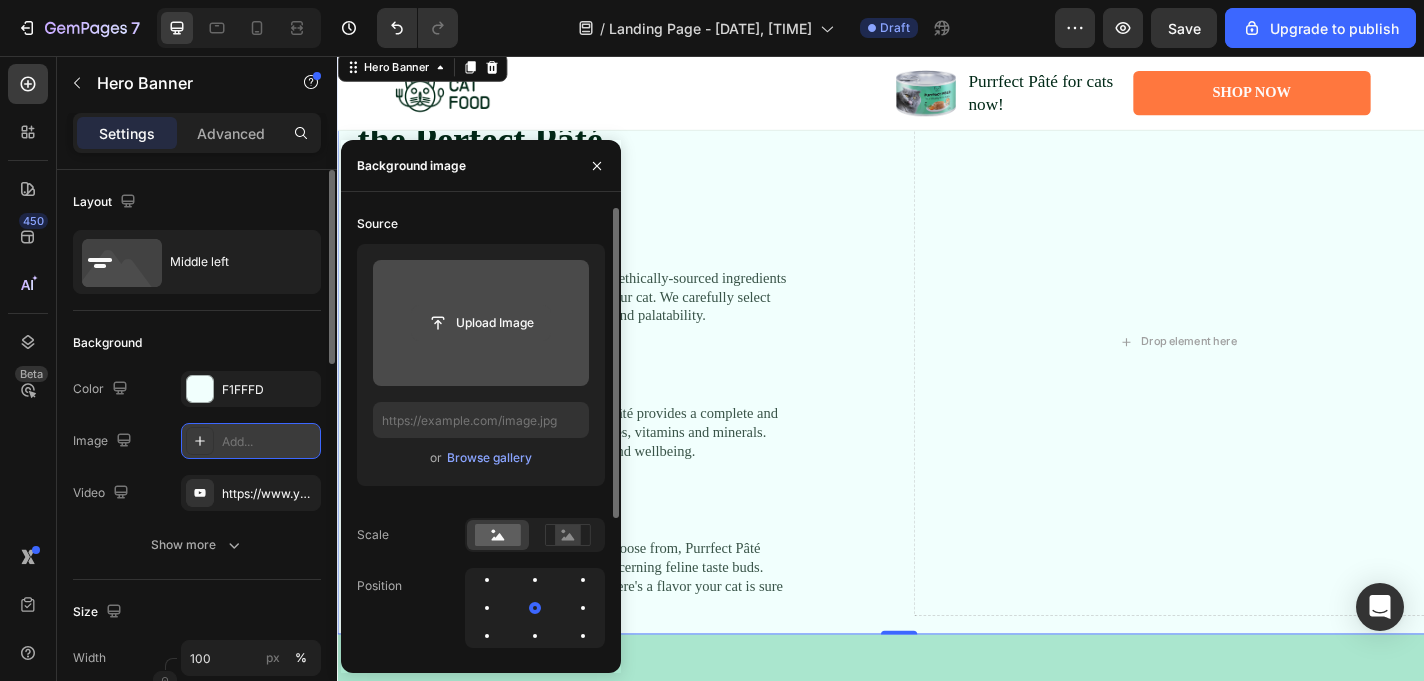 click 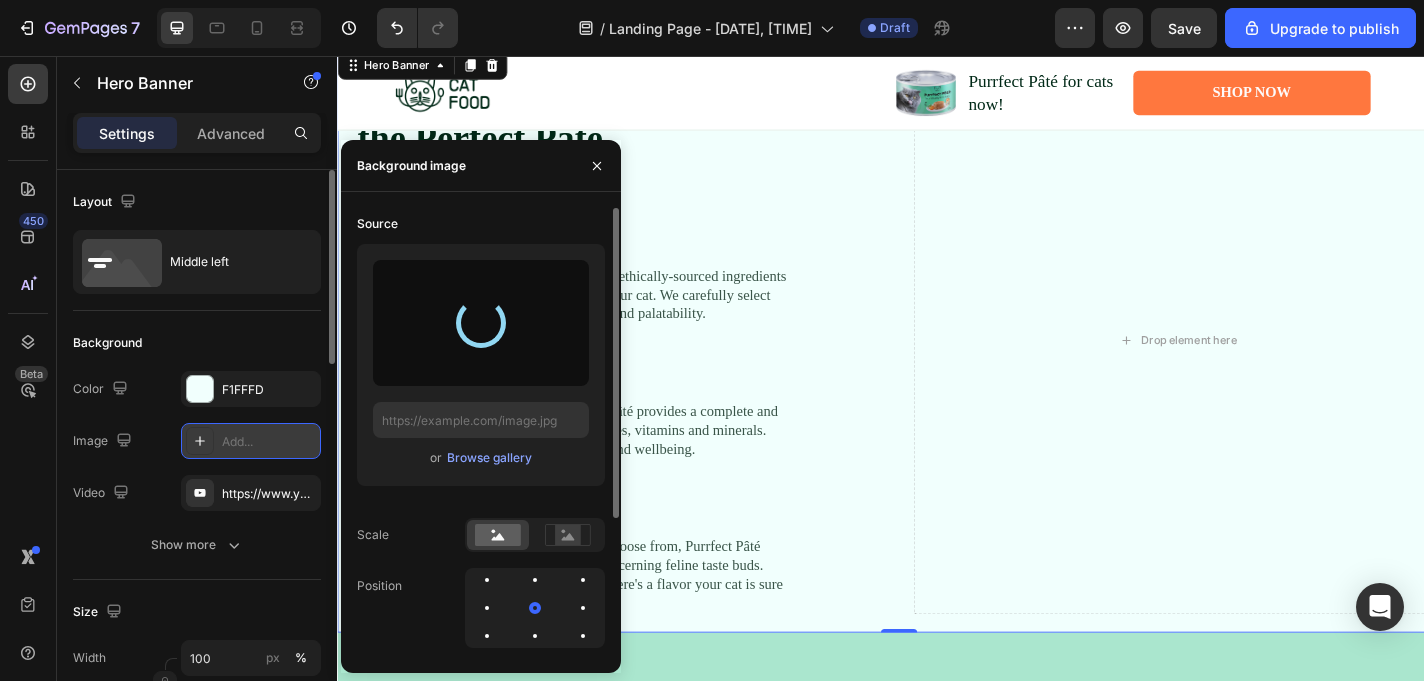 scroll, scrollTop: 1035, scrollLeft: 0, axis: vertical 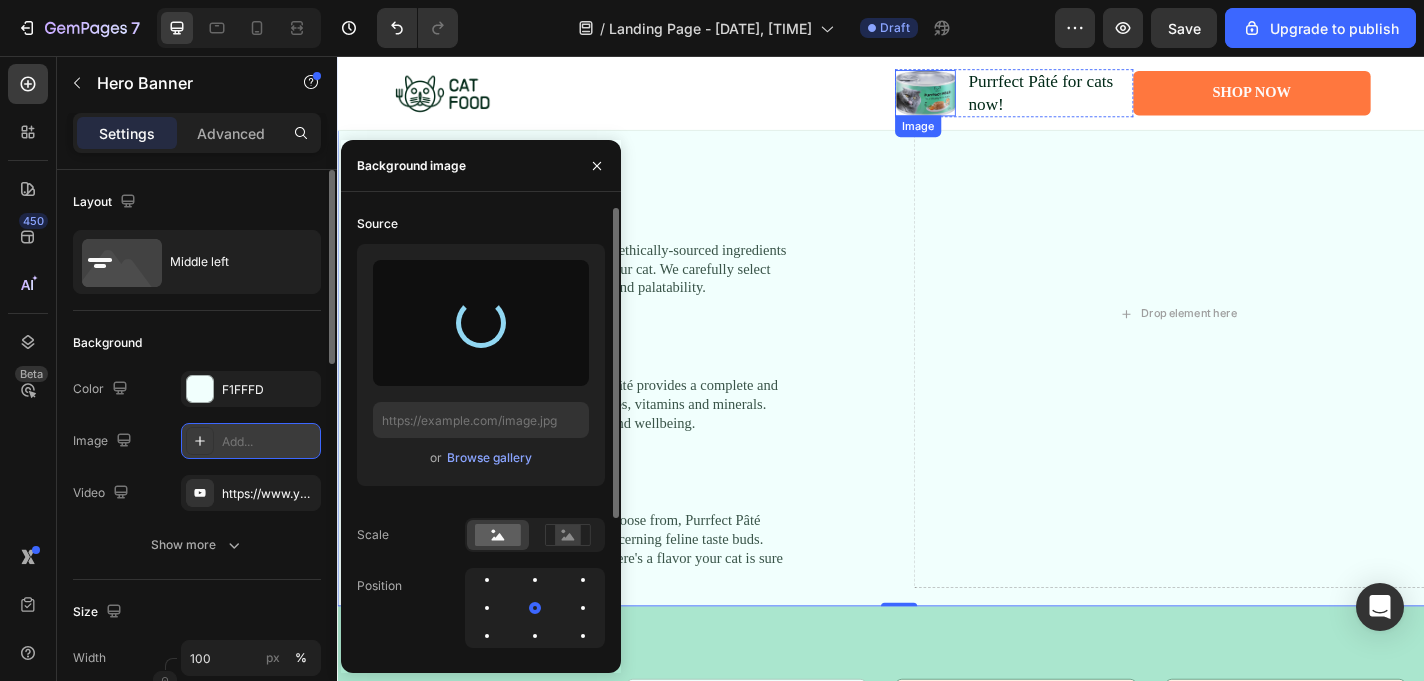 type on "https://cdn.shopify.com/s/files/1/0933/8539/2471/files/gempages_577575898434241212-ee079f3e-48e8-42db-adea-598cc4270977.png" 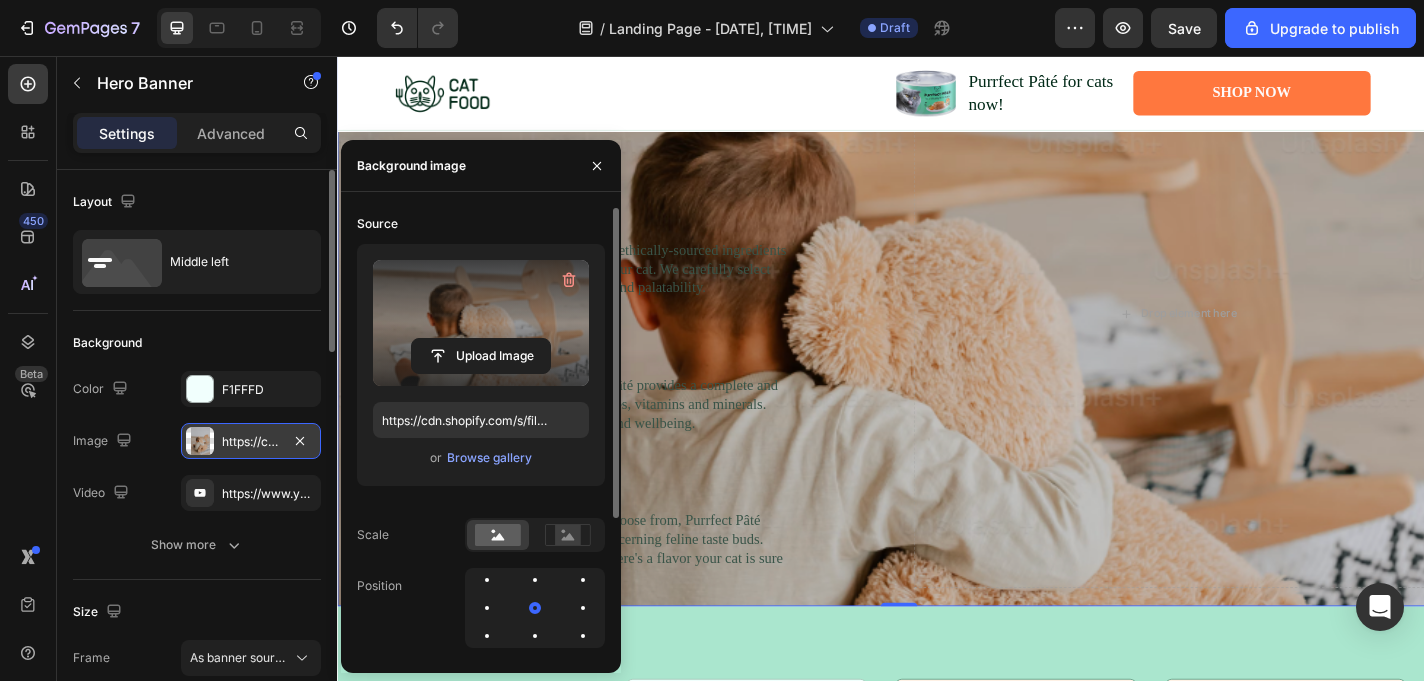 click on "/  Landing Page - Aug 2, 15:31:57 Draft" 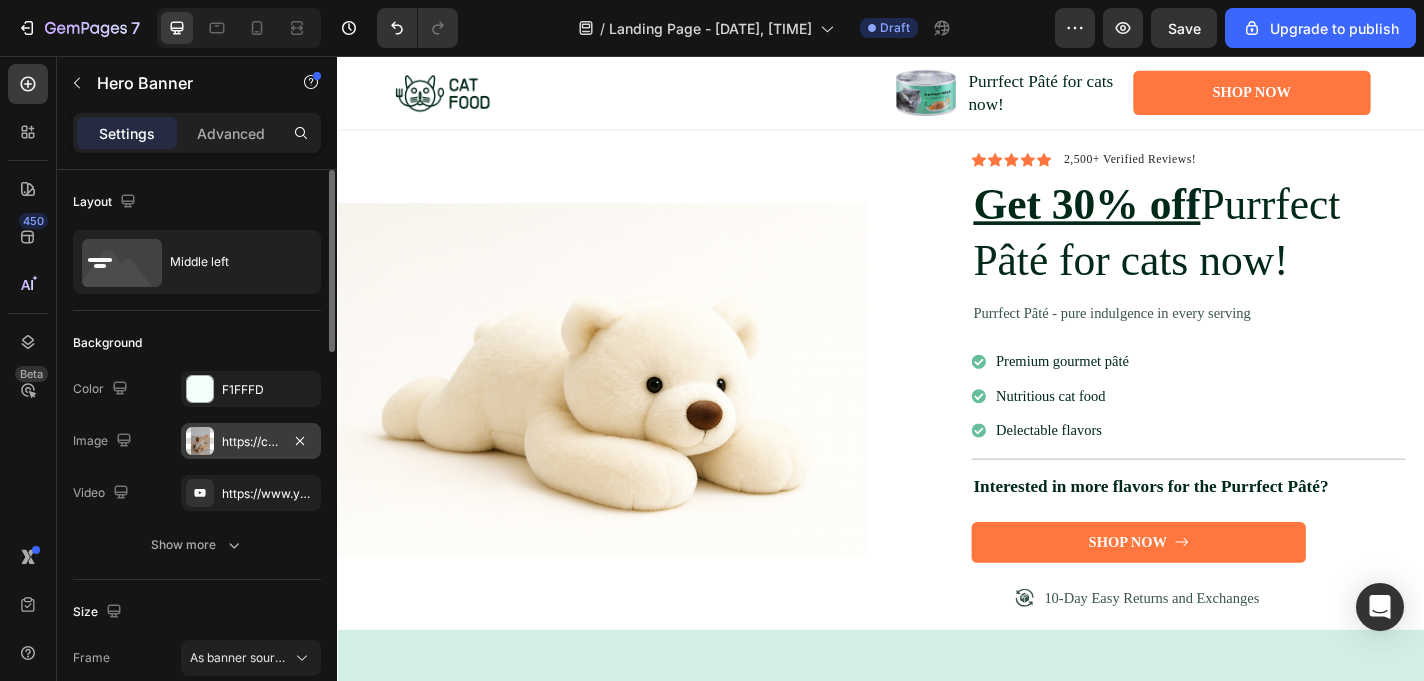 scroll, scrollTop: 0, scrollLeft: 0, axis: both 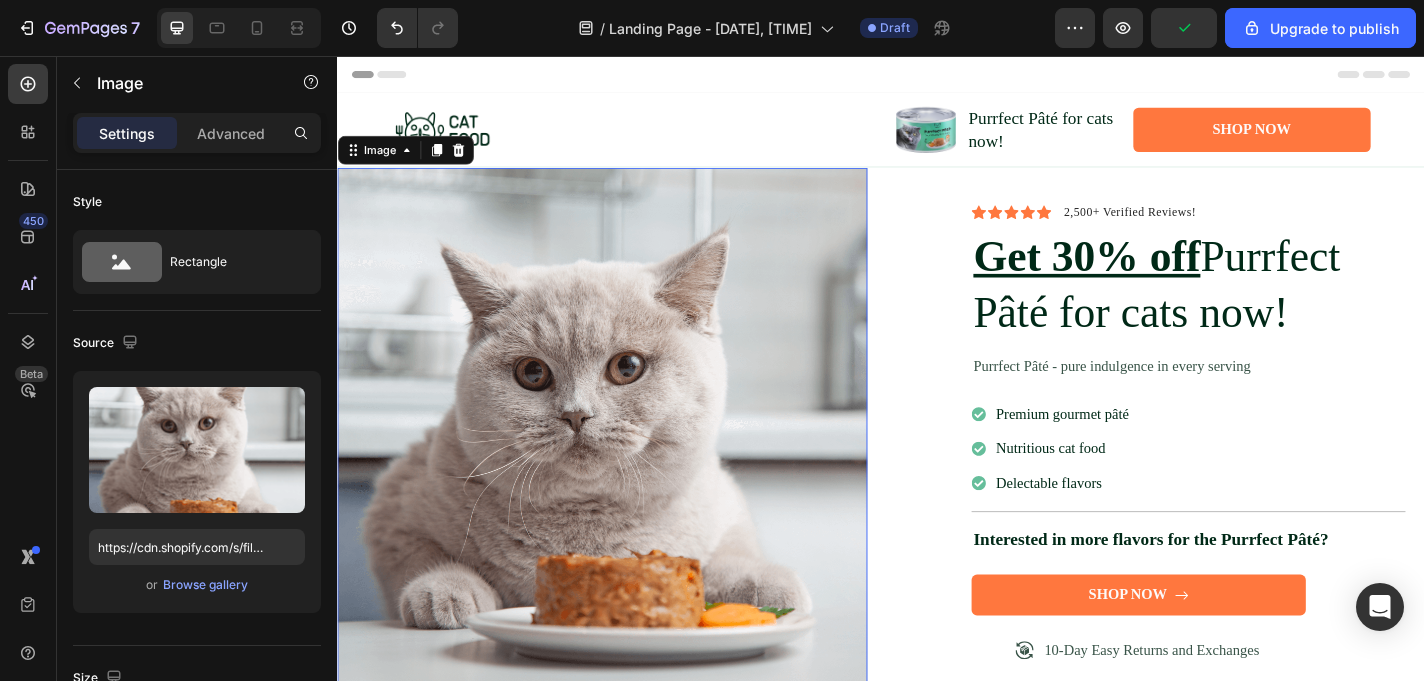 click at bounding box center [629, 471] 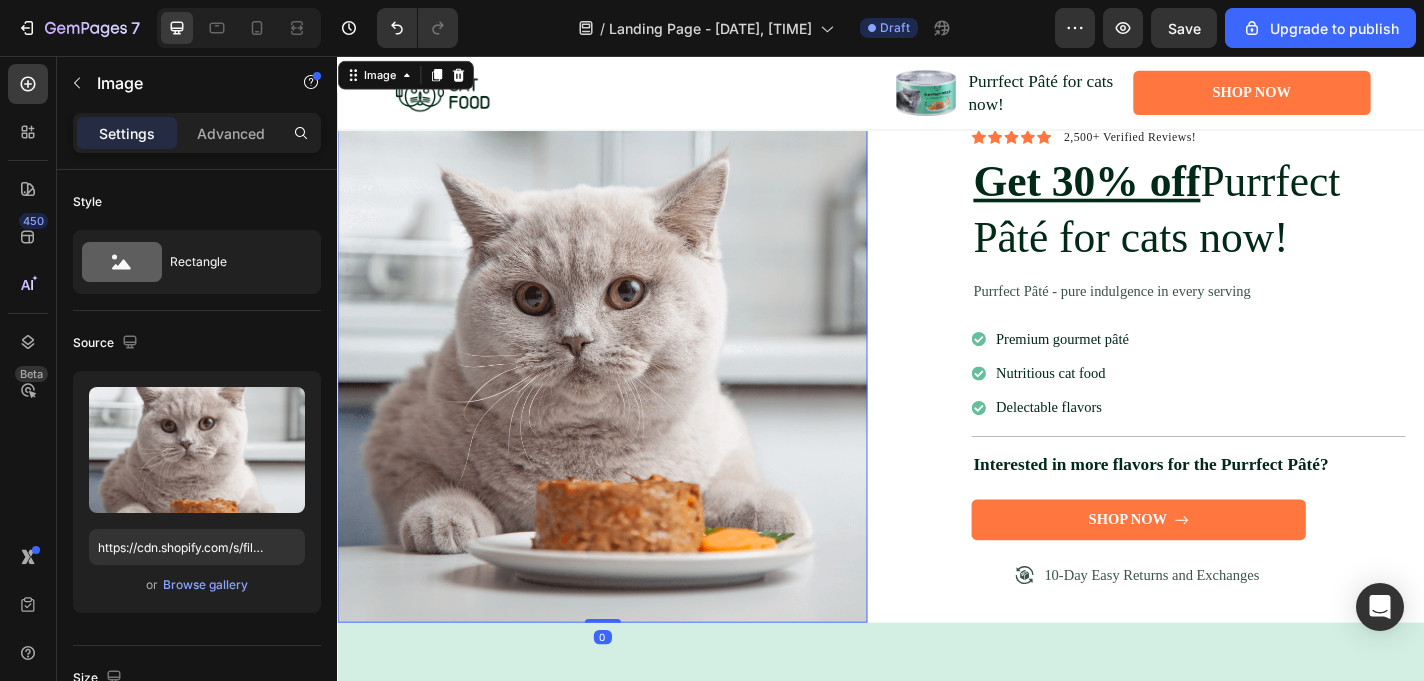 scroll, scrollTop: 91, scrollLeft: 0, axis: vertical 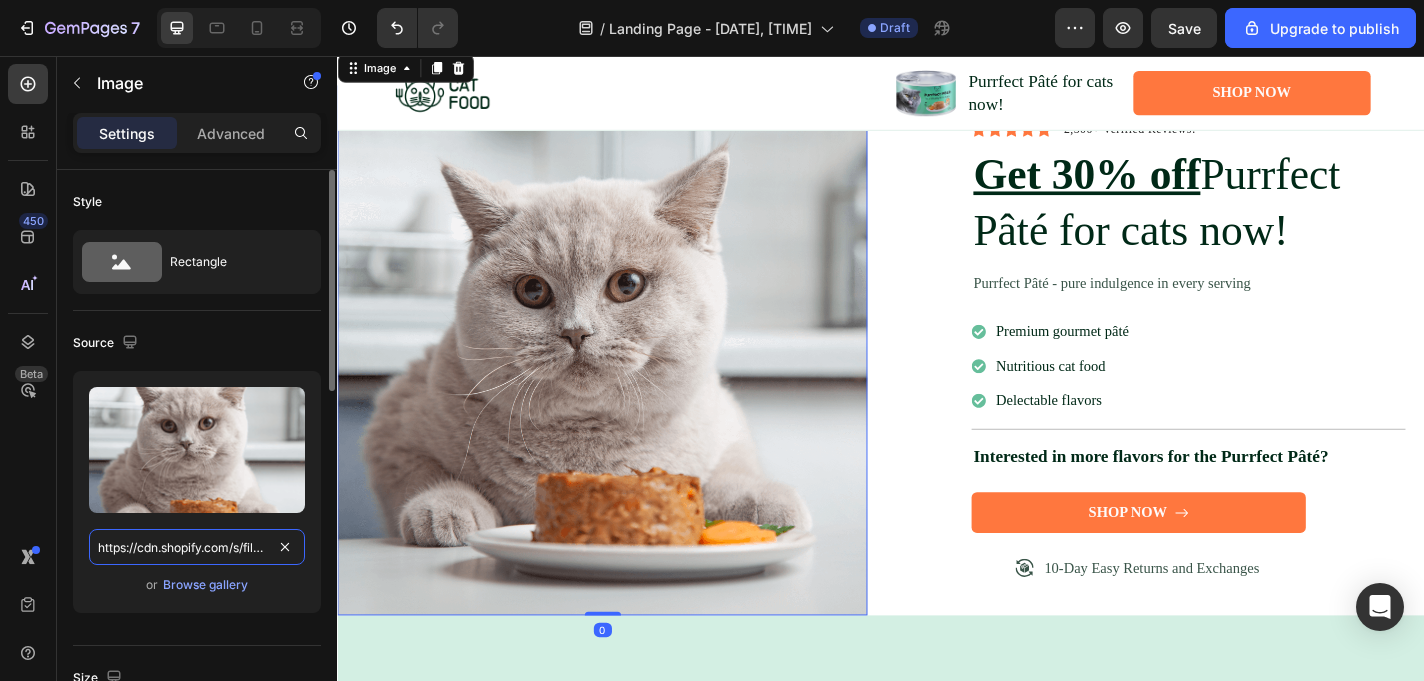 click on "https://cdn.shopify.com/s/files/1/0933/8539/2471/files/gempages_577575898434241212-eef91272-c516-4571-8cdc-c79c8f8c65b0.png" at bounding box center (197, 547) 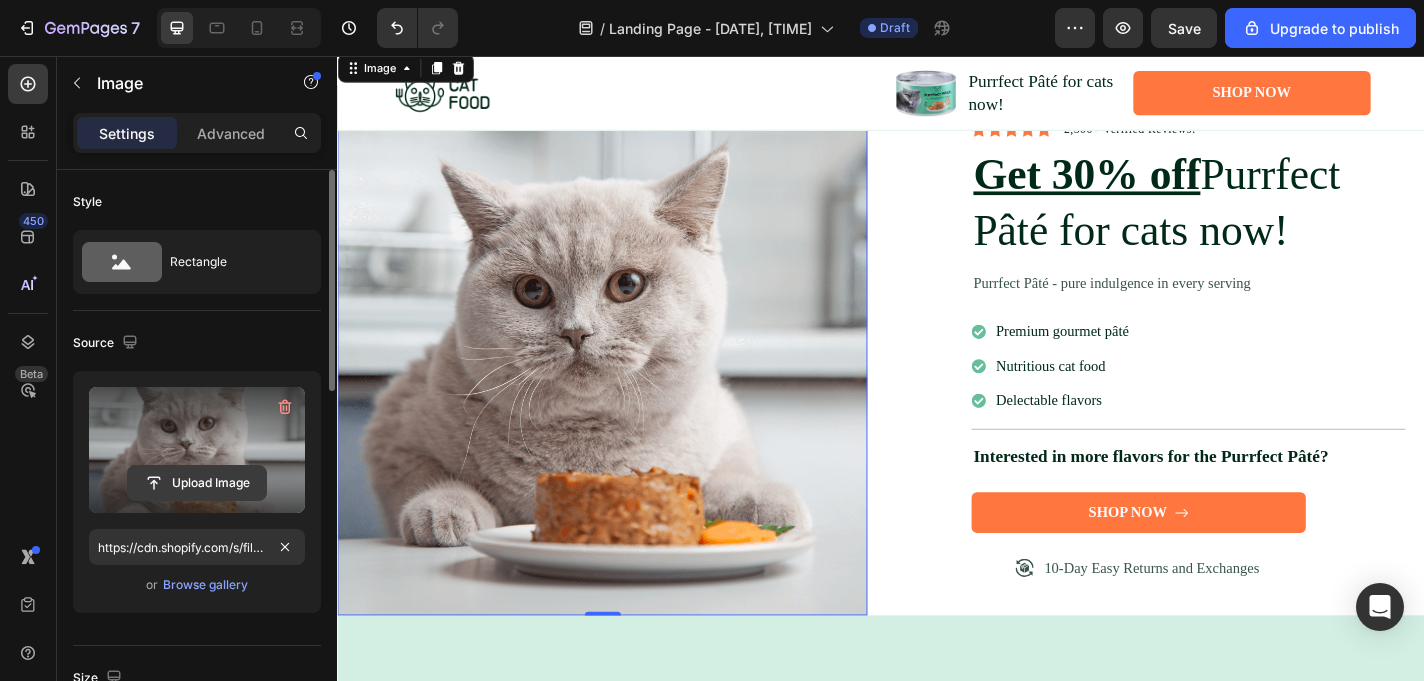click 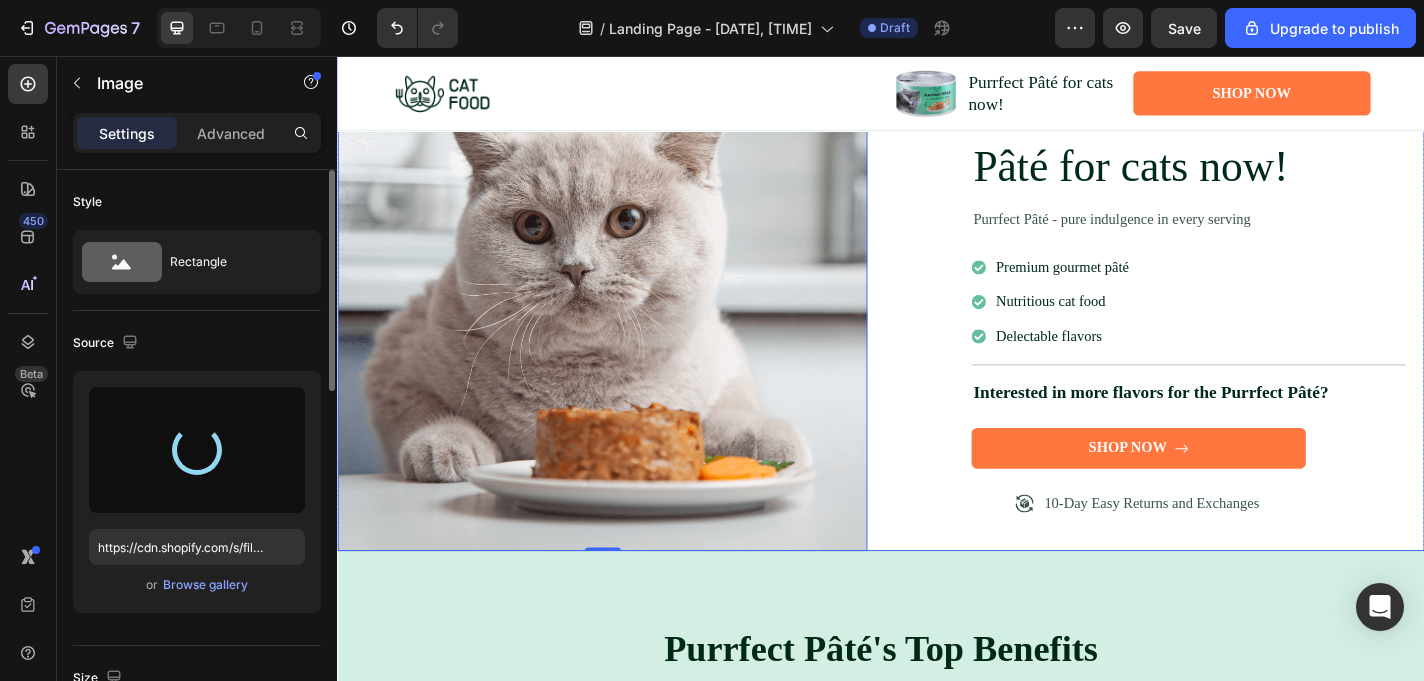 type on "https://cdn.shopify.com/s/files/1/0933/8539/2471/files/gempages_577575898434241212-50b5adc2-2038-4c88-b9bd-27bd7a7f43ed.png" 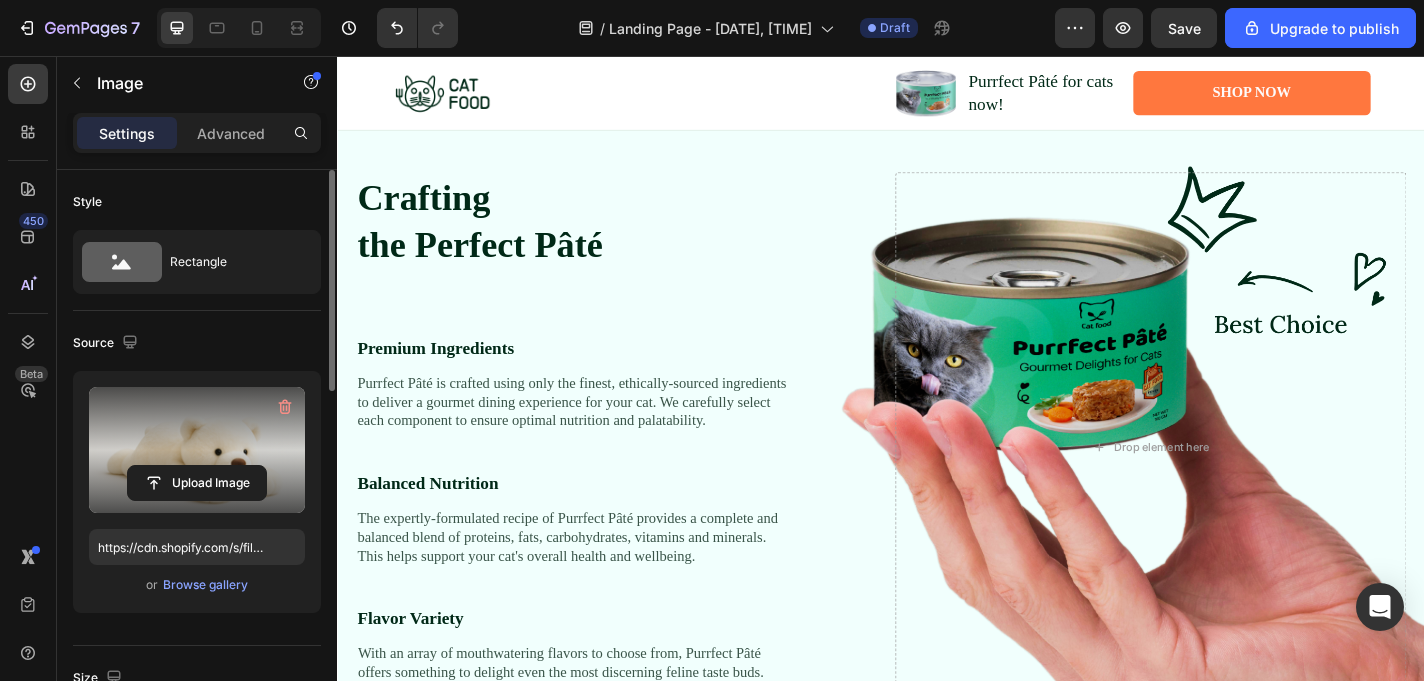 scroll, scrollTop: 965, scrollLeft: 0, axis: vertical 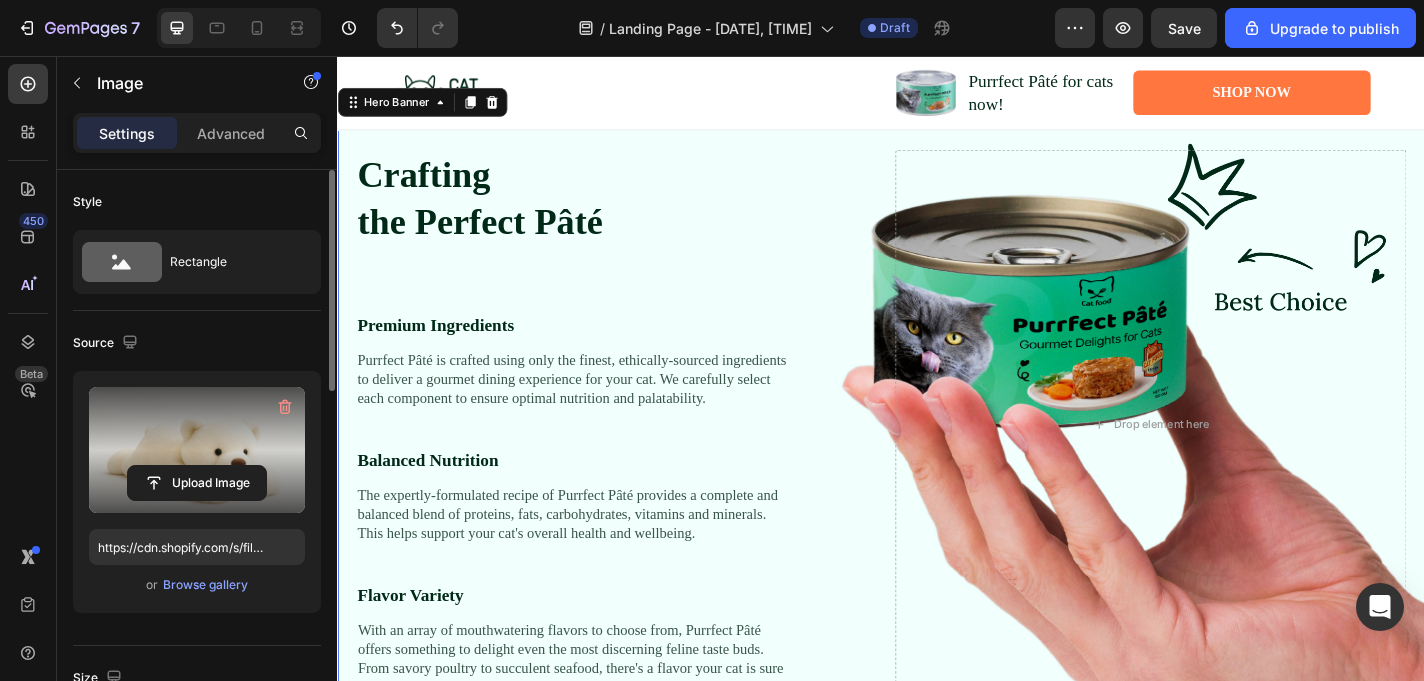 click on "Crafting  the Perfect Pâté Heading Image Premium Ingredients Text Block Purrfect Pâté is crafted using only the finest, ethically-sourced ingredients to deliver a gourmet dining experience for your cat. We carefully select each component to ensure optimal nutrition and palatability. Text Block Balanced Nutrition Text Block The expertly-formulated recipe of Purrfect Pâté provides a complete and balanced blend of proteins, fats, carbohydrates, vitamins and minerals. This helps support your cat's overall health and wellbeing. Text Block Flavor Variety Text Block With an array of mouthwatering flavors to choose from, Purrfect Pâté offers something to delight even the most discerning feline taste buds. From savory poultry to succulent seafood, there's a flavor your cat is sure to love. Text Block Row" at bounding box center [639, 462] 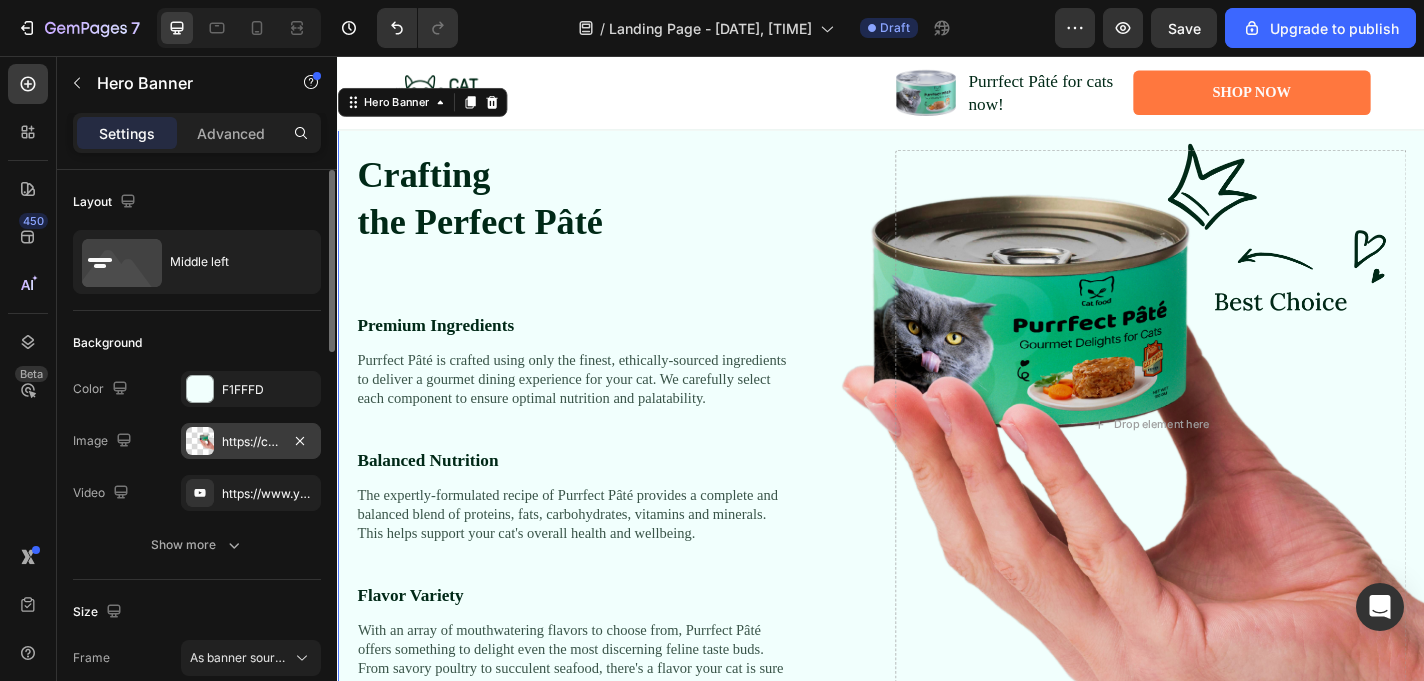 click on "https://cdn.shopify.com/s/files/1/0933/8539/2471/files/gempages_577575898434241212-7436be65-10bb-4c06-b12b-18d261ac3e10.png" at bounding box center (251, 442) 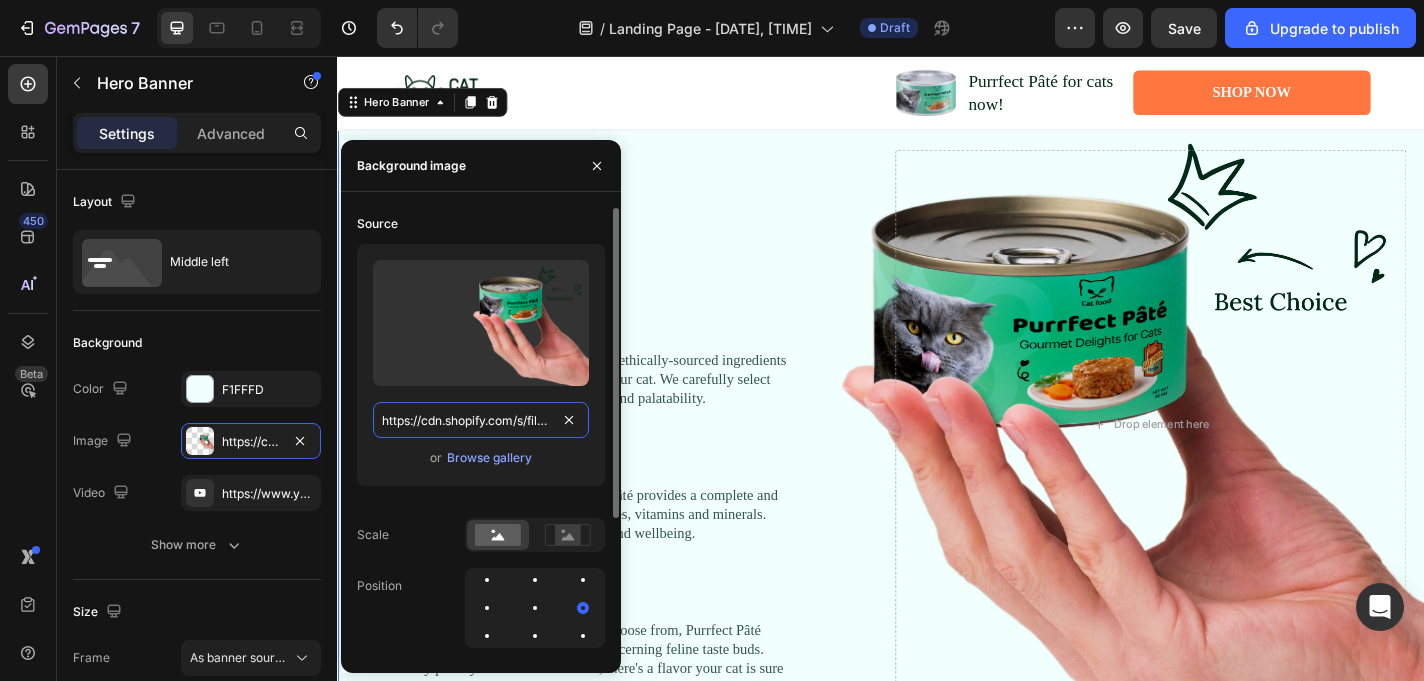 click on "https://cdn.shopify.com/s/files/1/0933/8539/2471/files/gempages_577575898434241212-7436be65-10bb-4c06-b12b-18d261ac3e10.png" at bounding box center [481, 420] 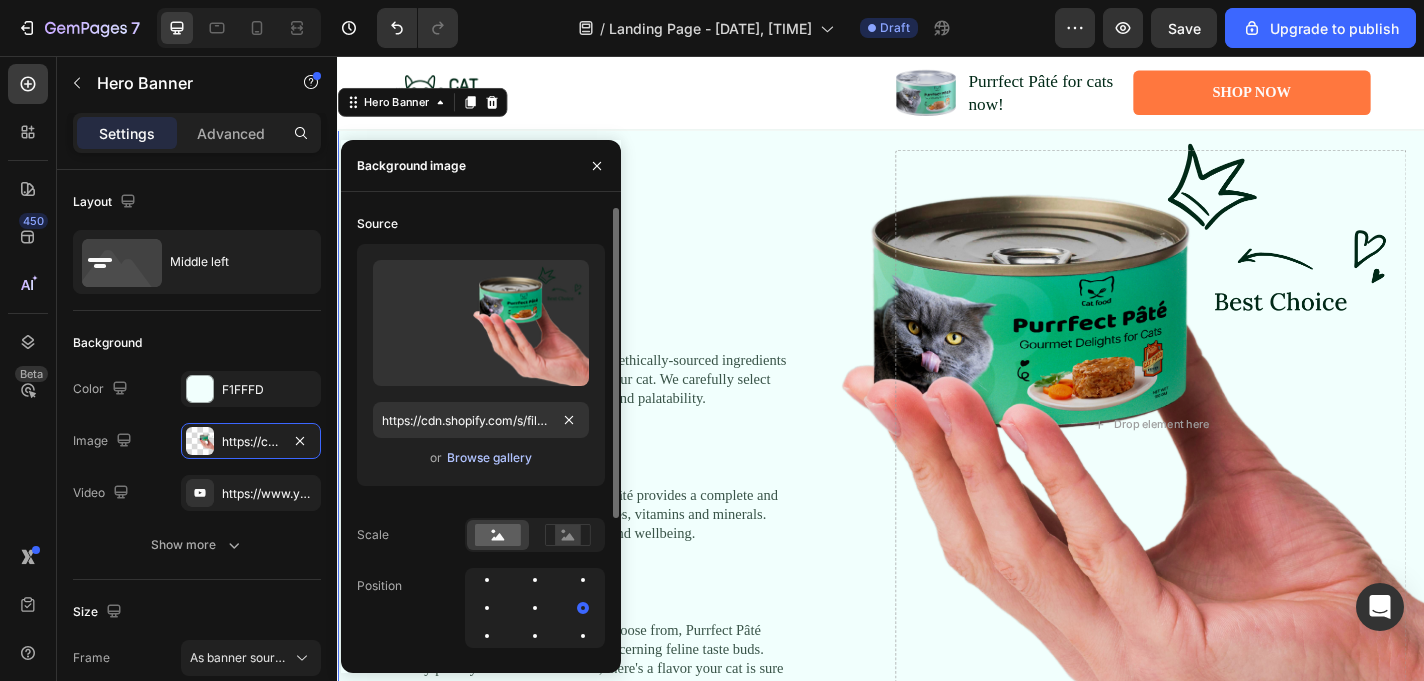 click on "Browse gallery" at bounding box center [489, 458] 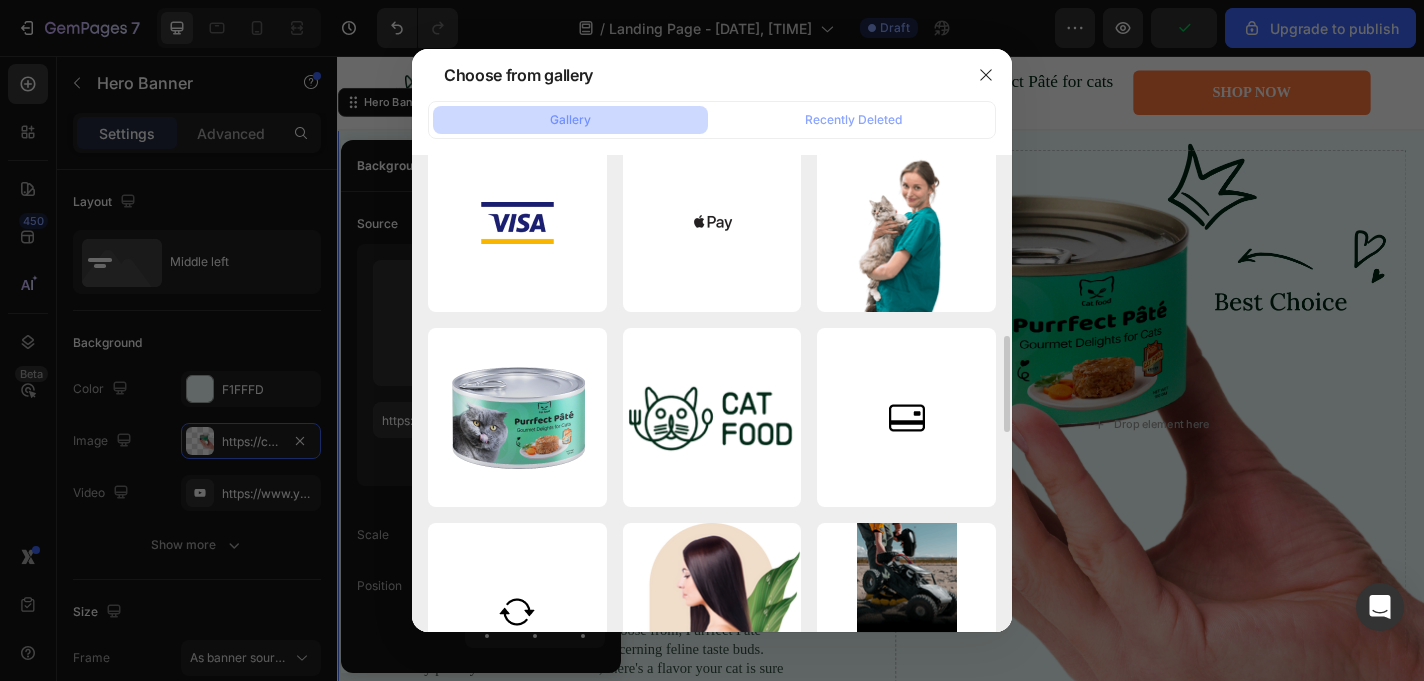 scroll, scrollTop: 1049, scrollLeft: 0, axis: vertical 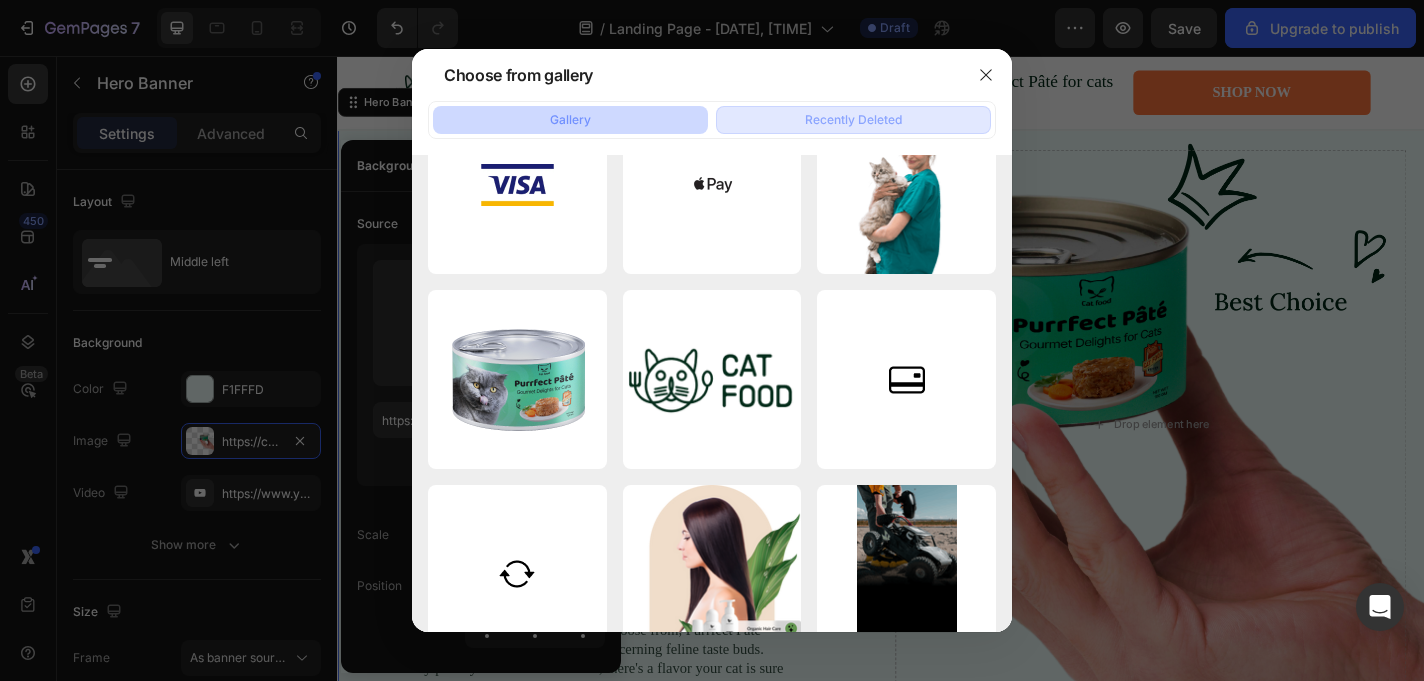 click on "Recently Deleted" 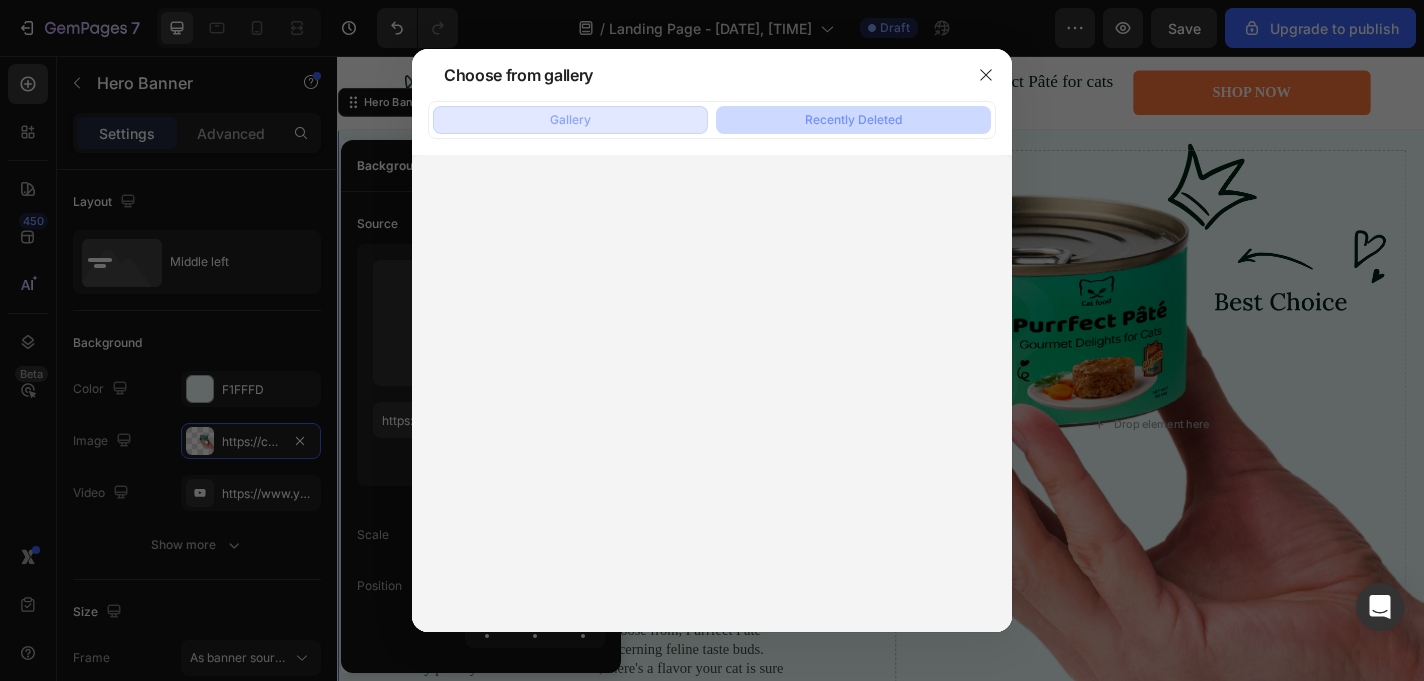 click on "Gallery" 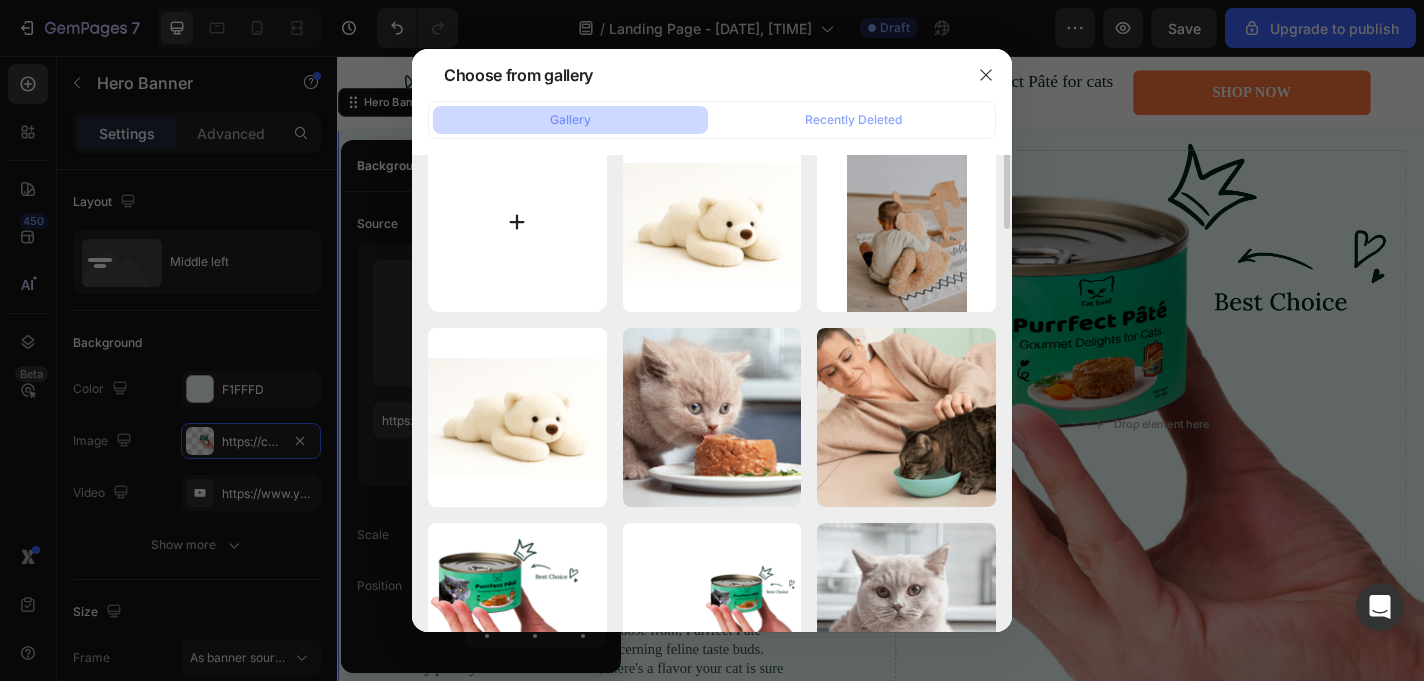 scroll, scrollTop: 14, scrollLeft: 0, axis: vertical 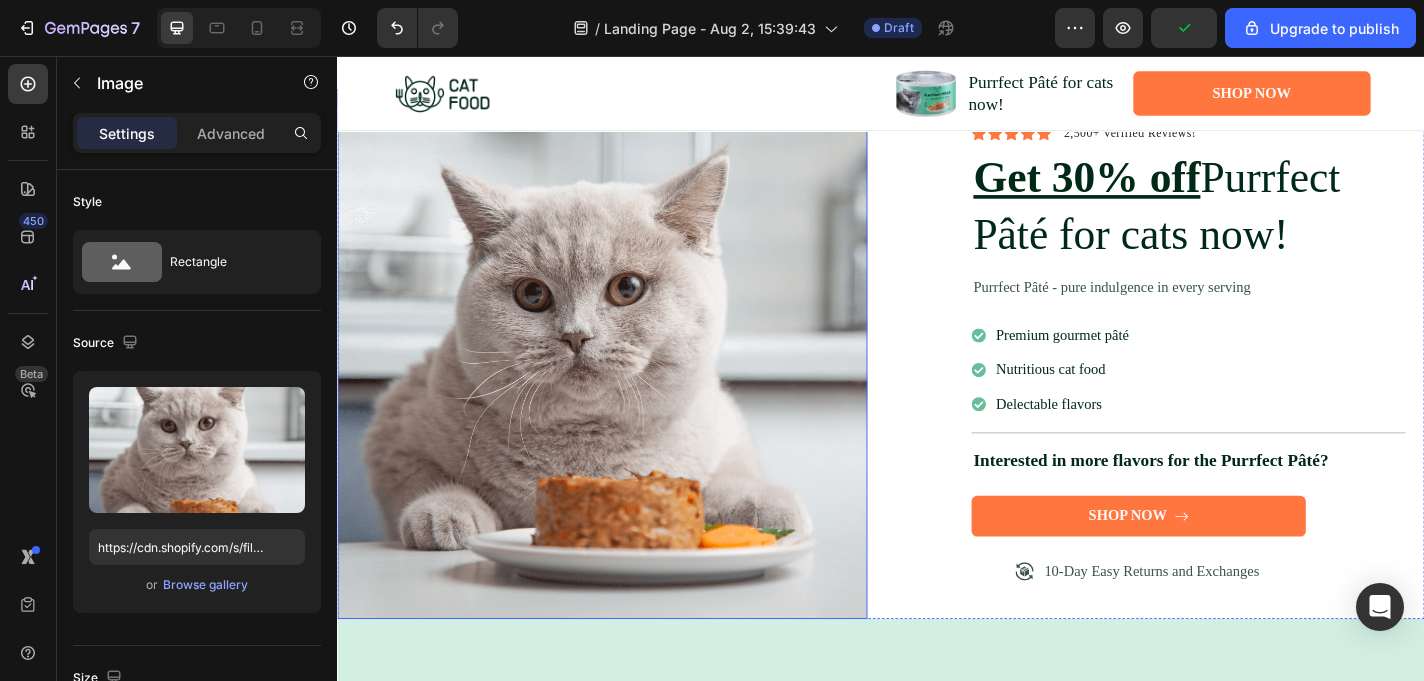 click at bounding box center (629, 384) 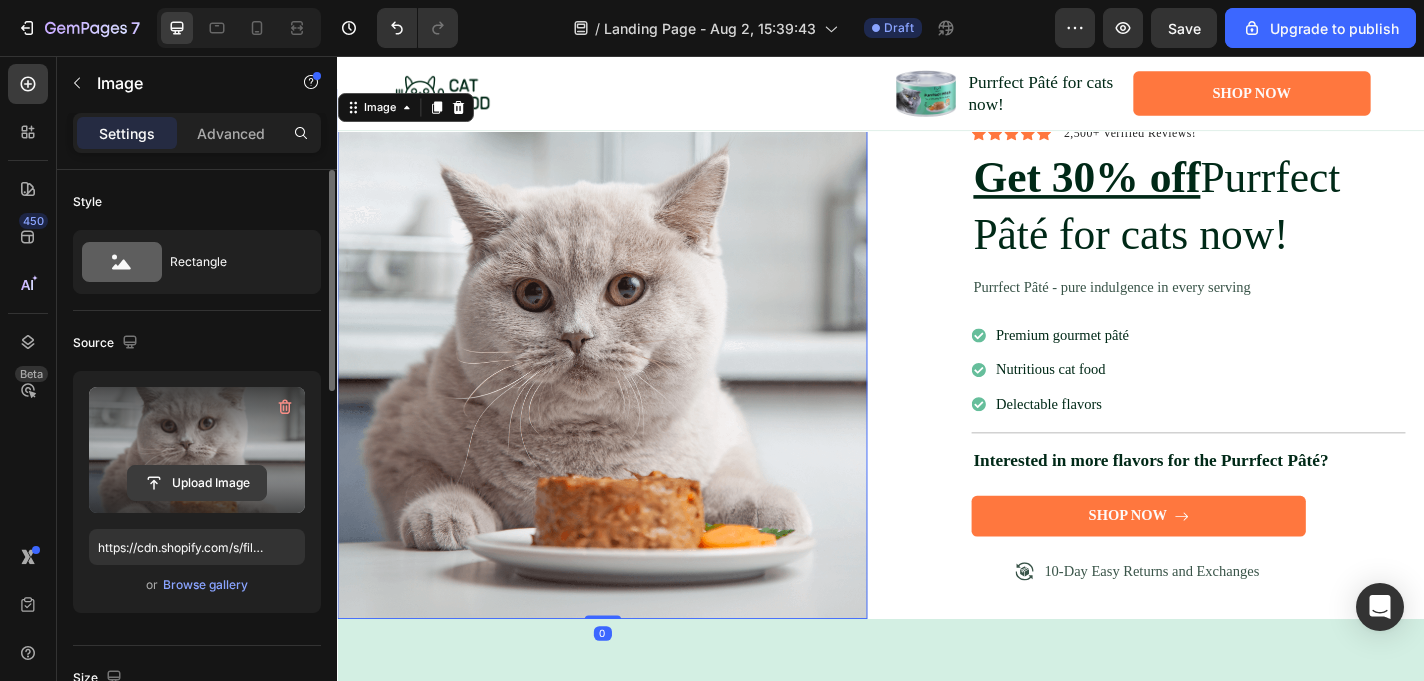 click 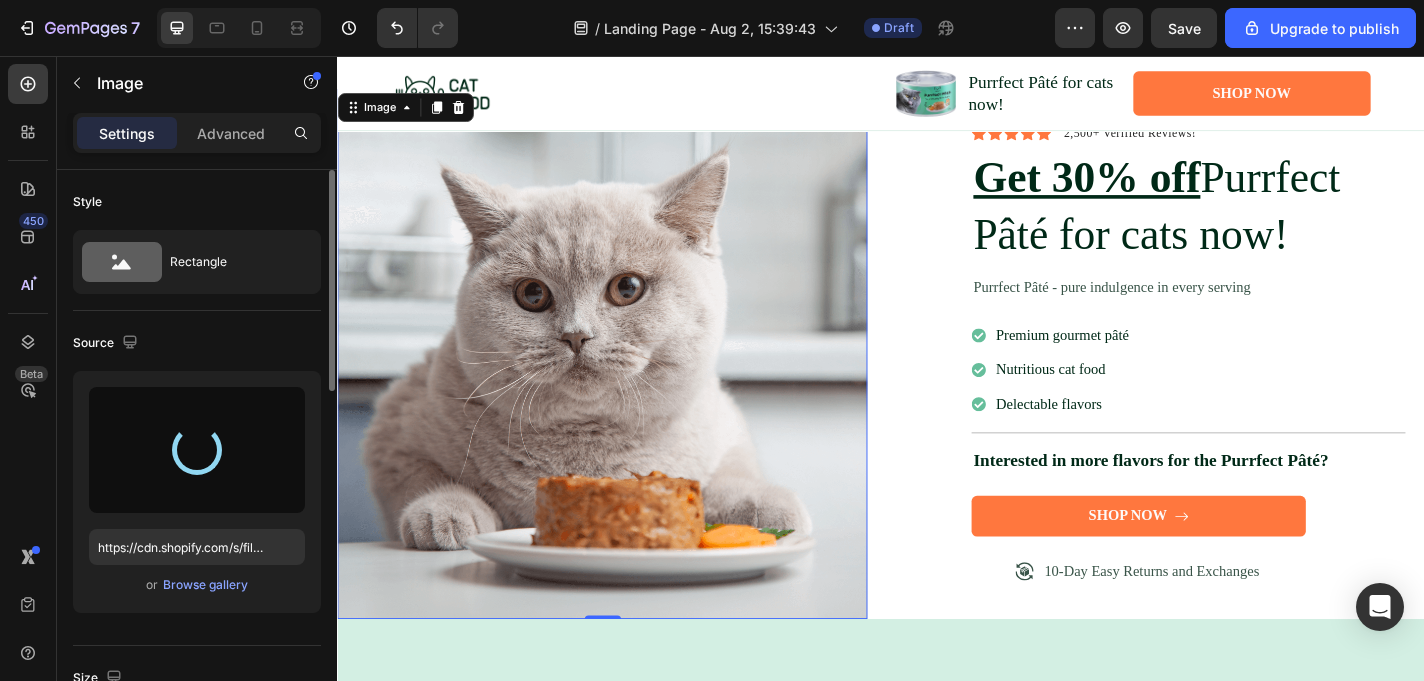 type on "https://cdn.shopify.com/s/files/1/0933/8539/2471/files/gempages_577575898434241212-50b5adc2-2038-4c88-b9bd-27bd7a7f43ed.png" 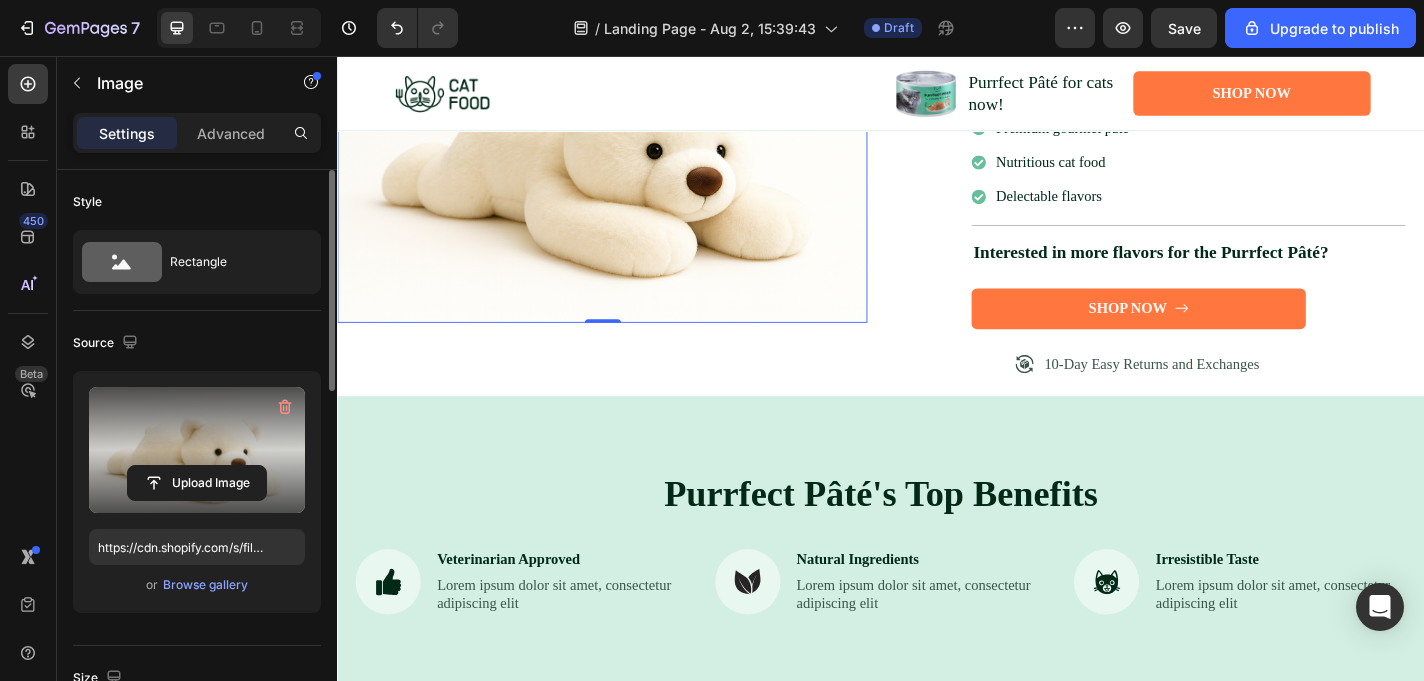 scroll, scrollTop: 319, scrollLeft: 0, axis: vertical 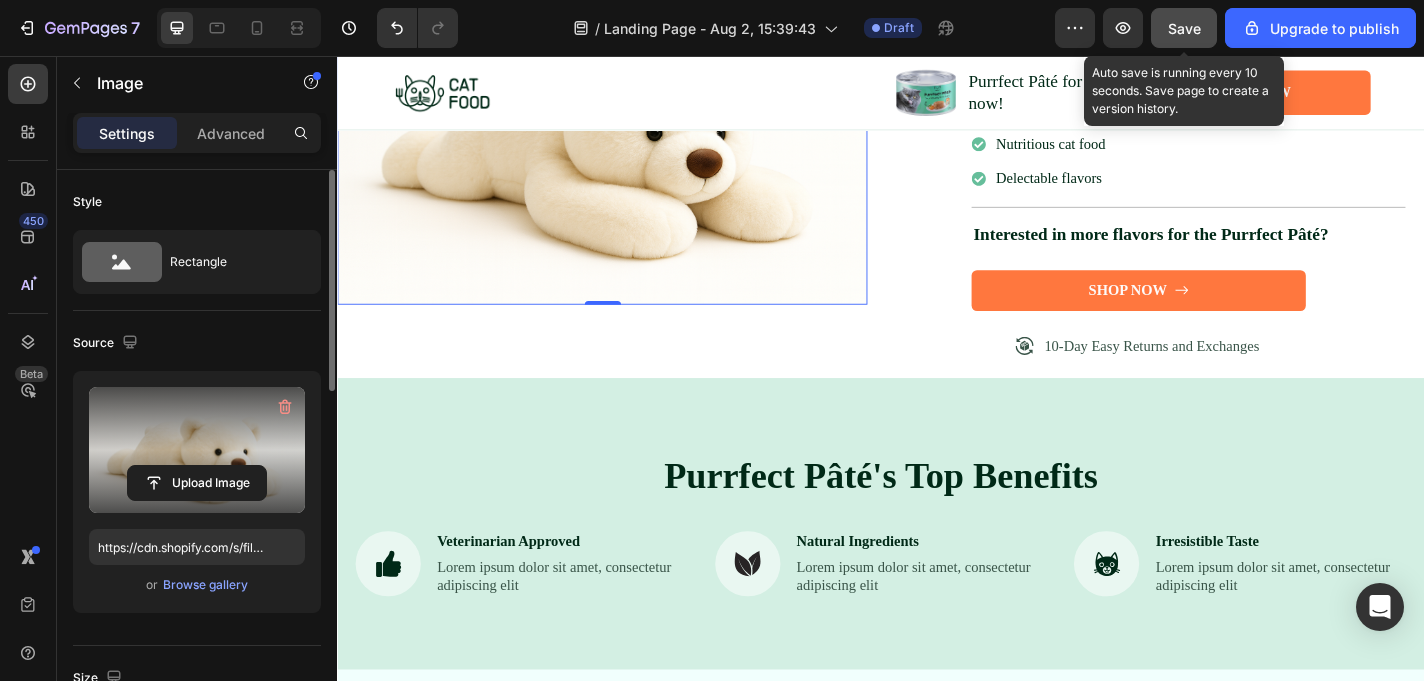 click on "Save" 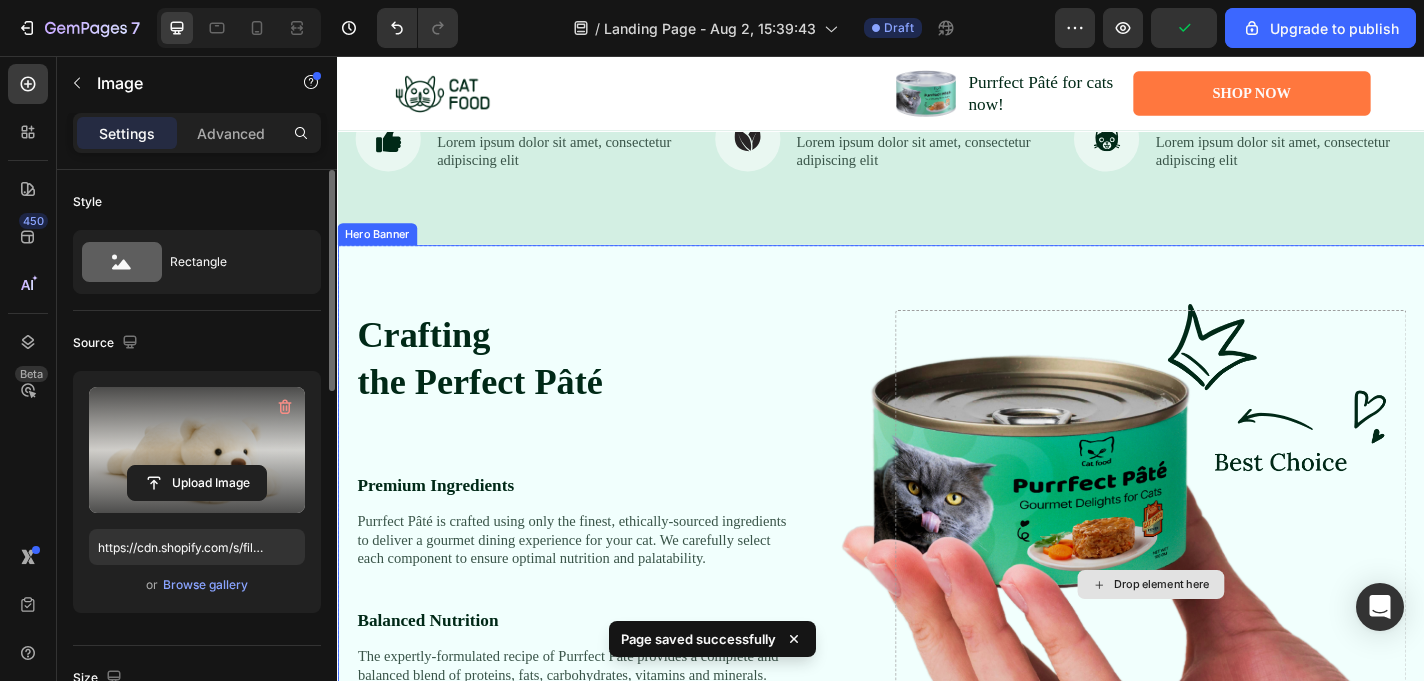 scroll, scrollTop: 795, scrollLeft: 0, axis: vertical 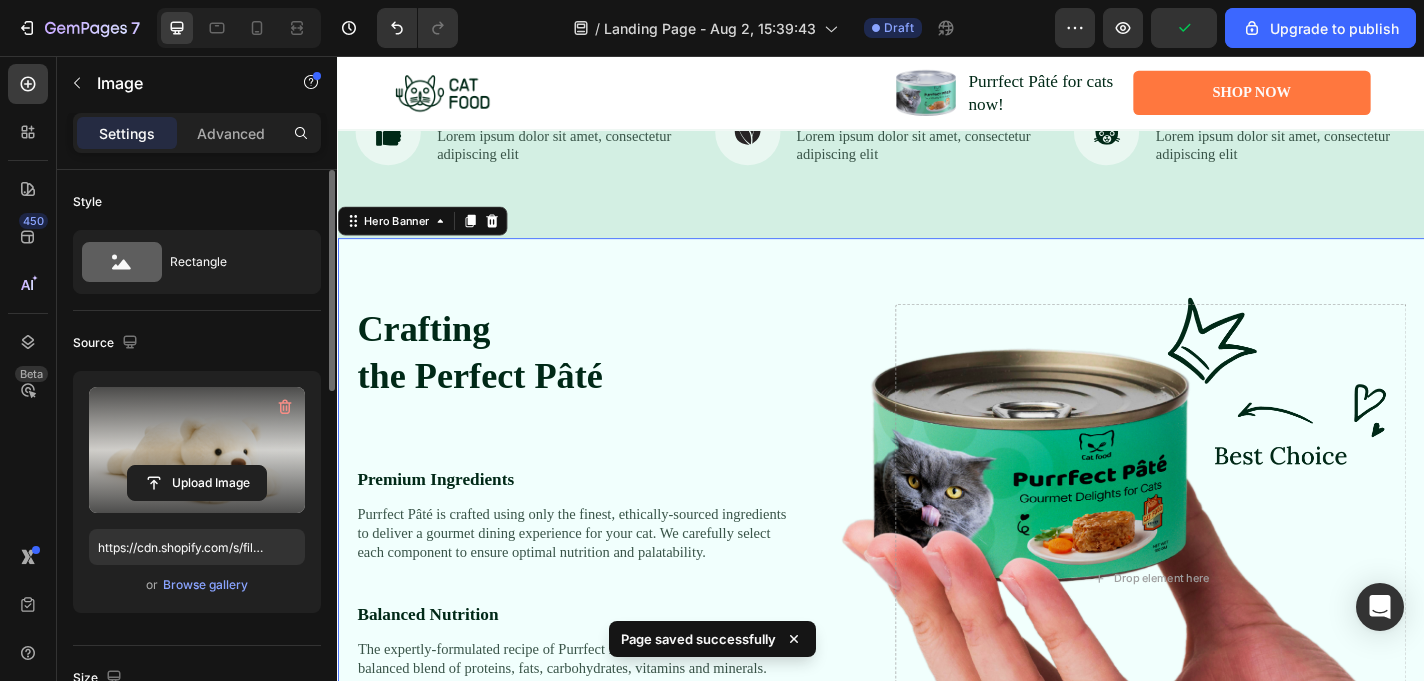 click on "Crafting  the Perfect Pâté Heading Image Premium Ingredients Text Block Purrfect Pâté is crafted using only the finest, ethically-sourced ingredients to deliver a gourmet dining experience for your cat. We carefully select each component to ensure optimal nutrition and palatability. Text Block Balanced Nutrition Text Block The expertly-formulated recipe of Purrfect Pâté provides a complete and balanced blend of proteins, fats, carbohydrates, vitamins and minerals. This helps support your cat's overall health and wellbeing. Text Block Flavor Variety Text Block With an array of mouthwatering flavors to choose from, Purrfect Pâté offers something to delight even the most discerning feline taste buds. From savory poultry to succulent seafood, there's a flavor your cat is sure to love. Text Block Row" at bounding box center [639, 632] 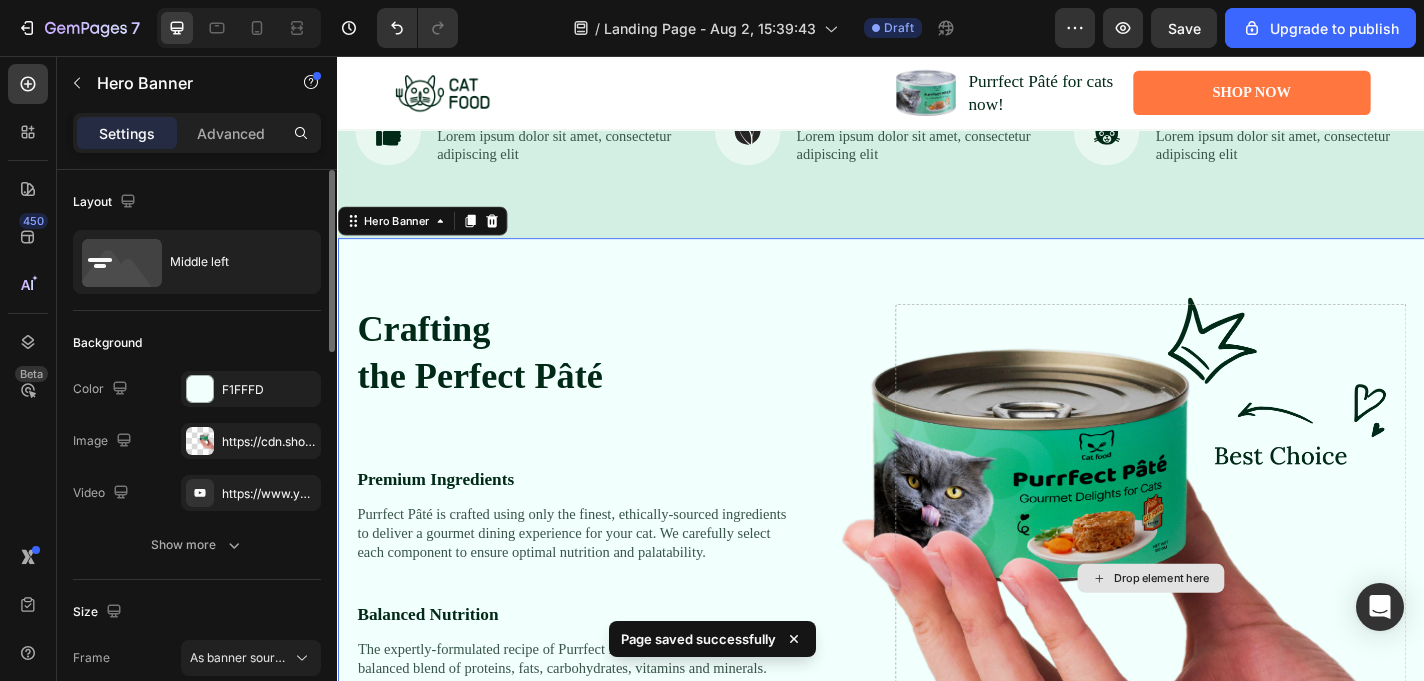click on "Drop element here" at bounding box center [1235, 632] 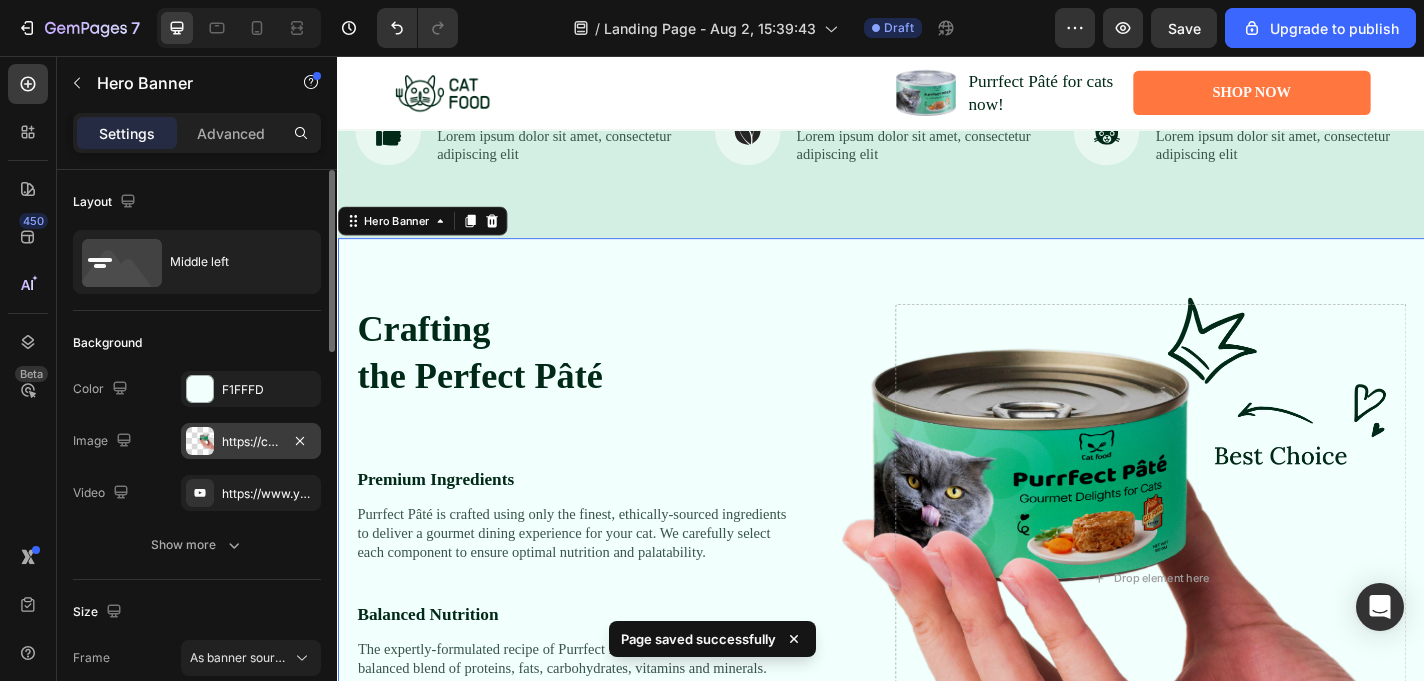 click on "https://cdn.shopify.com/s/files/1/0933/8539/2471/files/gempages_577575898434241212-7436be65-10bb-4c06-b12b-18d261ac3e10.png" at bounding box center (251, 441) 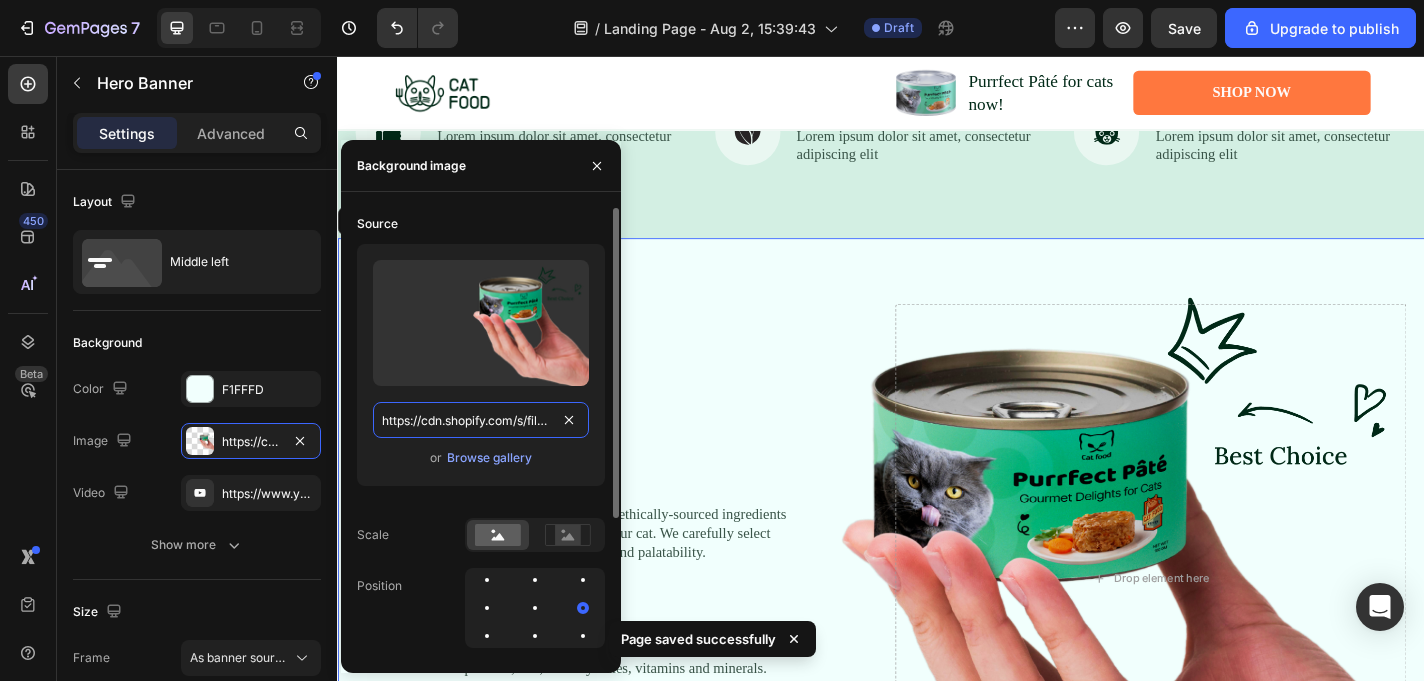 type on "Auto" 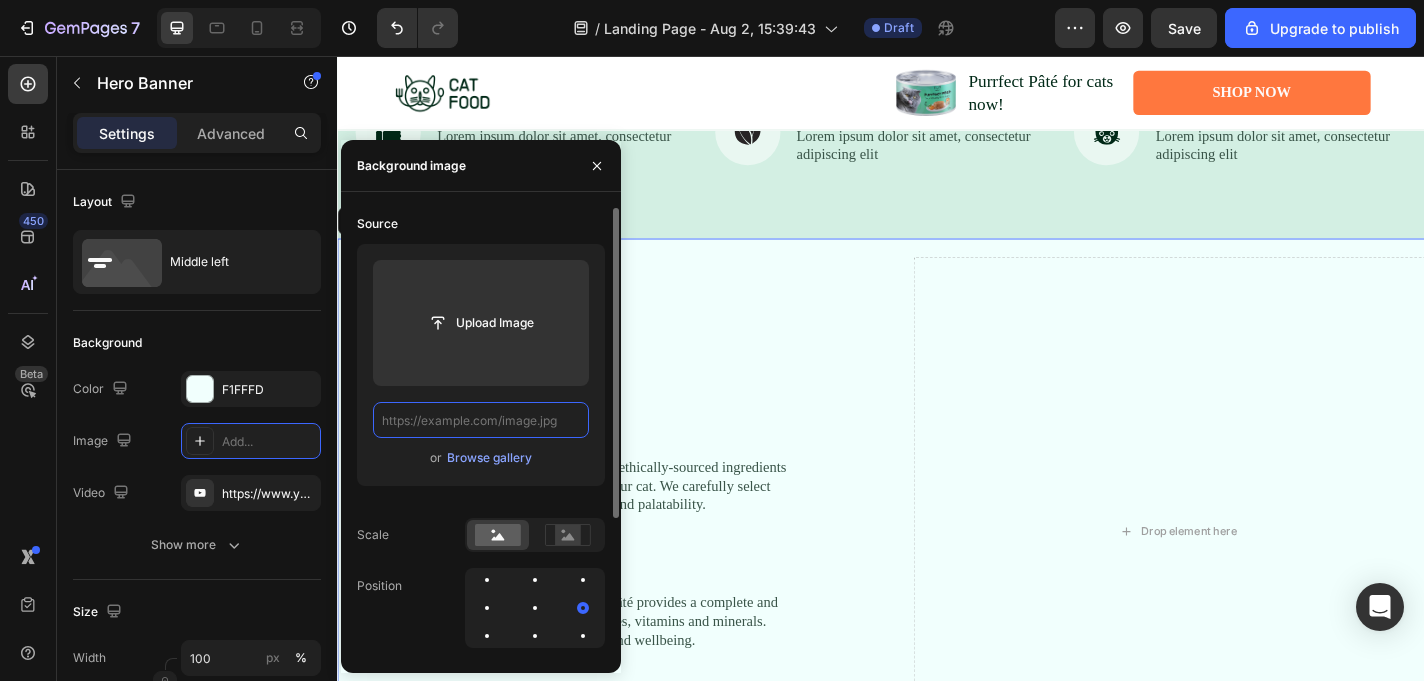 scroll, scrollTop: 0, scrollLeft: 0, axis: both 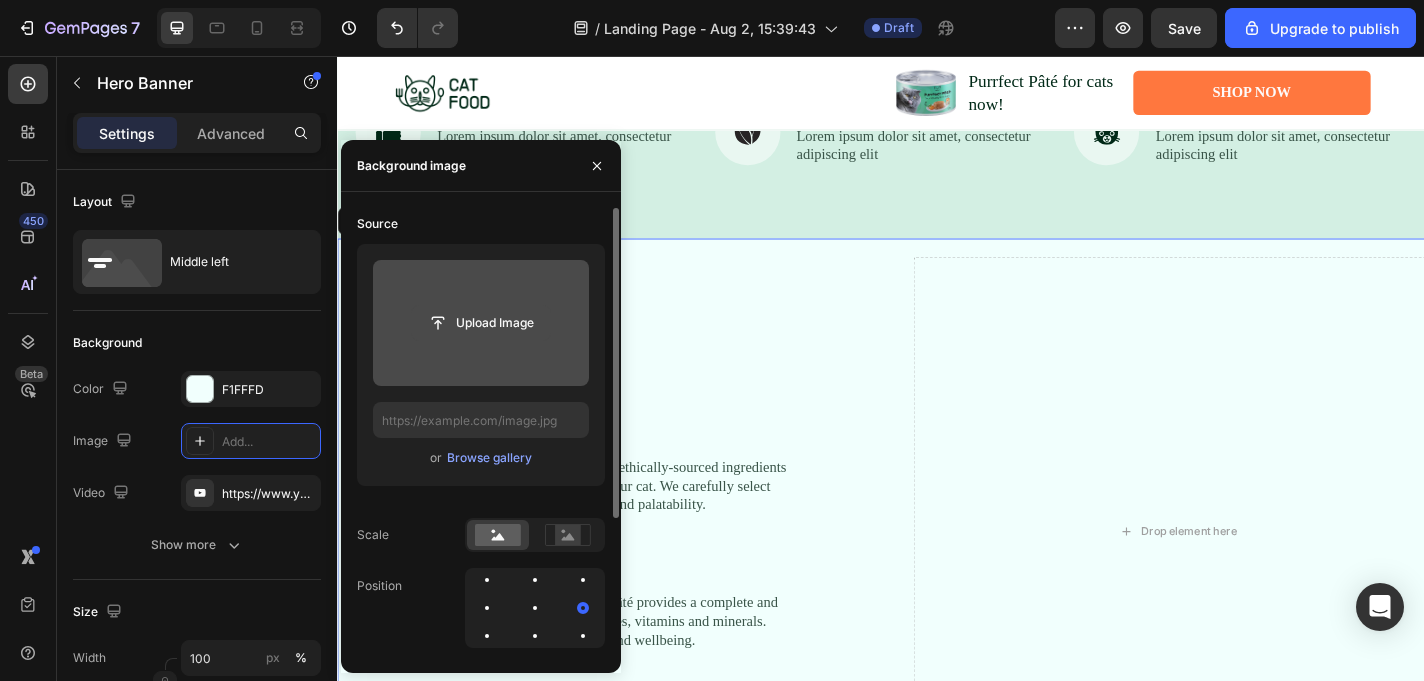click 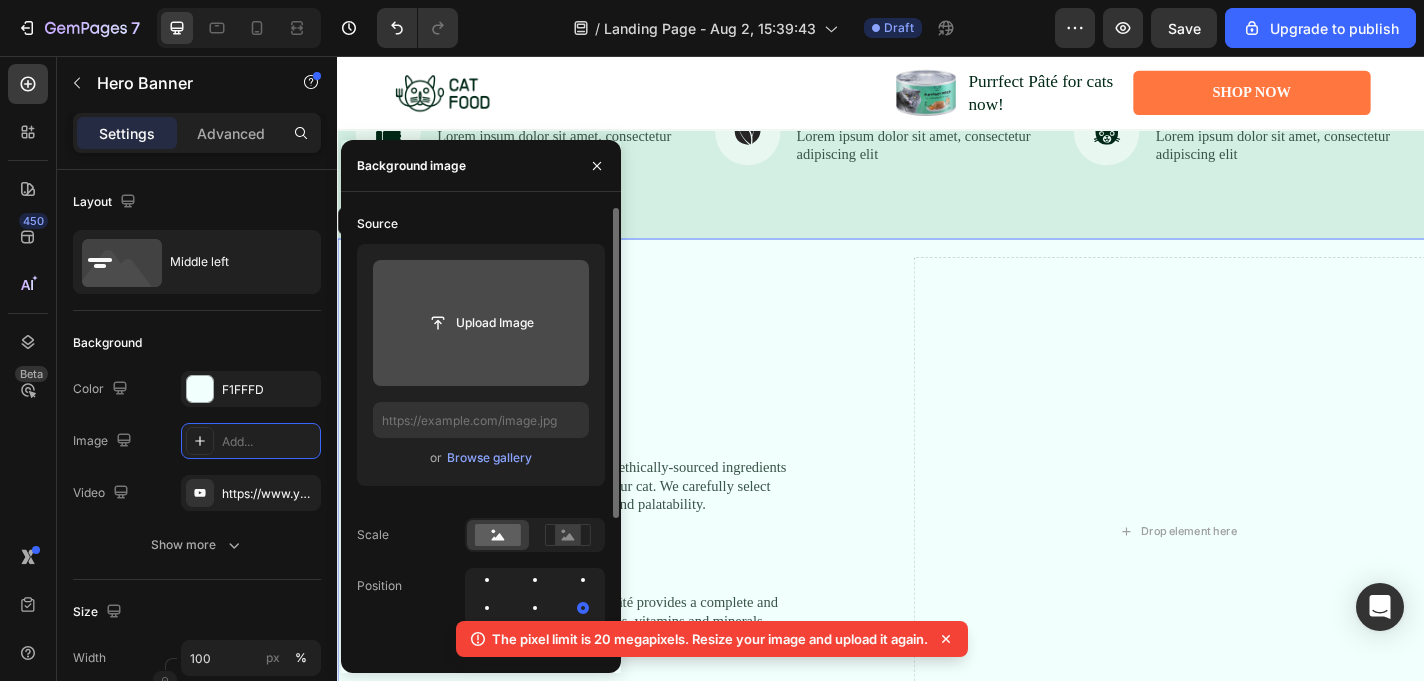 click 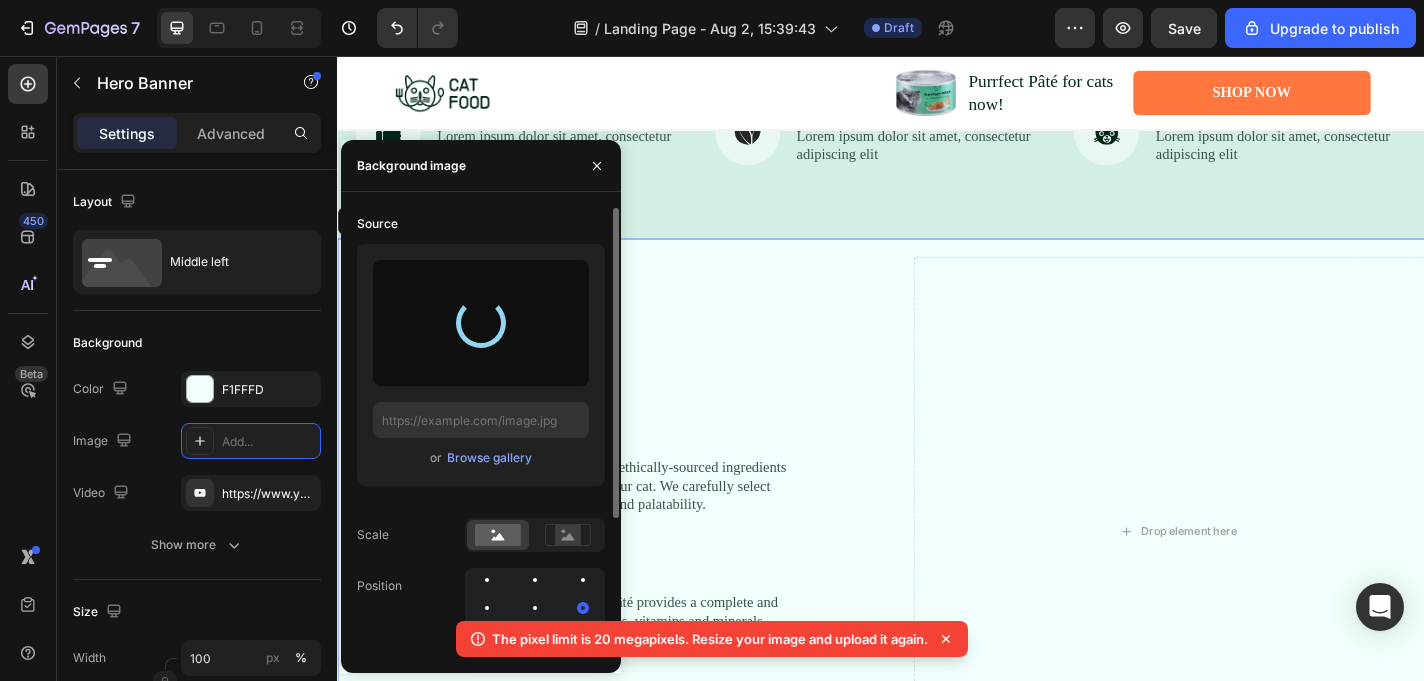type on "https://cdn.shopify.com/s/files/1/0933/8539/2471/files/gempages_577575898434241212-323a7b0c-e29a-4dc3-8e98-17c907fe1962.jpg" 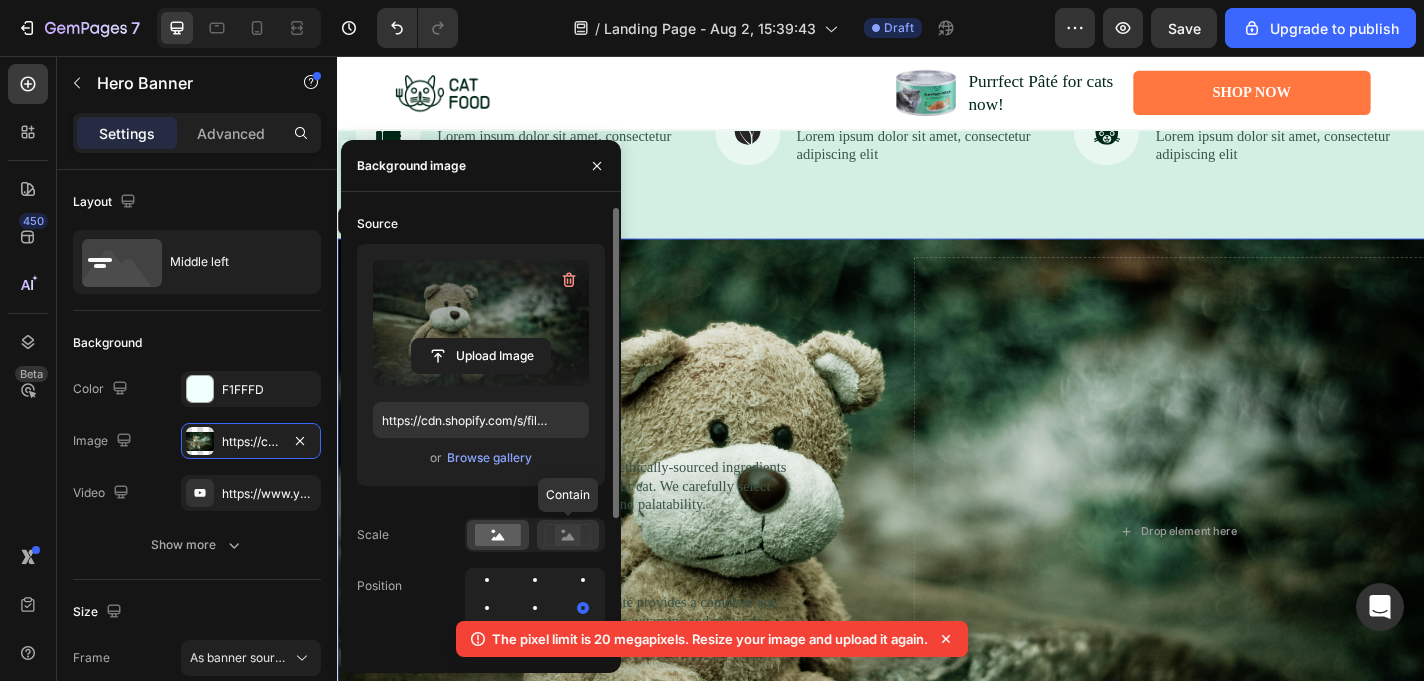 click 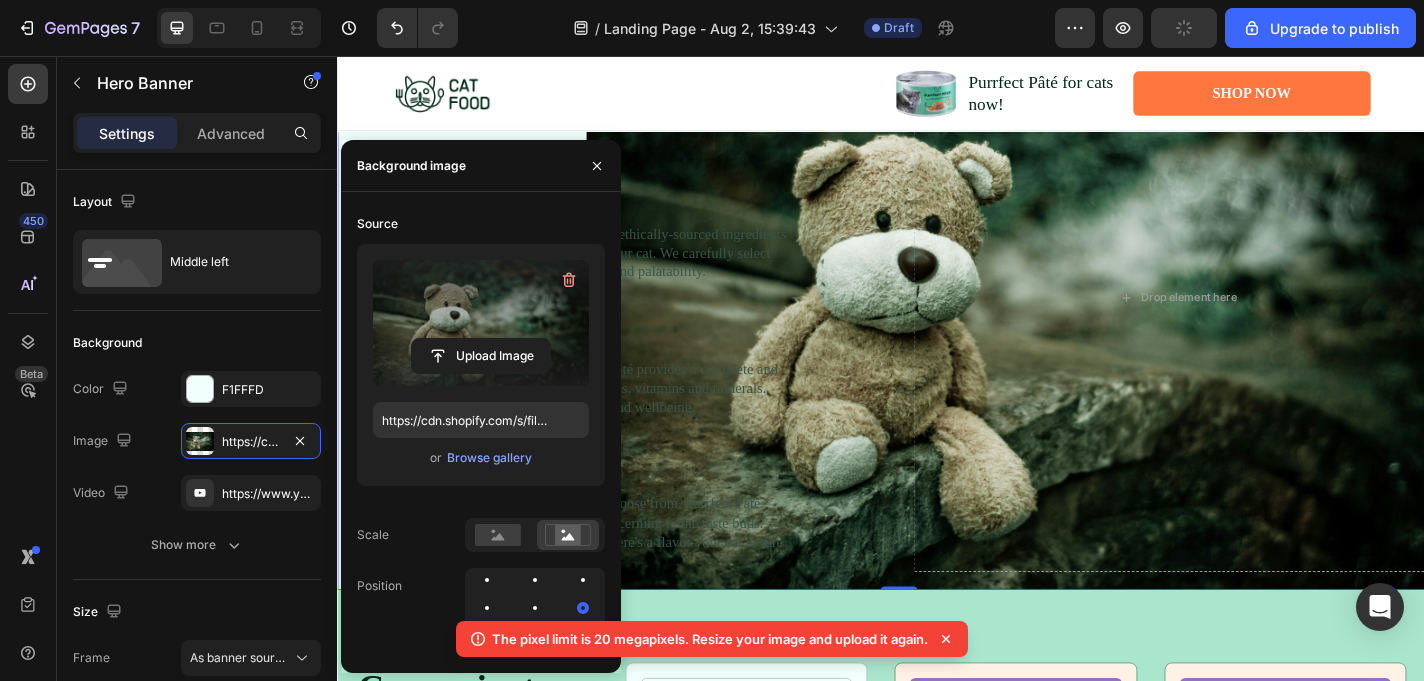 scroll, scrollTop: 1023, scrollLeft: 0, axis: vertical 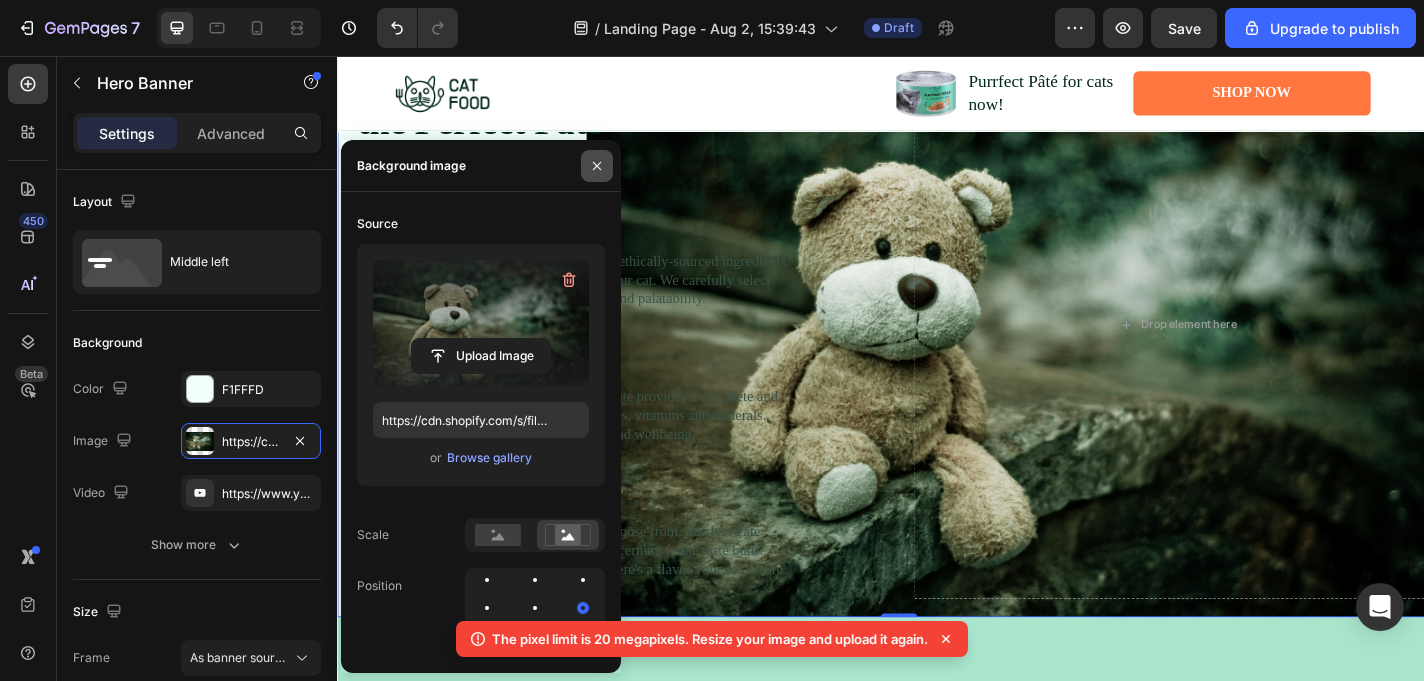 click at bounding box center [597, 166] 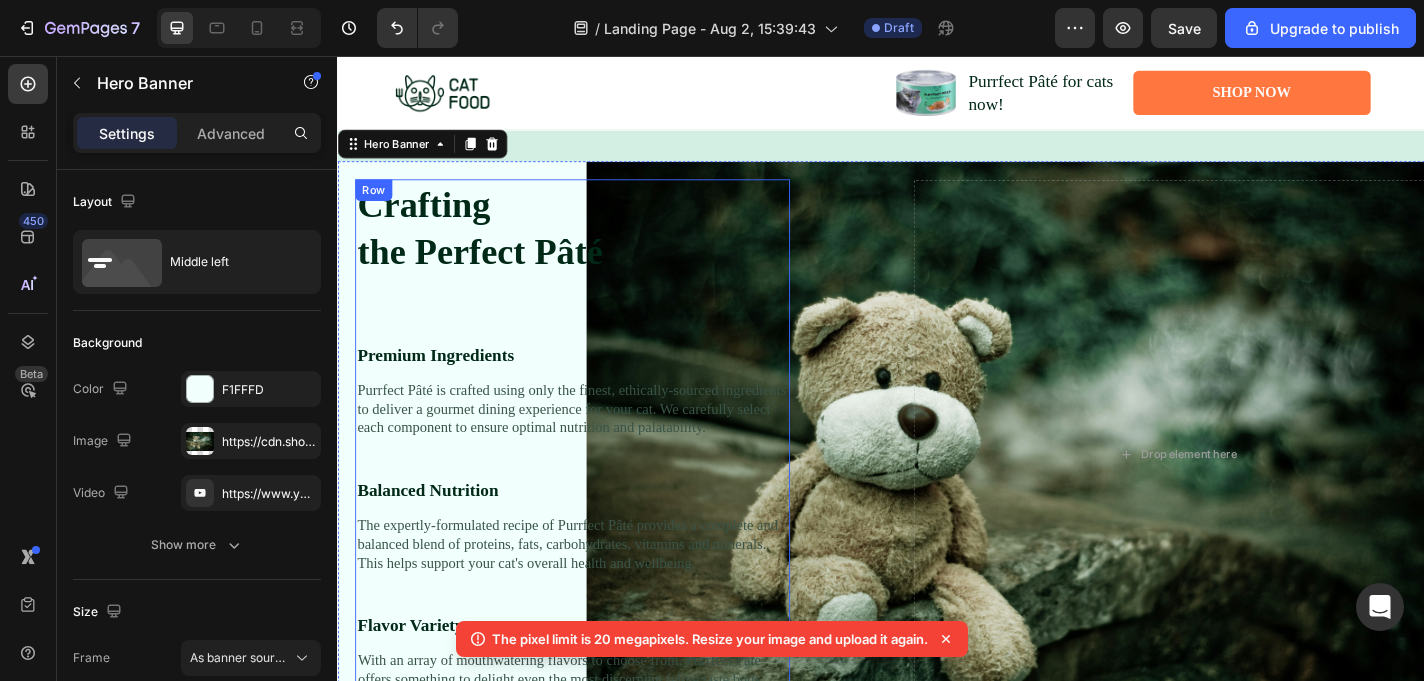 scroll, scrollTop: 885, scrollLeft: 0, axis: vertical 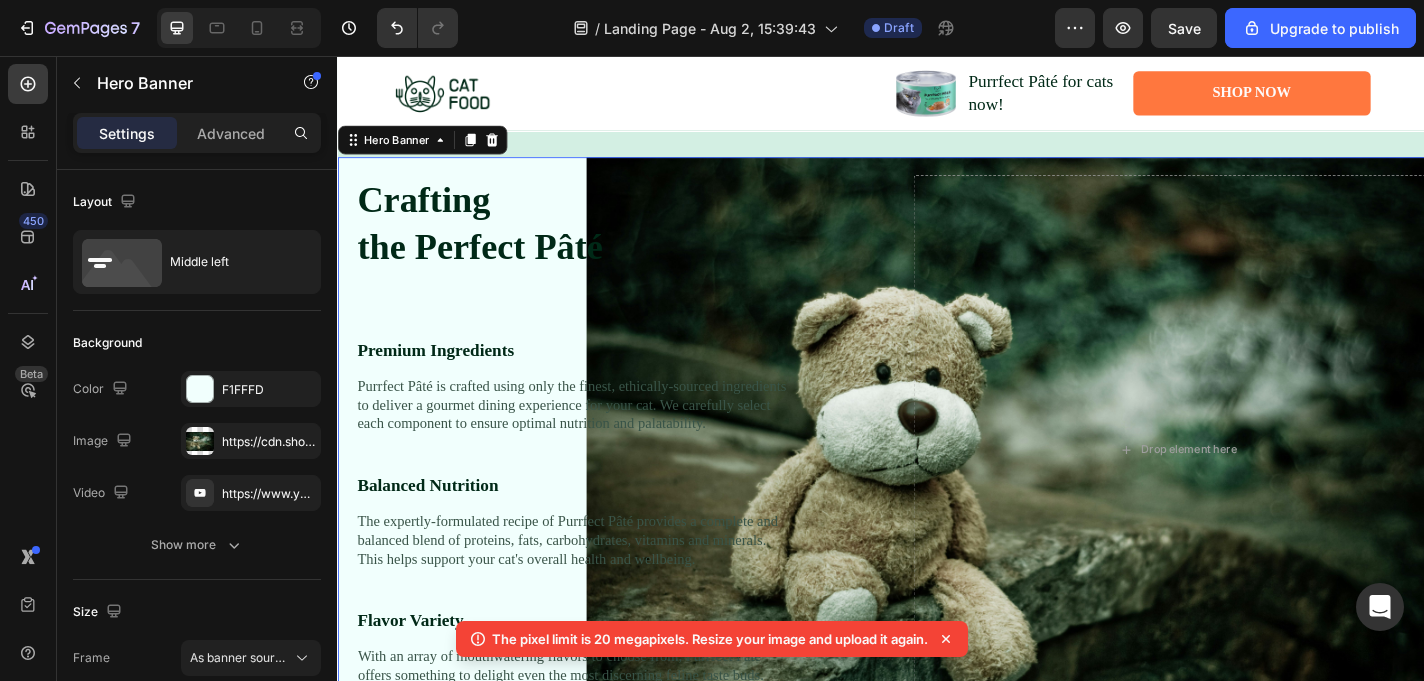 click on "Crafting  the Perfect Pâté Heading Image Premium Ingredients Text Block Purrfect Pâté is crafted using only the finest, ethically-sourced ingredients to deliver a gourmet dining experience for your cat. We carefully select each component to ensure optimal nutrition and palatability. Text Block Balanced Nutrition Text Block The expertly-formulated recipe of Purrfect Pâté provides a complete and balanced blend of proteins, fats, carbohydrates, vitamins and minerals. This helps support your cat's overall health and wellbeing. Text Block Flavor Variety Text Block With an array of mouthwatering flavors to choose from, Purrfect Pâté offers something to delight even the most discerning feline taste buds. From savory poultry to succulent seafood, there's a flavor your cat is sure to love. Text Block Row" at bounding box center (649, 490) 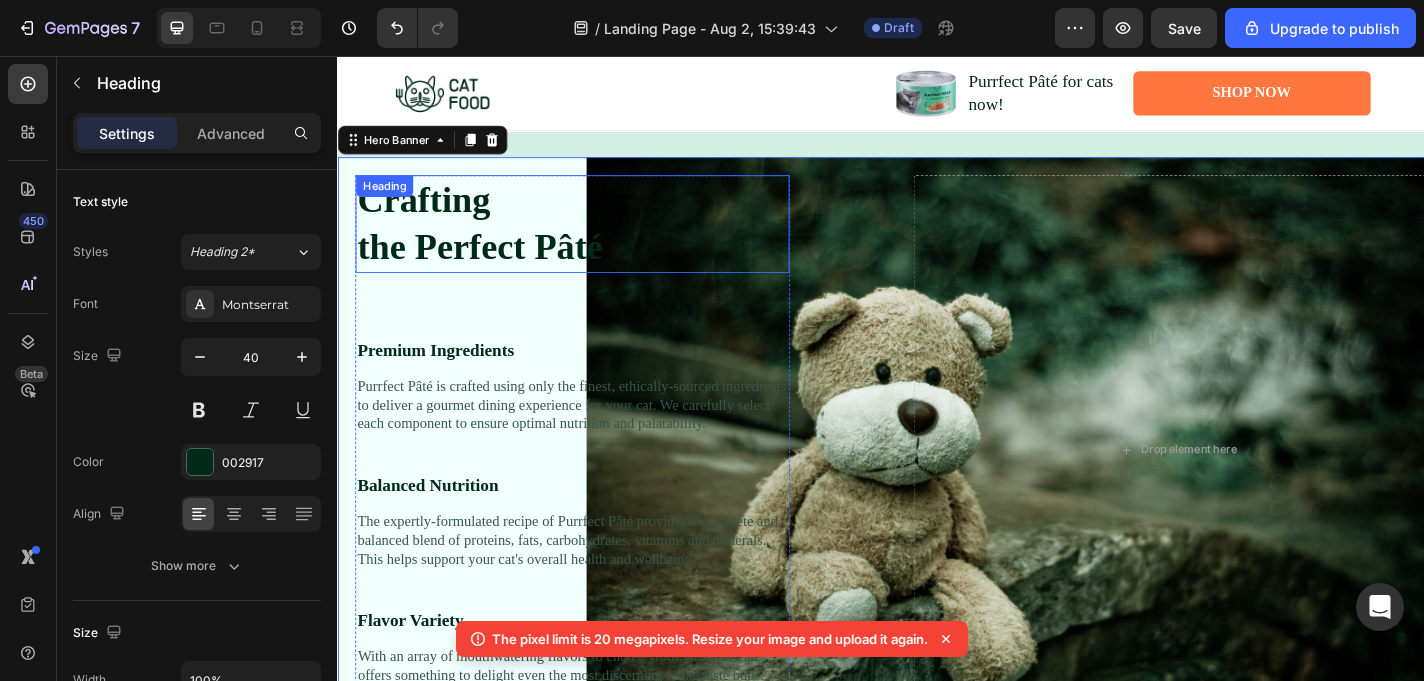click on "Crafting  the Perfect Pâté" at bounding box center [596, 241] 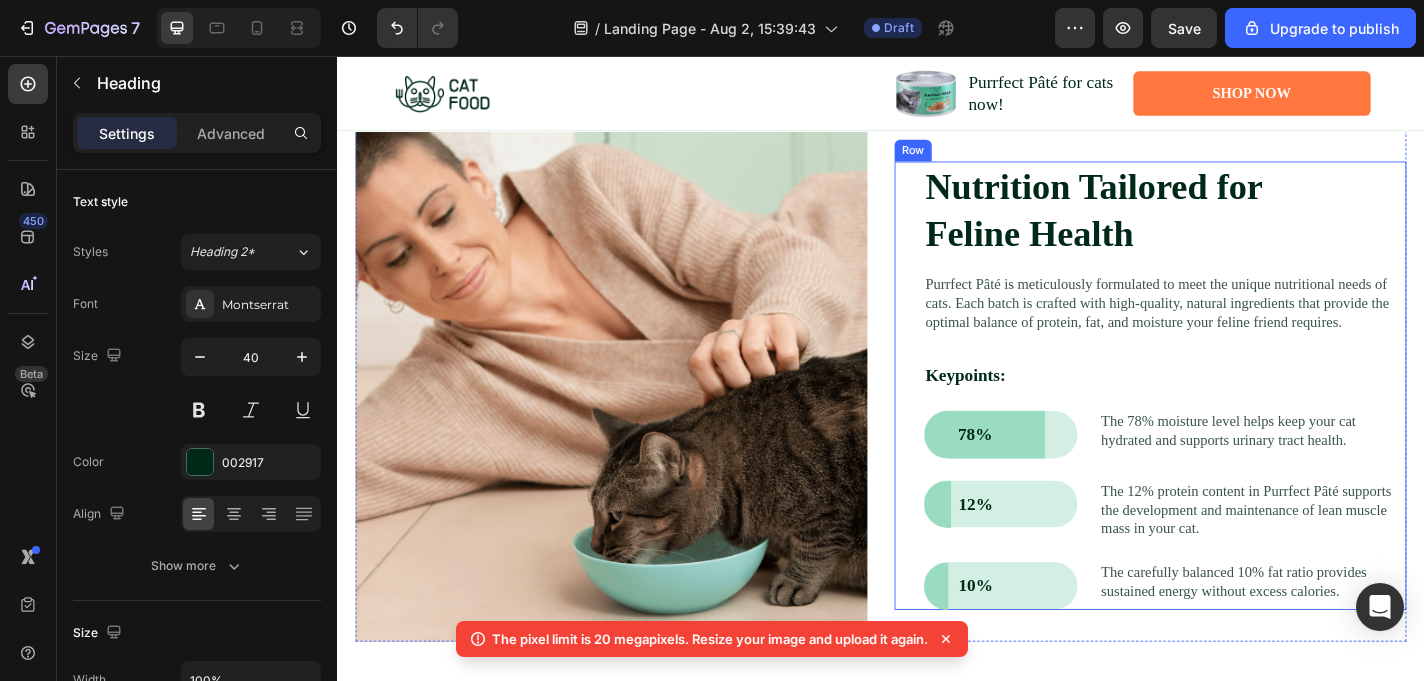 scroll, scrollTop: 3369, scrollLeft: 0, axis: vertical 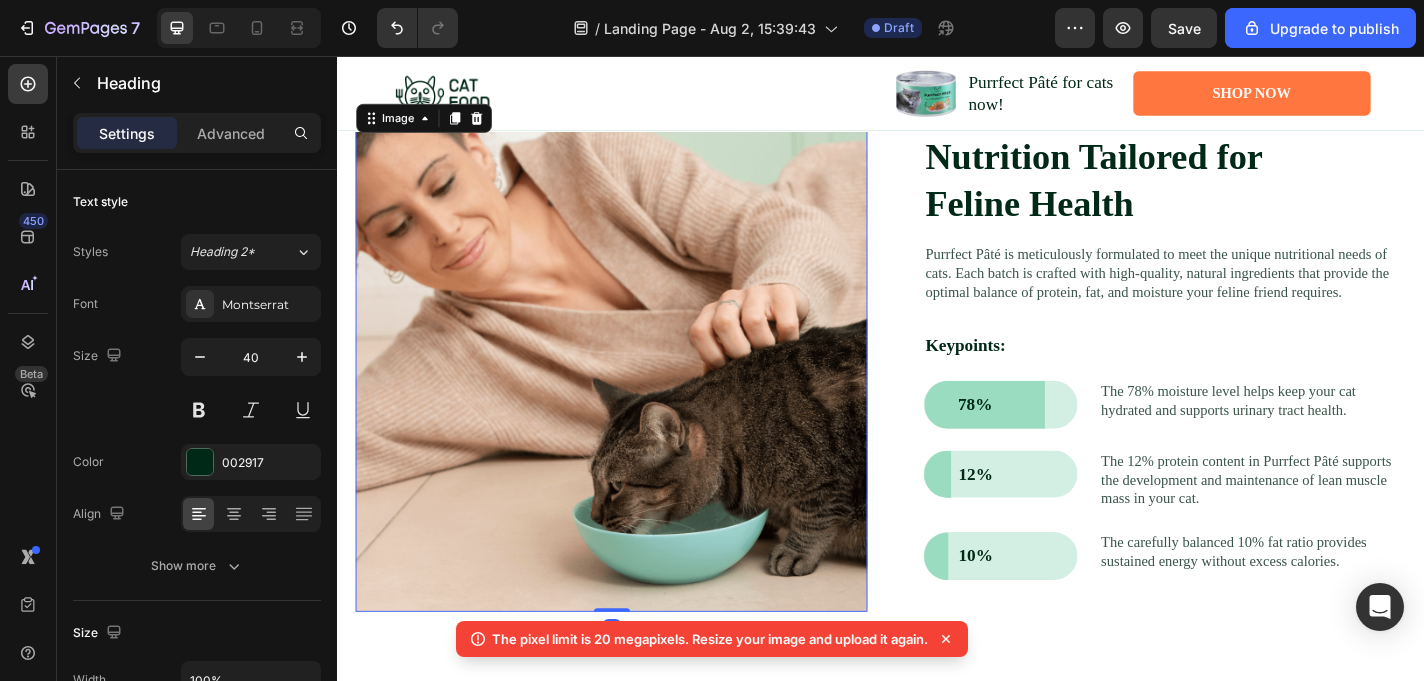 click at bounding box center [639, 386] 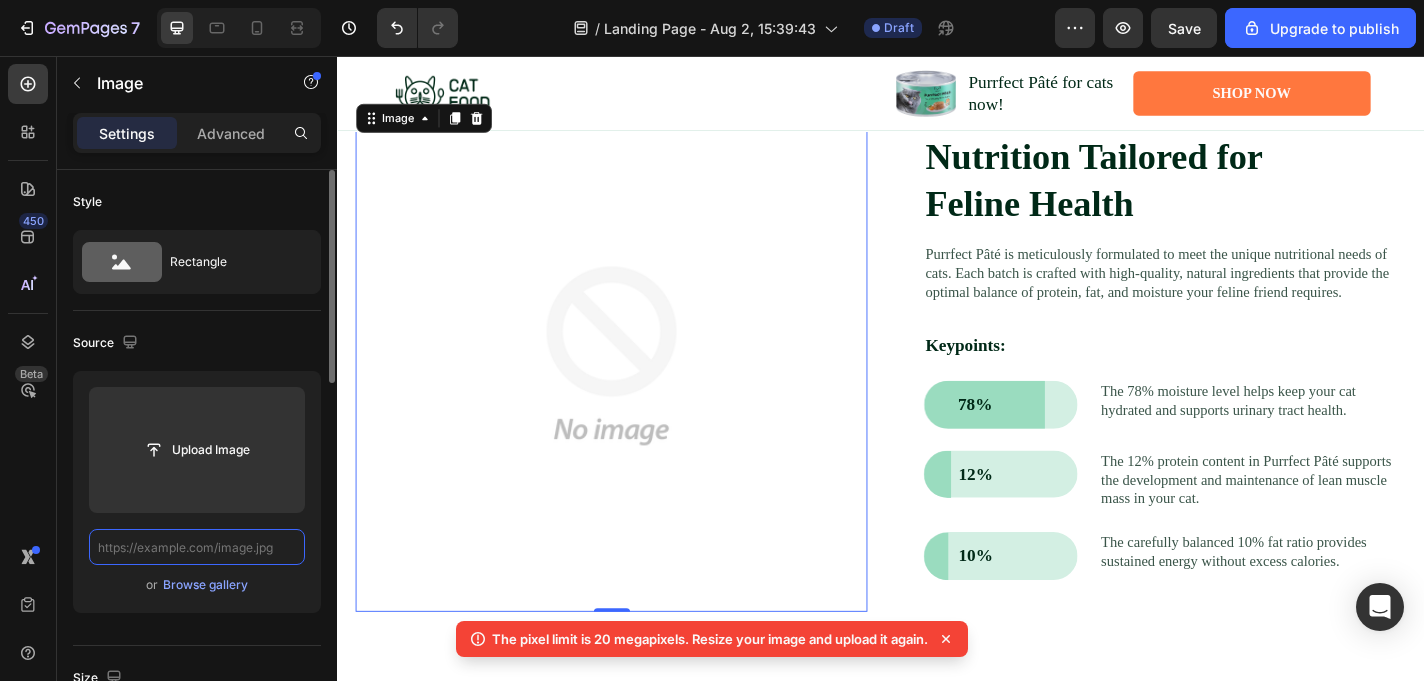 scroll, scrollTop: 0, scrollLeft: 0, axis: both 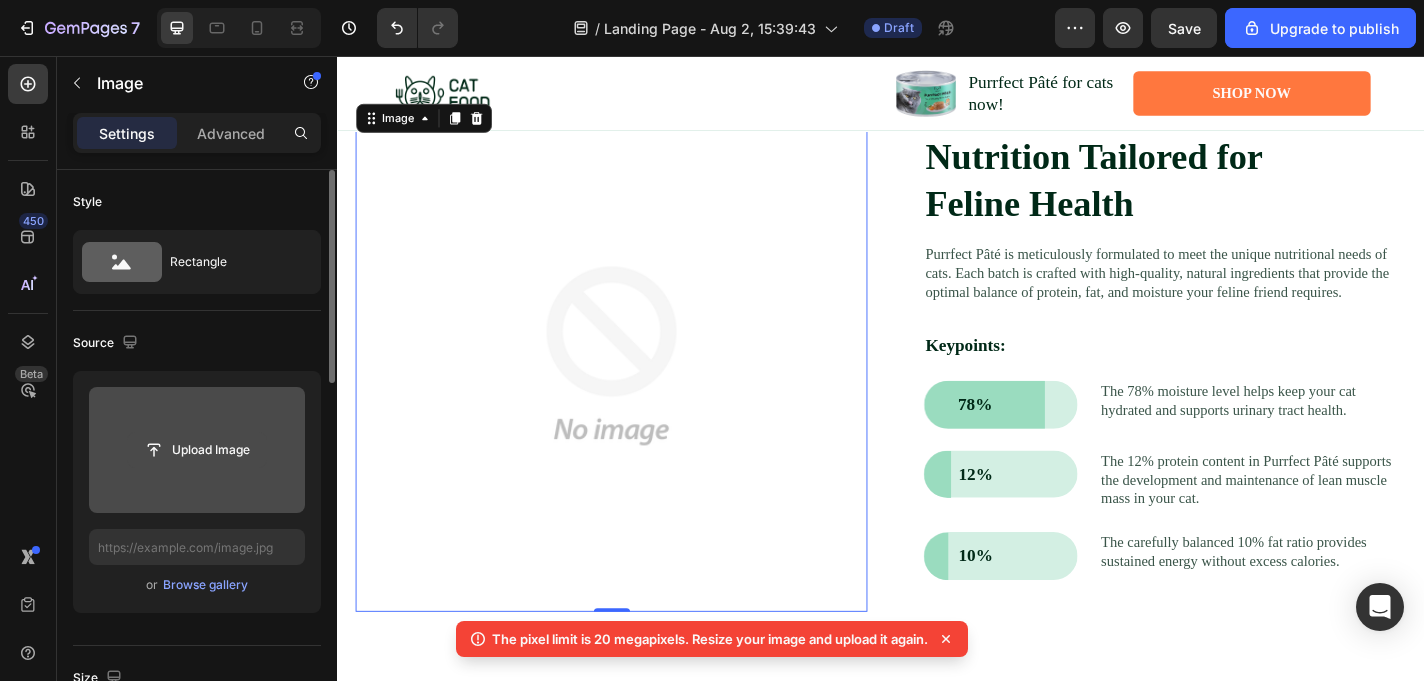 click 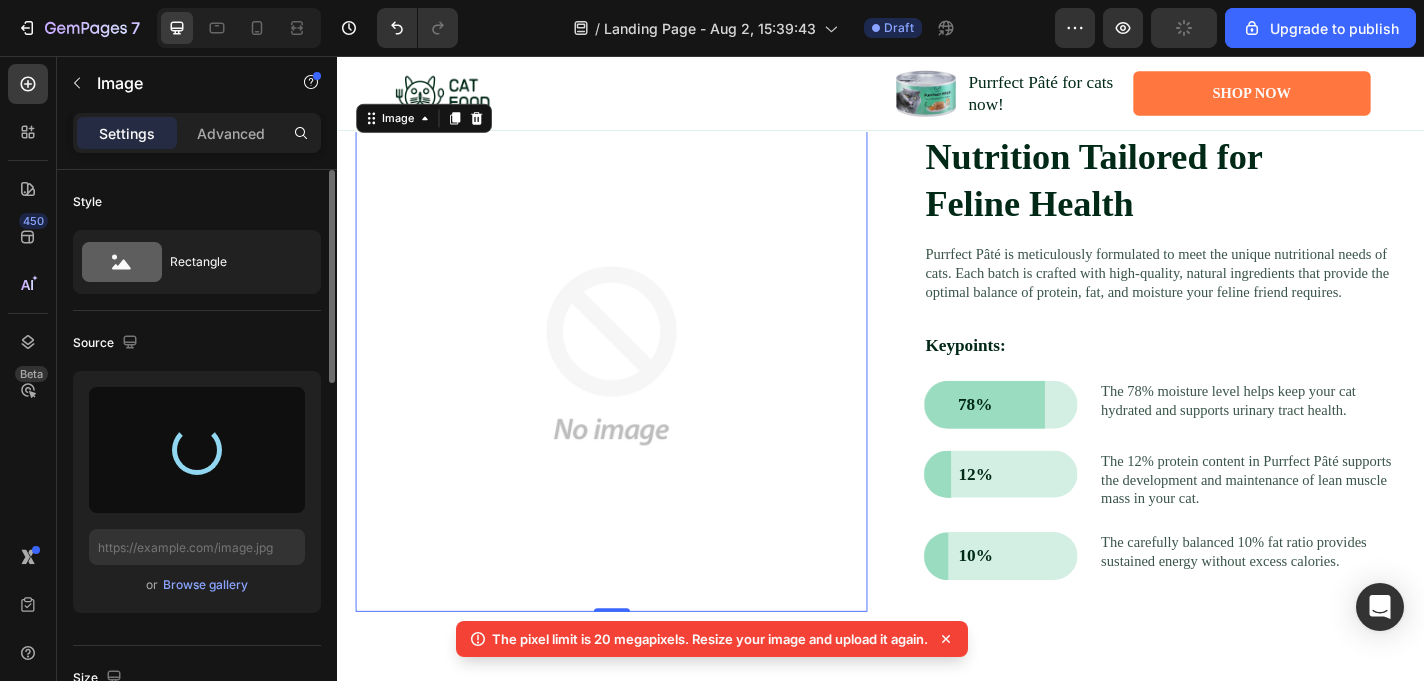 type on "https://cdn.shopify.com/s/files/1/0933/8539/2471/files/gempages_577575898434241212-ee079f3e-48e8-42db-adea-598cc4270977.png" 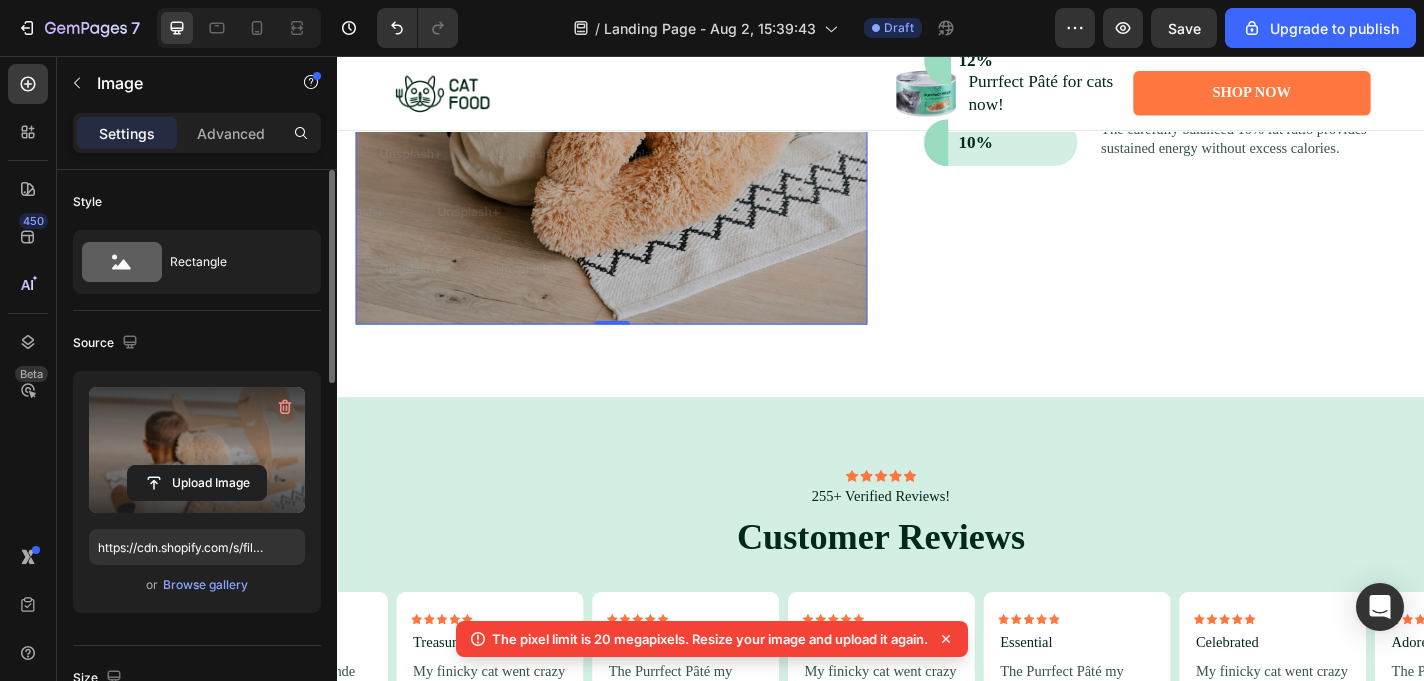scroll, scrollTop: 3987, scrollLeft: 0, axis: vertical 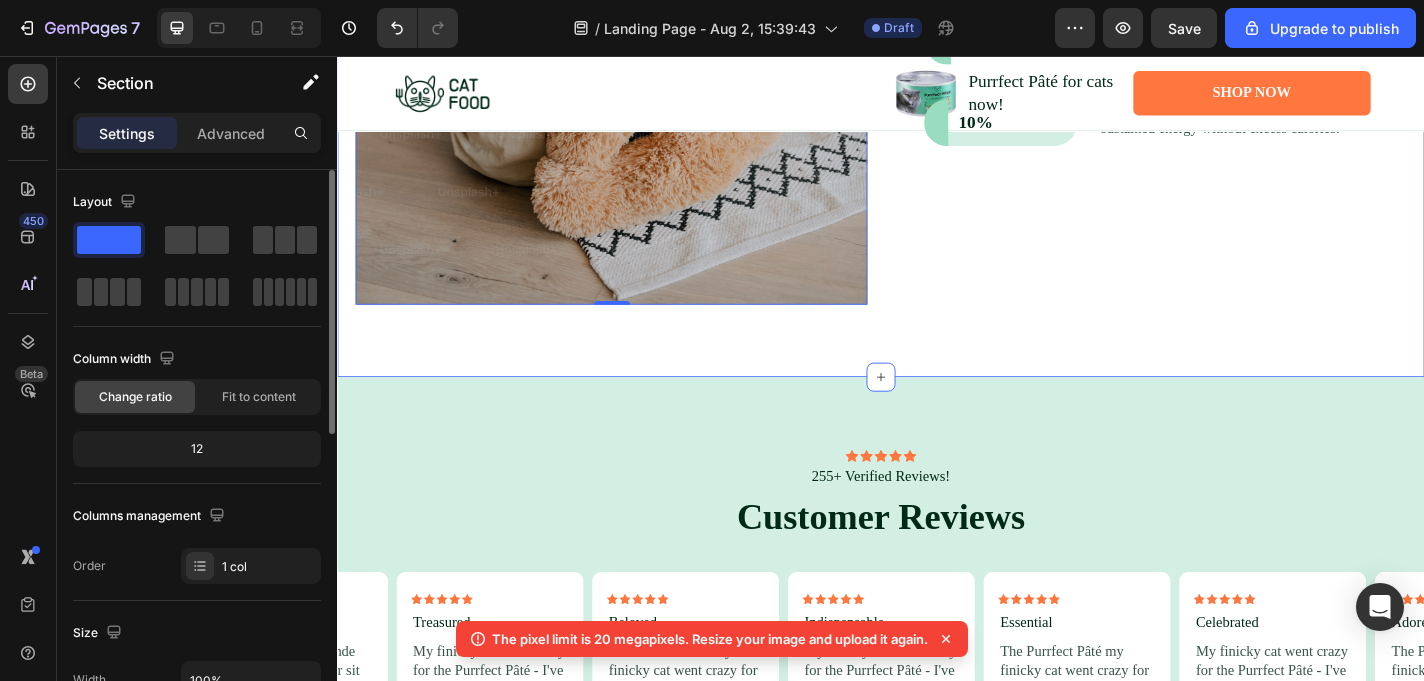 click on "Image   0 Nutrition Tailored for Feline Health Heading Purrfect Pâté is meticulously formulated to meet the unique nutritional needs of cats. Each batch is crafted with high-quality, natural ingredients that provide the optimal balance of protein, fat, and moisture your feline friend requires. Text Block Keypoints: Heading 78% Text Block Row Row The 78% moisture level helps keep your cat hydrated and supports urinary tract health. Text Block Row 12% Text Block Row The 12% protein content in Purrfect Pâté supports the development and maintenance of lean muscle mass in your cat. Text Block Row 10% Text Block Row The carefully balanced 10% fat ratio provides sustained energy without excess calories. Text Block Row Row Row Section 7" at bounding box center (937, -92) 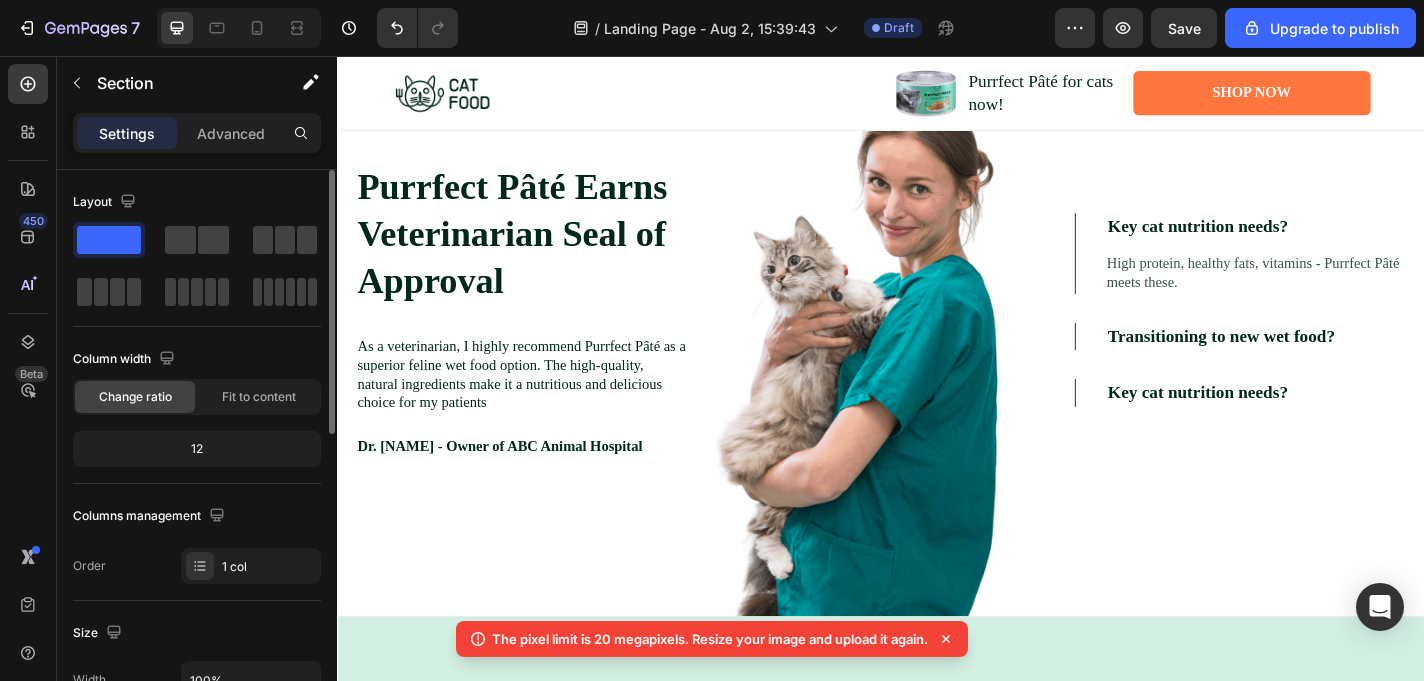 scroll, scrollTop: 4951, scrollLeft: 0, axis: vertical 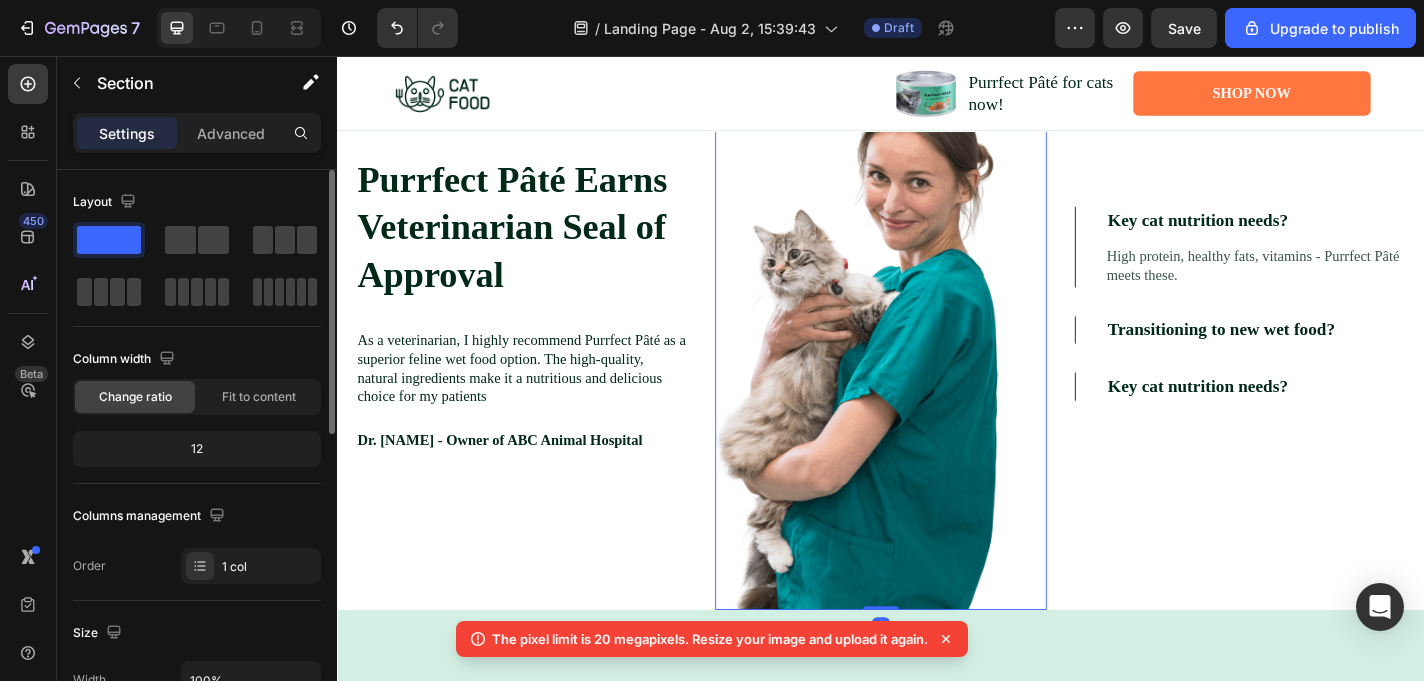 click at bounding box center (937, 328) 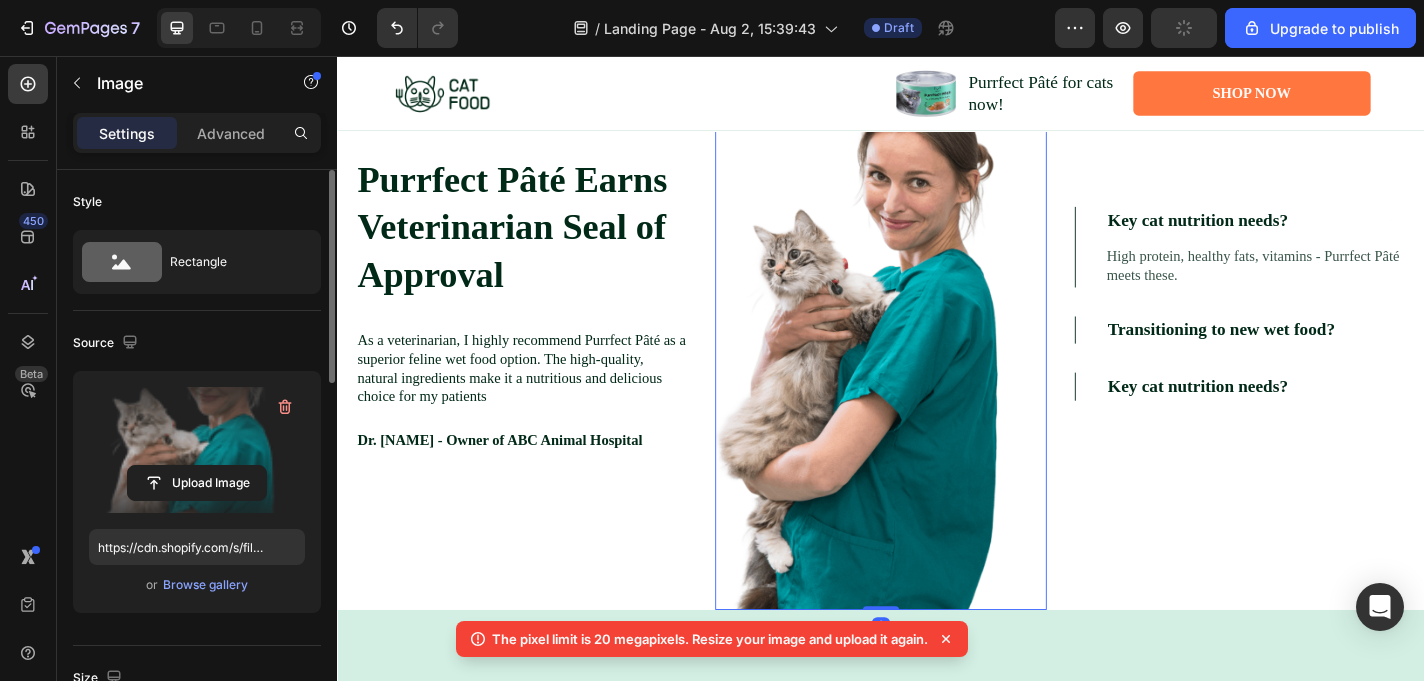 click at bounding box center (197, 450) 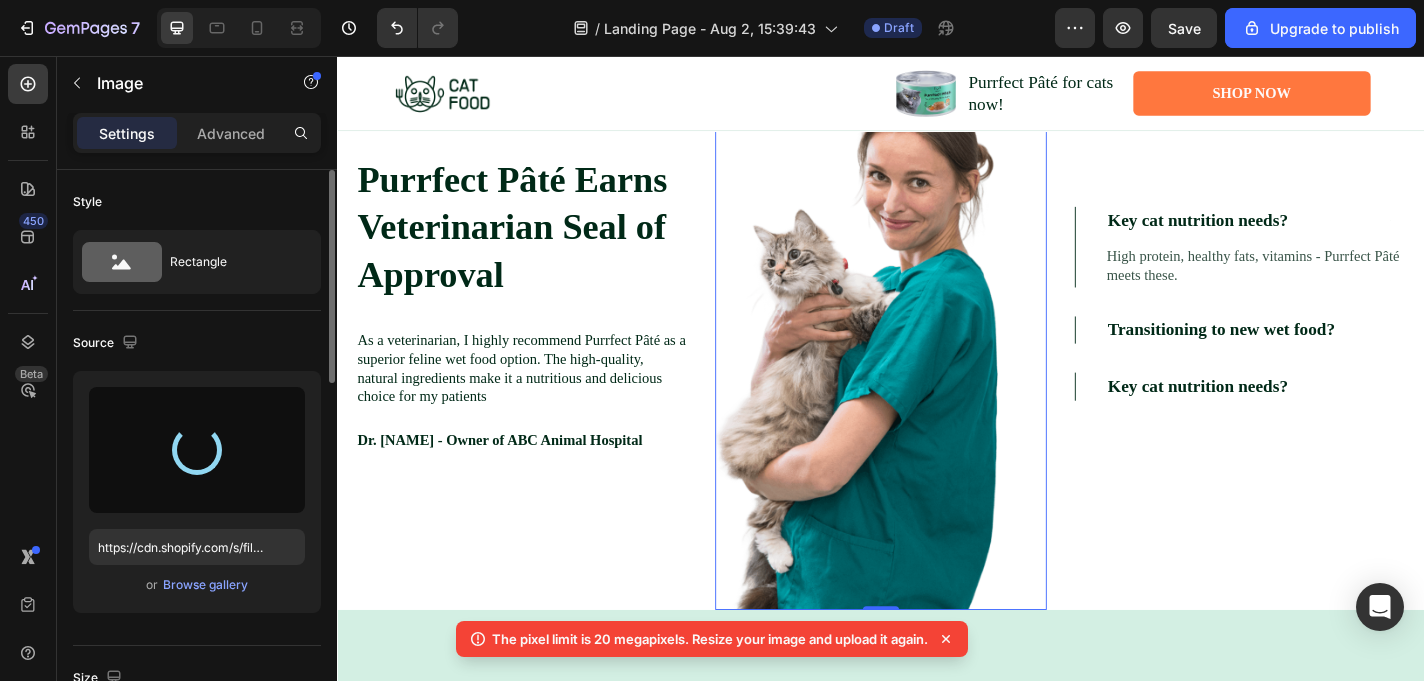 type on "https://cdn.shopify.com/s/files/1/0933/8539/2471/files/gempages_577575898434241212-138f1393-7f8c-4407-b782-82e658883f2b.jpg" 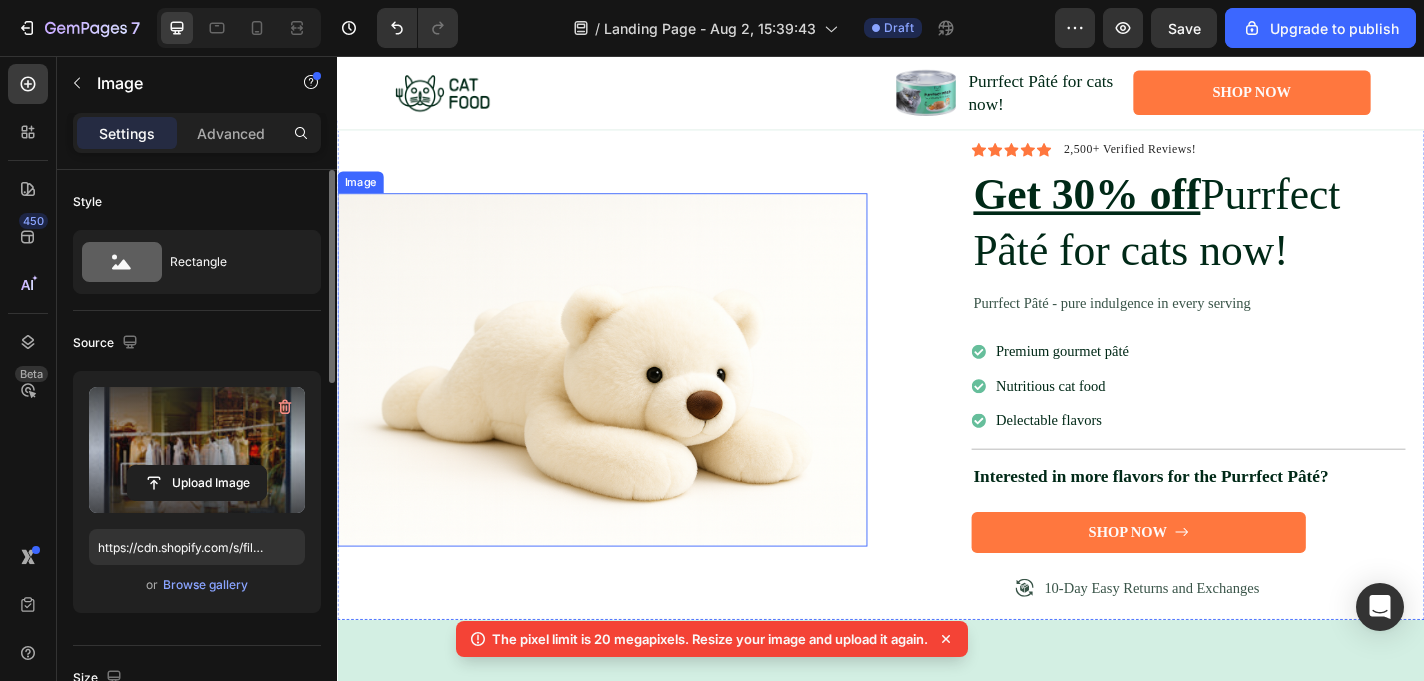 scroll, scrollTop: 0, scrollLeft: 0, axis: both 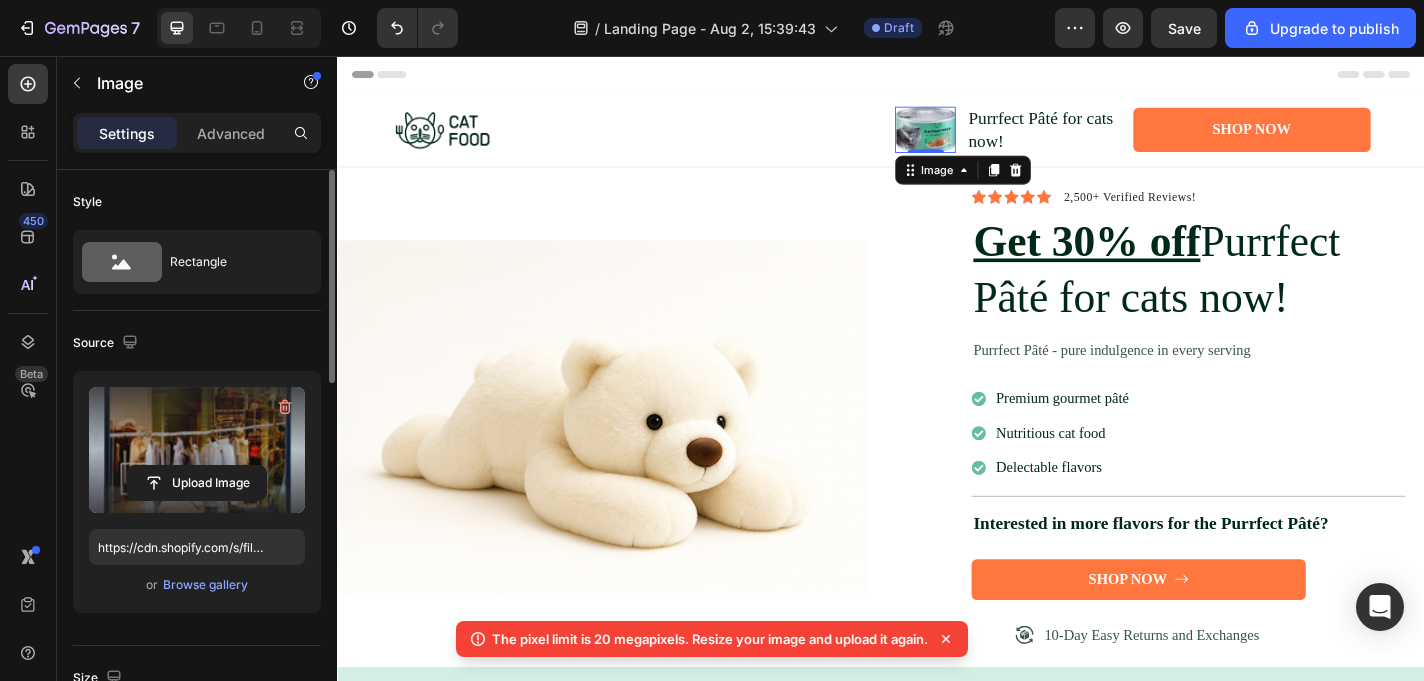 click at bounding box center (985, 137) 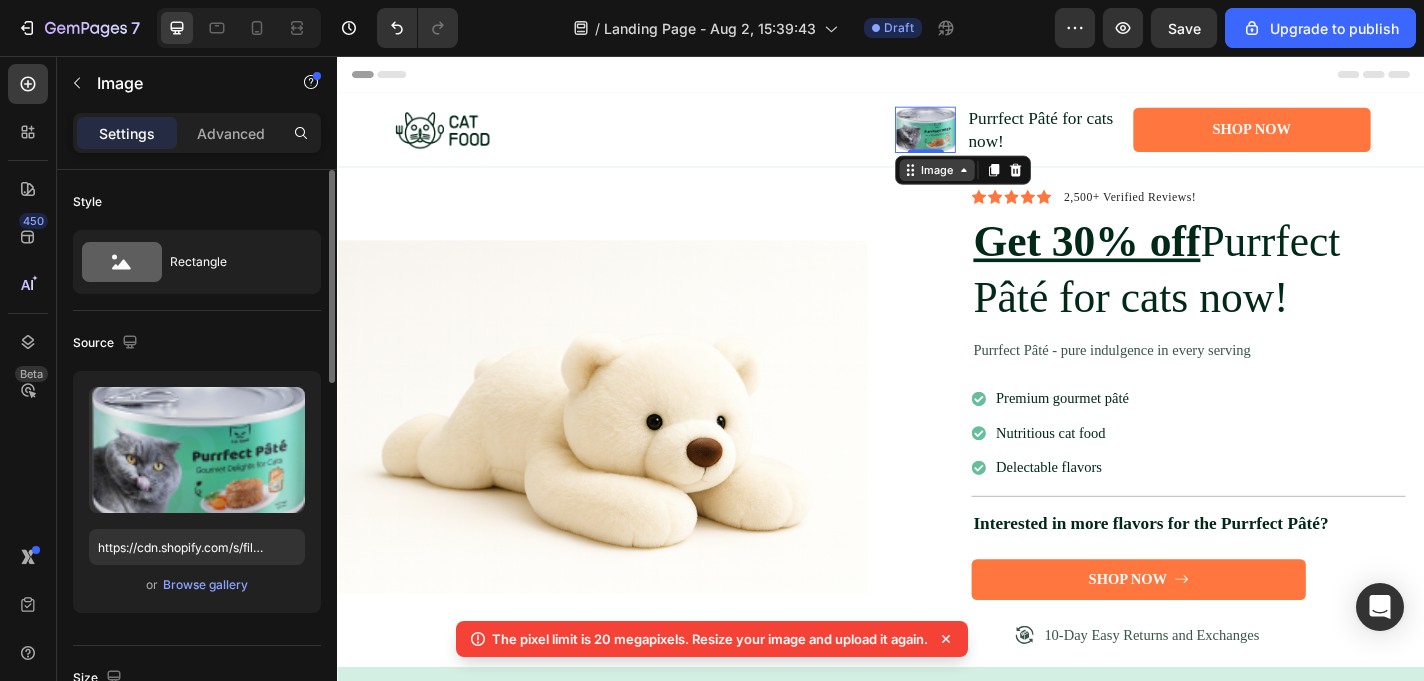 click 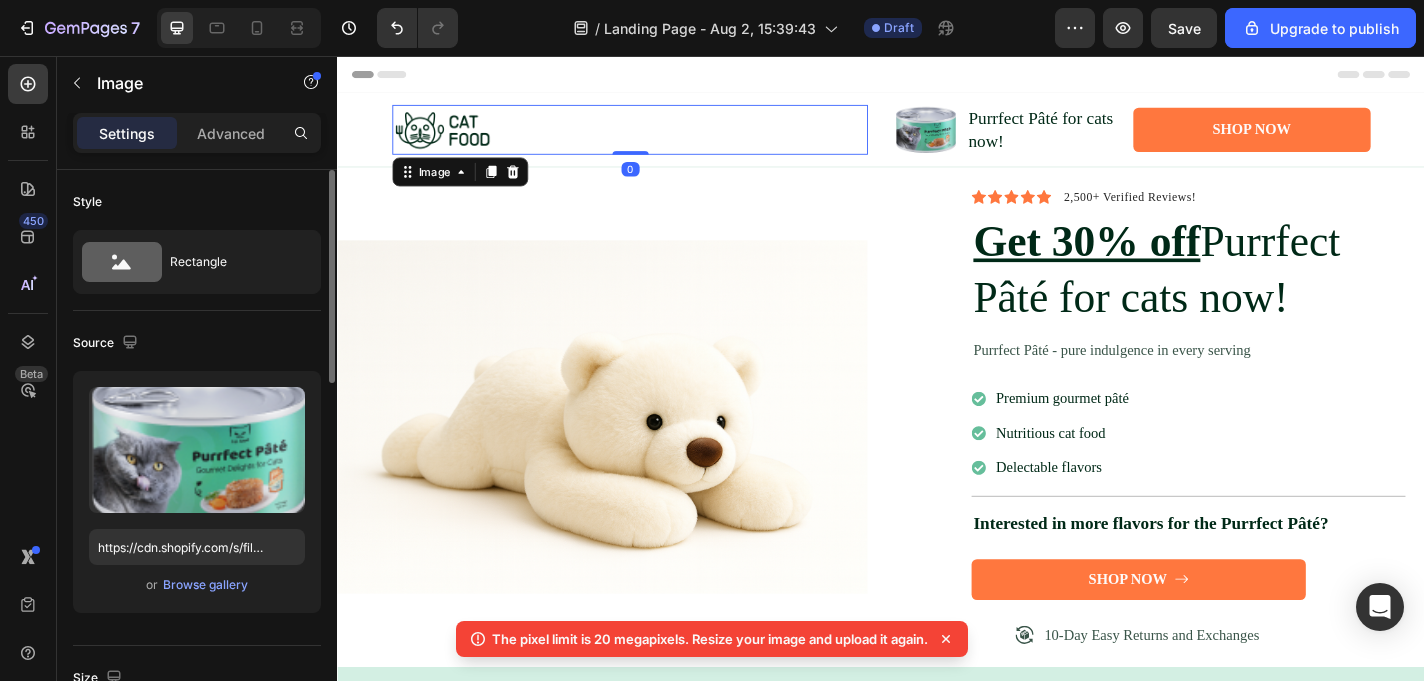 click at bounding box center (659, 137) 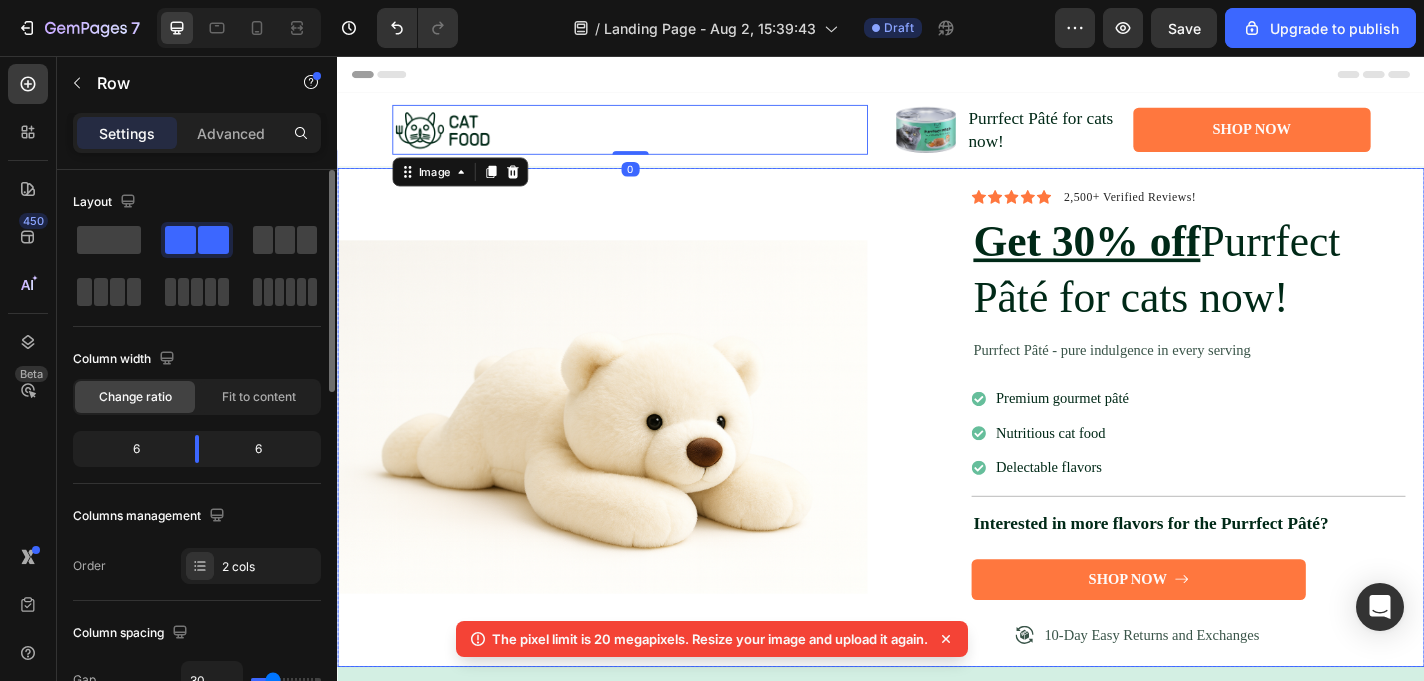 click on "Image Image Purrfect Pâté for cats now! Text Block Row Shop Now Button Row Row Image" at bounding box center (629, 454) 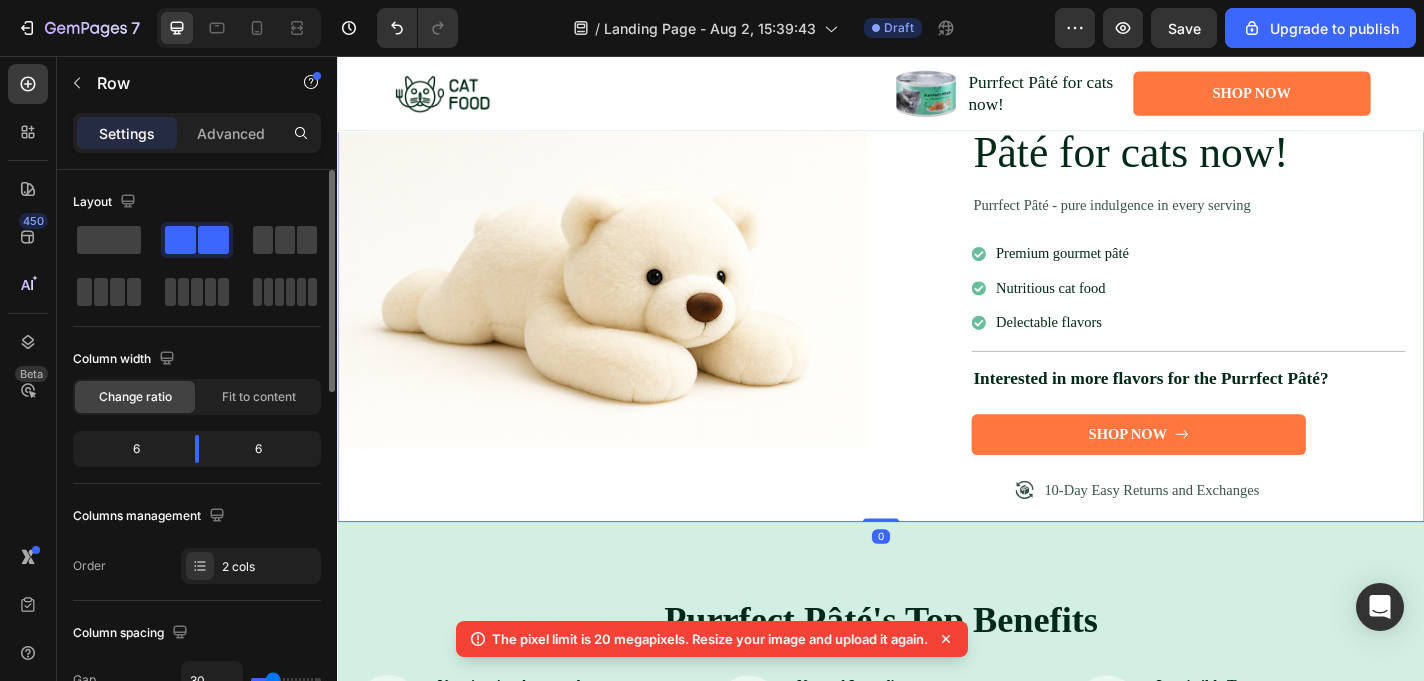 scroll, scrollTop: 194, scrollLeft: 0, axis: vertical 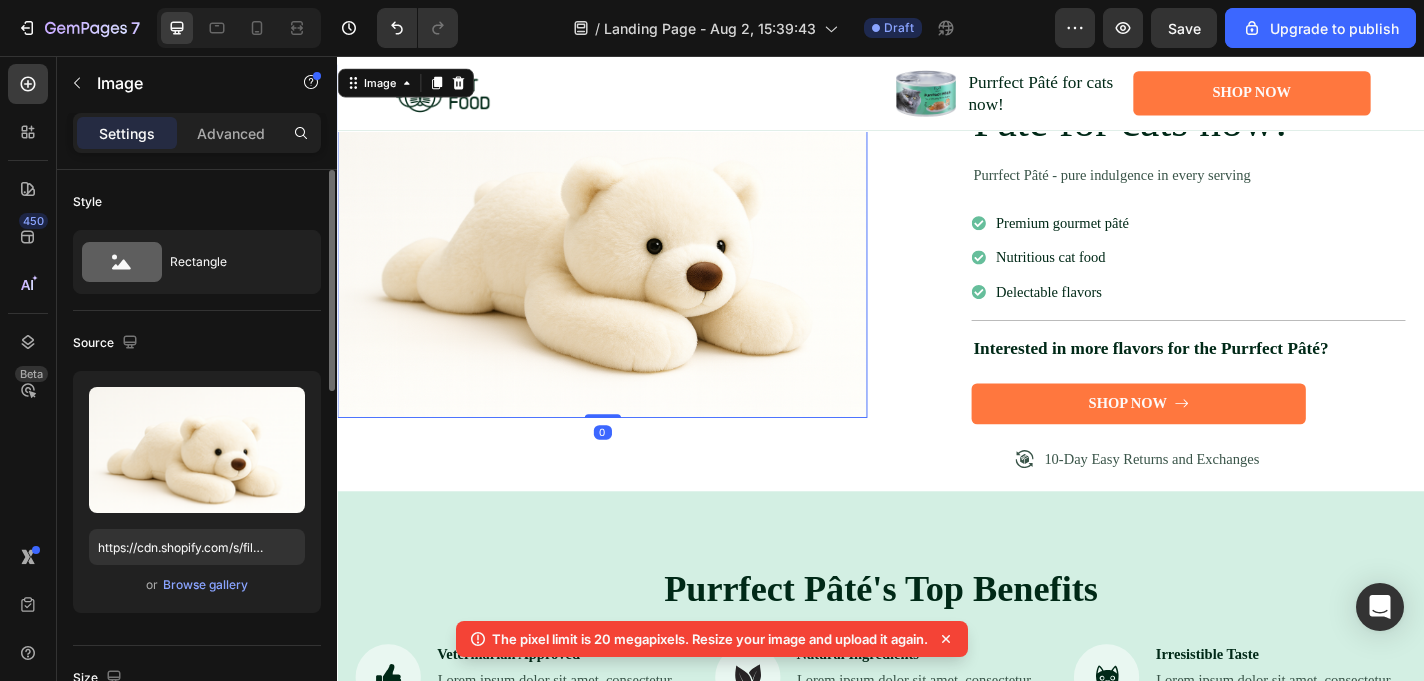 click at bounding box center [629, 260] 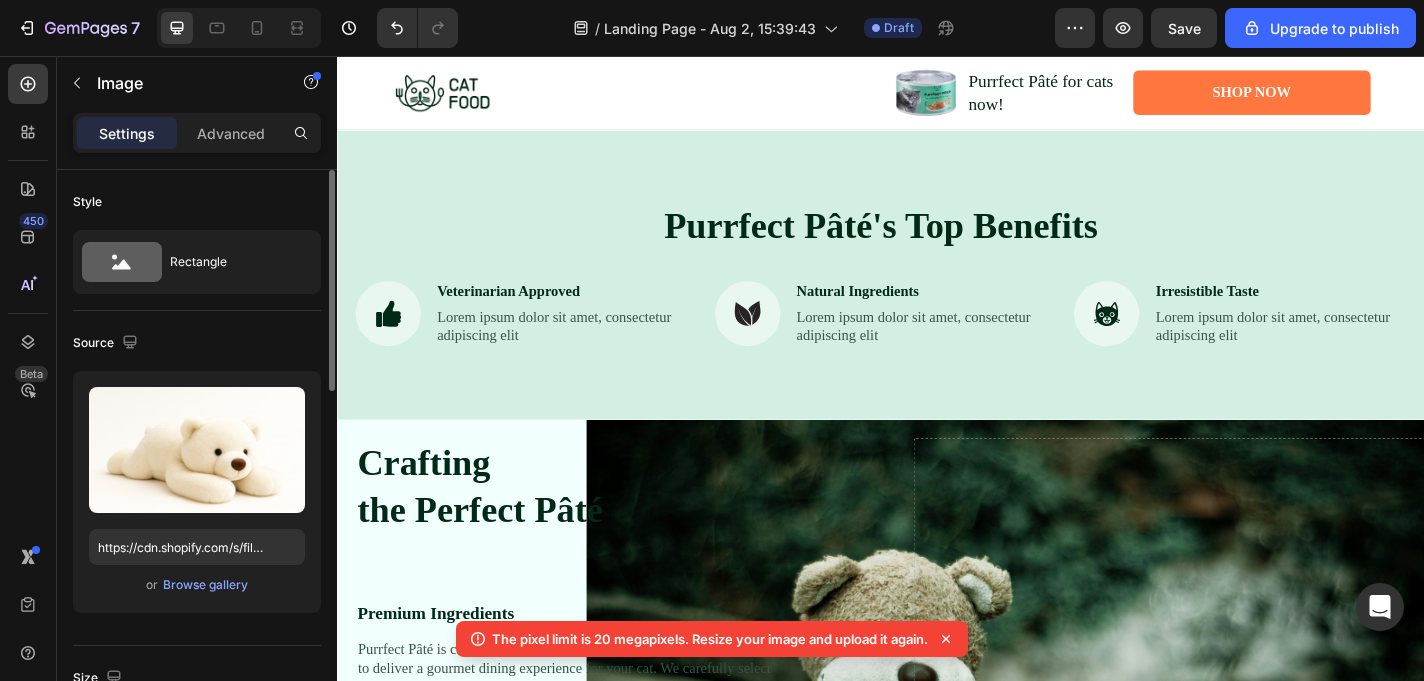 scroll, scrollTop: 640, scrollLeft: 0, axis: vertical 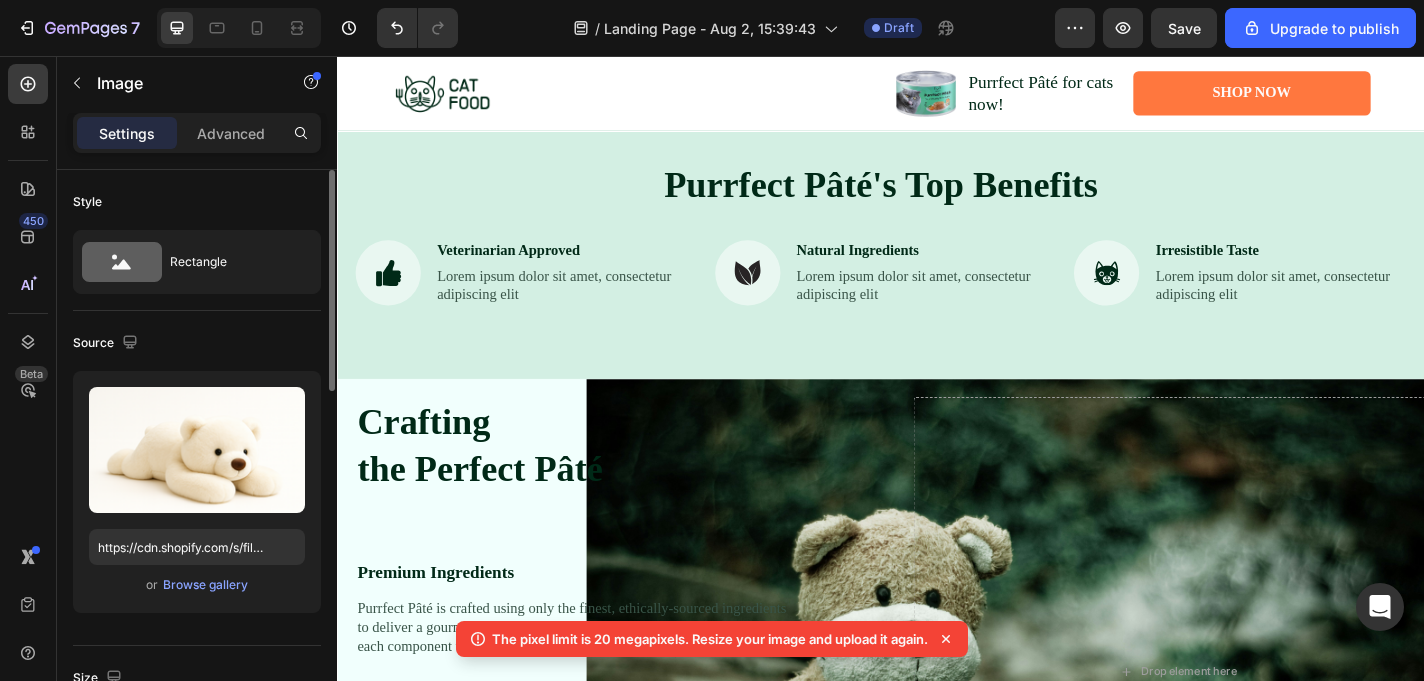 click 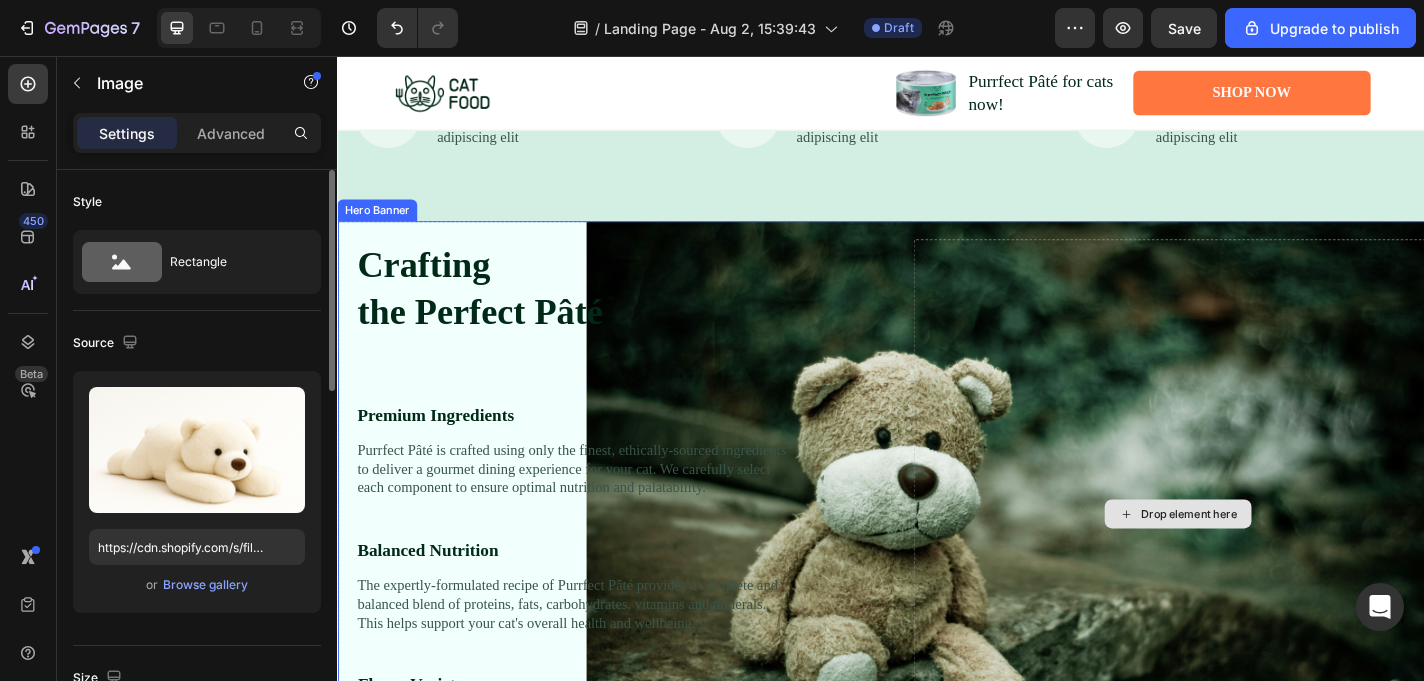 scroll, scrollTop: 831, scrollLeft: 0, axis: vertical 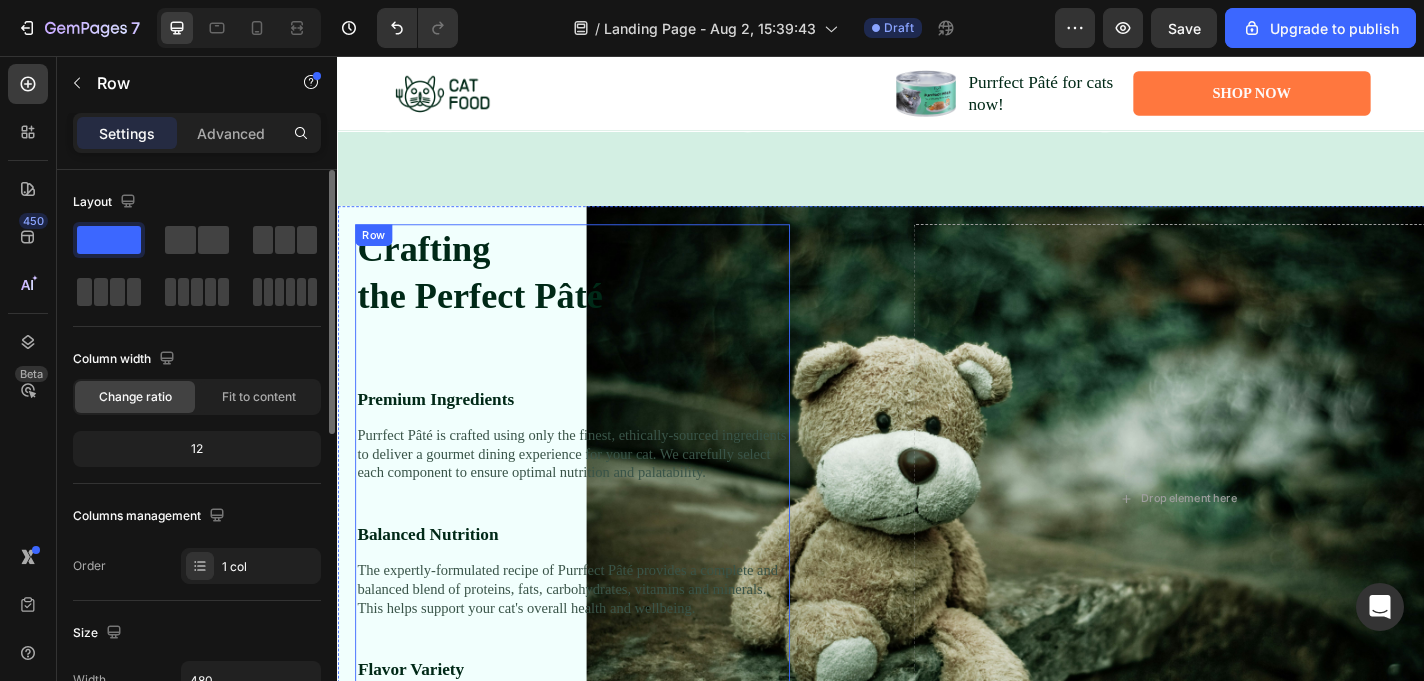 click on "Crafting  the Perfect Pâté Heading Image Premium Ingredients Text Block Purrfect Pâté is crafted using only the finest, ethically-sourced ingredients to deliver a gourmet dining experience for your cat. We carefully select each component to ensure optimal nutrition and palatability. Text Block Balanced Nutrition Text Block The expertly-formulated recipe of Purrfect Pâté provides a complete and balanced blend of proteins, fats, carbohydrates, vitamins and minerals. This helps support your cat's overall health and wellbeing. Text Block Flavor Variety Text Block With an array of mouthwatering flavors to choose from, Purrfect Pâté offers something to delight even the most discerning feline taste buds. From savory poultry to succulent seafood, there's a flavor your cat is sure to love. Text Block" at bounding box center (596, 544) 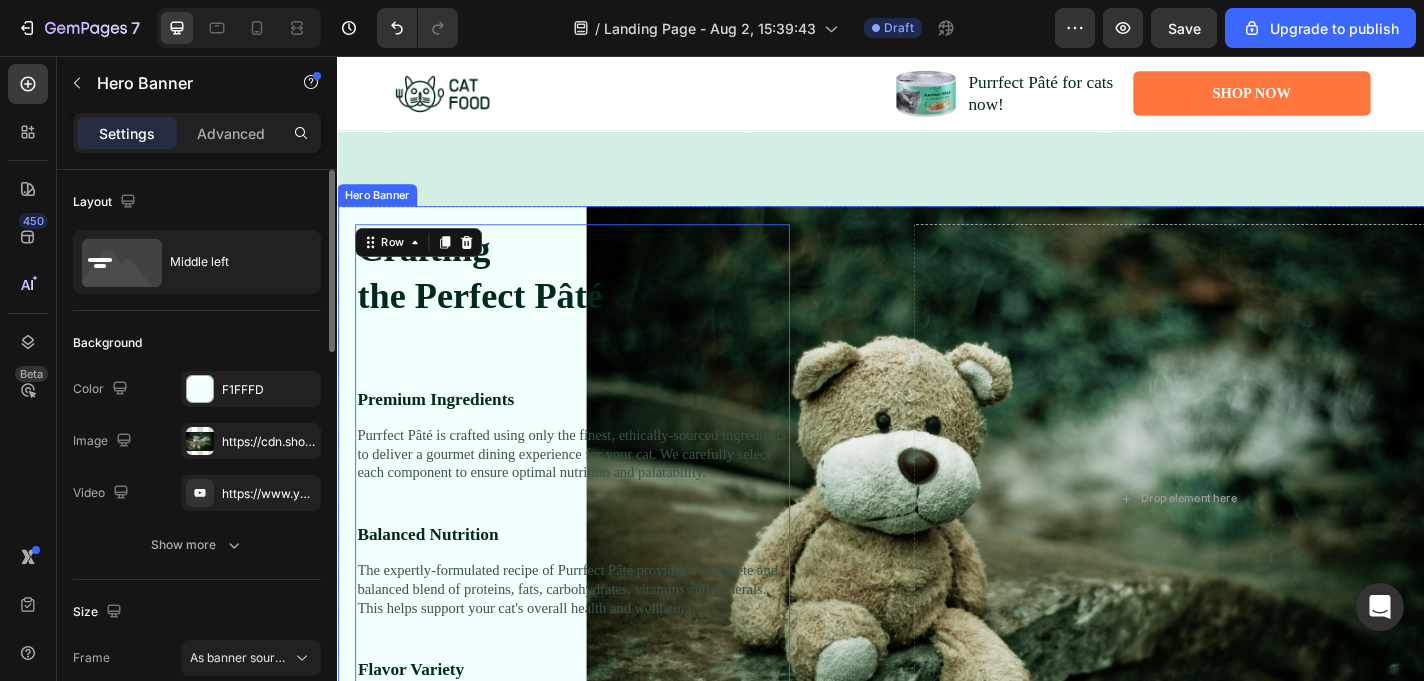 click on "Crafting  the Perfect Pâté Heading Image Premium Ingredients Text Block Purrfect Pâté is crafted using only the finest, ethically-sourced ingredients to deliver a gourmet dining experience for your cat. We carefully select each component to ensure optimal nutrition and palatability. Text Block Balanced Nutrition Text Block The expertly-formulated recipe of Purrfect Pâté provides a complete and balanced blend of proteins, fats, carbohydrates, vitamins and minerals. This helps support your cat's overall health and wellbeing. Text Block Flavor Variety Text Block With an array of mouthwatering flavors to choose from, Purrfect Pâté offers something to delight even the most discerning feline taste buds. From savory poultry to succulent seafood, there's a flavor your cat is sure to love. Text Block Row   0" at bounding box center (649, 544) 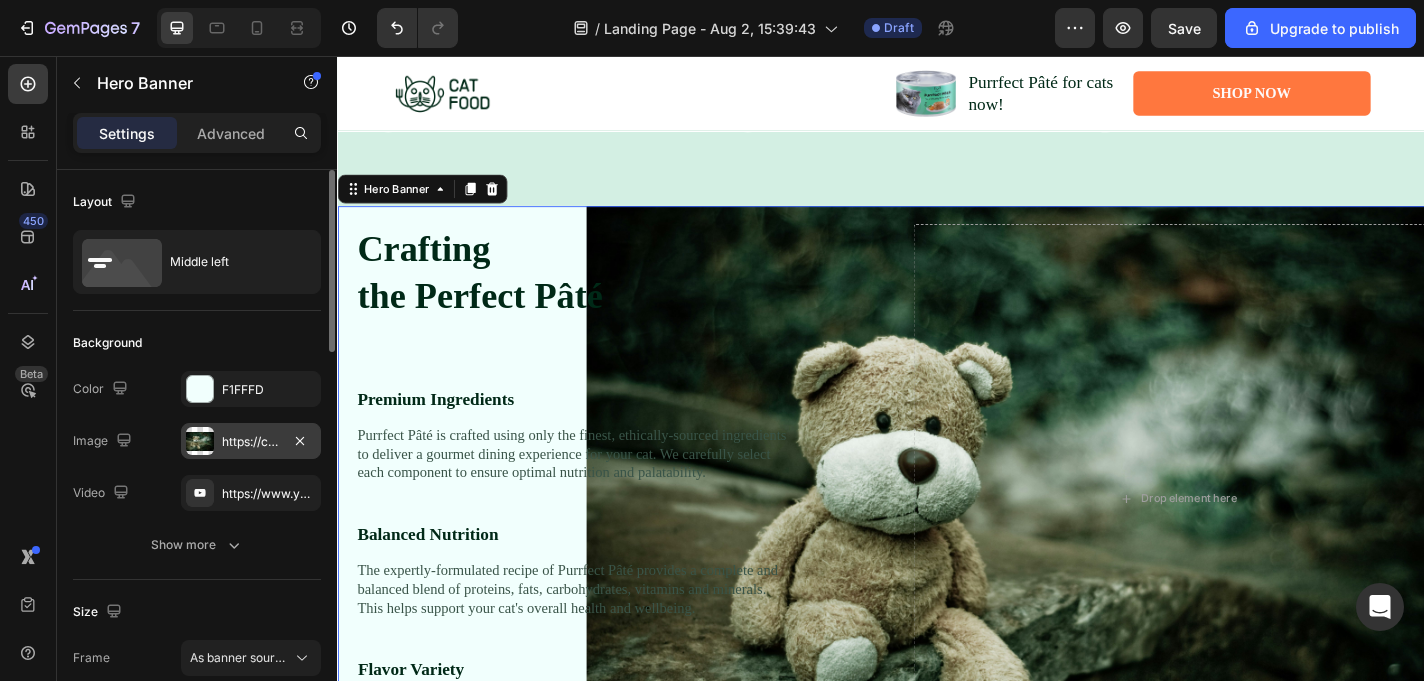 click on "https://cdn.shopify.com/s/files/1/0933/8539/2471/files/gempages_577575898434241212-323a7b0c-e29a-4dc3-8e98-17c907fe1962.jpg" at bounding box center [251, 442] 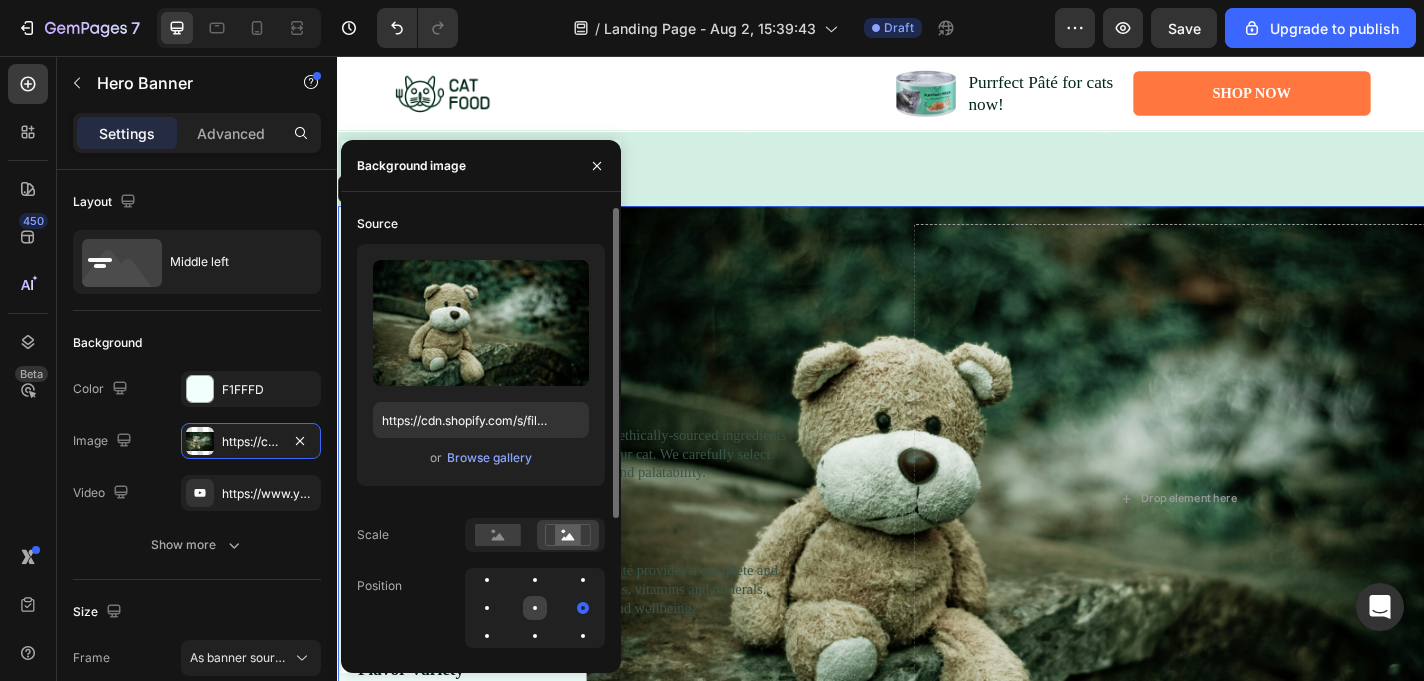 click 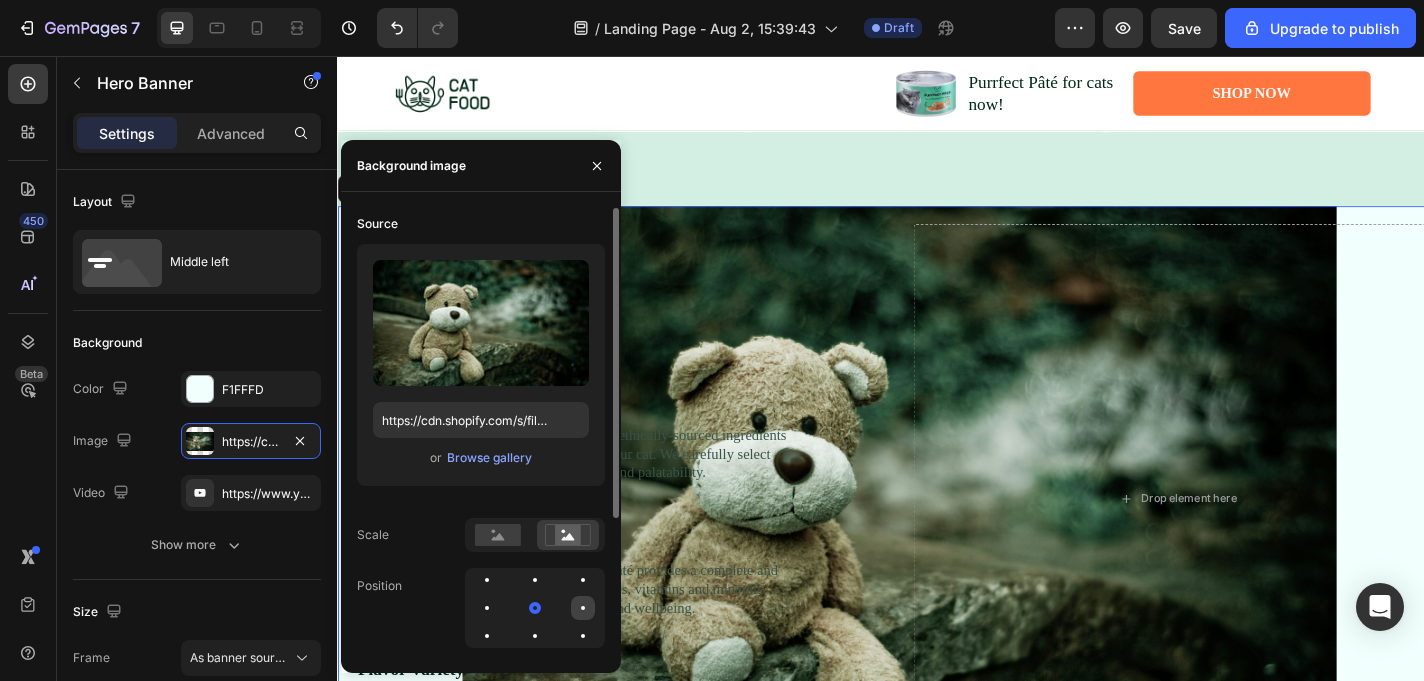 click 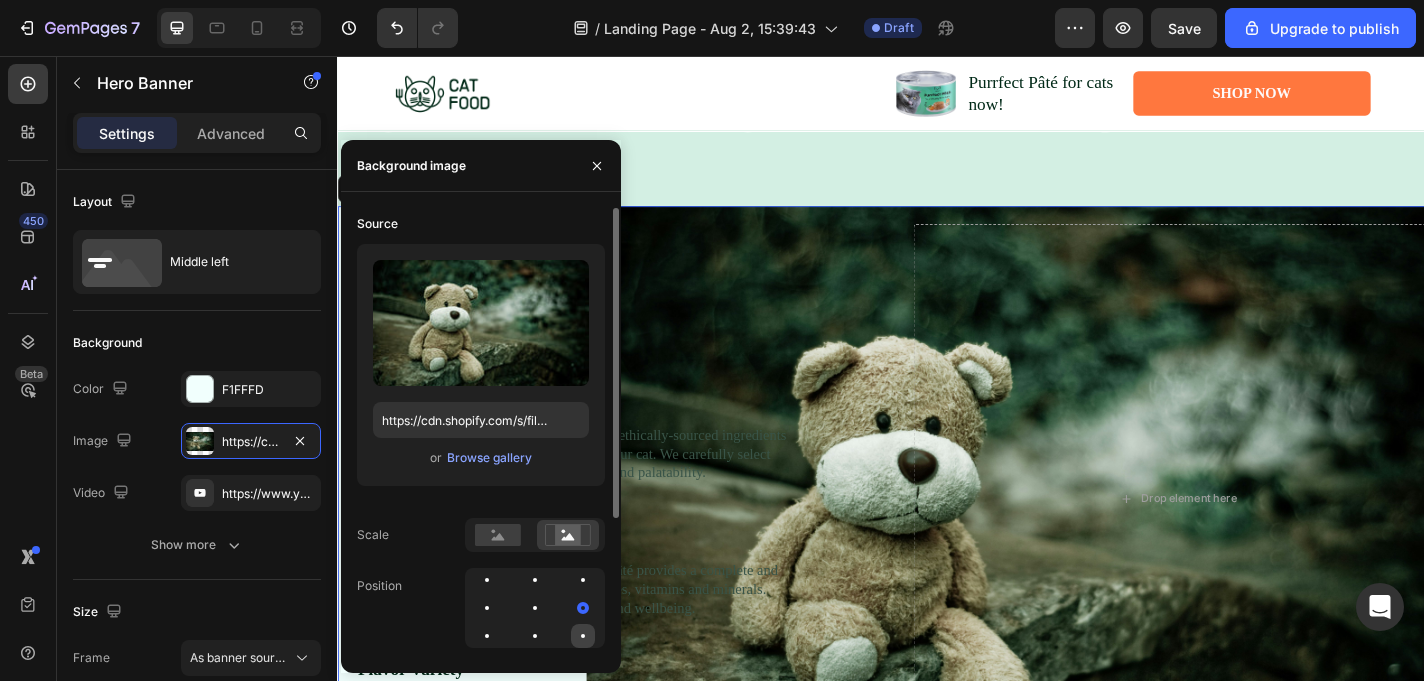 click 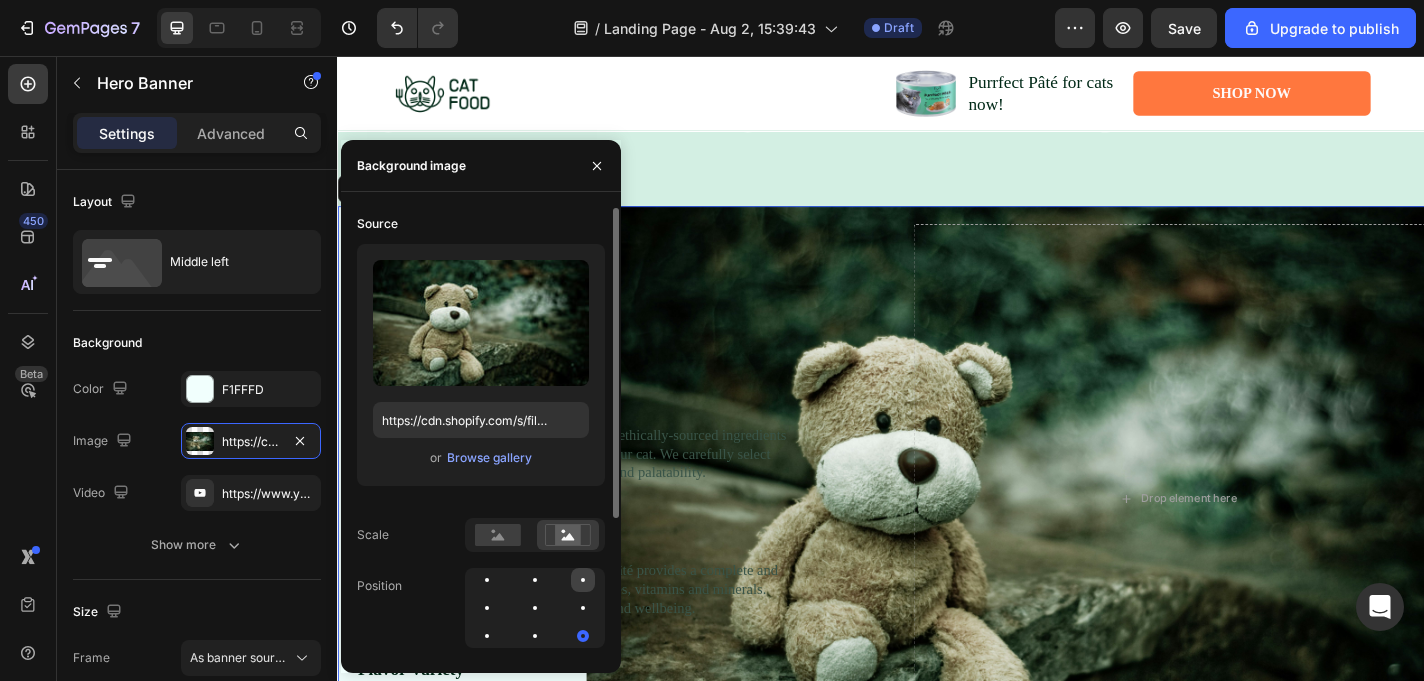 click 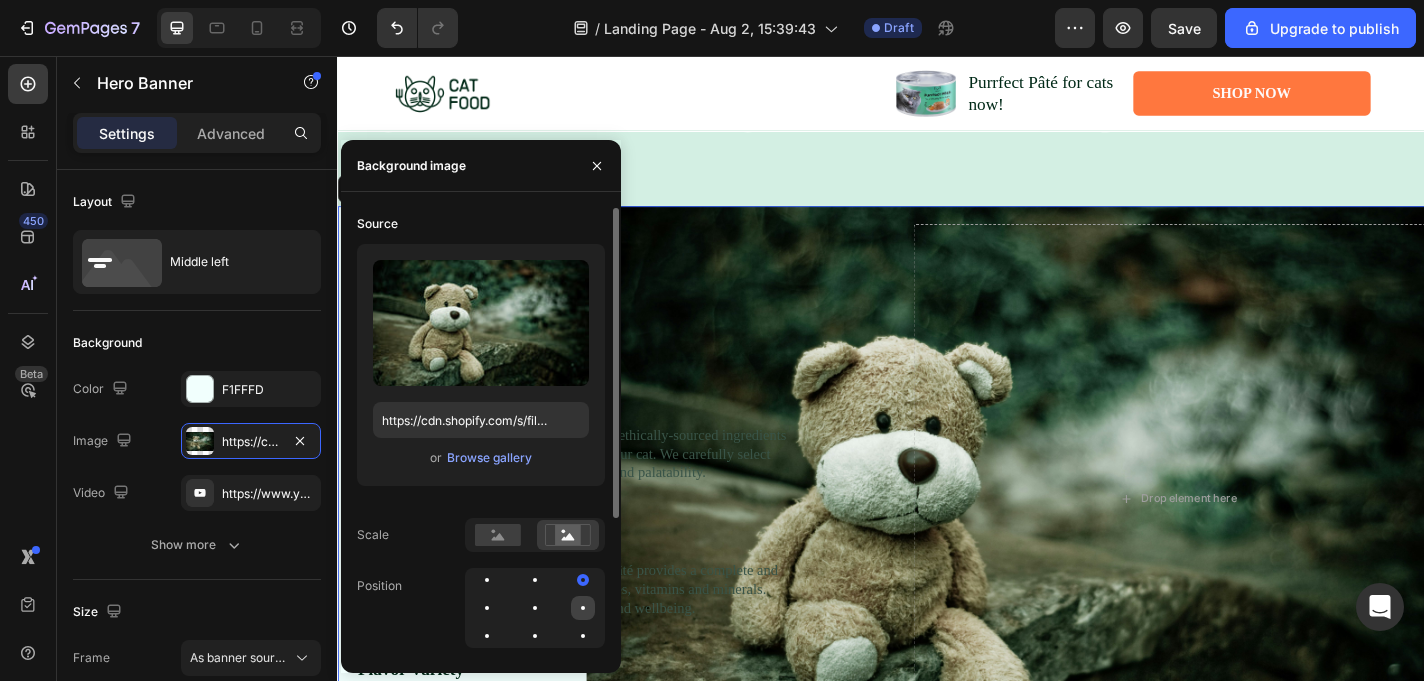 click 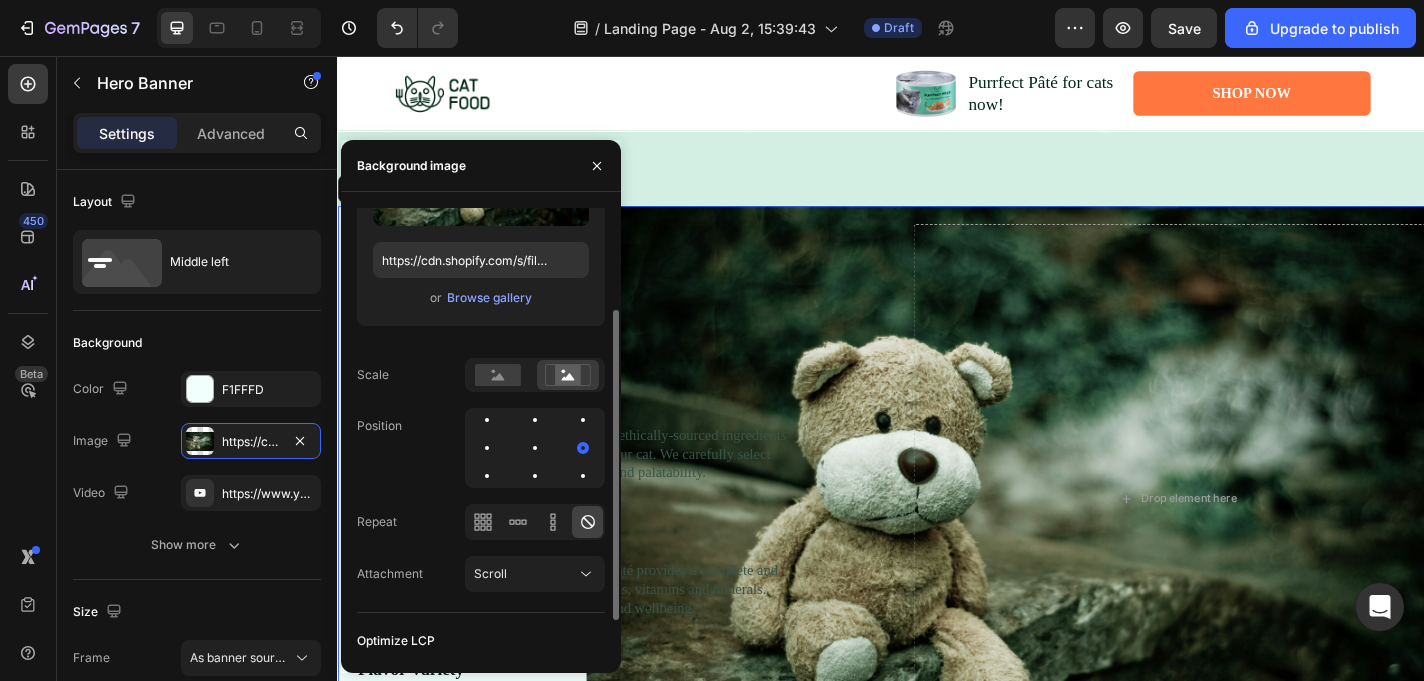 scroll, scrollTop: 162, scrollLeft: 0, axis: vertical 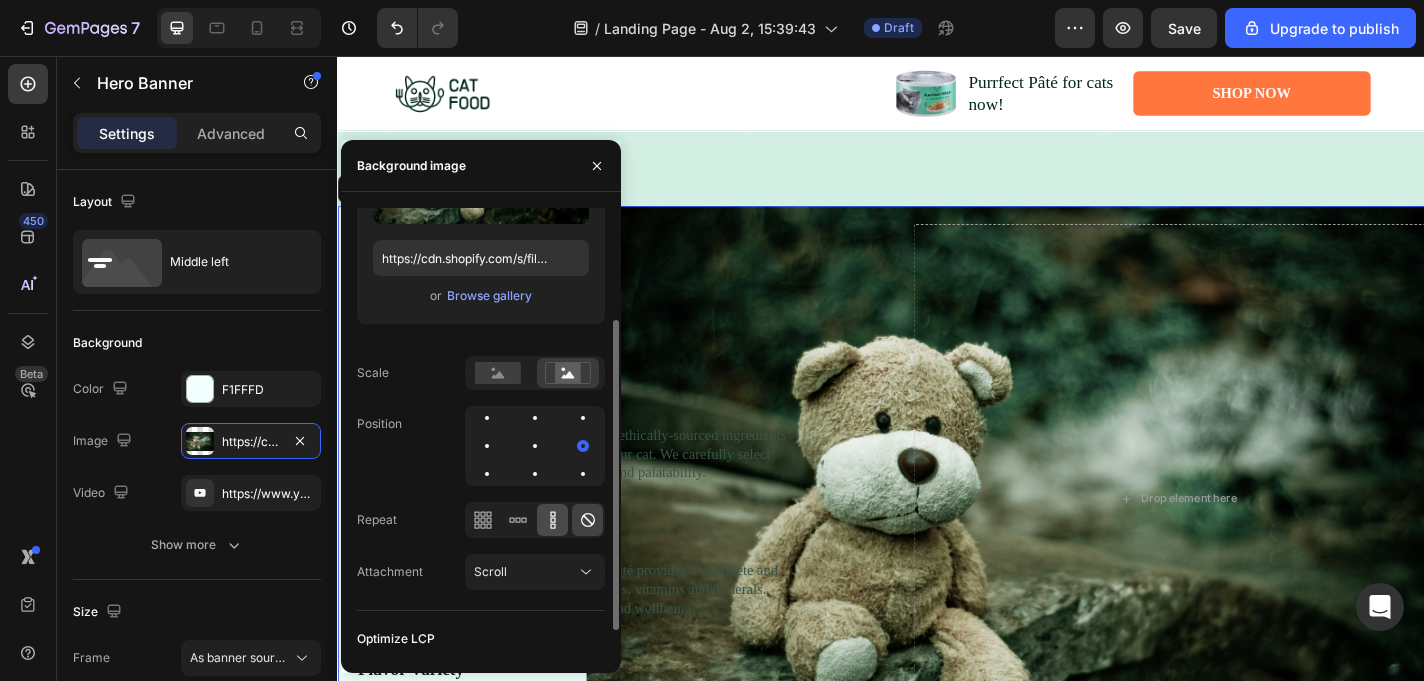 click 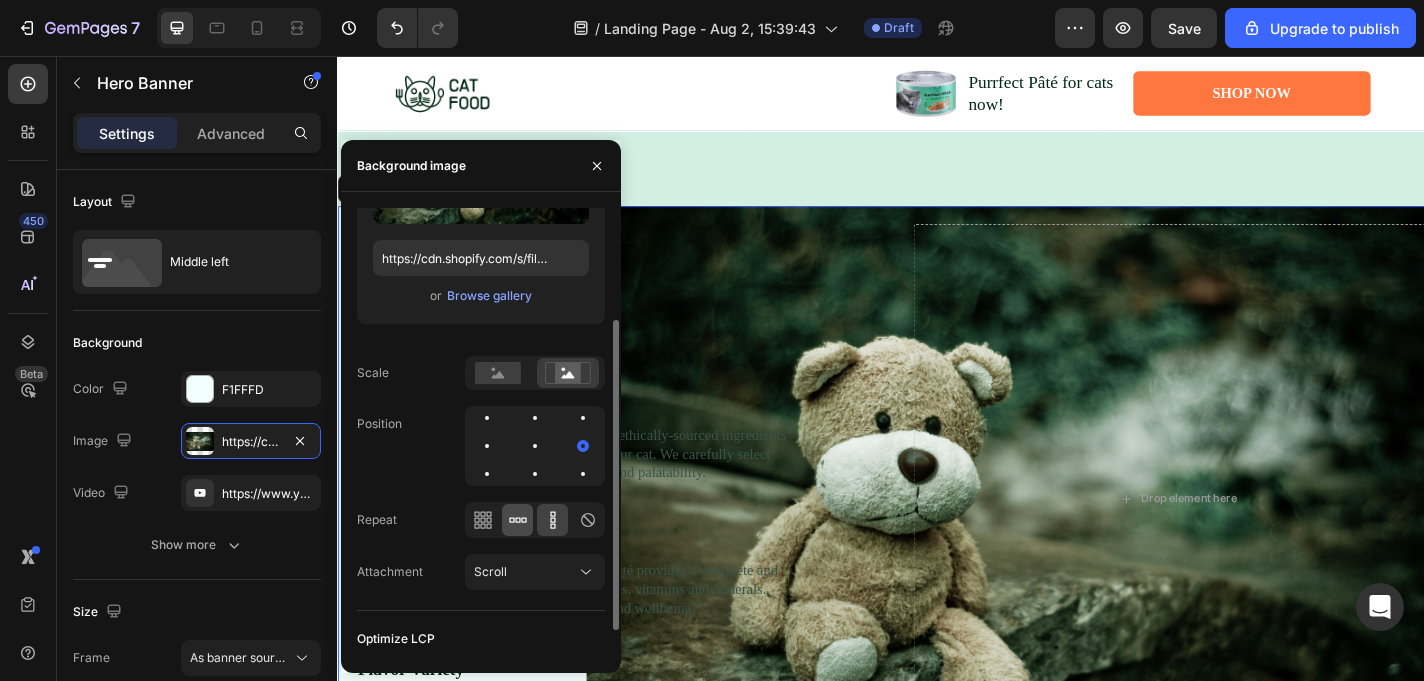 click 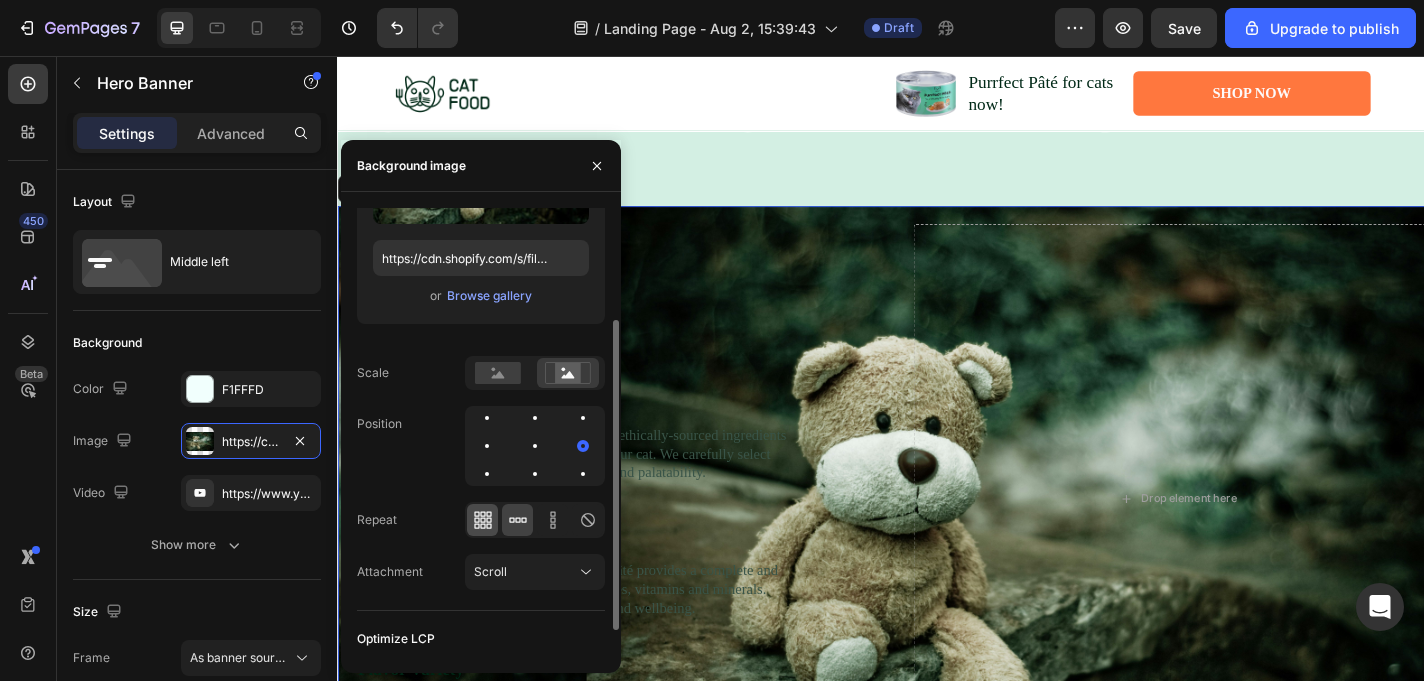 click 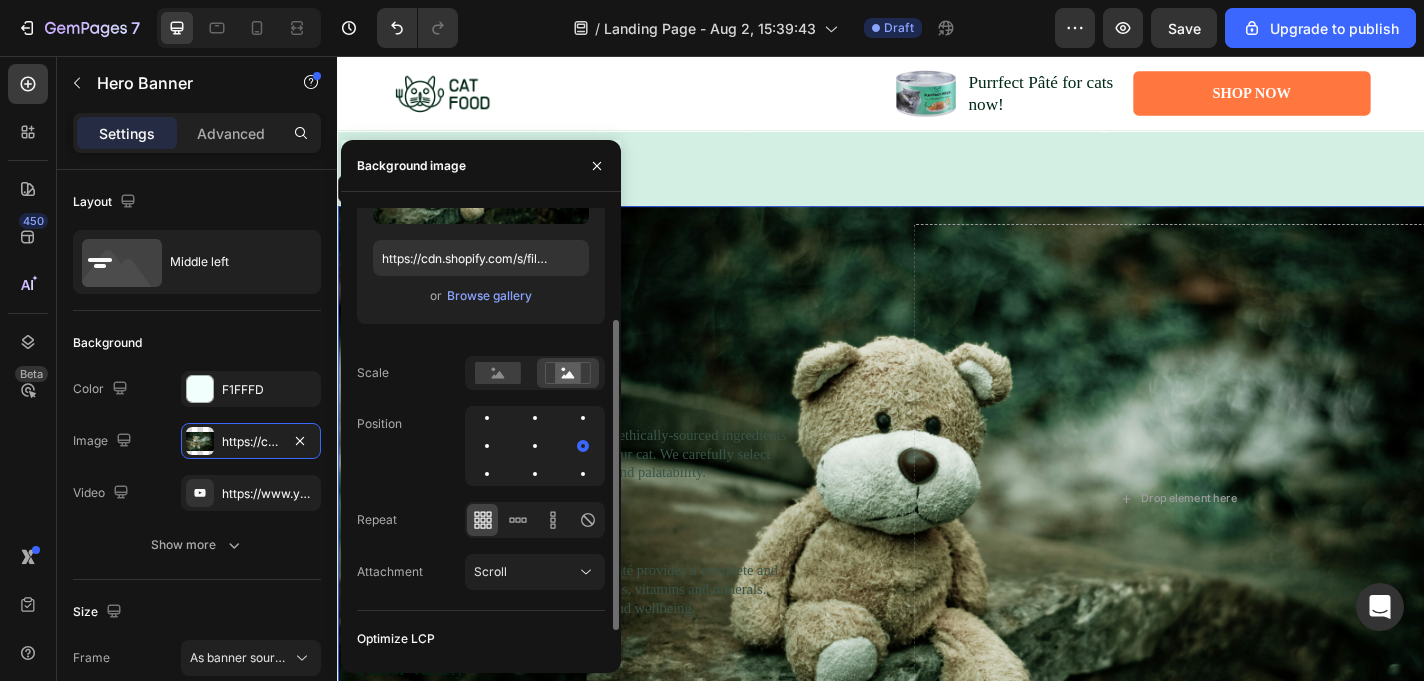 click 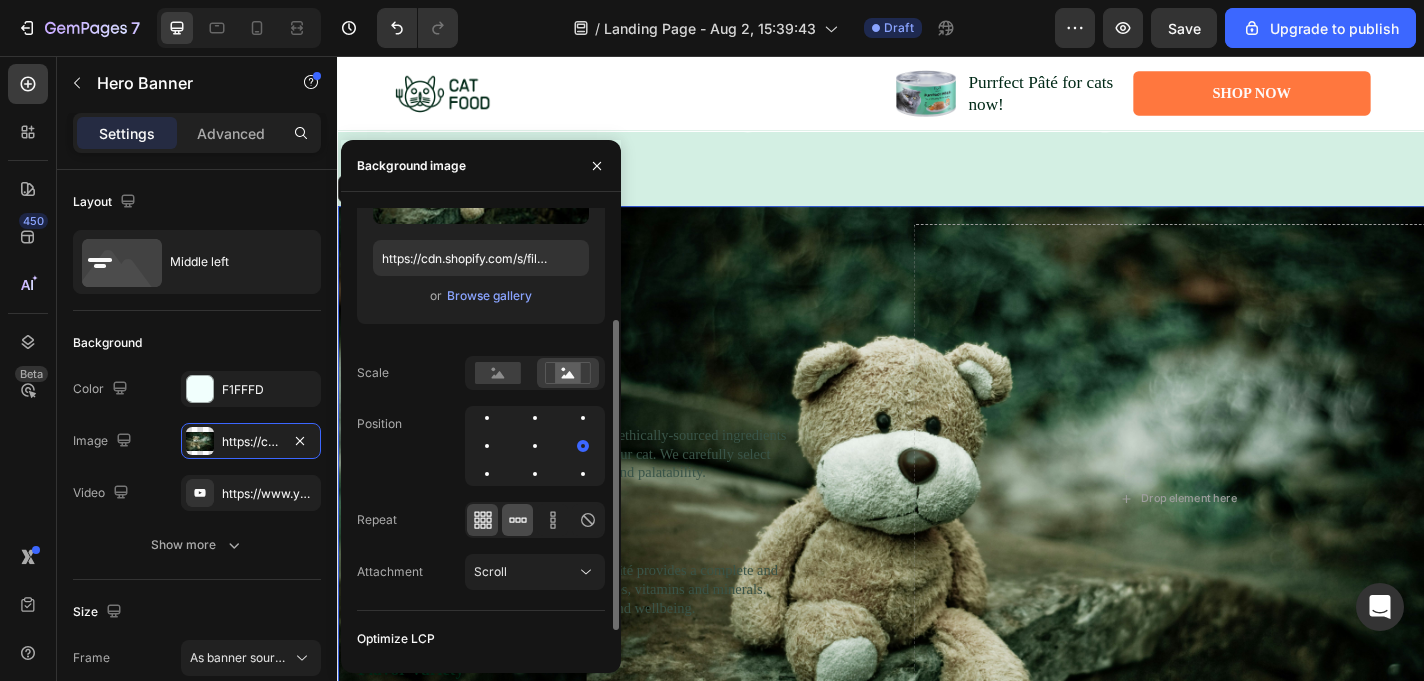 click 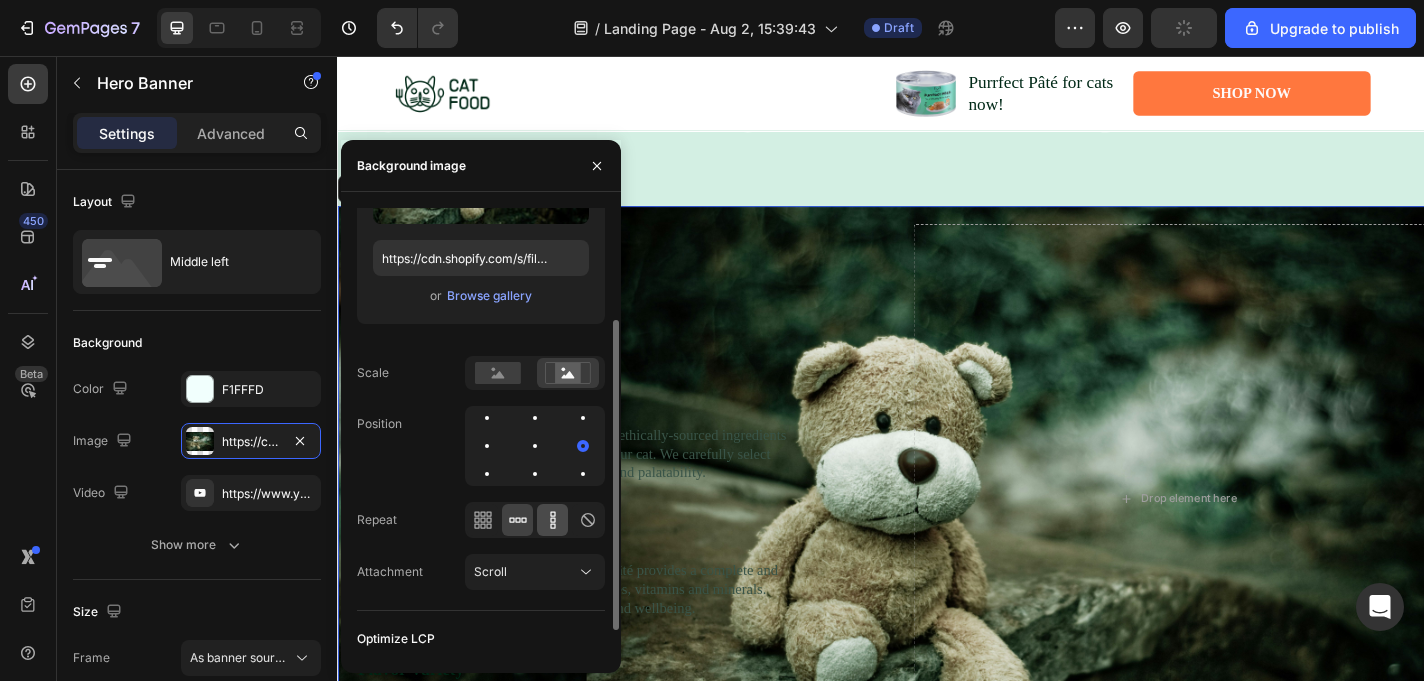 click 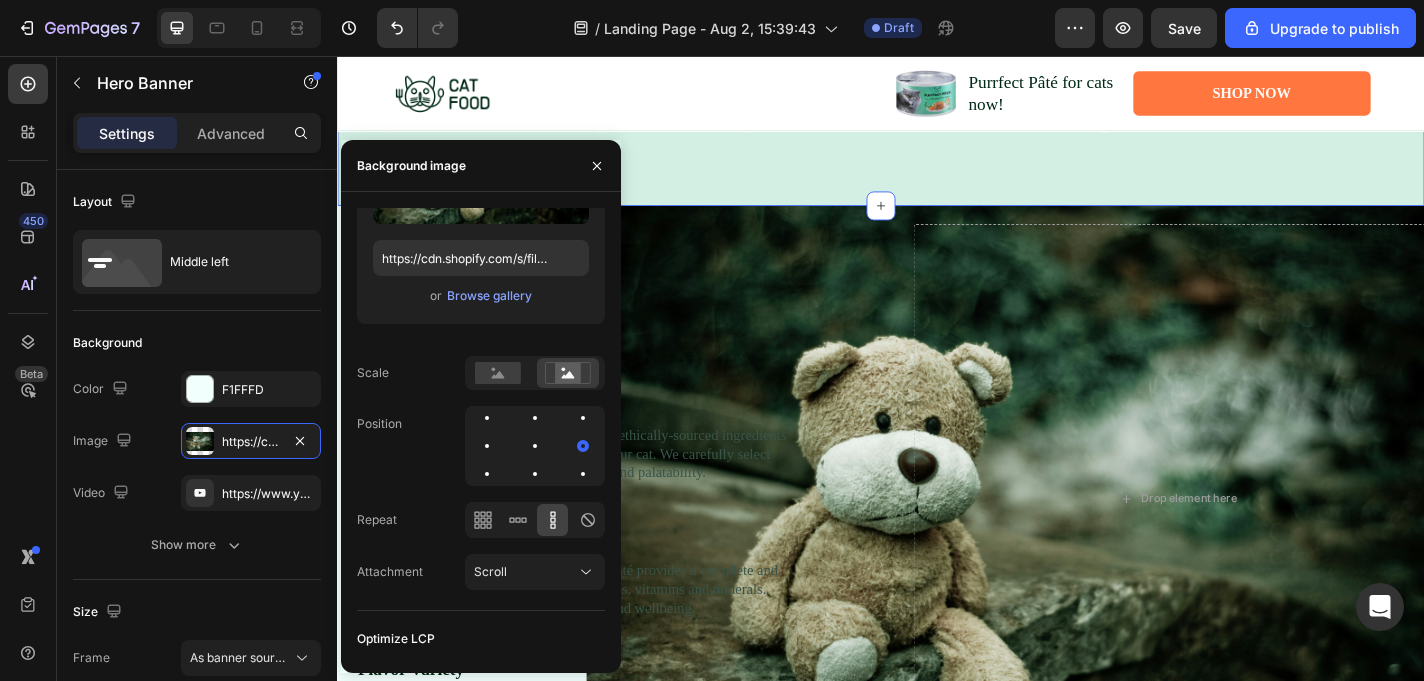 click on "Purrfect Pâté's Top Benefits Heading
Icon Veterinarian Approved Text Block Lorem ipsum dolor sit amet, consectetur adipiscing elit Text Block Row
Icon Natural Ingredients Text Block Lorem ipsum dolor sit amet, consectetur adipiscing elit Text Block Row
Icon Irresistible Taste Text Block Lorem ipsum dolor sit amet, consectetur adipiscing elit Text Block Row Row Row Section 4   You can create reusable sections Create Theme Section AI Content Write with GemAI What would you like to describe here? Tone and Voice Persuasive Product Peluche lestée thérapeutque Show more Generate" at bounding box center (937, 60) 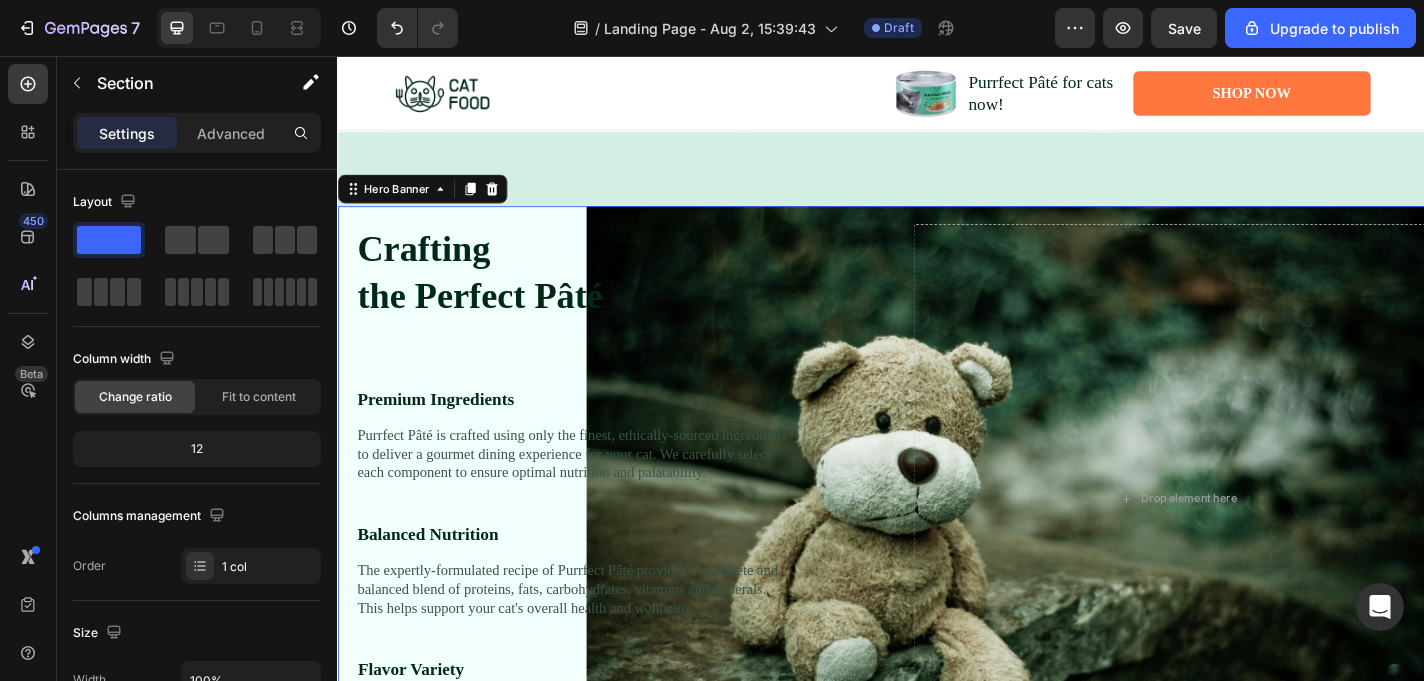 click on "Crafting  the Perfect Pâté Heading Image Premium Ingredients Text Block Purrfect Pâté is crafted using only the finest, ethically-sourced ingredients to deliver a gourmet dining experience for your cat. We carefully select each component to ensure optimal nutrition and palatability. Text Block Balanced Nutrition Text Block The expertly-formulated recipe of Purrfect Pâté provides a complete and balanced blend of proteins, fats, carbohydrates, vitamins and minerals. This helps support your cat's overall health and wellbeing. Text Block Flavor Variety Text Block With an array of mouthwatering flavors to choose from, Purrfect Pâté offers something to delight even the most discerning feline taste buds. From savory poultry to succulent seafood, there's a flavor your cat is sure to love. Text Block Row" at bounding box center [649, 544] 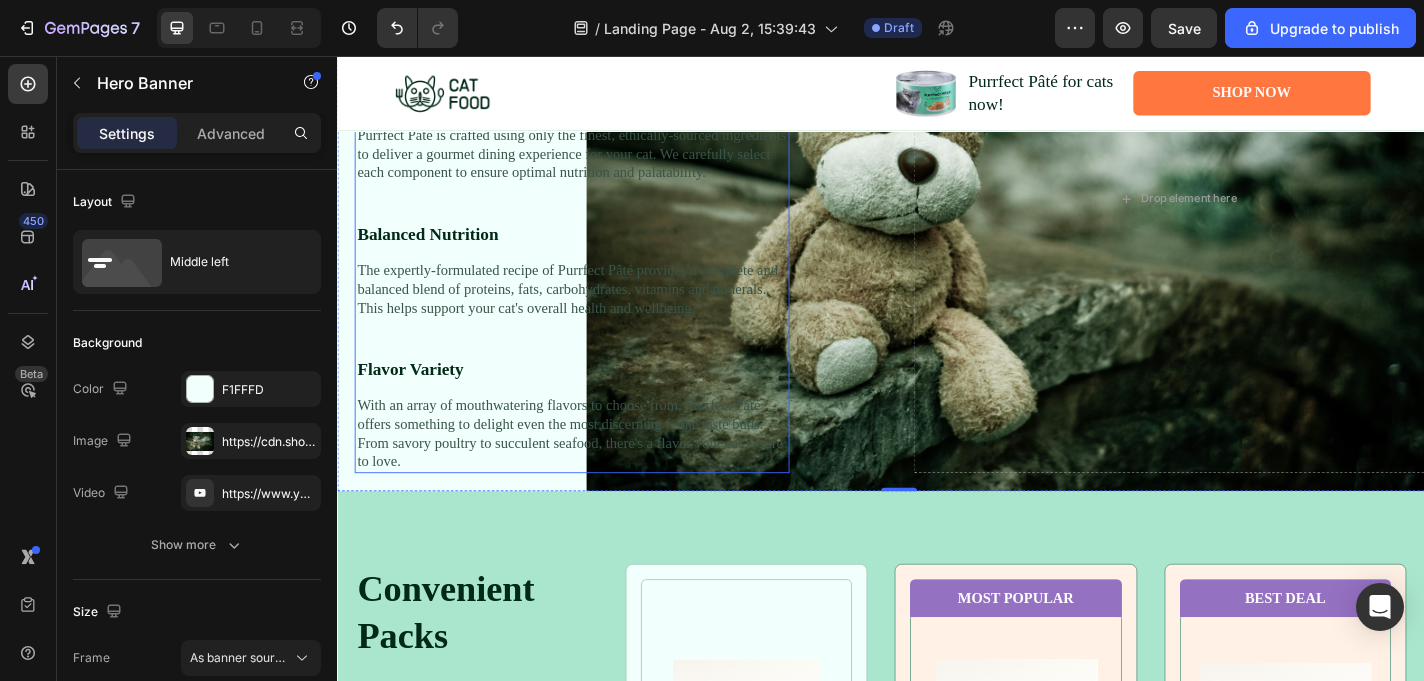 scroll, scrollTop: 1156, scrollLeft: 0, axis: vertical 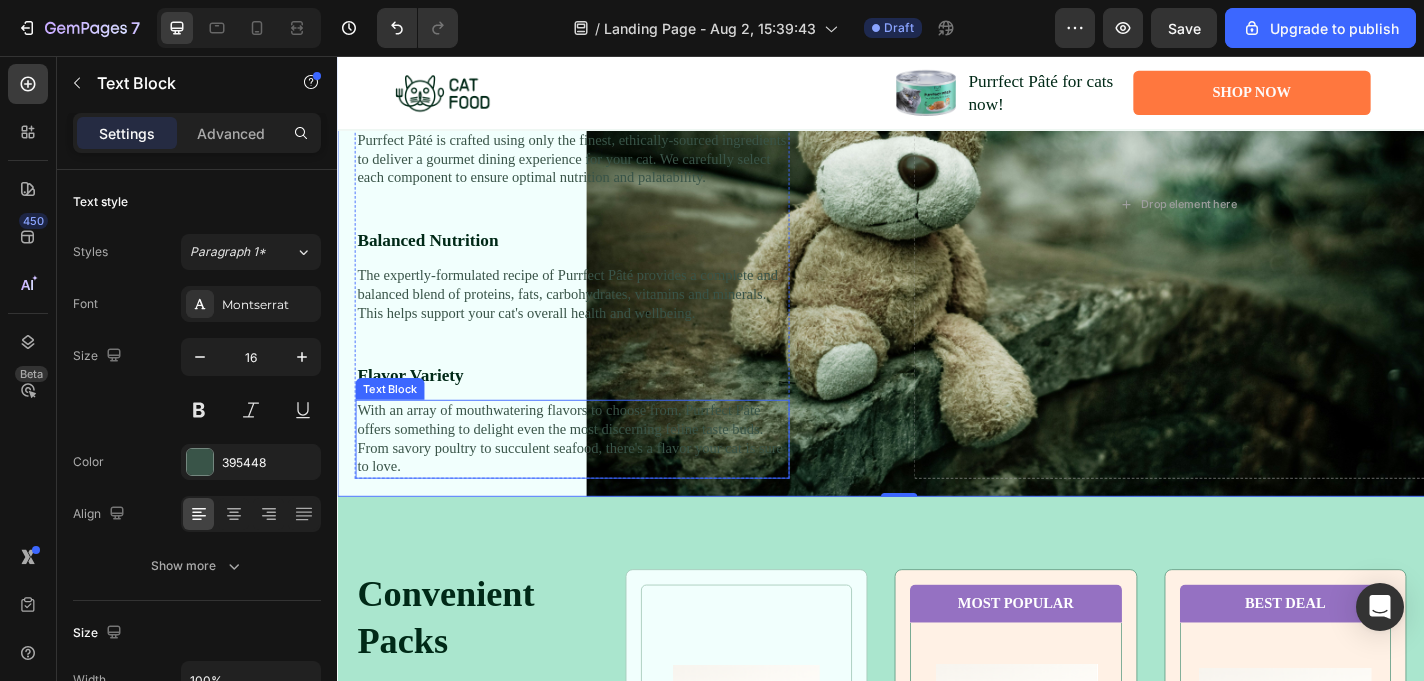 click on "With an array of mouthwatering flavors to choose from, Purrfect Pâté offers something to delight even the most discerning feline taste buds. From savory poultry to succulent seafood, there's a flavor your cat is sure to love." at bounding box center (596, 478) 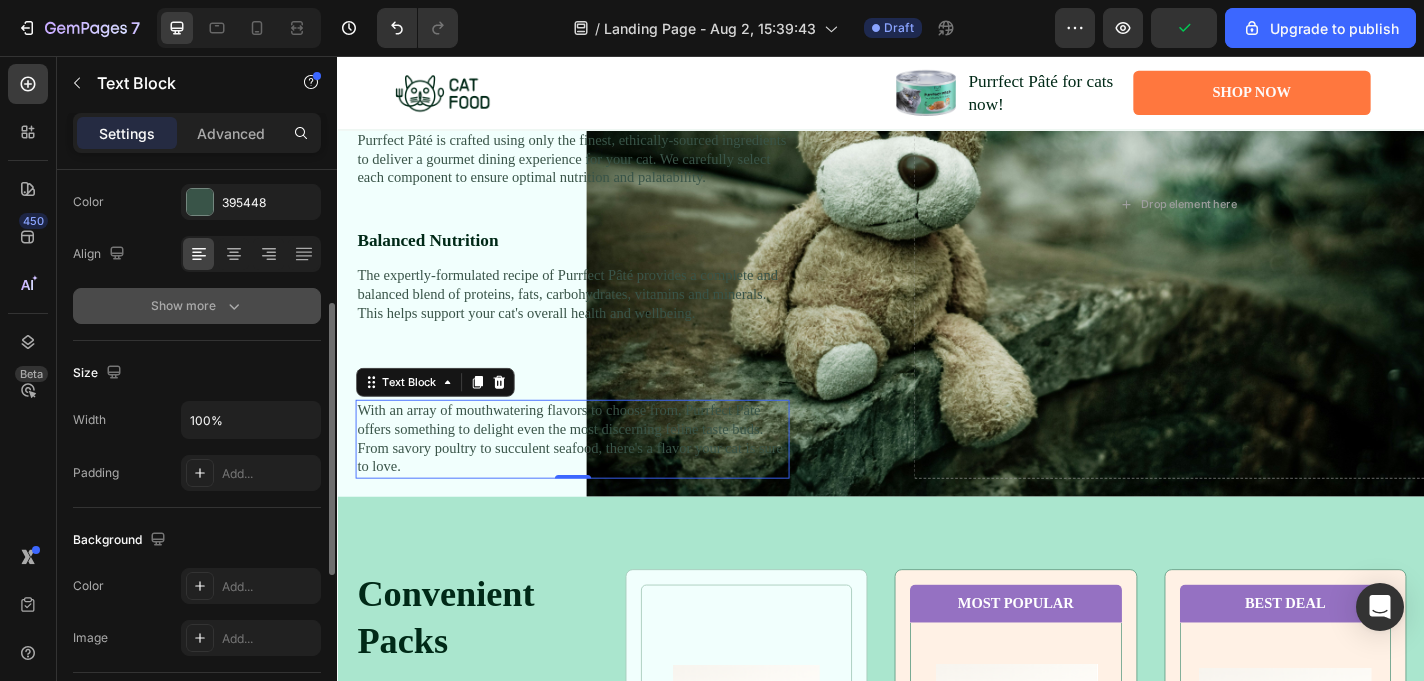 scroll, scrollTop: 269, scrollLeft: 0, axis: vertical 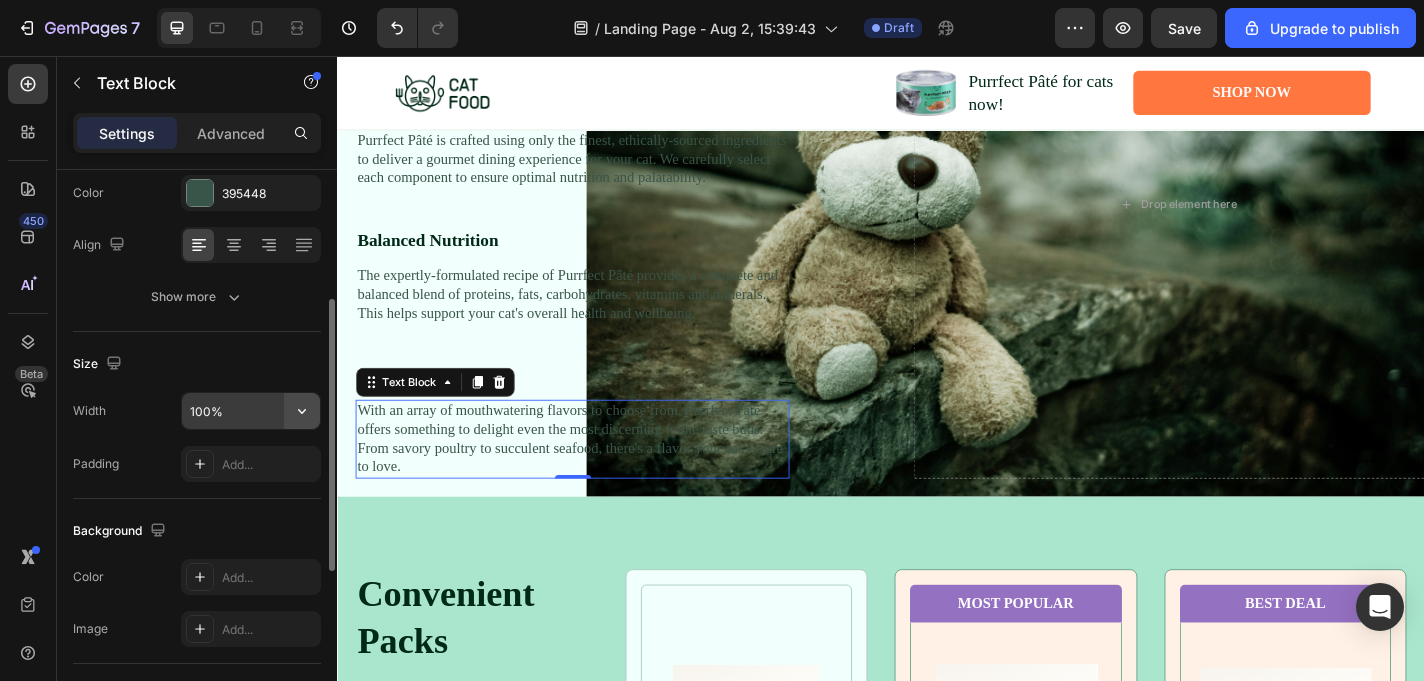 click 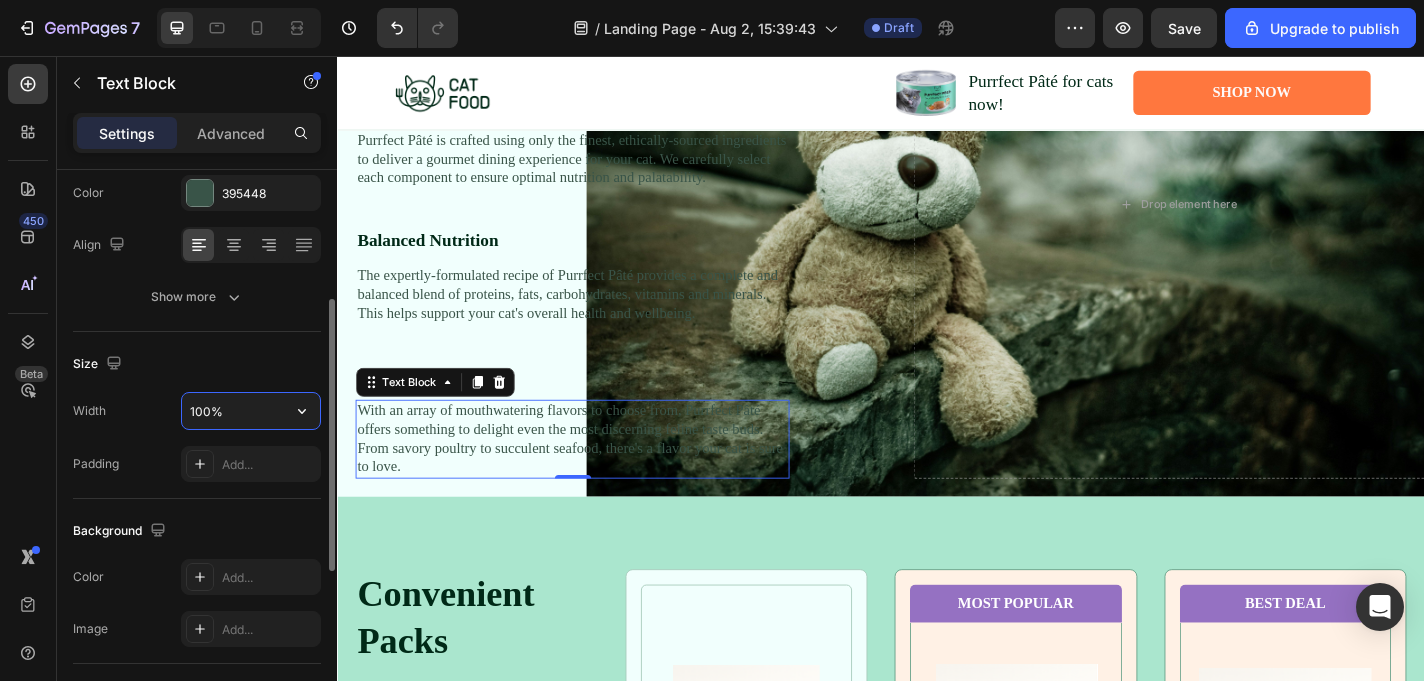 drag, startPoint x: 204, startPoint y: 414, endPoint x: 185, endPoint y: 414, distance: 19 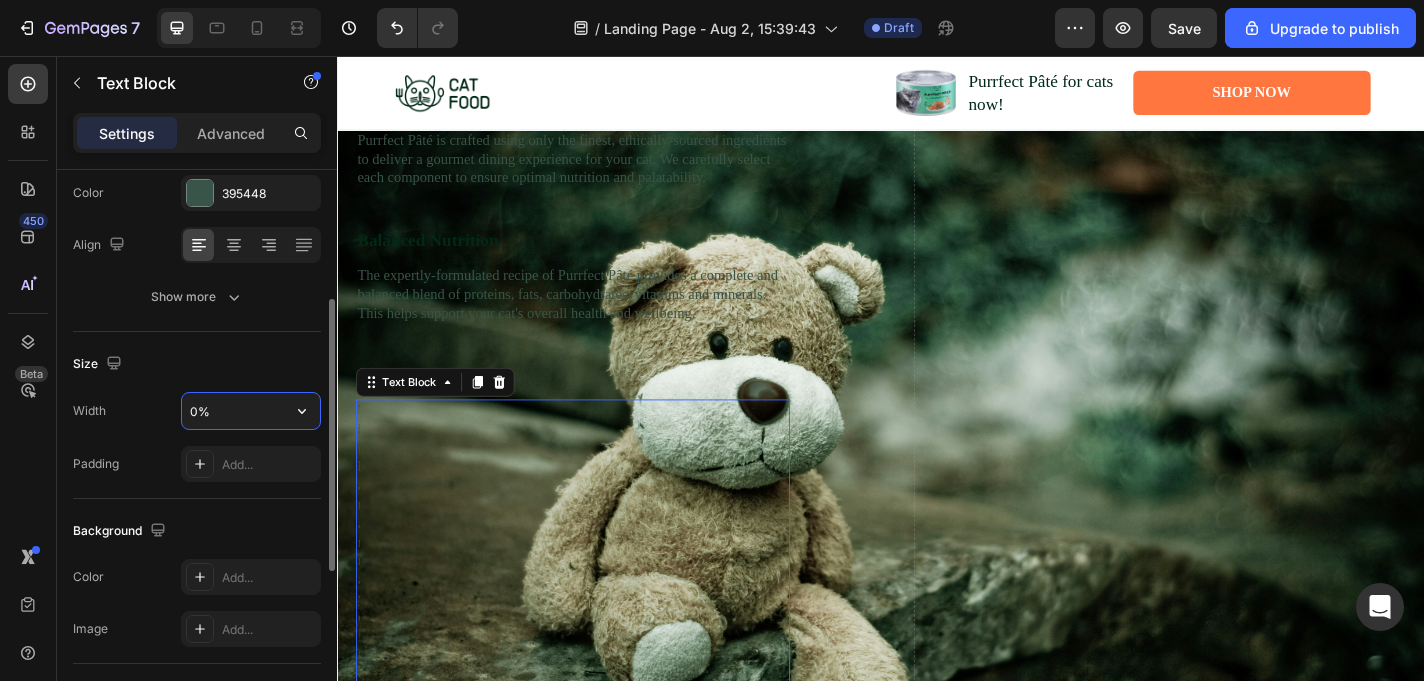 type on "50%" 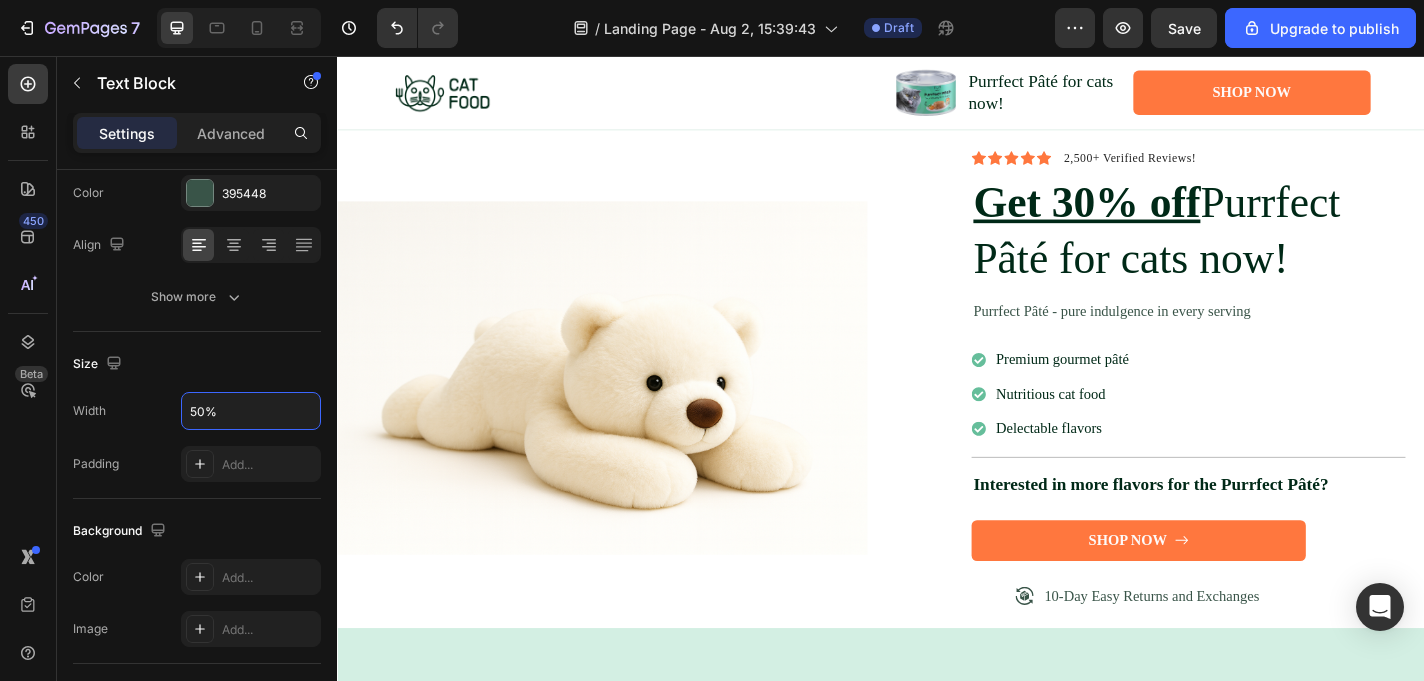 scroll, scrollTop: 86, scrollLeft: 0, axis: vertical 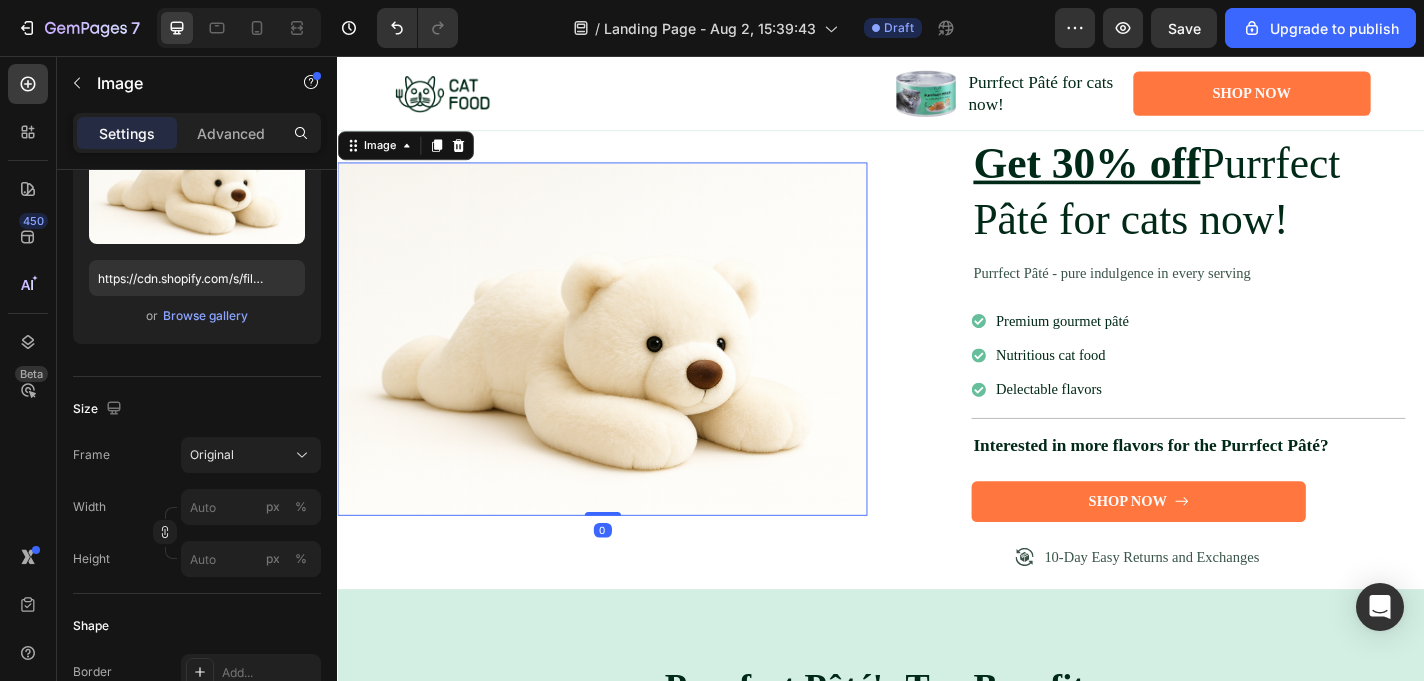 click at bounding box center [629, 368] 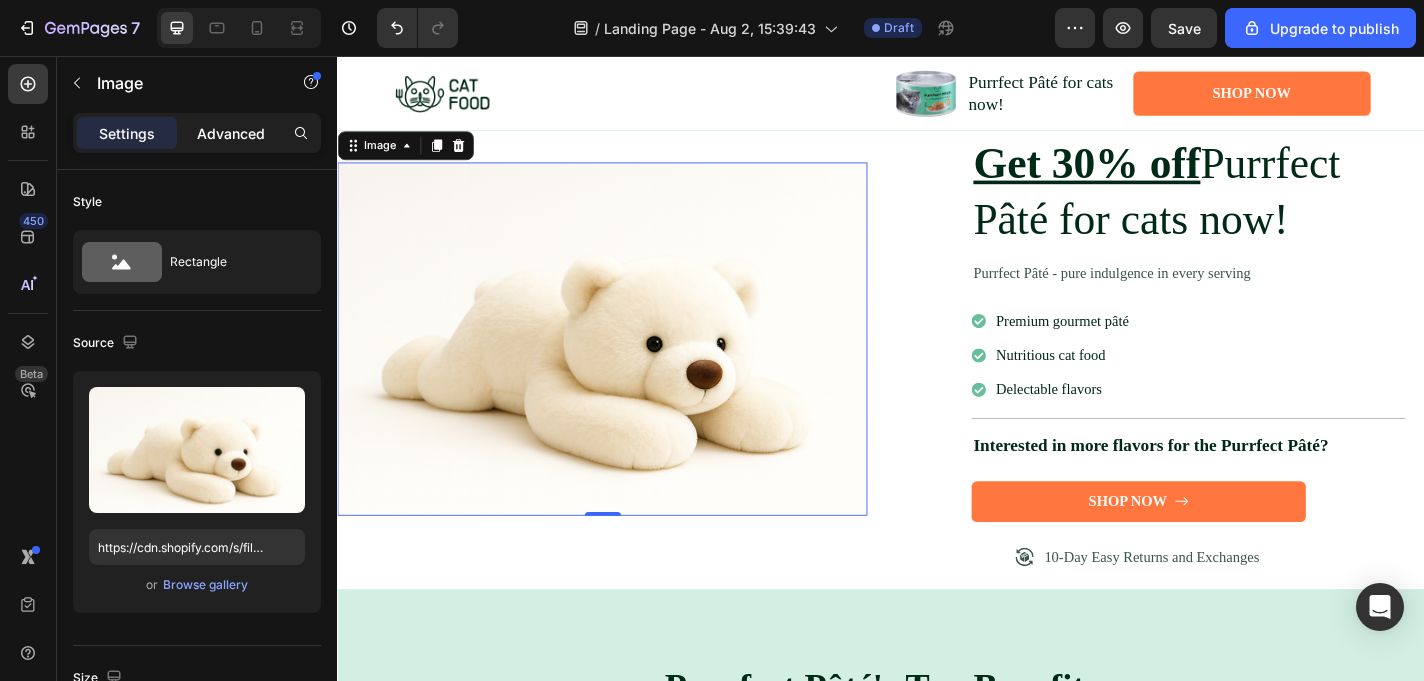 click on "Advanced" at bounding box center [231, 133] 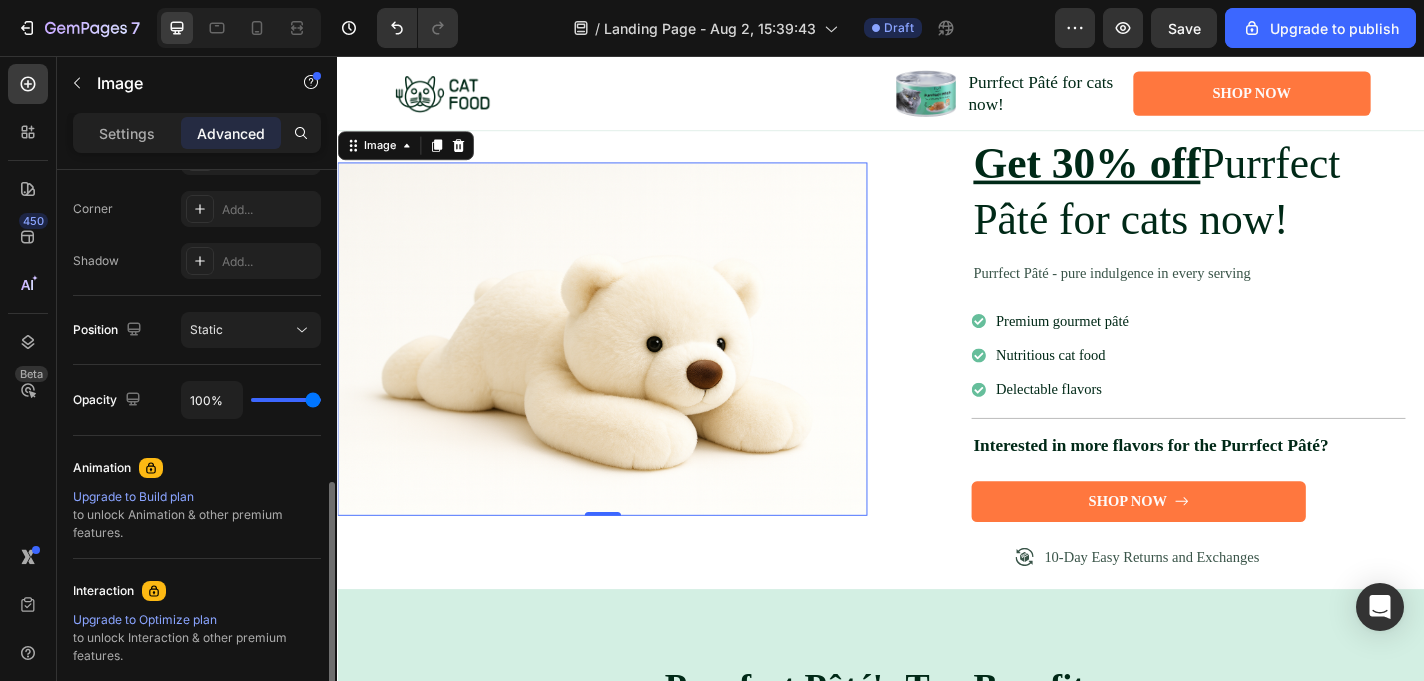 scroll, scrollTop: 0, scrollLeft: 0, axis: both 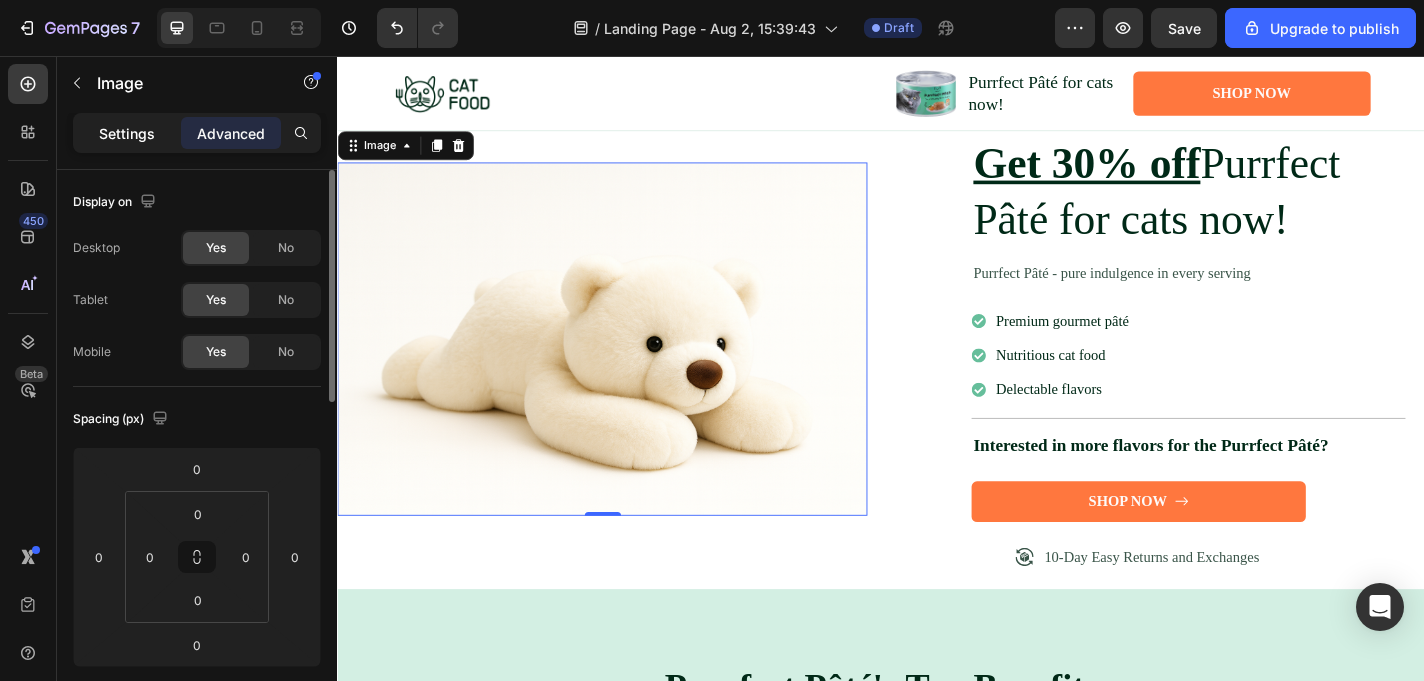 click on "Settings" at bounding box center (127, 133) 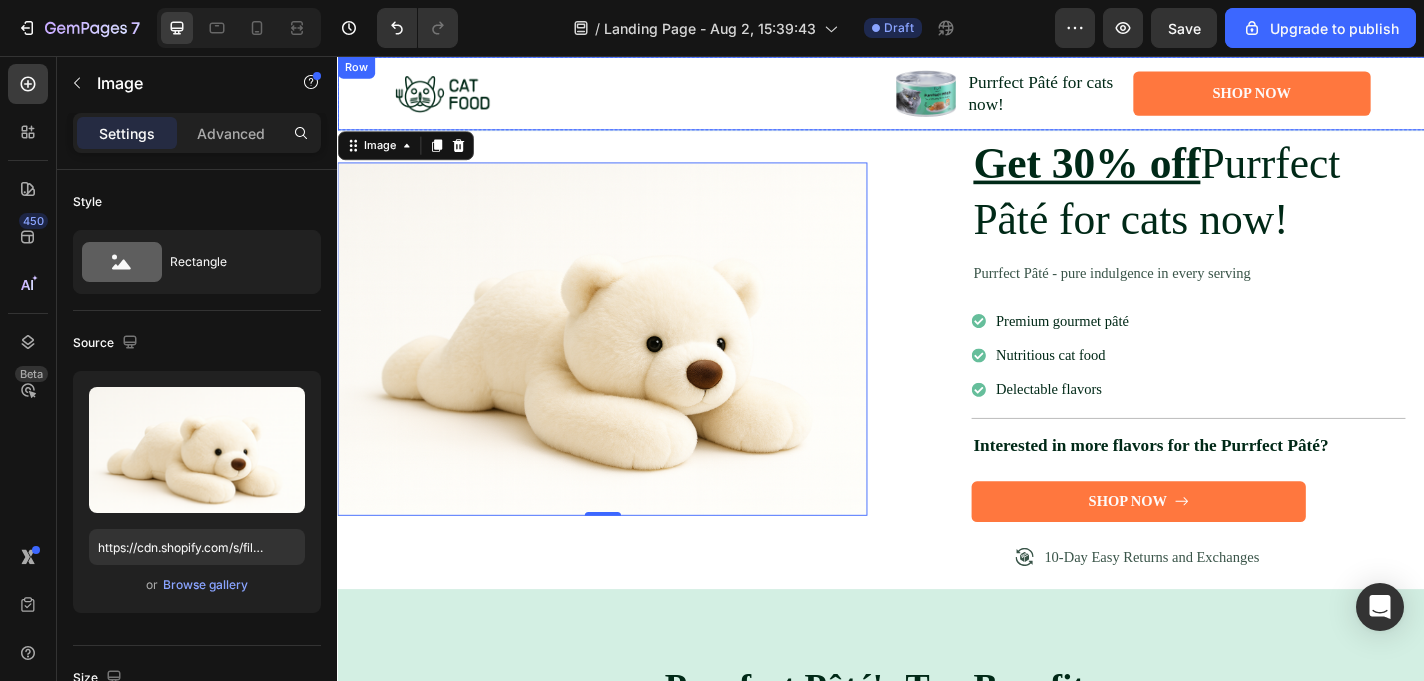 click at bounding box center (659, 96) 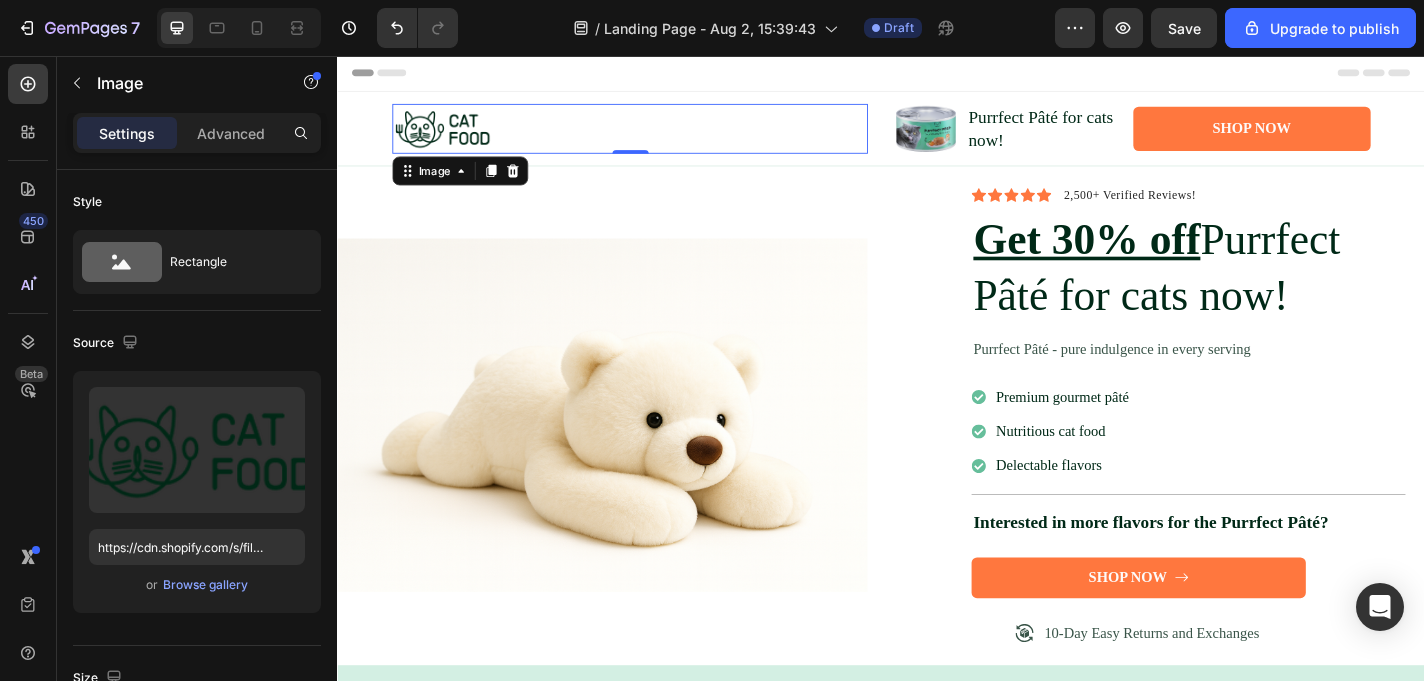 scroll, scrollTop: 4, scrollLeft: 0, axis: vertical 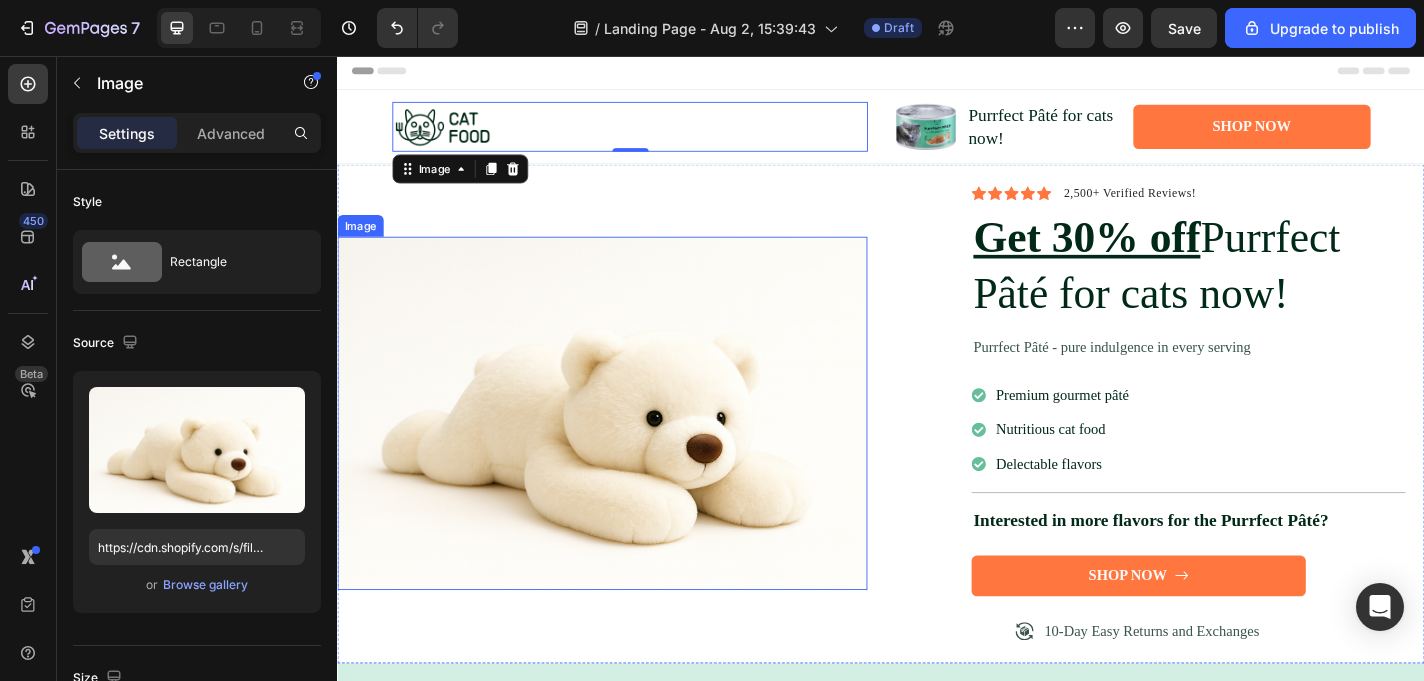 click at bounding box center [629, 450] 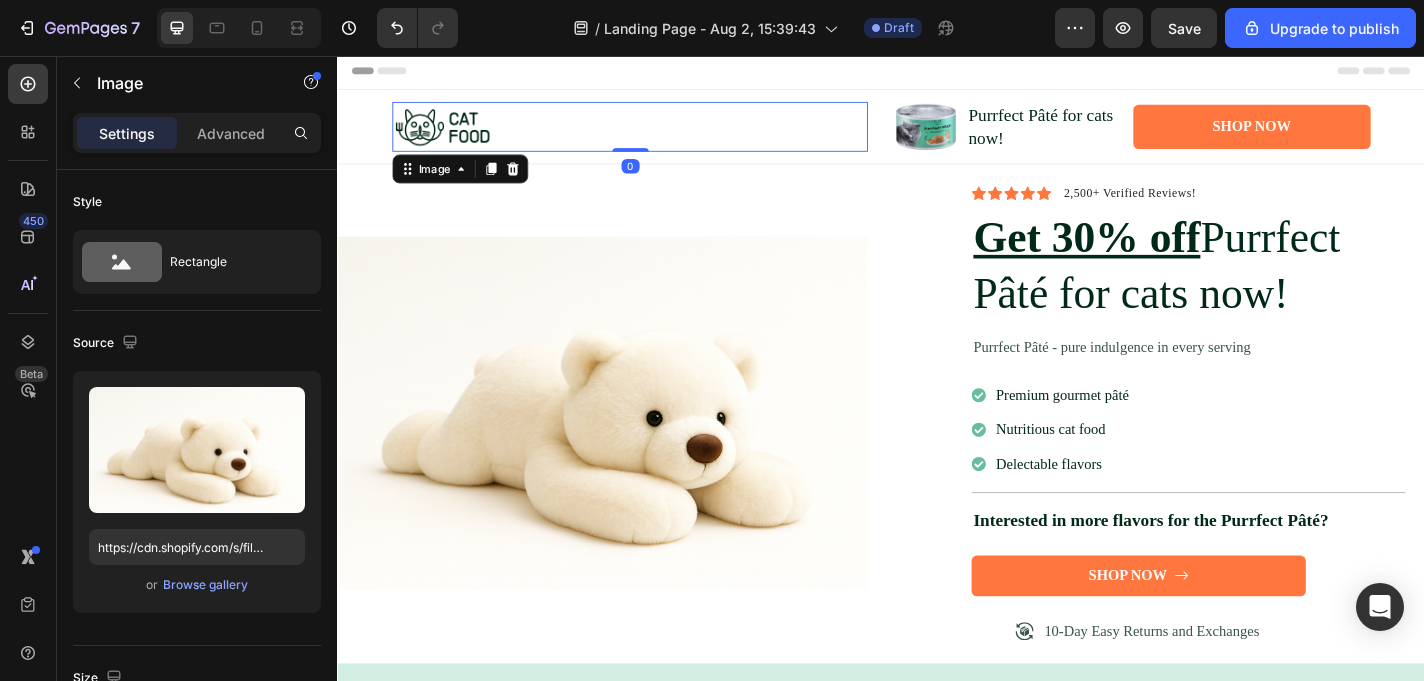 click at bounding box center (659, 133) 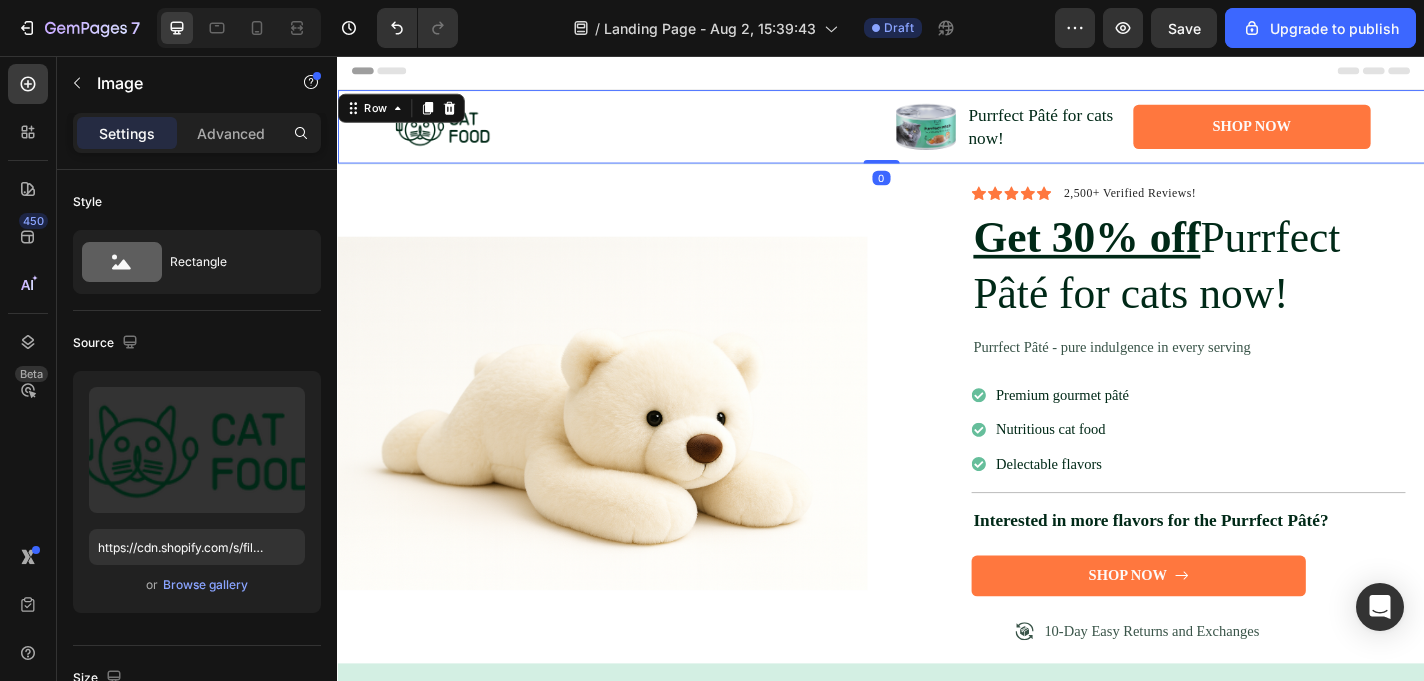 click on "Image Image Purrfect Pâté for cats now! Text Block Row Shop Now Button Row Row   0" at bounding box center (937, 133) 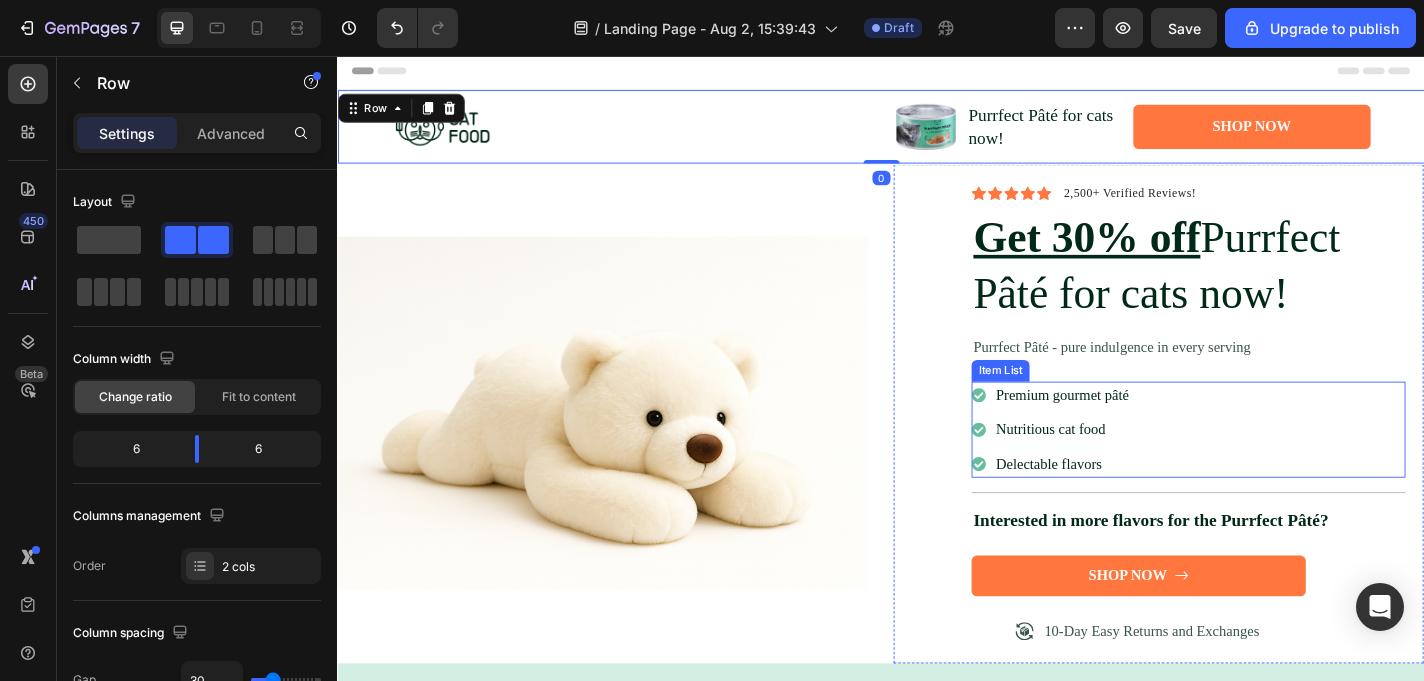 click on "Premium gourmet pâté Nutritious cat food Delectable flavors" at bounding box center (1276, 468) 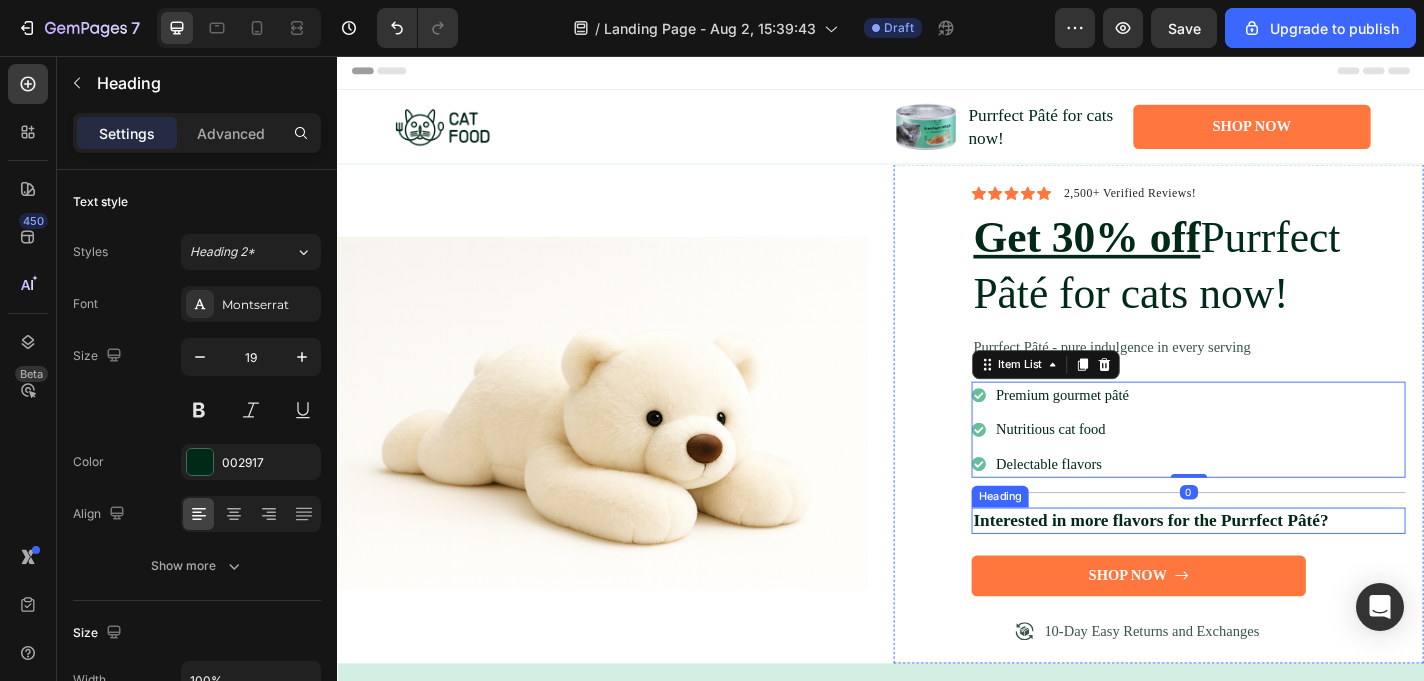 click on "Interested in more flavors for the Purrfect Pâté?" at bounding box center [1276, 568] 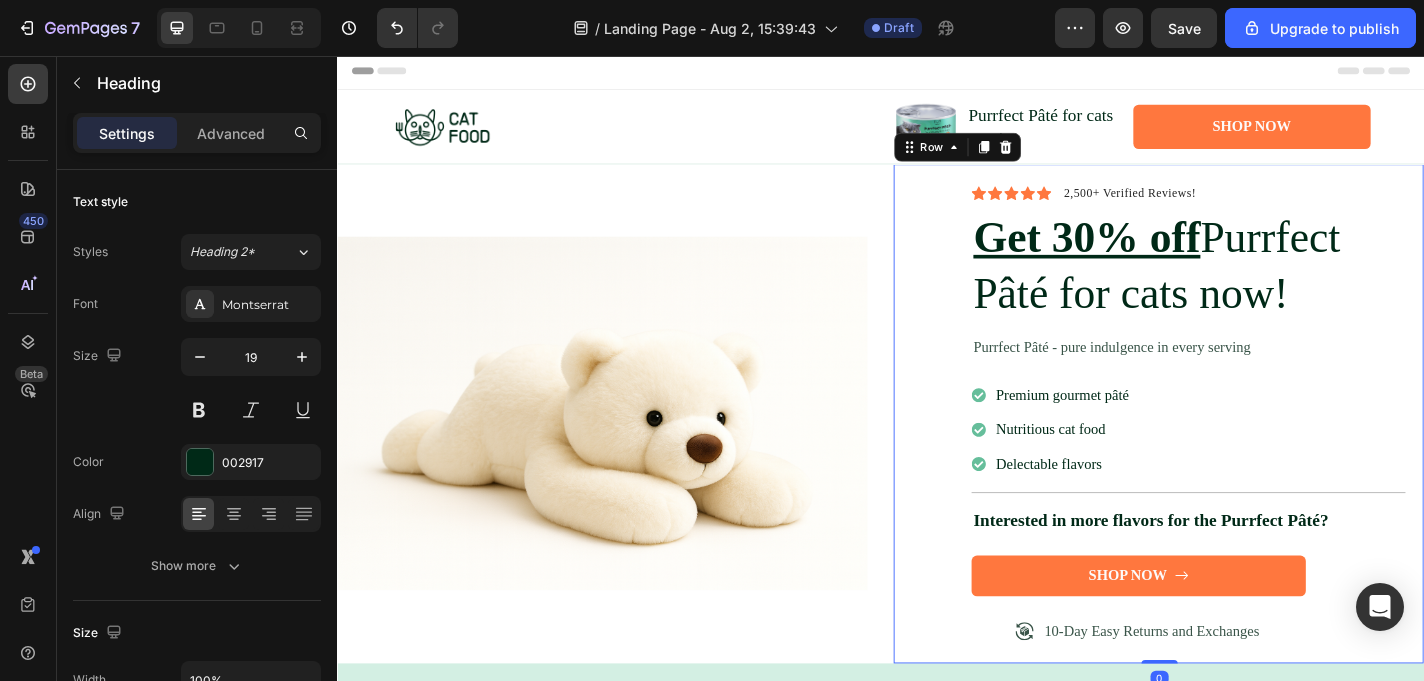 click on "Icon Icon Icon Icon Icon Icon List 2,500+ Verified Reviews! Text Block Row Get 30% off  Purrfect Pâté for cats now! Heading Purrfect Pâté - pure indulgence in every serving Text Block Premium gourmet pâté Nutritious cat food Delectable flavors Item List                Title Line Interested in more flavors for the Purrfect Pâté? Heading
Shop Now Button
10-Day Easy Returns and Exchanges Item List Row" at bounding box center [1276, 450] 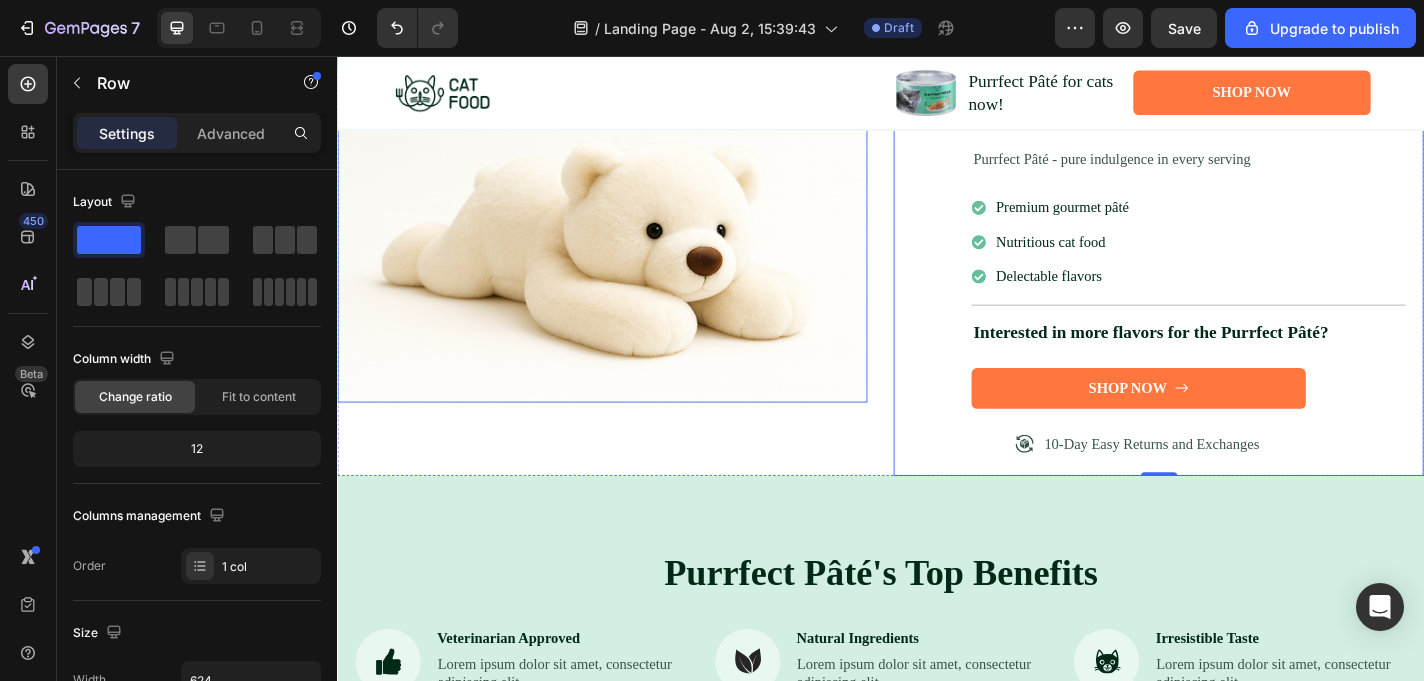 scroll, scrollTop: 196, scrollLeft: 0, axis: vertical 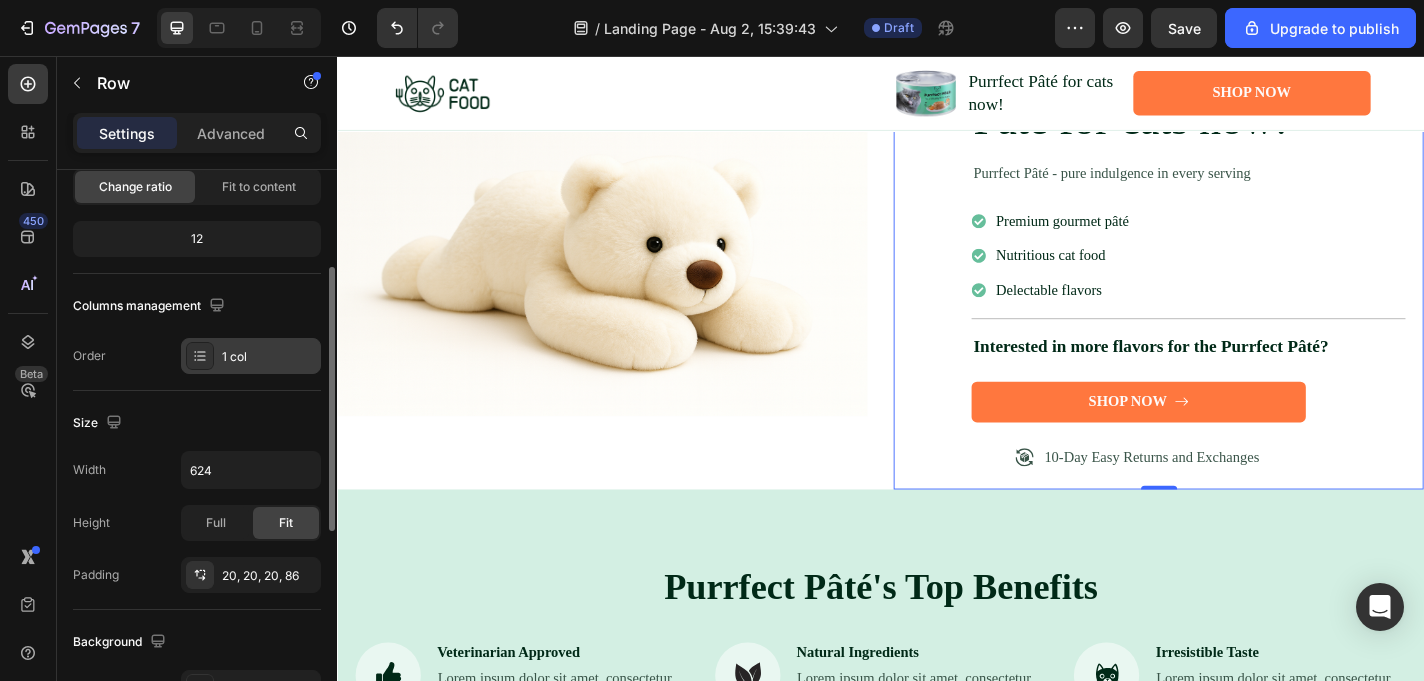 click 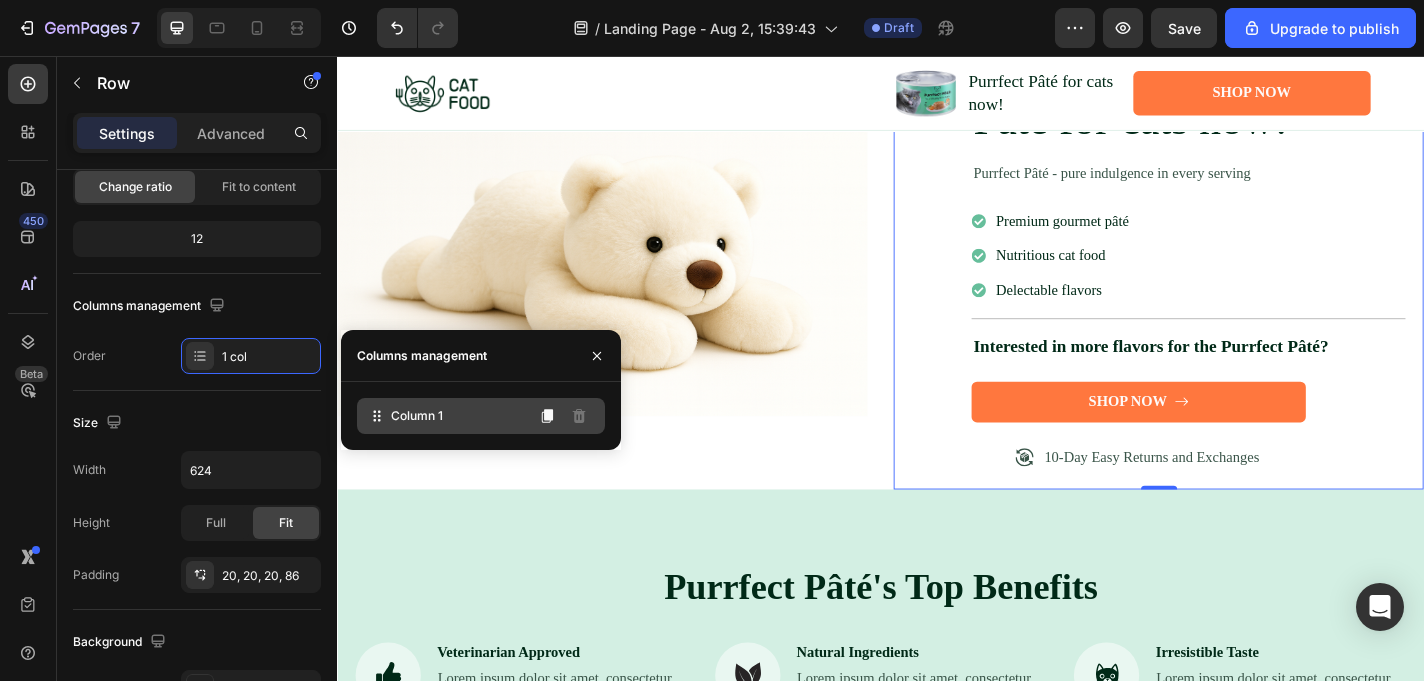 click on "Column 1" at bounding box center (417, 416) 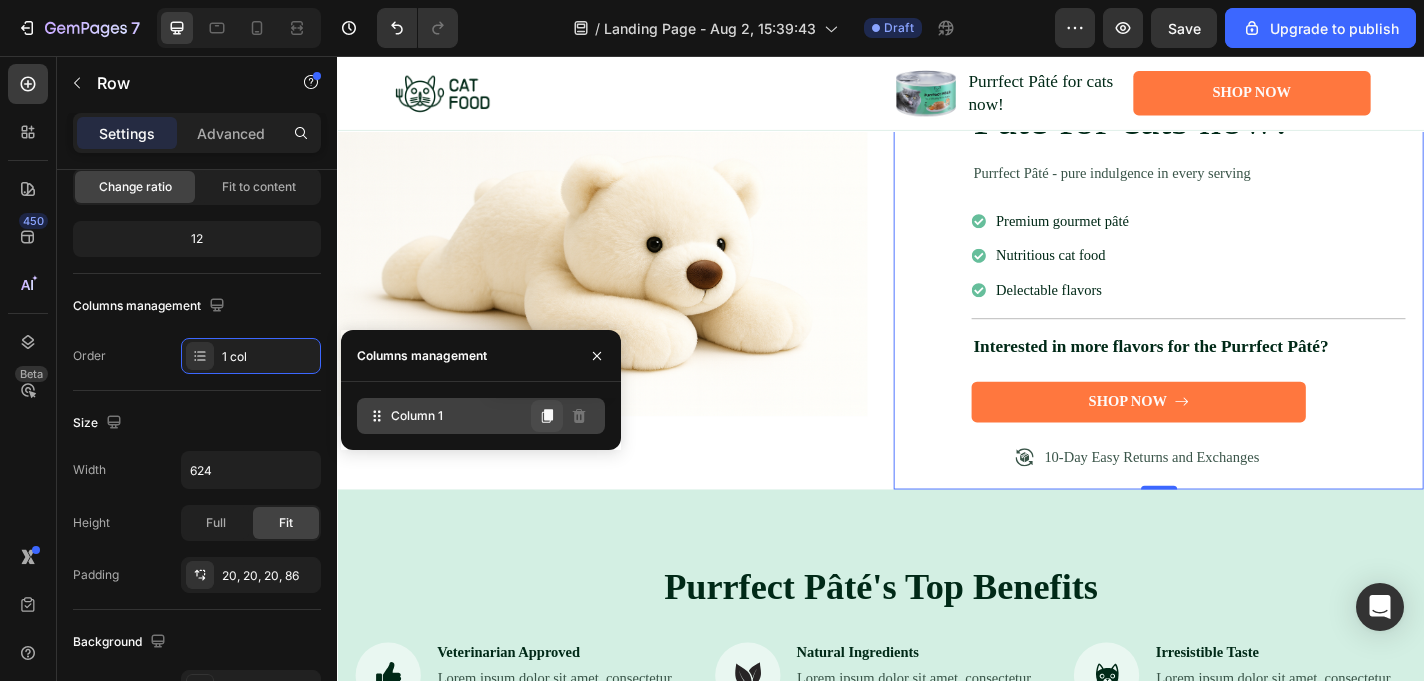 click 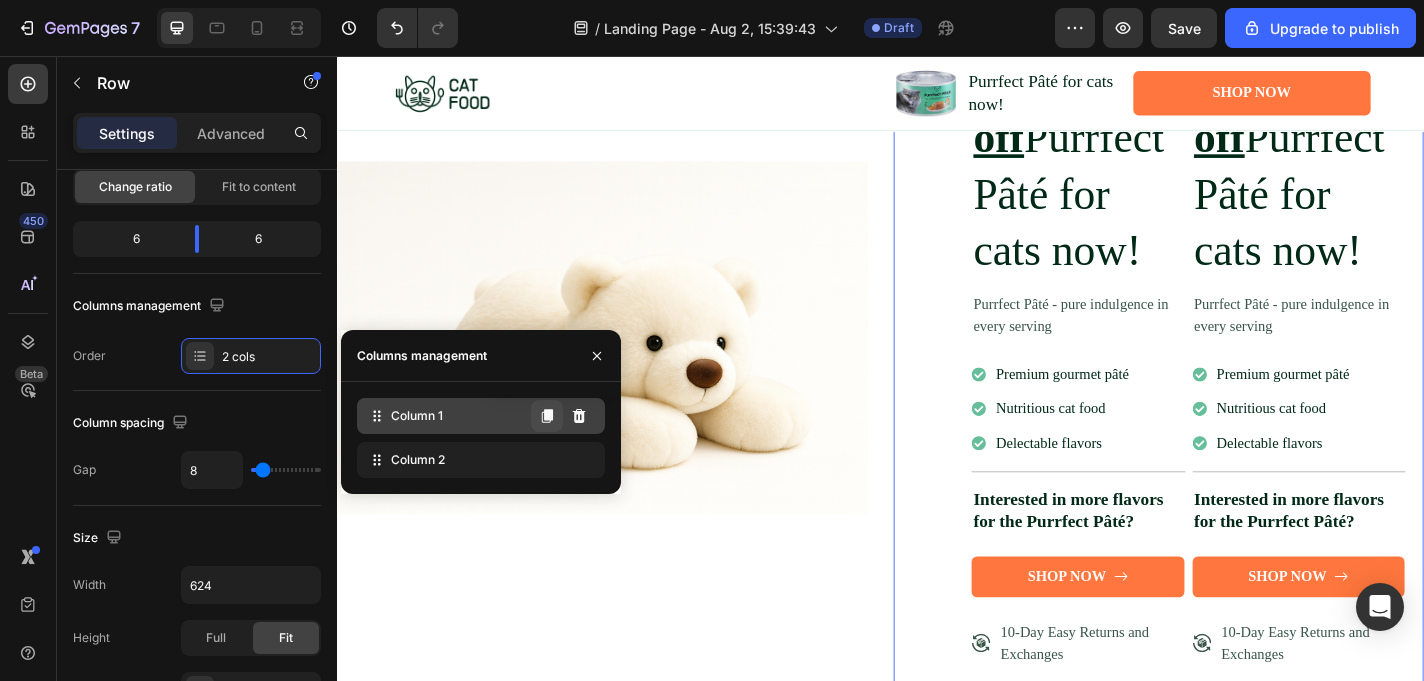 click 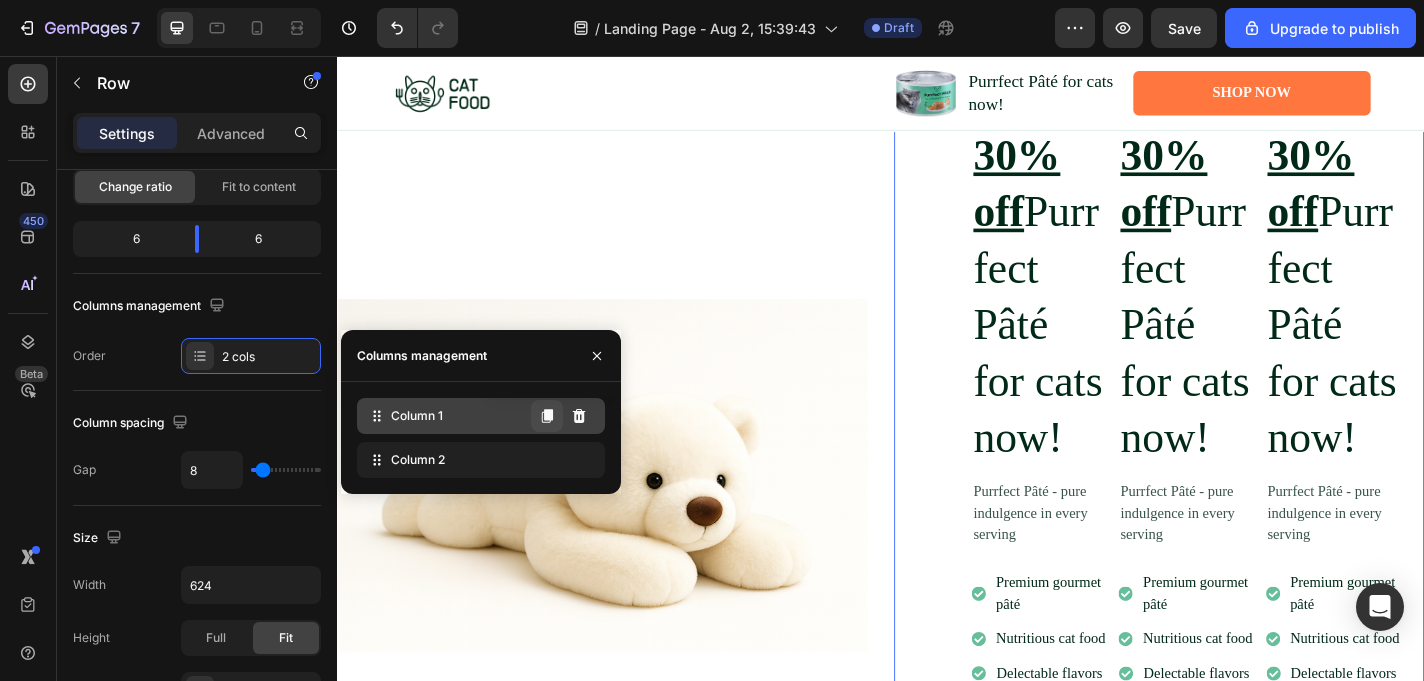 scroll, scrollTop: 456, scrollLeft: 0, axis: vertical 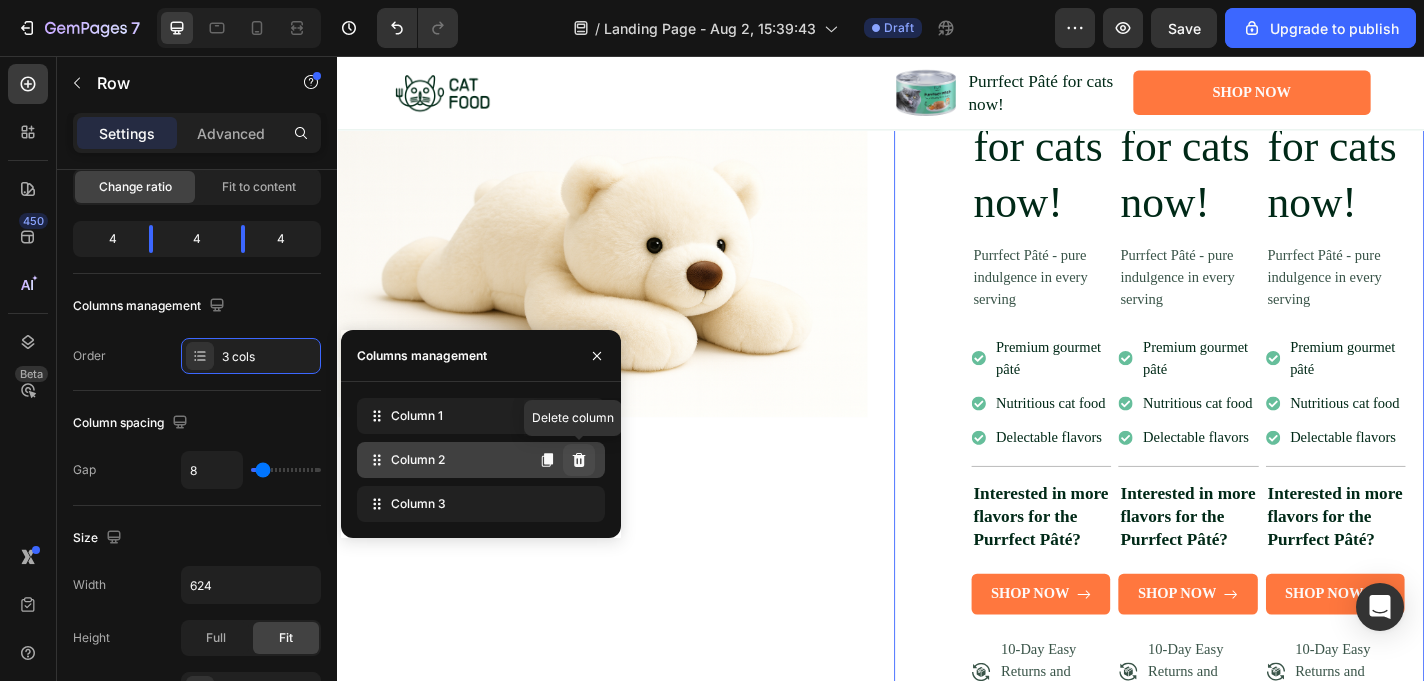 click 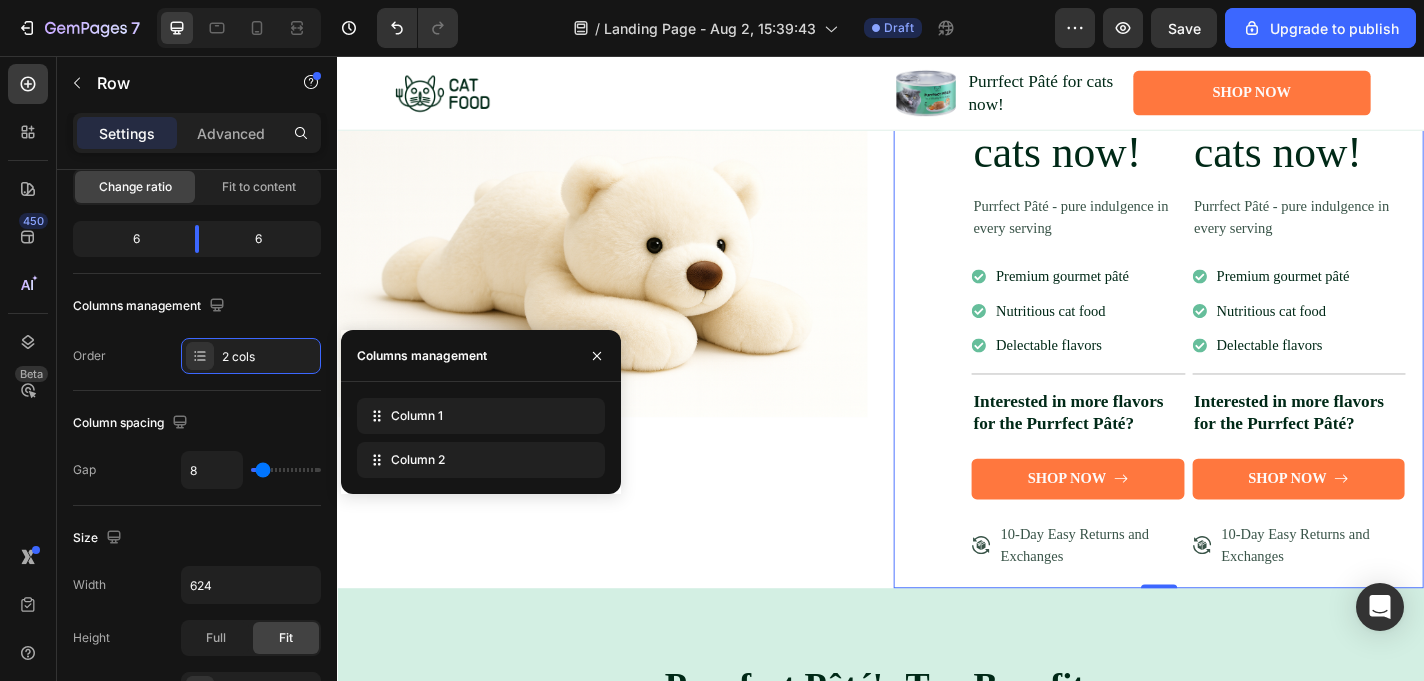 click 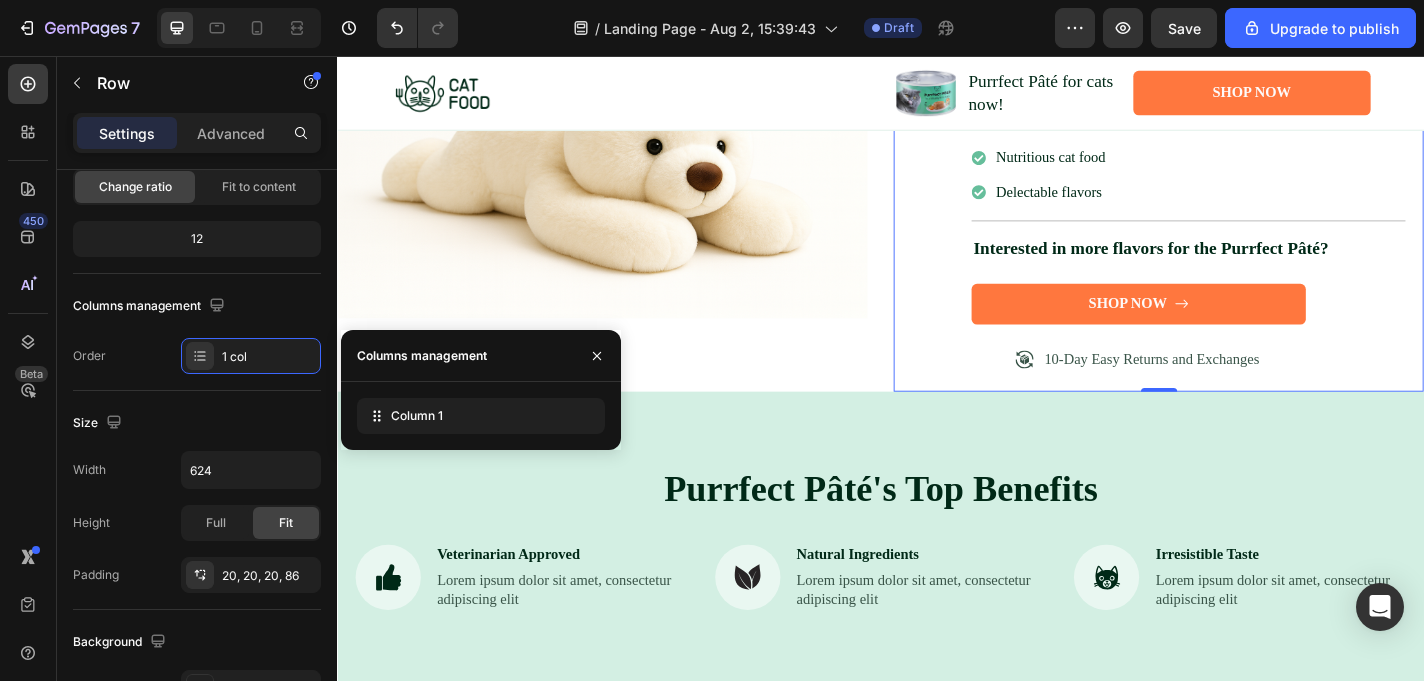 scroll, scrollTop: 196, scrollLeft: 0, axis: vertical 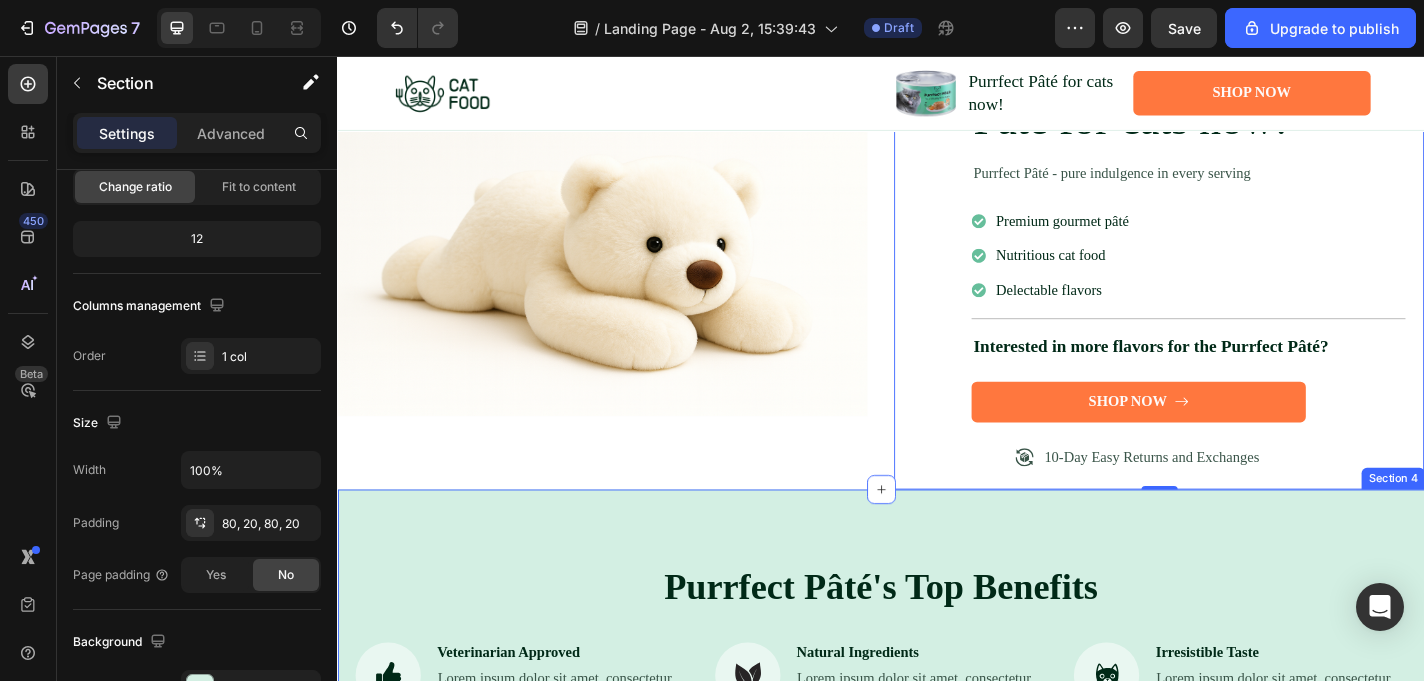 click on "Purrfect Pâté's Top Benefits Heading
Icon Veterinarian Approved Text Block Lorem ipsum dolor sit amet, consectetur adipiscing elit Text Block Row
Icon Natural Ingredients Text Block Lorem ipsum dolor sit amet, consectetur adipiscing elit Text Block Row
Icon Irresistible Taste Text Block Lorem ipsum dolor sit amet, consectetur adipiscing elit Text Block Row Row Row Section 4" at bounding box center (937, 695) 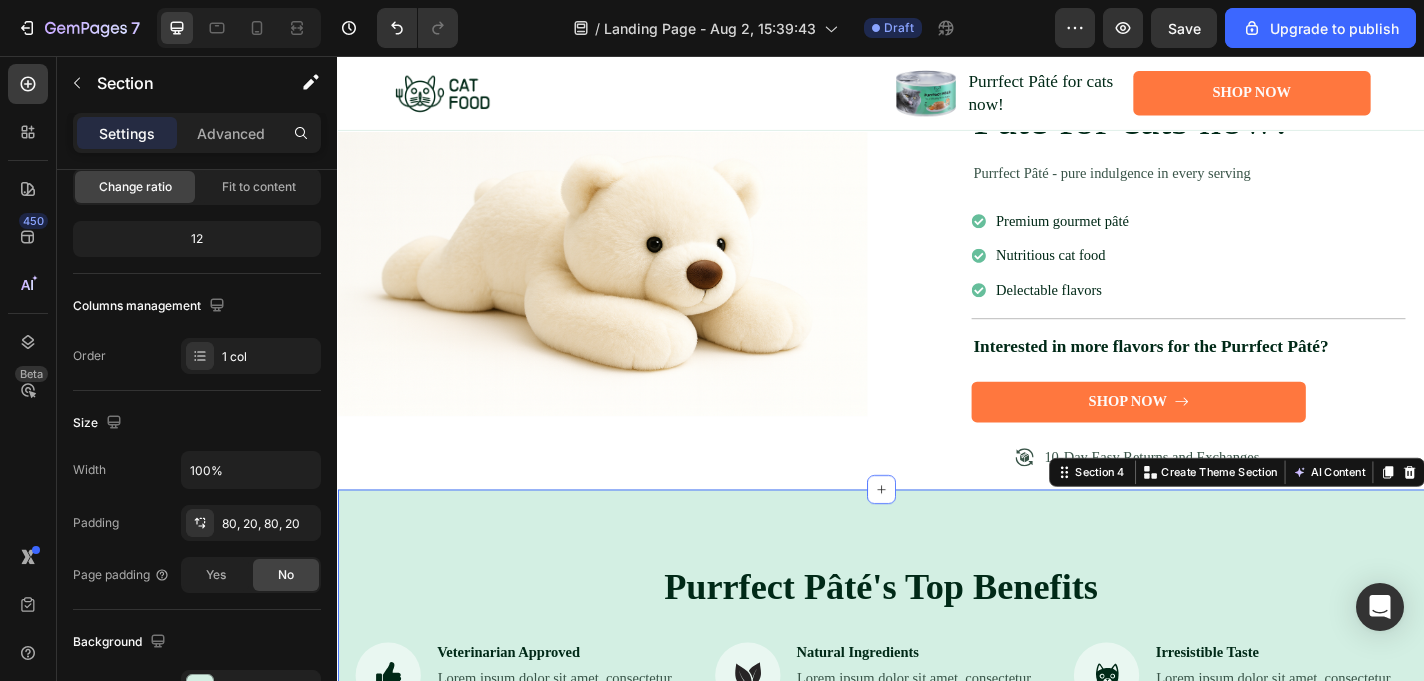 scroll, scrollTop: 0, scrollLeft: 0, axis: both 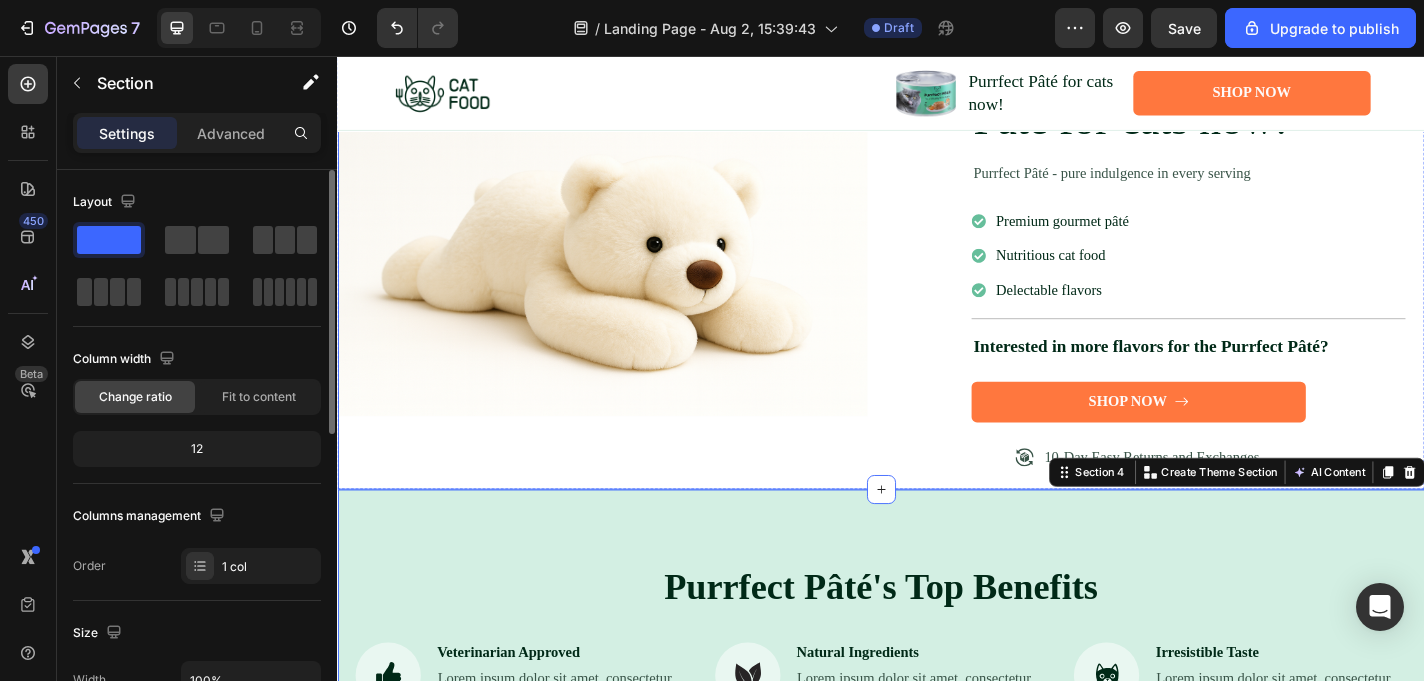 click at bounding box center [629, 258] 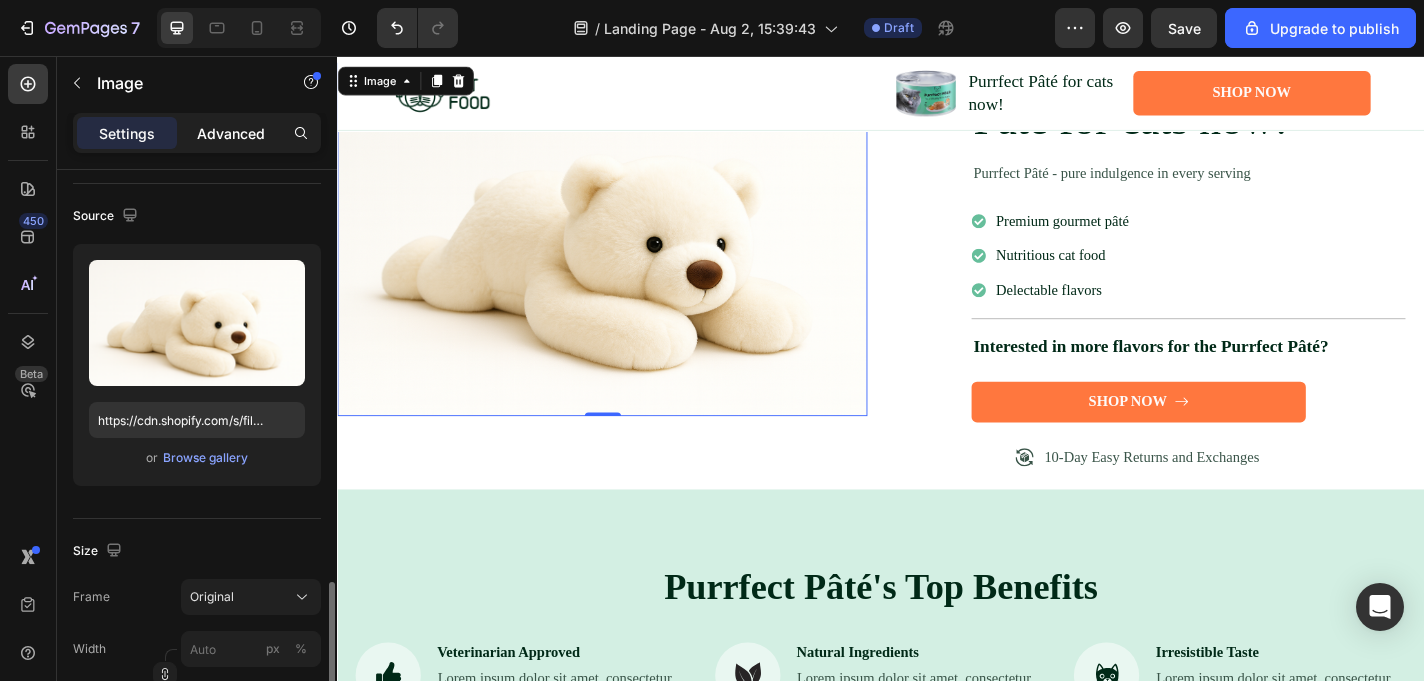 scroll, scrollTop: 65, scrollLeft: 0, axis: vertical 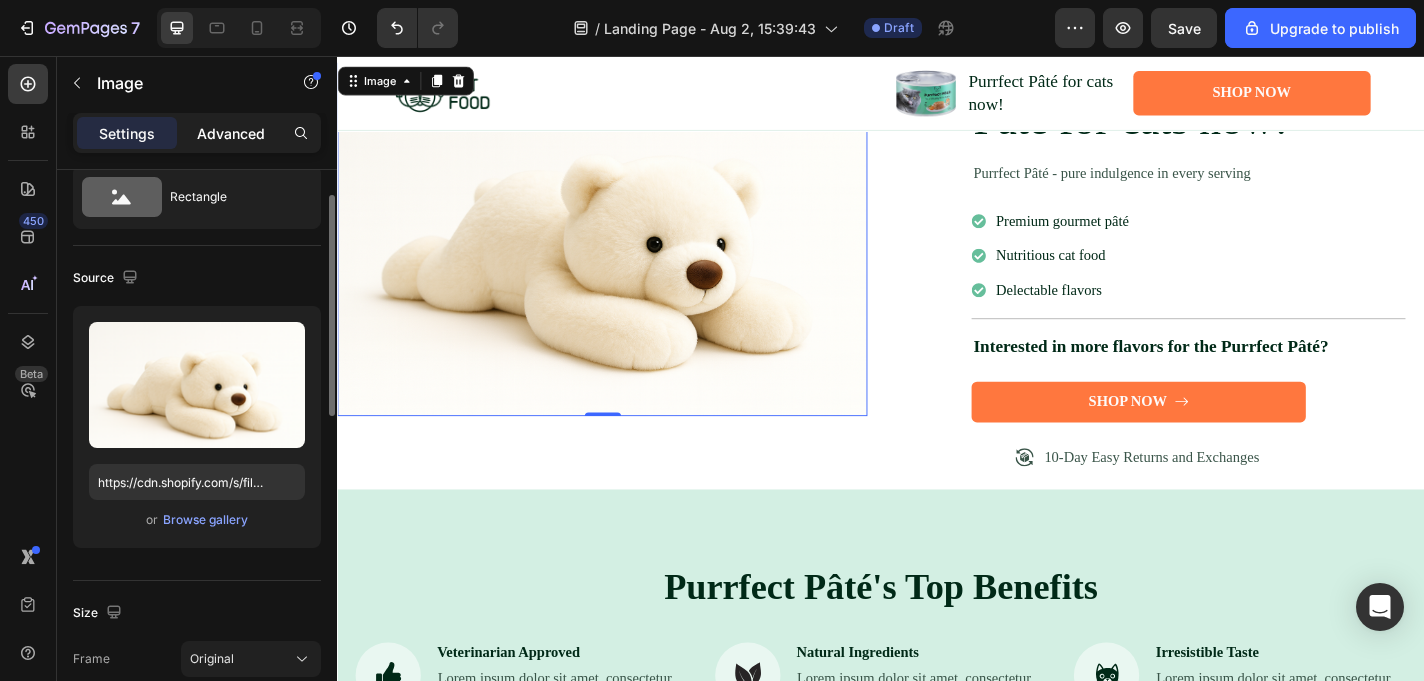 click on "Advanced" at bounding box center [231, 133] 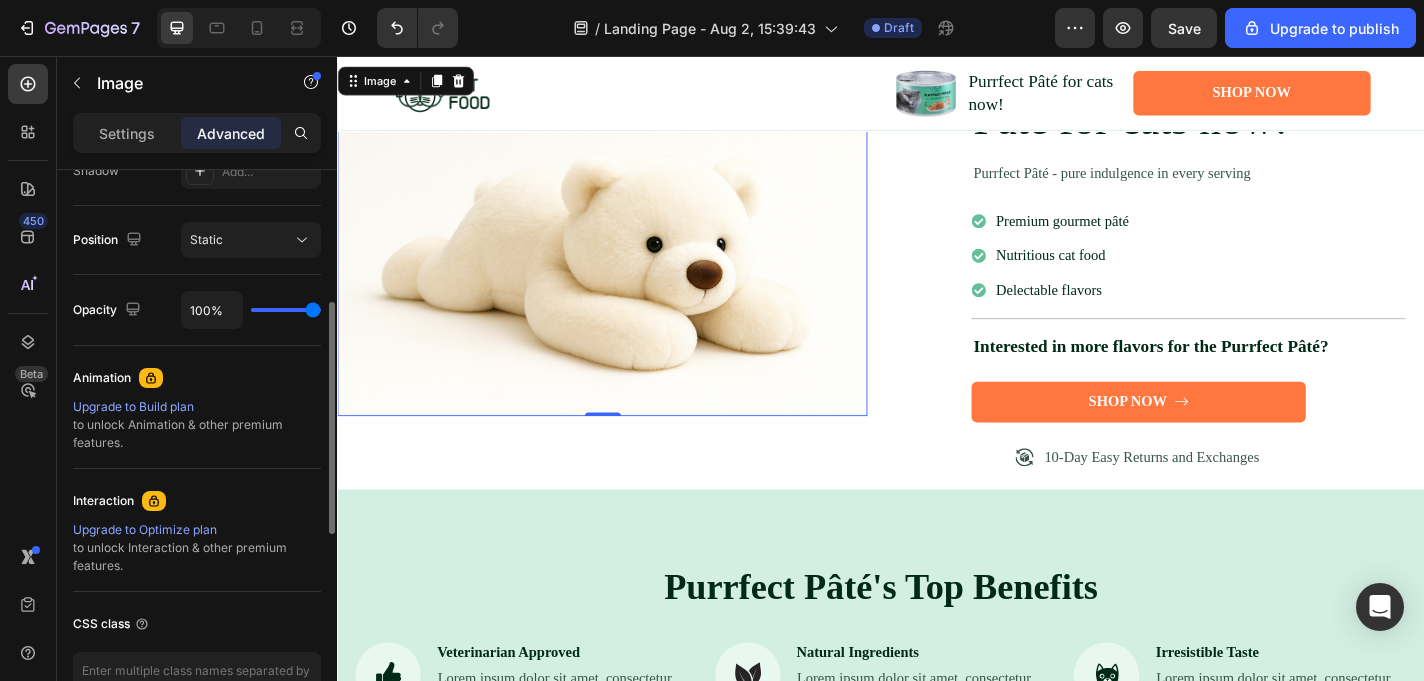 scroll, scrollTop: 820, scrollLeft: 0, axis: vertical 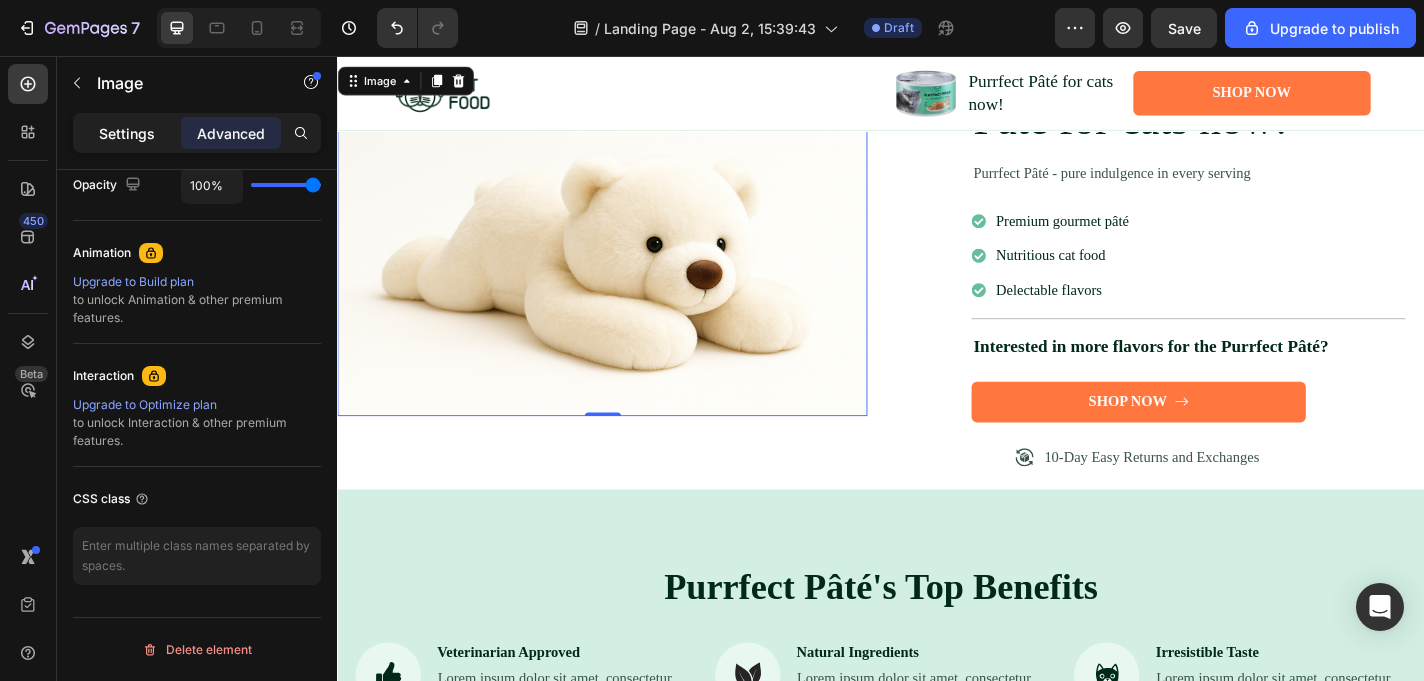 click on "Settings" at bounding box center [127, 133] 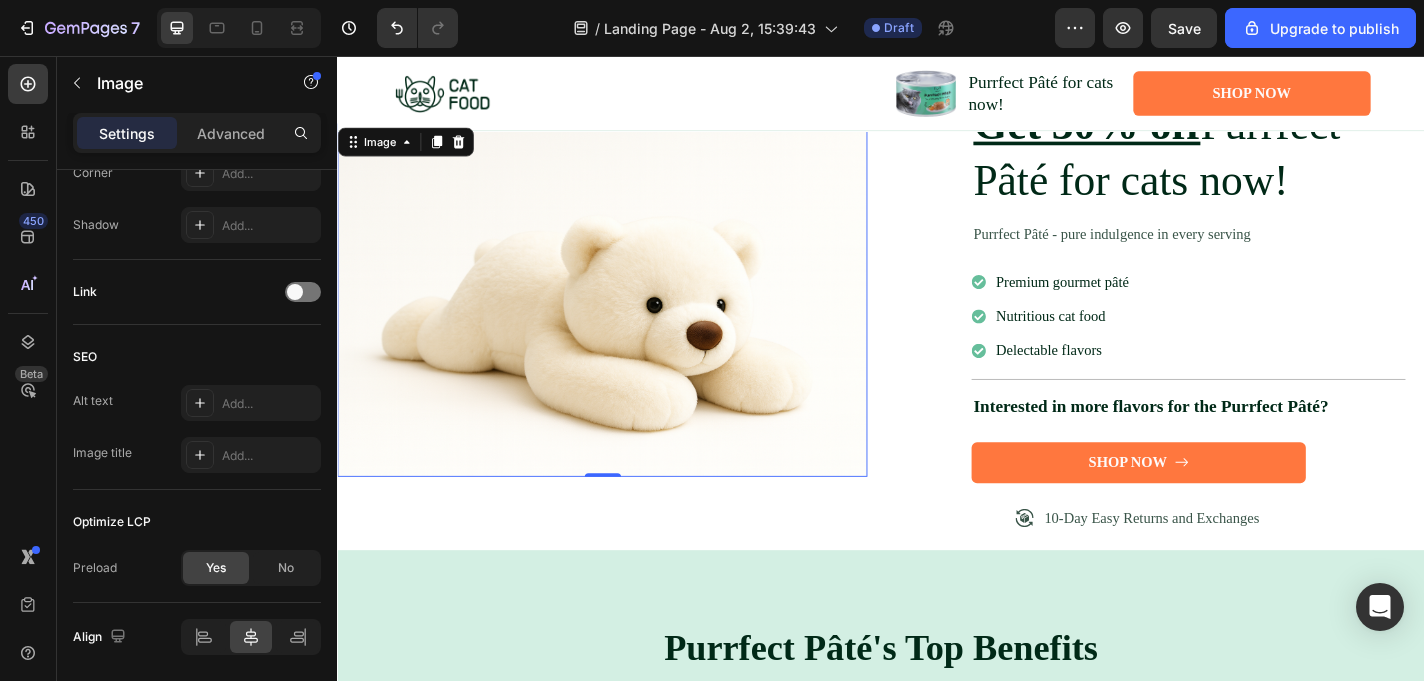 scroll, scrollTop: 138, scrollLeft: 0, axis: vertical 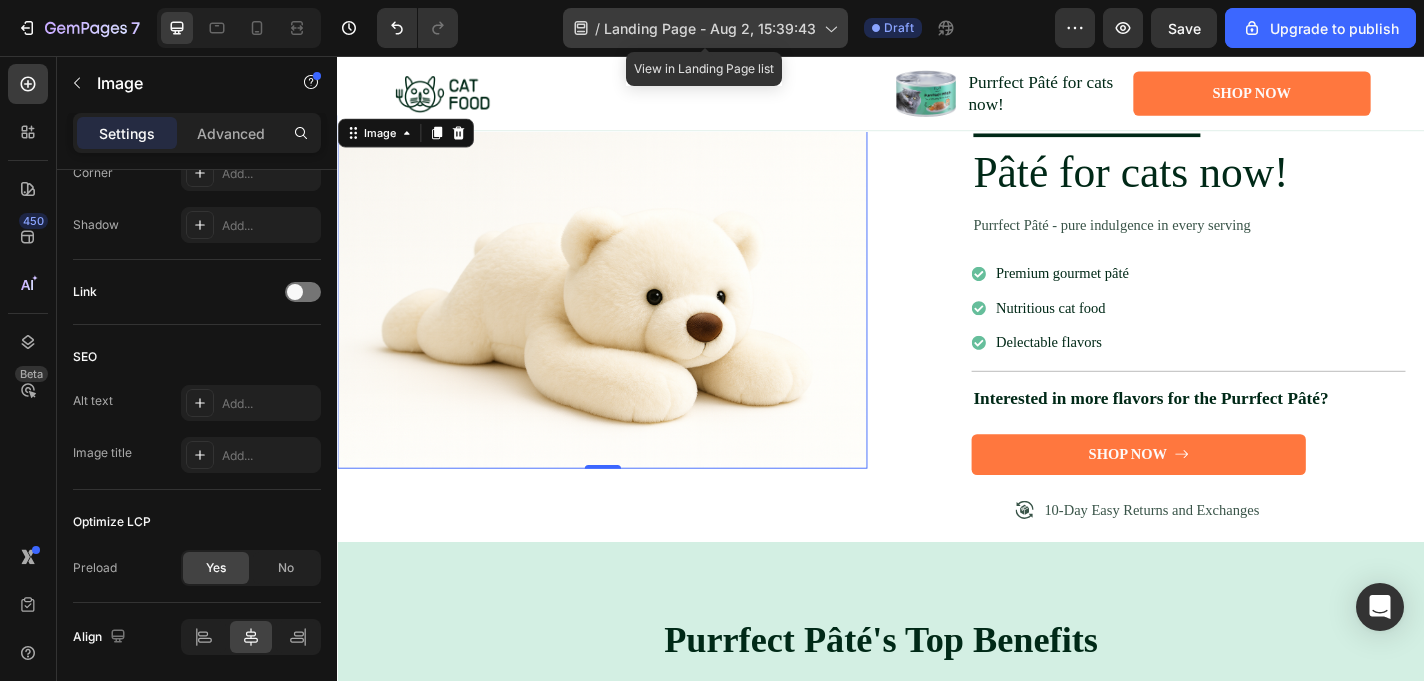click 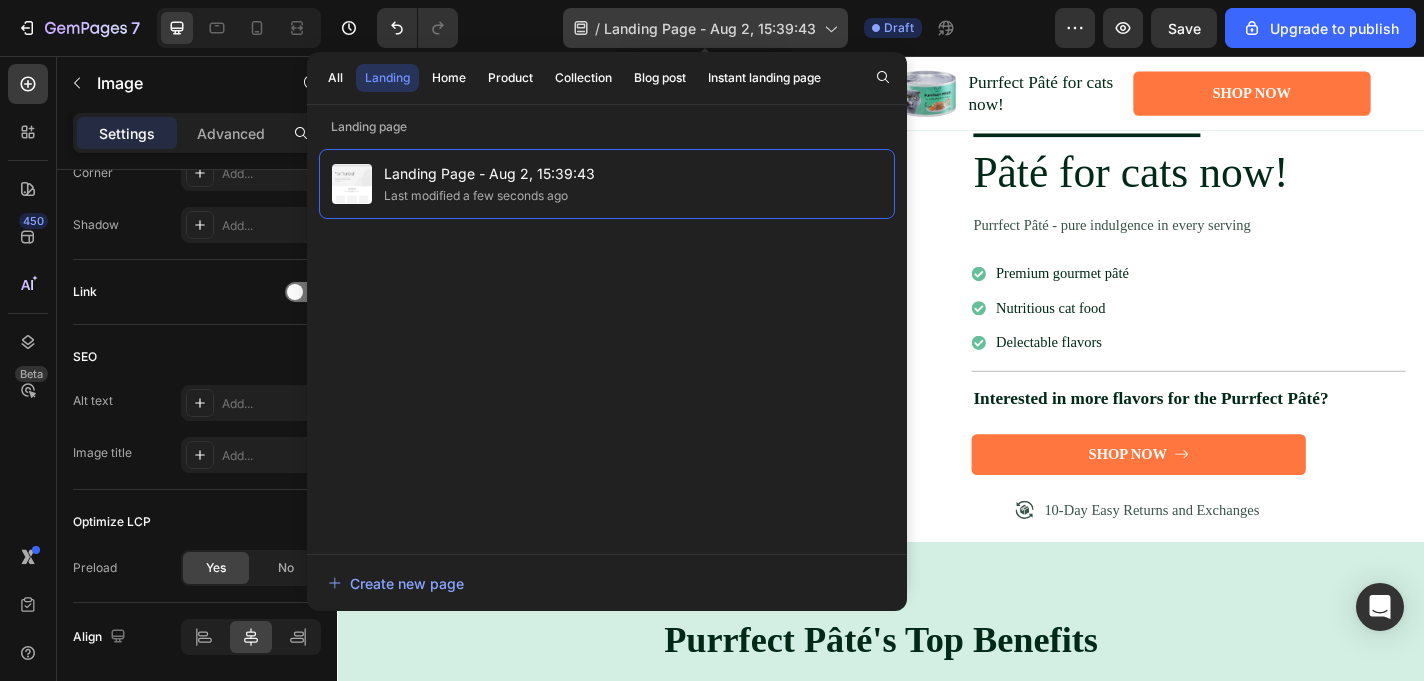 click 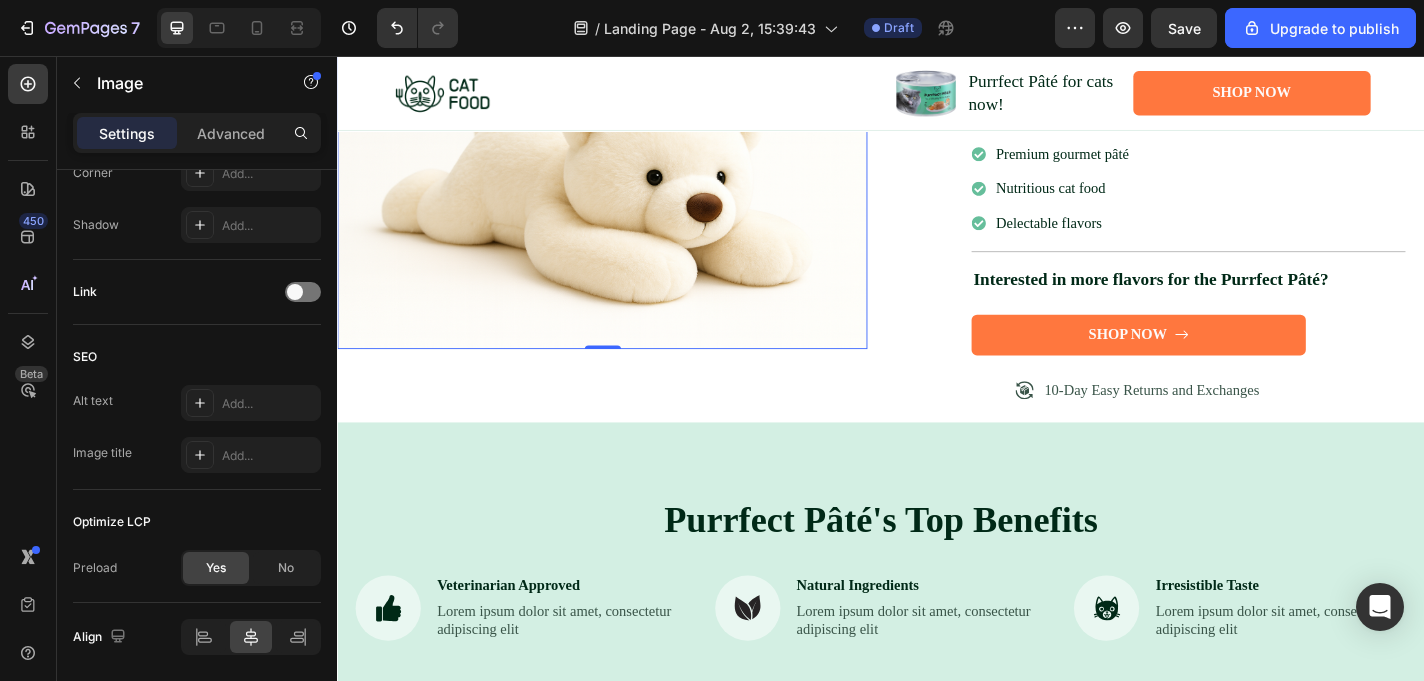 scroll, scrollTop: 206, scrollLeft: 0, axis: vertical 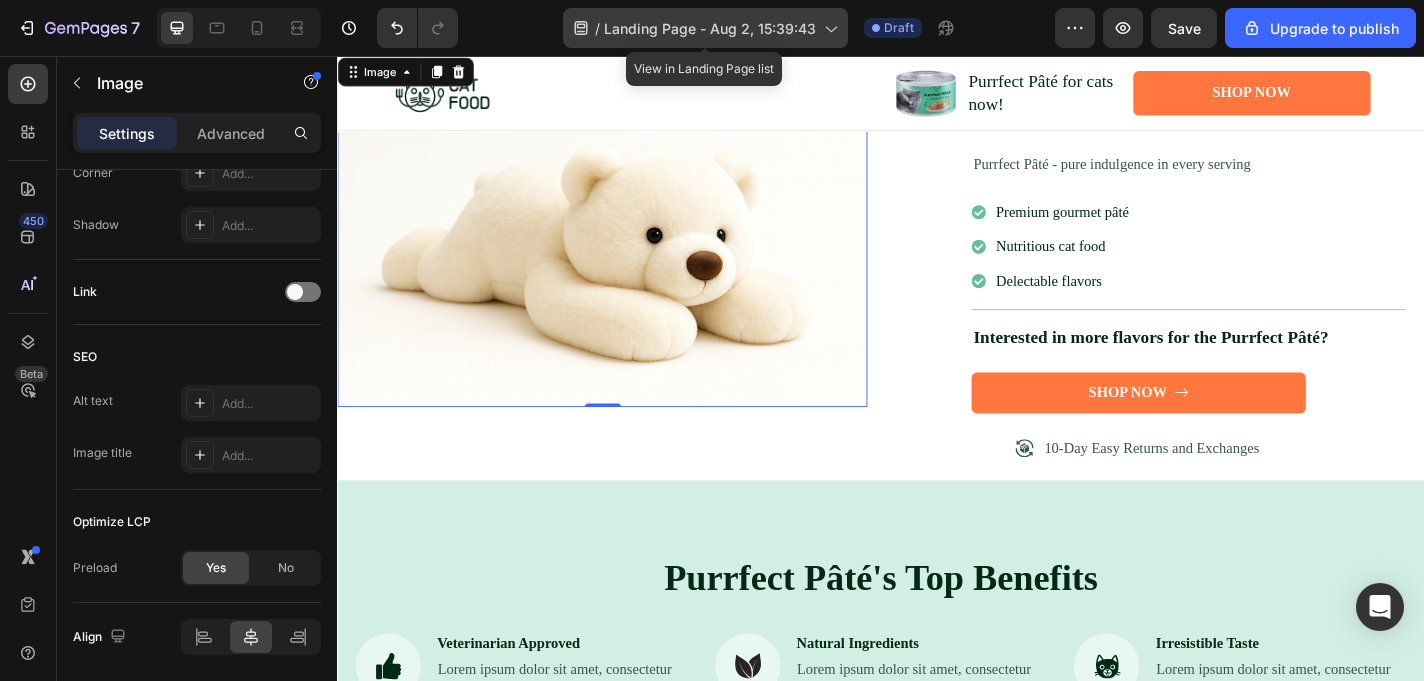 click 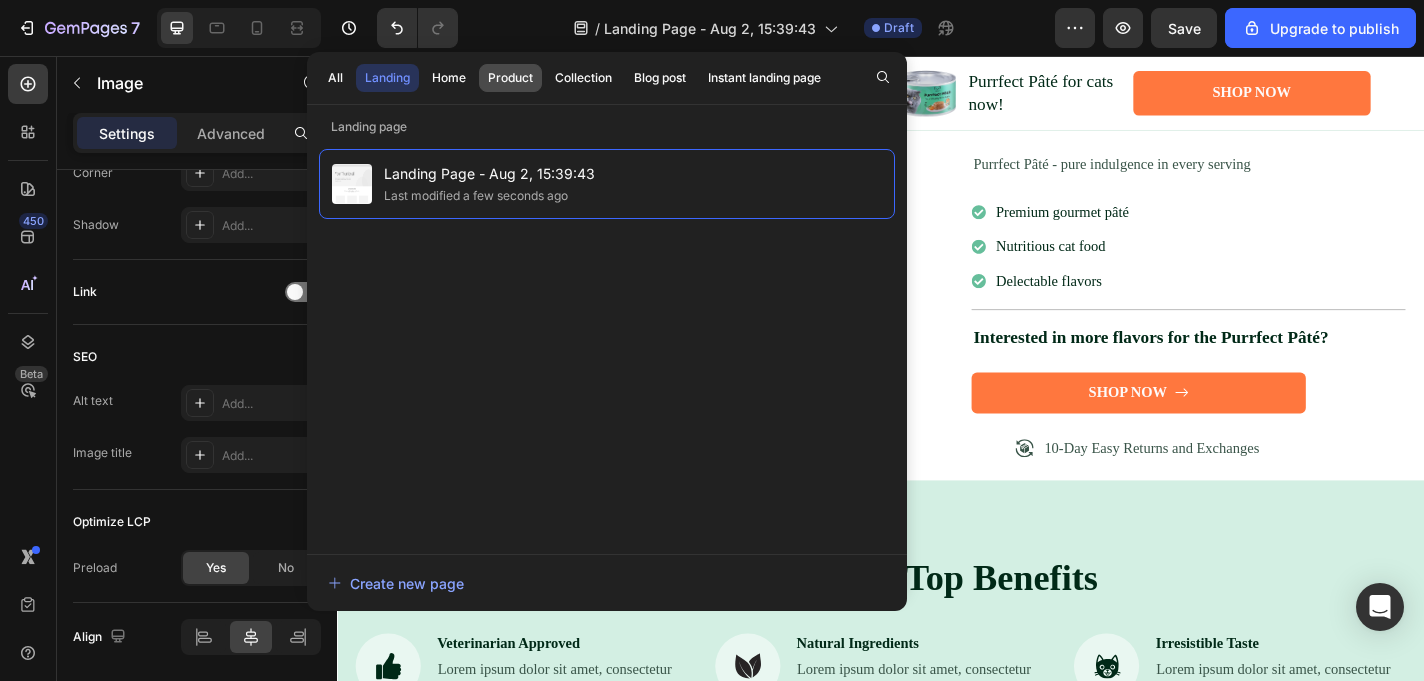 click on "Product" 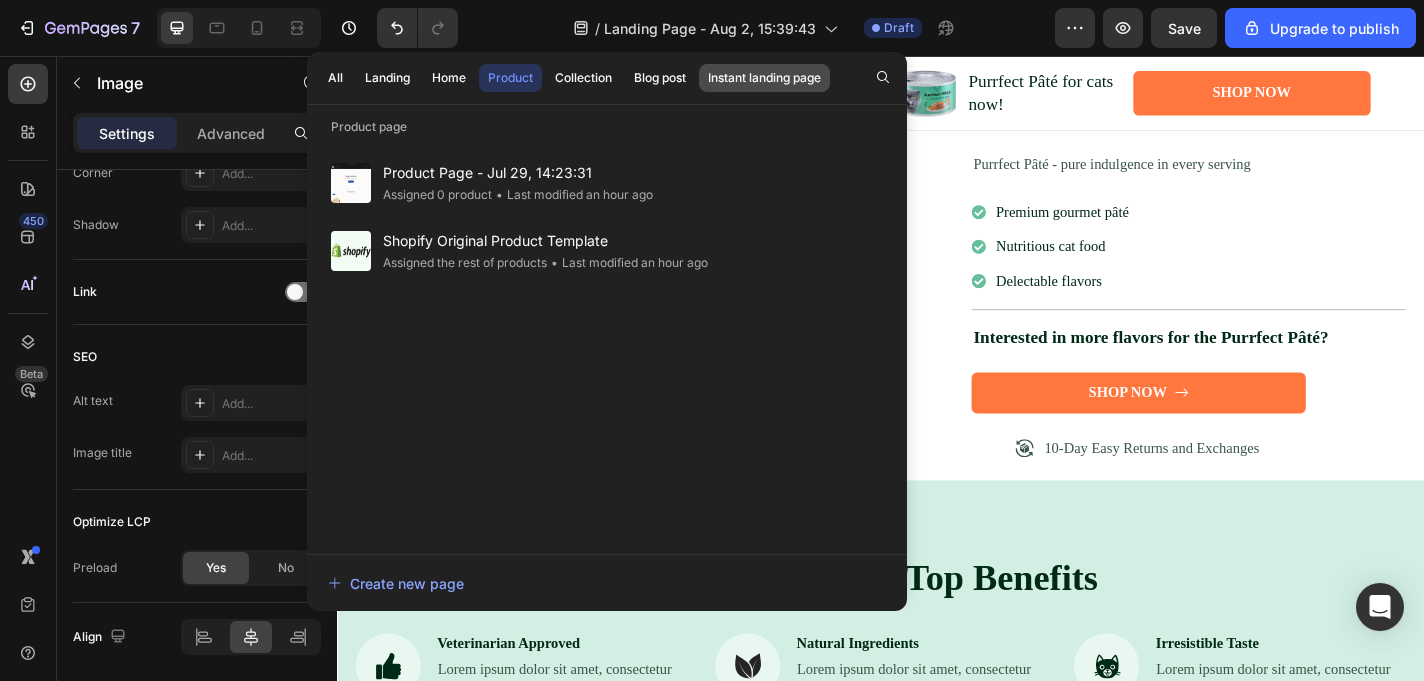 click on "Instant landing page" at bounding box center [764, 78] 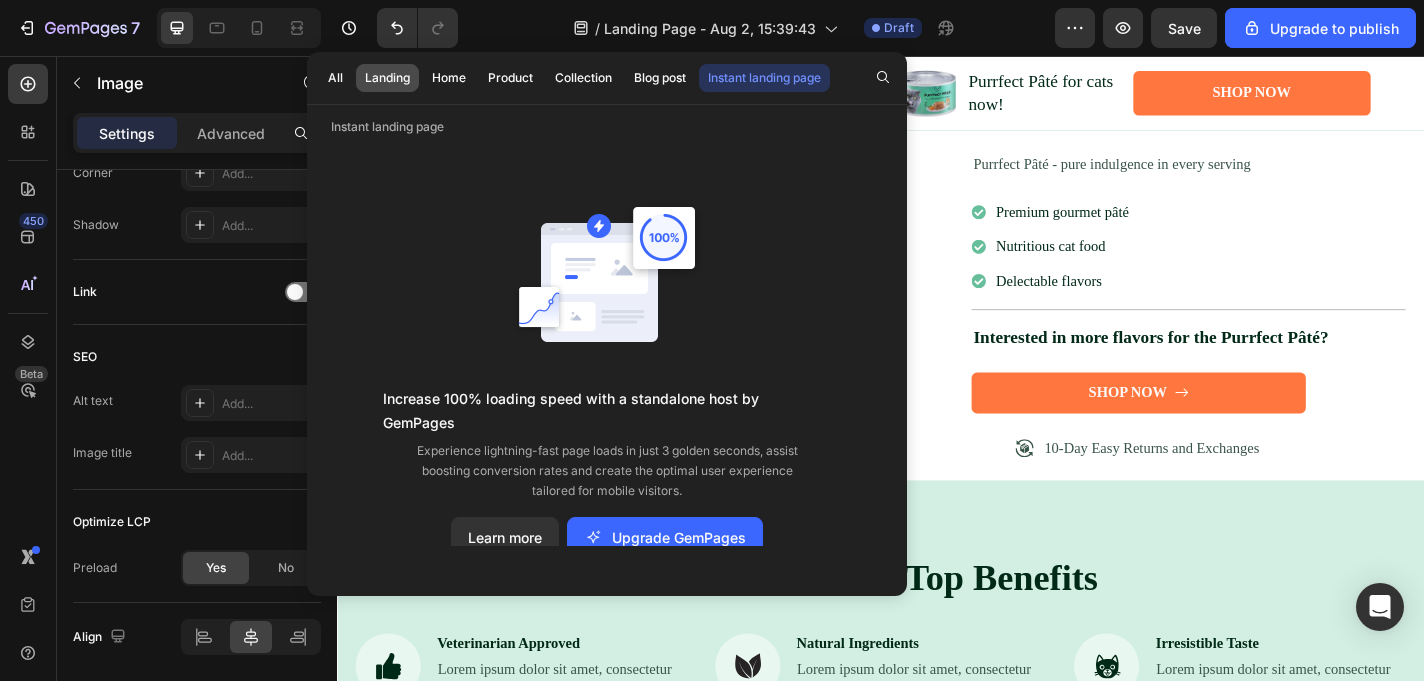 click on "Landing" 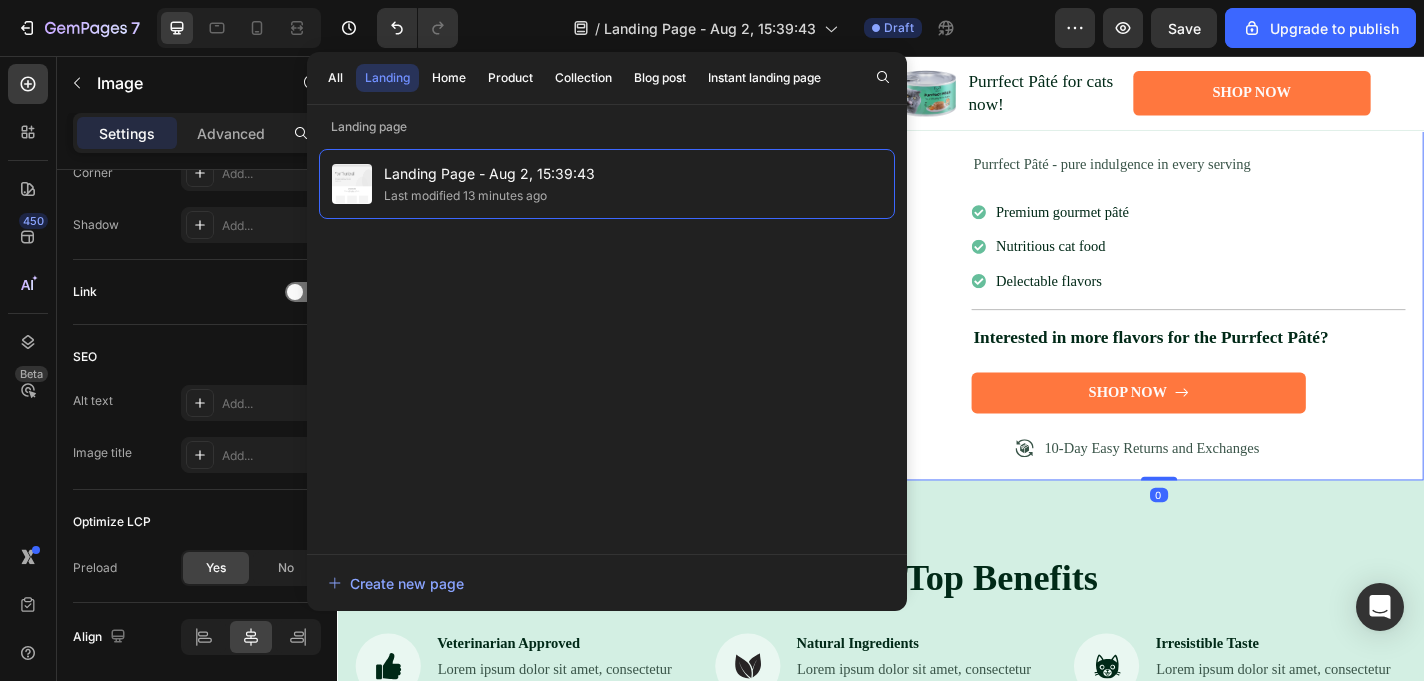 click on "Icon Icon Icon Icon Icon Icon List 2,500+ Verified Reviews! Text Block Row Get 30% off  Purrfect Pâté for cats now! Heading Purrfect Pâté - pure indulgence in every serving Text Block Premium gourmet pâté Nutritious cat food Delectable flavors Item List                Title Line Interested in more flavors for the Purrfect Pâté? Heading
Shop Now Button
10-Day Easy Returns and Exchanges Item List Row Row   0" at bounding box center [1243, 248] 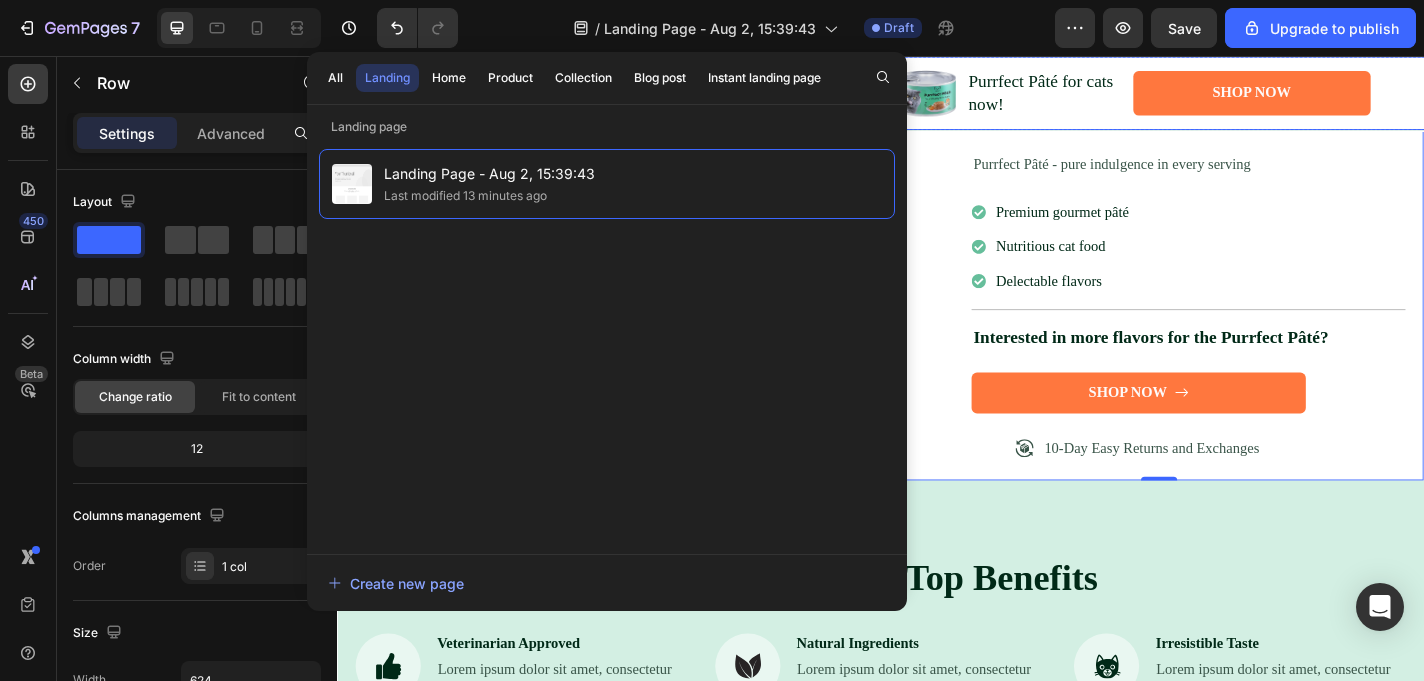 click on "Image Image Purrfect Pâté for cats now! Text Block Row Shop Now Button Row Row" at bounding box center (937, 96) 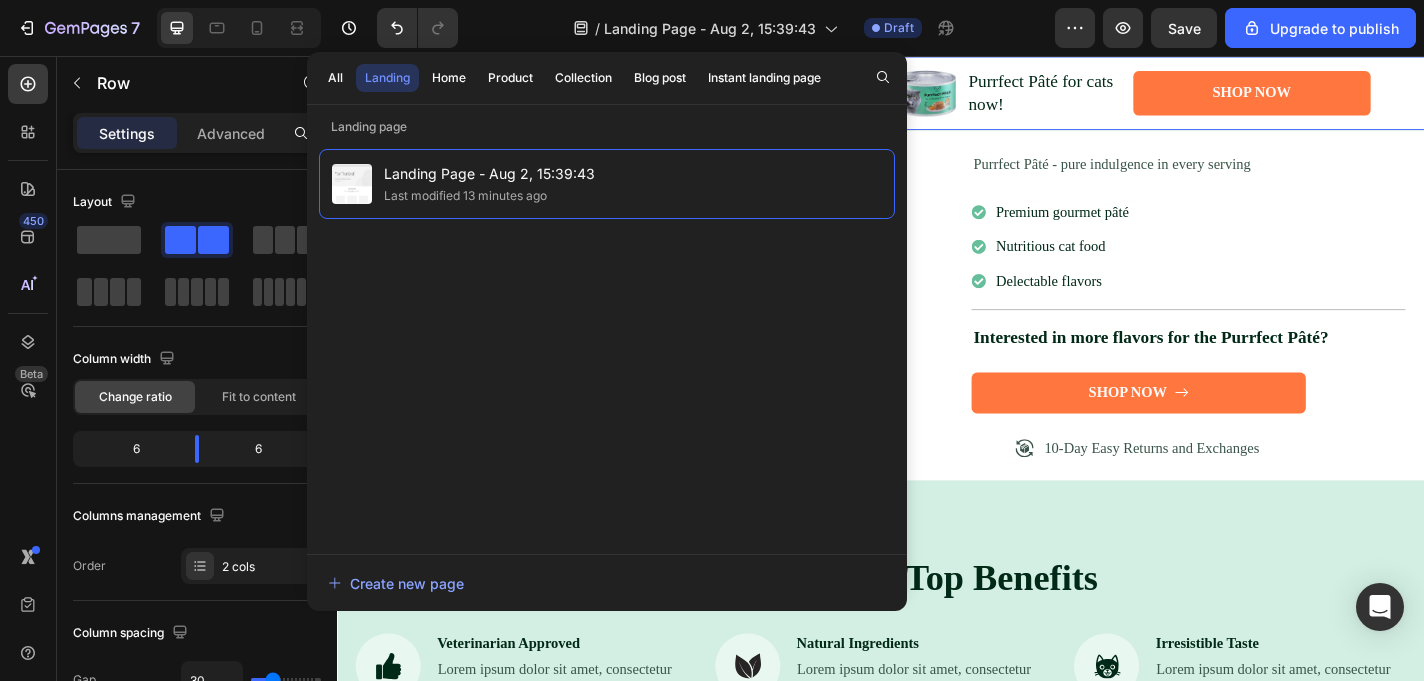 click on "Image Image Purrfect Pâté for cats now! Text Block Row Shop Now Button Row Row   0" at bounding box center [937, 96] 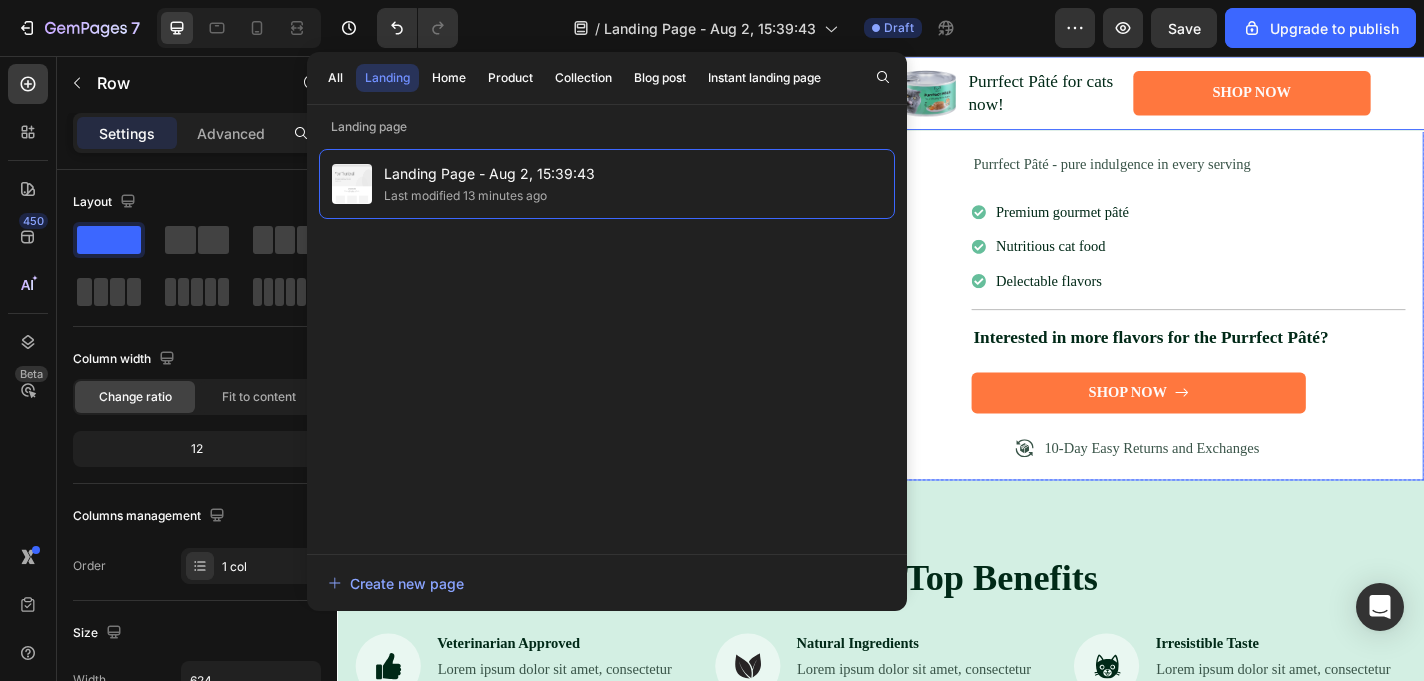 click on "Icon Icon Icon Icon Icon Icon List 2,500+ Verified Reviews! Text Block Row Get 30% off  Purrfect Pâté for cats now! Heading Purrfect Pâté - pure indulgence in every serving Text Block Premium gourmet pâté Nutritious cat food Delectable flavors Item List                Title Line Interested in more flavors for the Purrfect Pâté? Heading
Shop Now Button
10-Day Easy Returns and Exchanges Item List Row Row" at bounding box center (1243, 248) 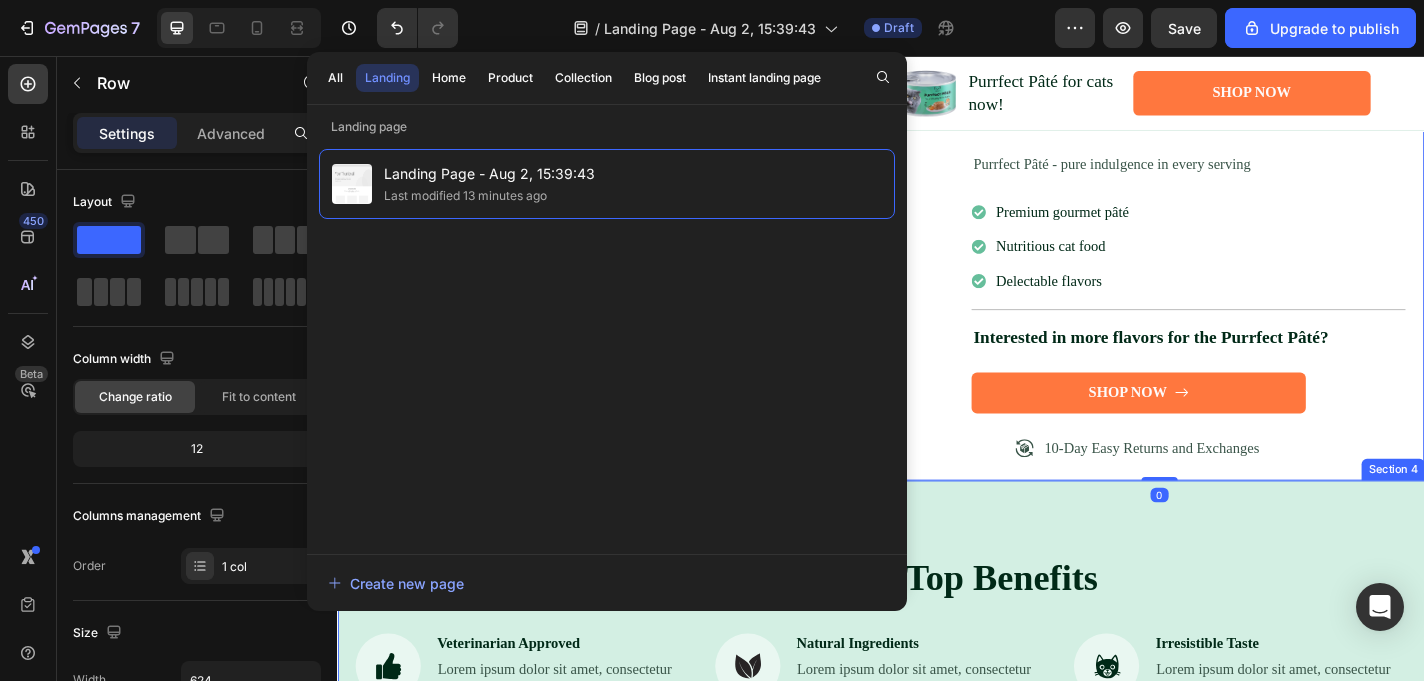 click on "Purrfect Pâté's Top Benefits Heading
Icon Veterinarian Approved Text Block Lorem ipsum dolor sit amet, consectetur adipiscing elit Text Block Row
Icon Natural Ingredients Text Block Lorem ipsum dolor sit amet, consectetur adipiscing elit Text Block Row
Icon Irresistible Taste Text Block Lorem ipsum dolor sit amet, consectetur adipiscing elit Text Block Row Row Row Section 4" at bounding box center [937, 685] 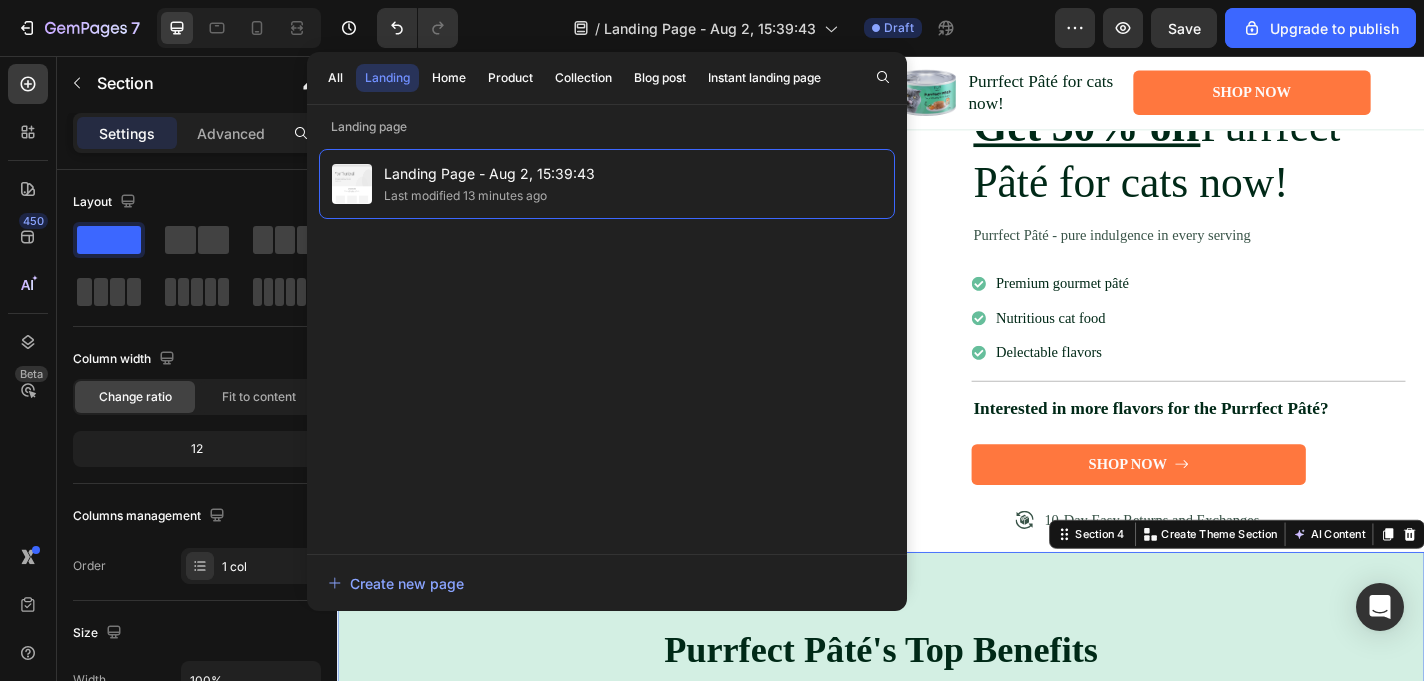 scroll, scrollTop: 0, scrollLeft: 0, axis: both 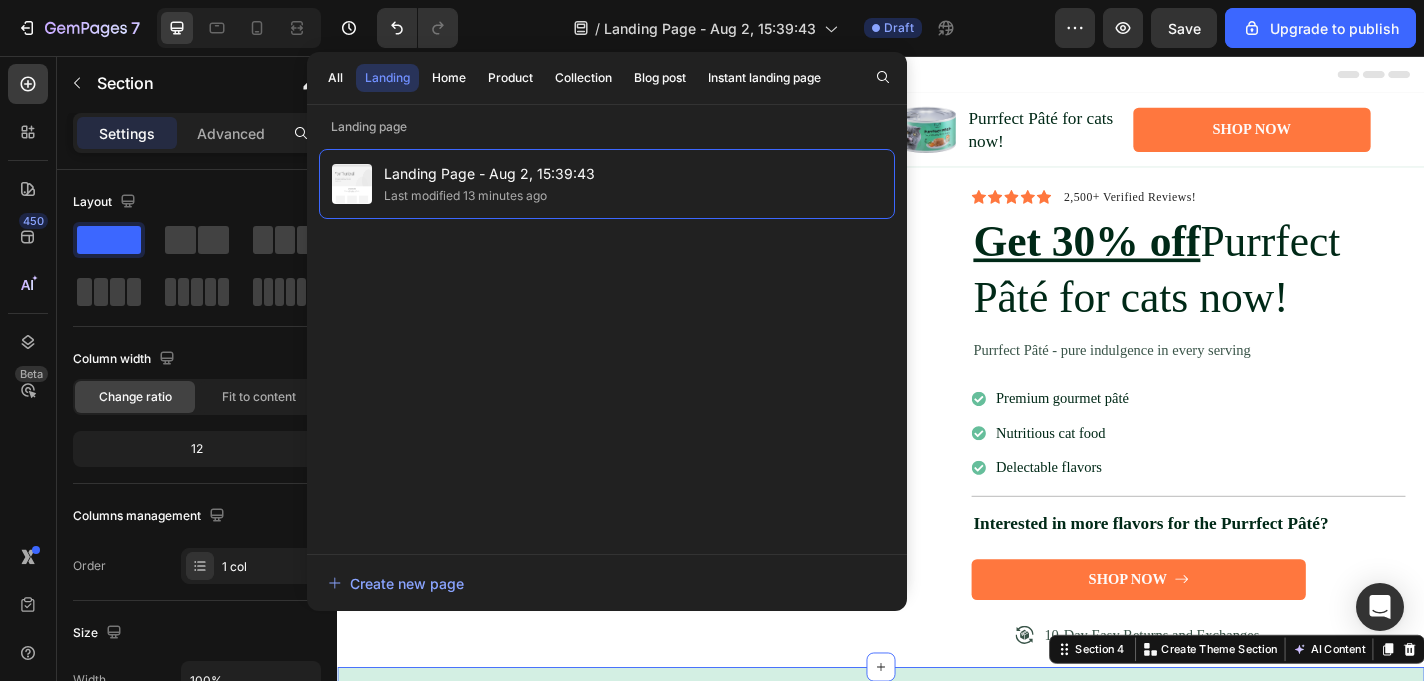 click on "Landing" at bounding box center (387, 78) 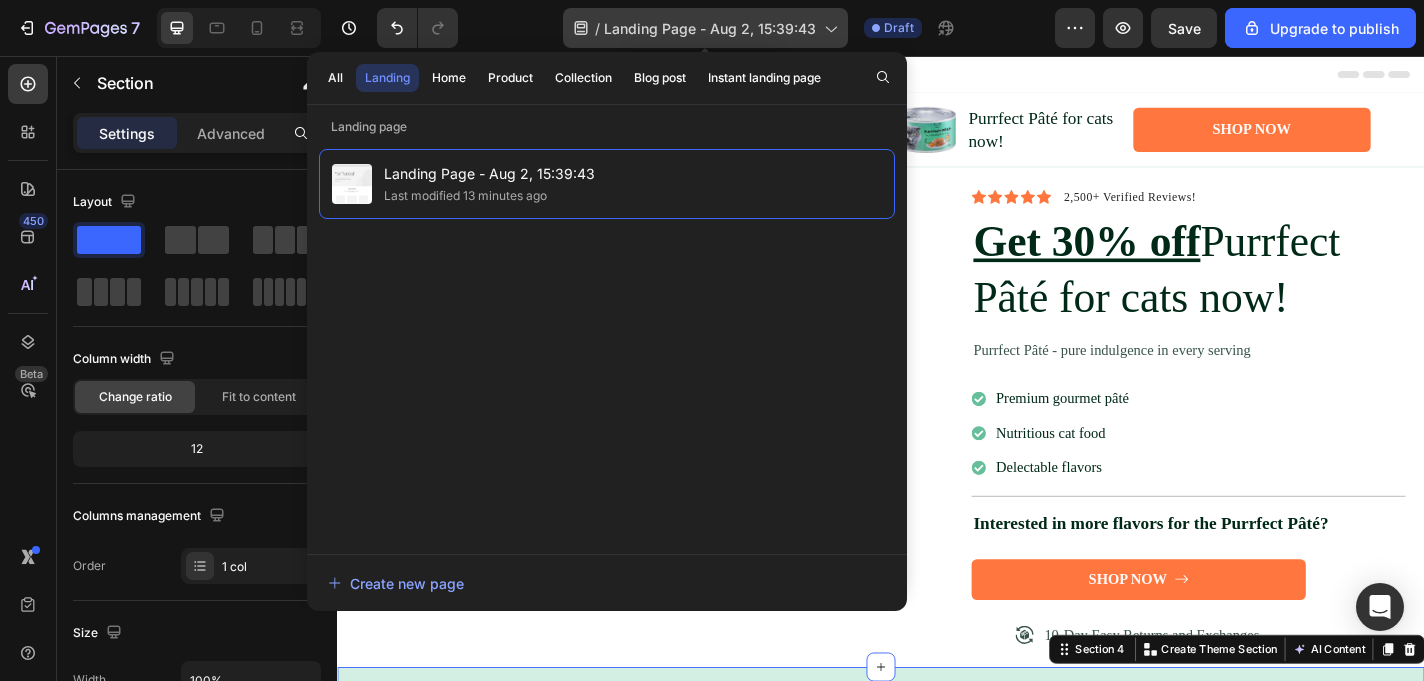 click on "Landing Page - Aug 2, 15:39:43" at bounding box center (710, 28) 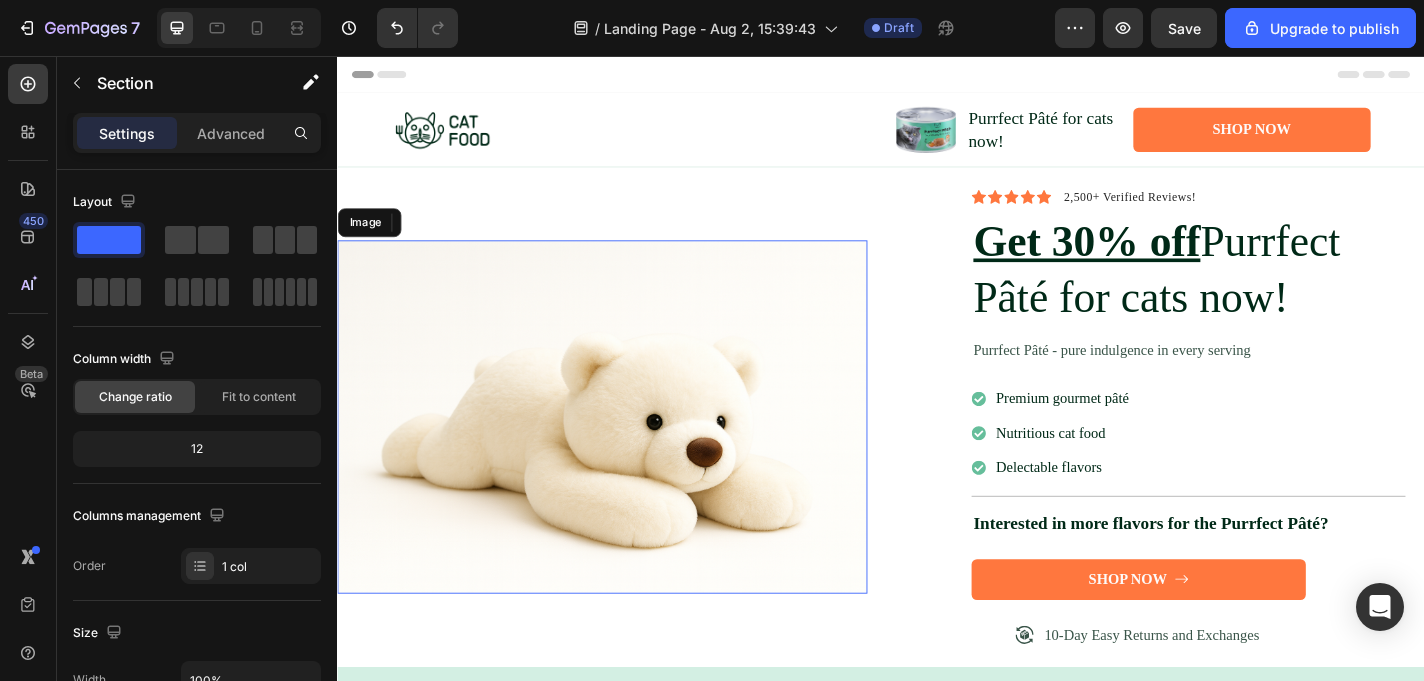 click at bounding box center [629, 454] 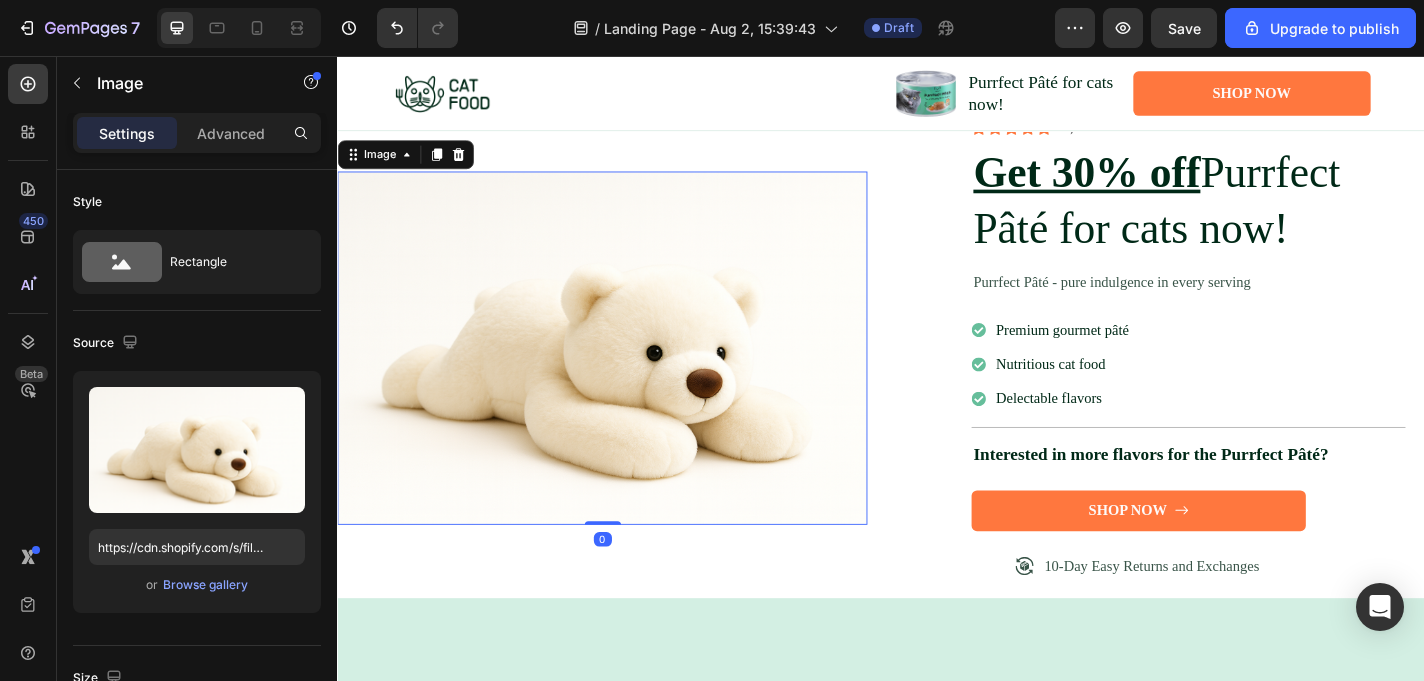 scroll, scrollTop: 90, scrollLeft: 0, axis: vertical 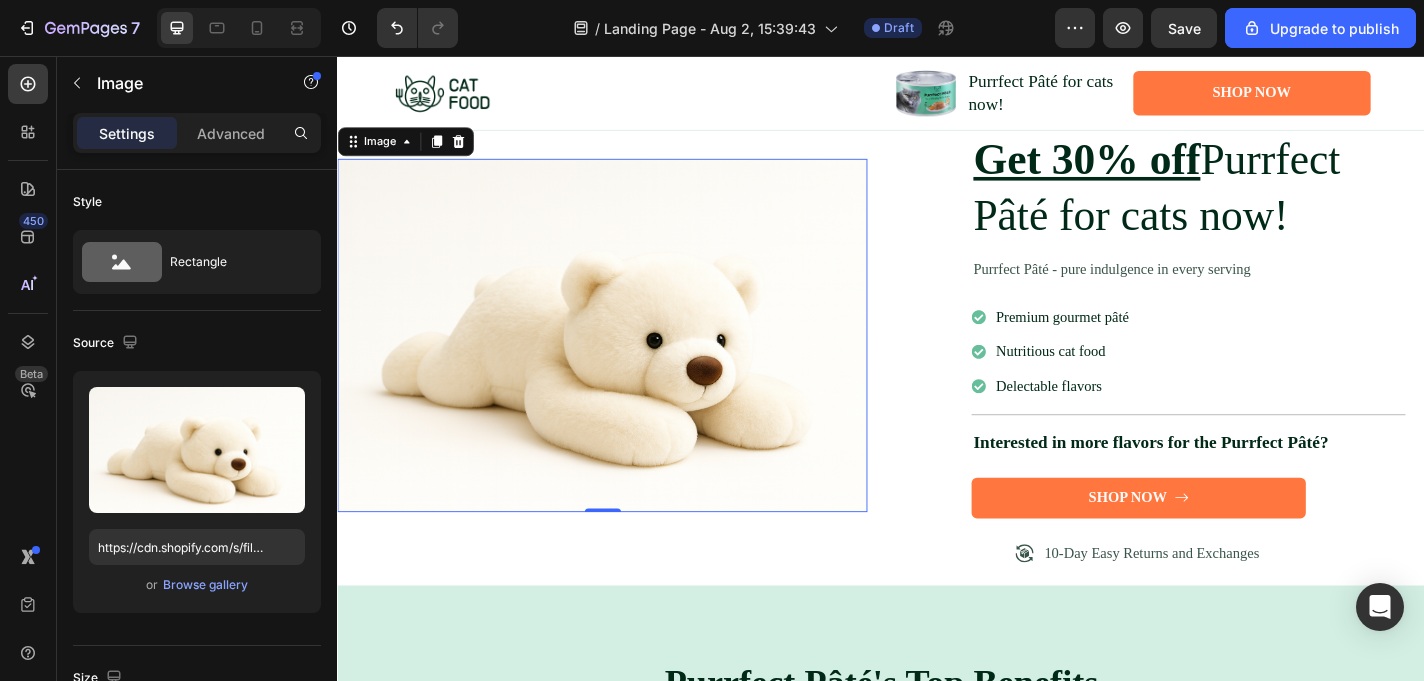 click at bounding box center [629, 364] 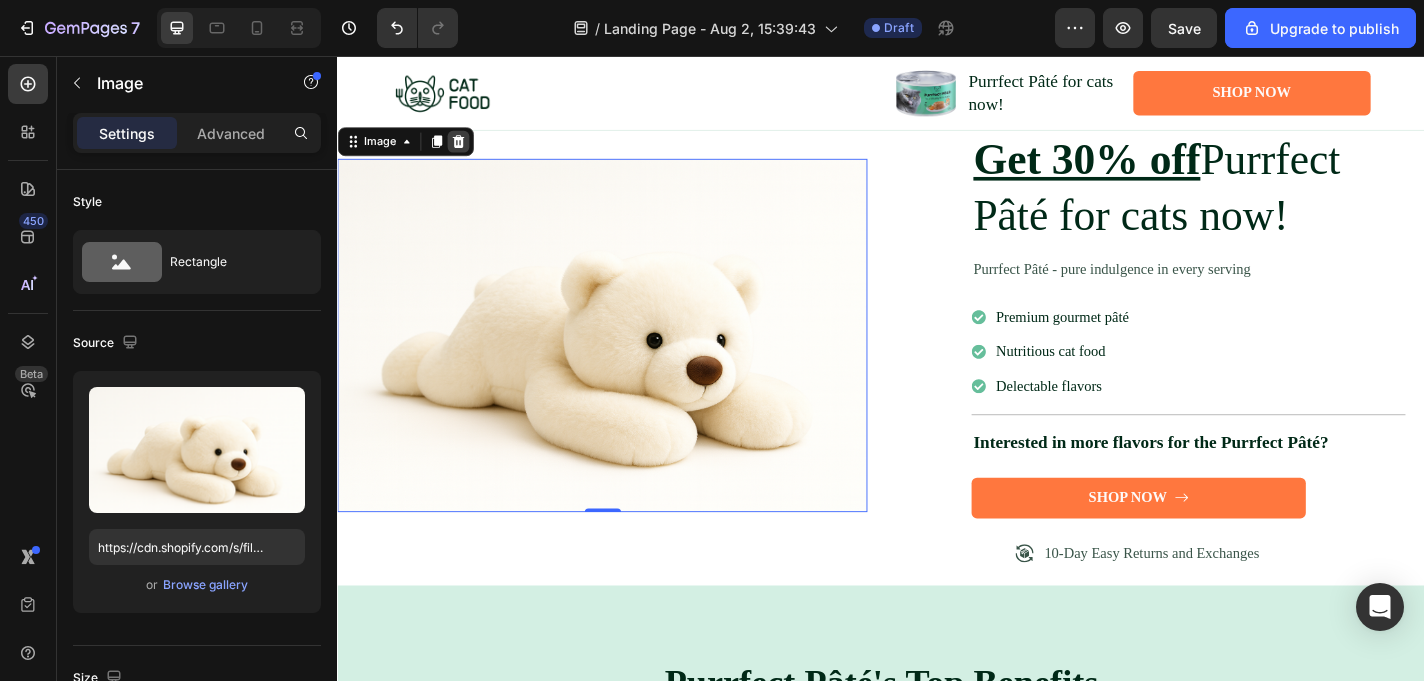 click 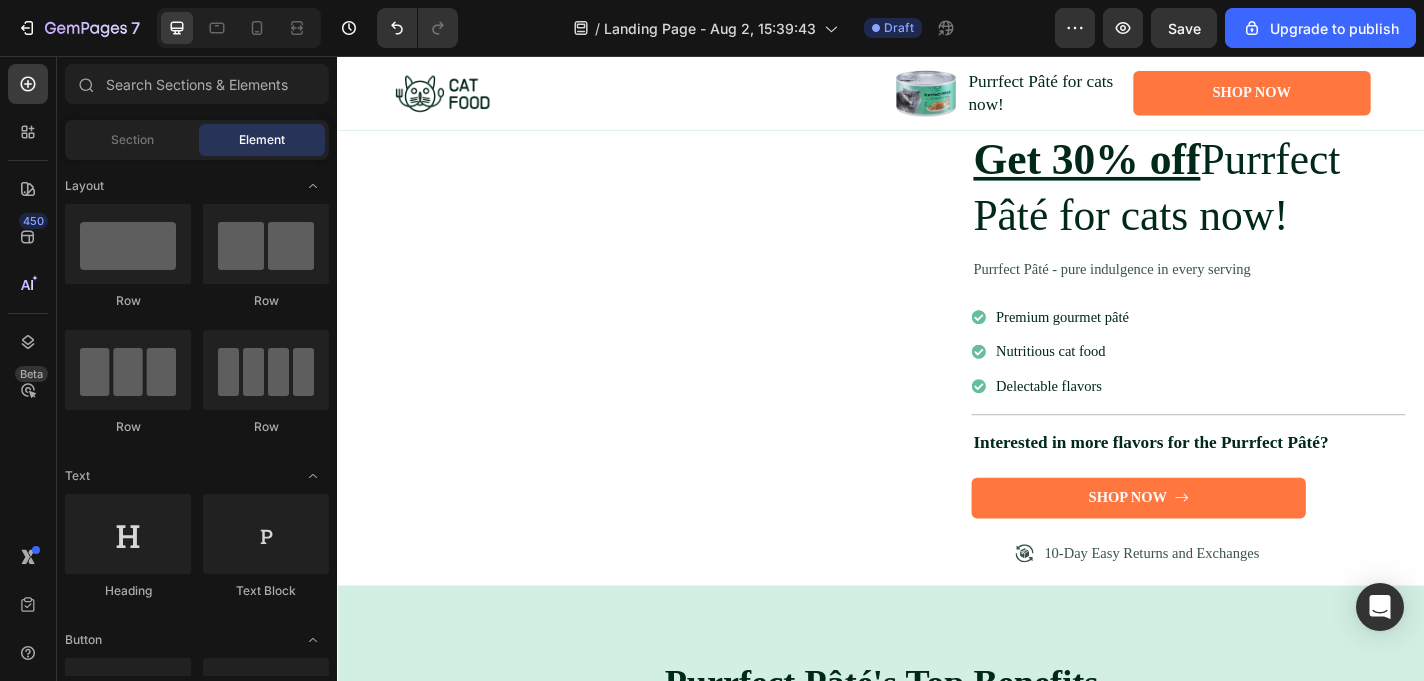 click on "Section Element" at bounding box center [197, 140] 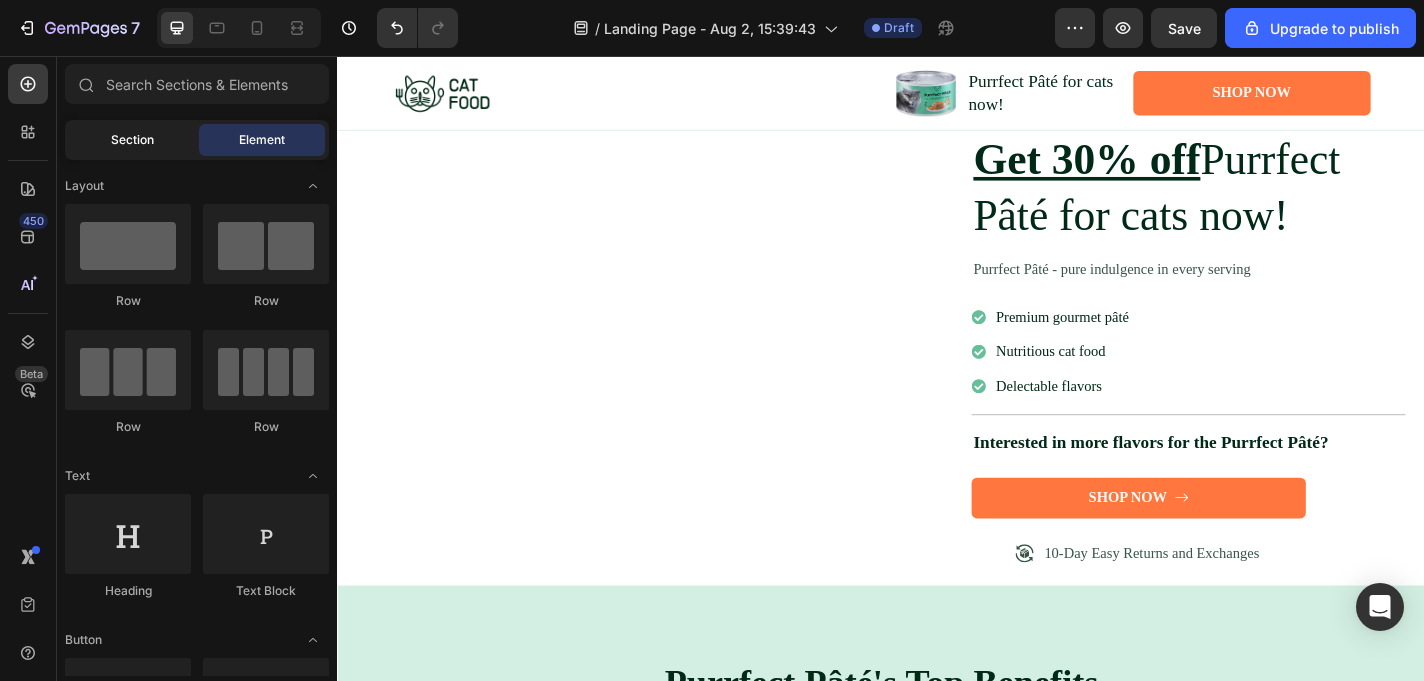 click on "Section" at bounding box center (132, 140) 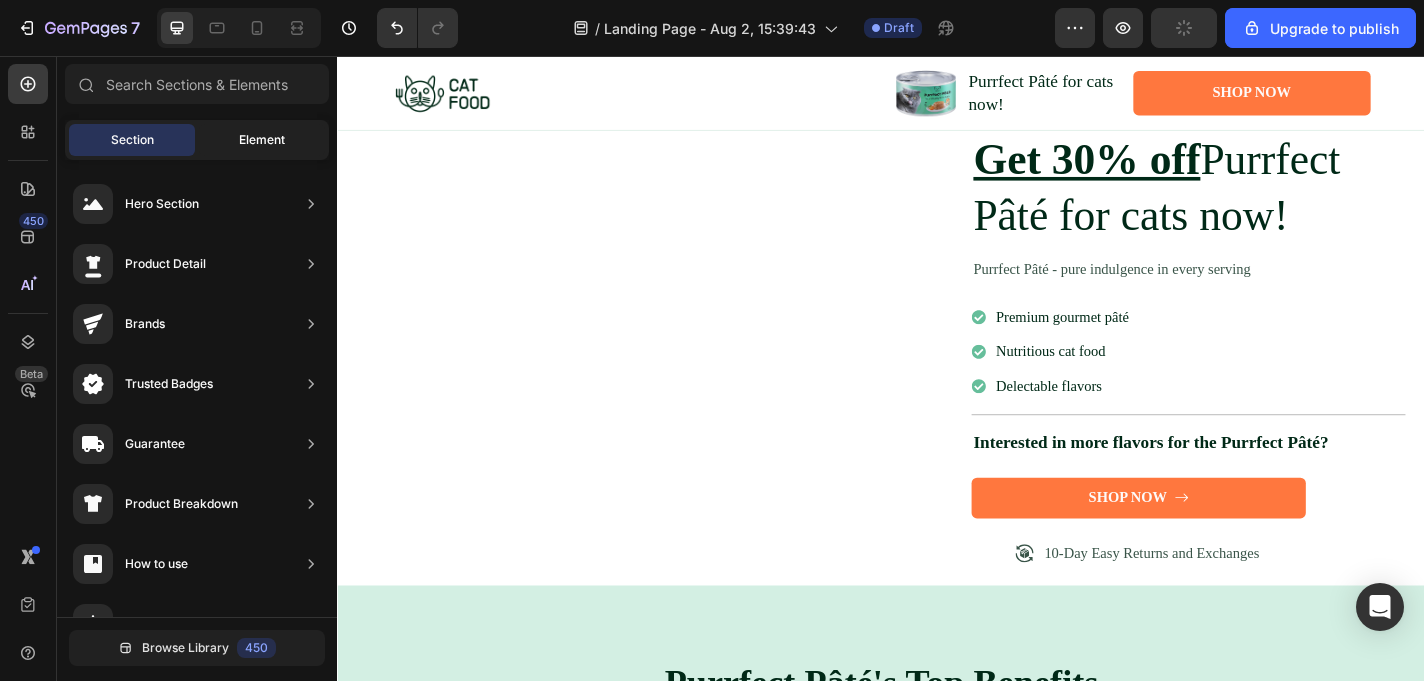 click on "Element" at bounding box center (262, 140) 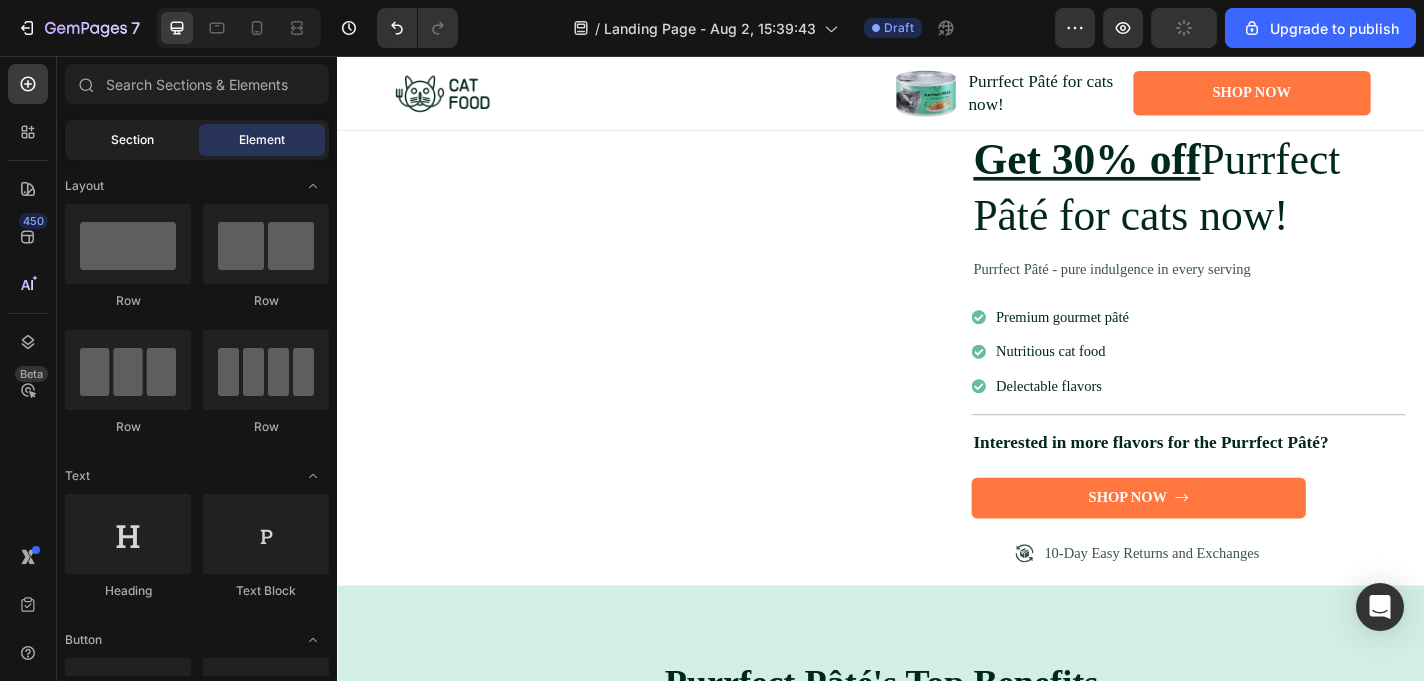 click on "Section" 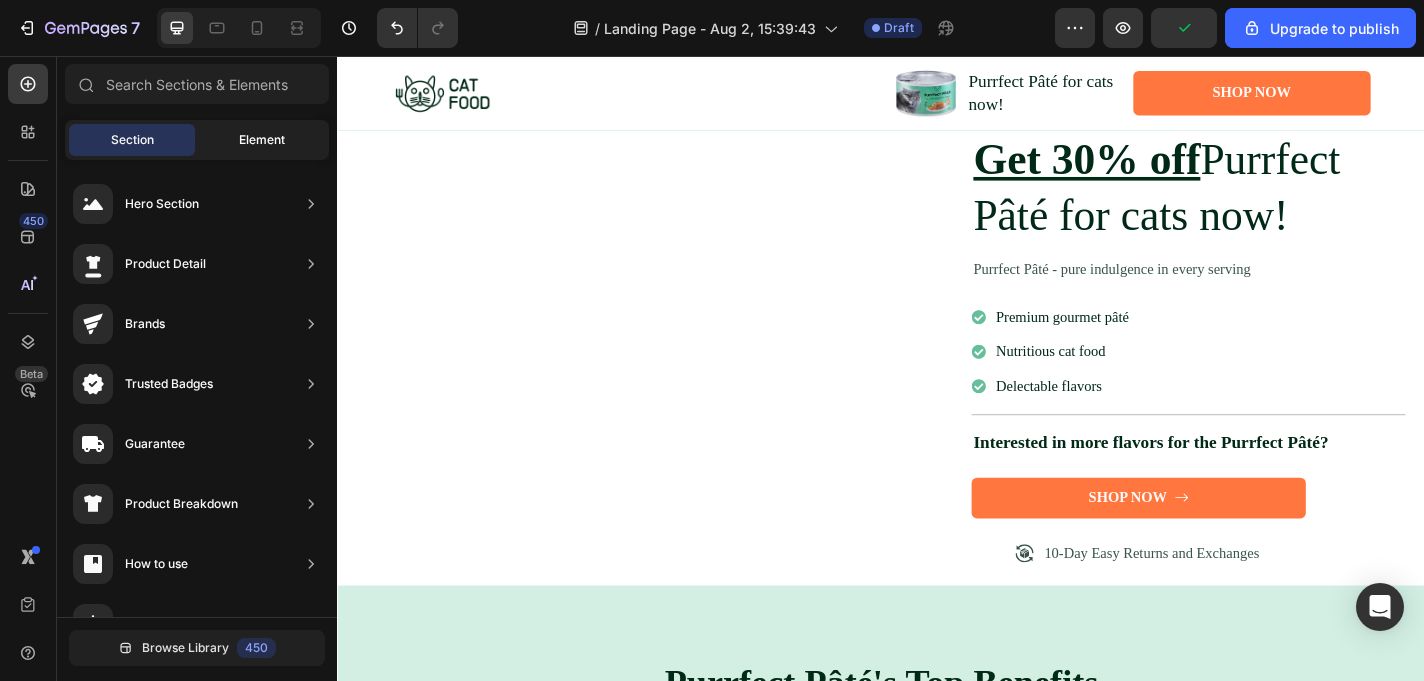 click on "Element" 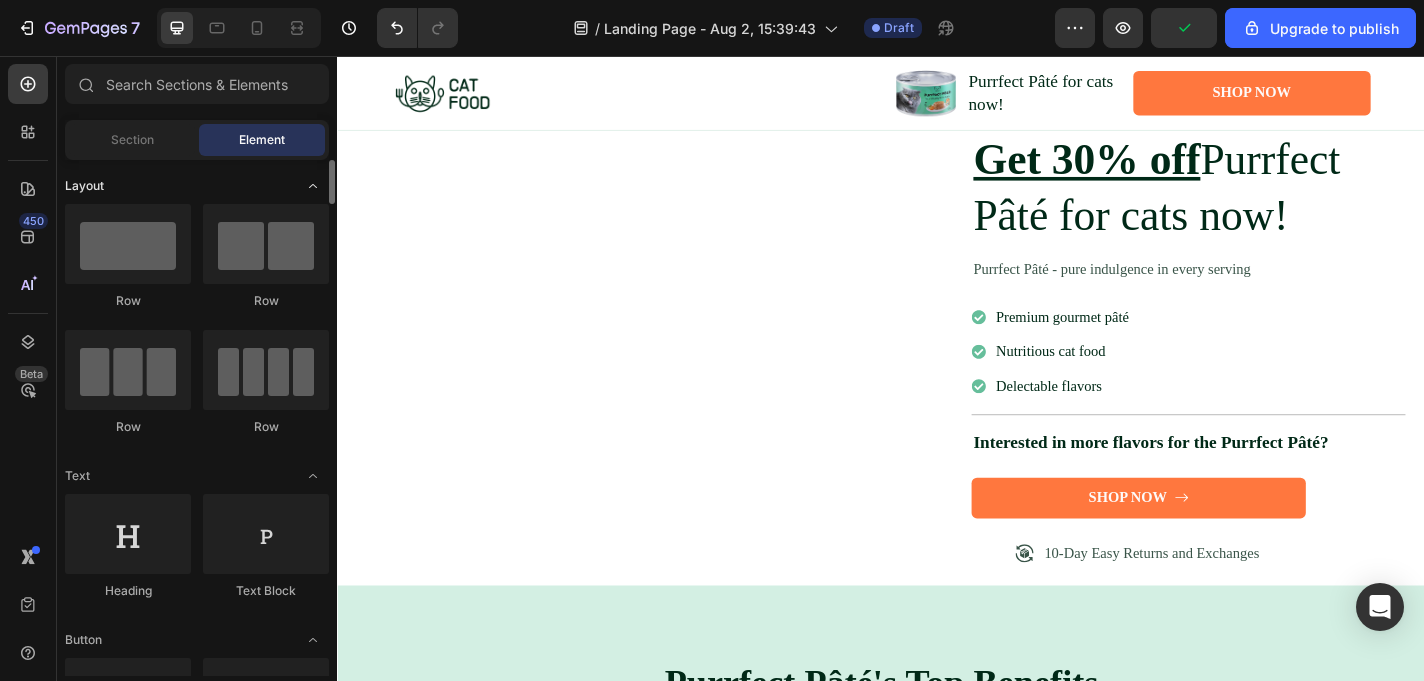 click on "Layout" 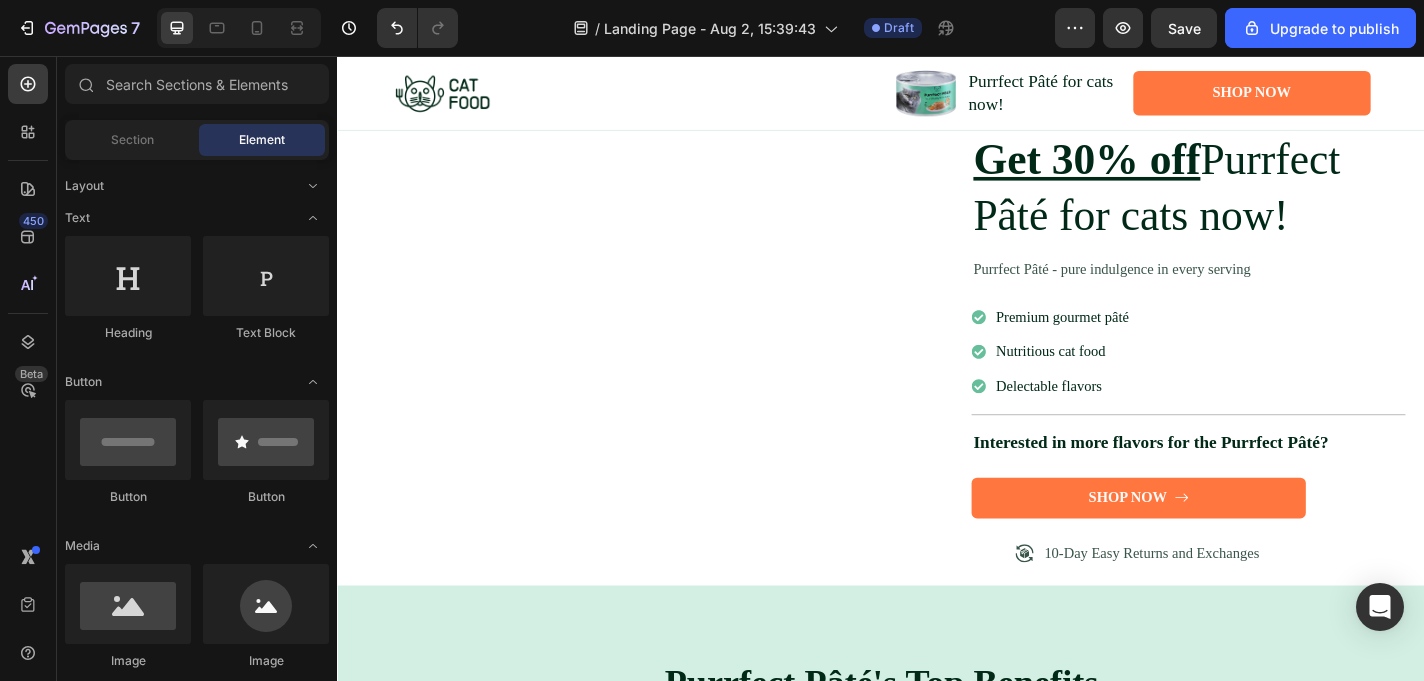 click on "Section Element" at bounding box center [197, 140] 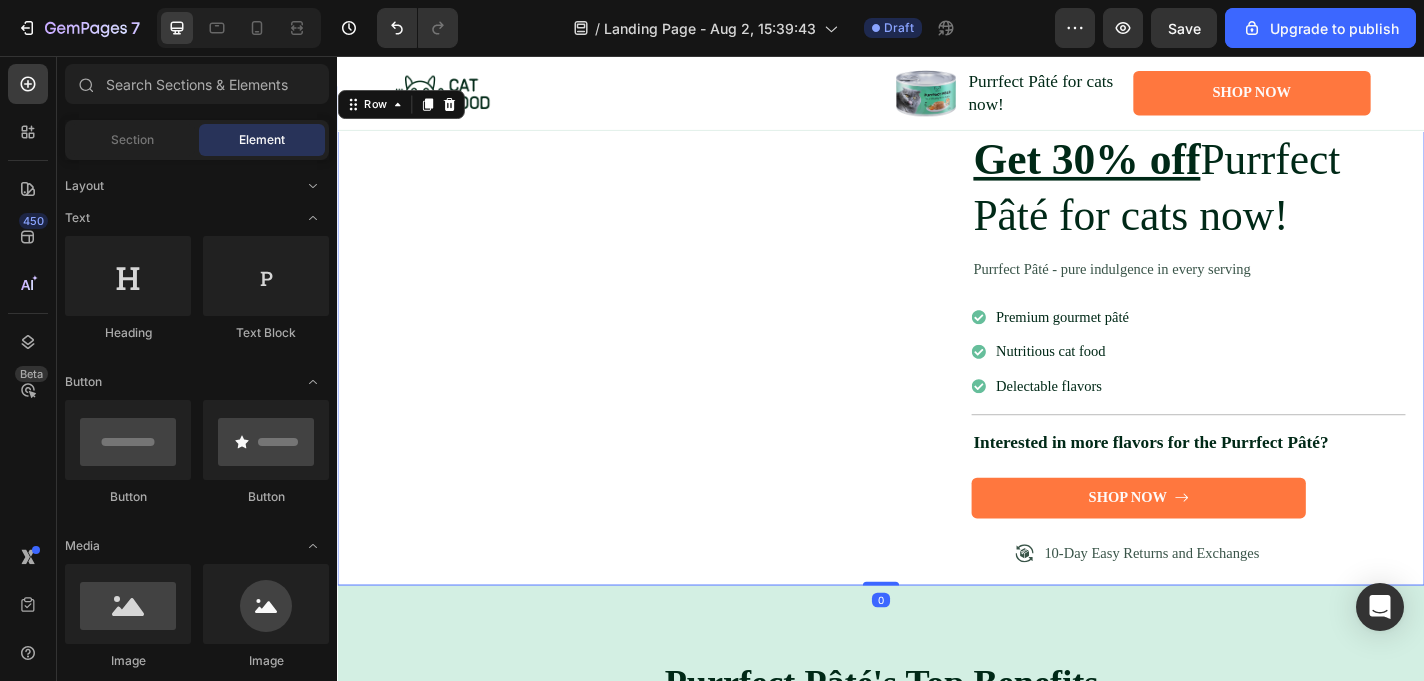 click on "Image Image Purrfect Pâté for cats now! Text Block Row Shop Now Button Row Row" at bounding box center (629, 364) 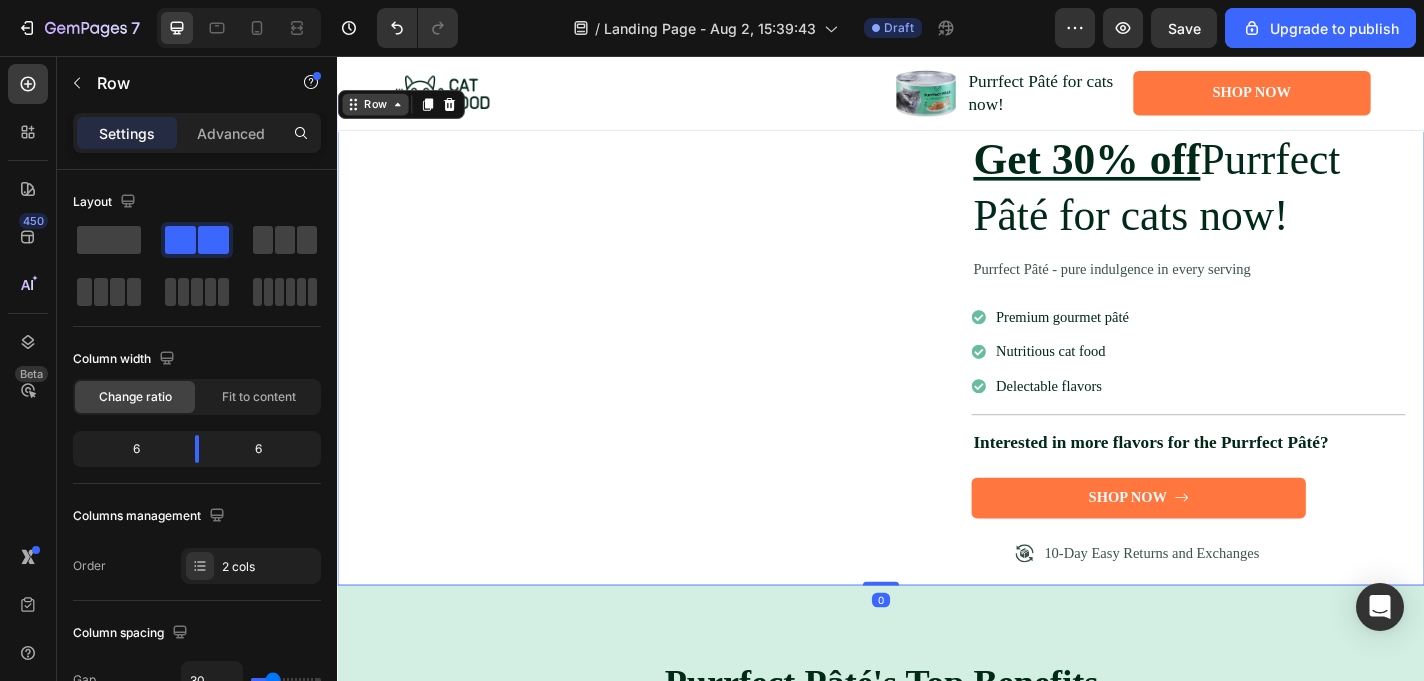 click 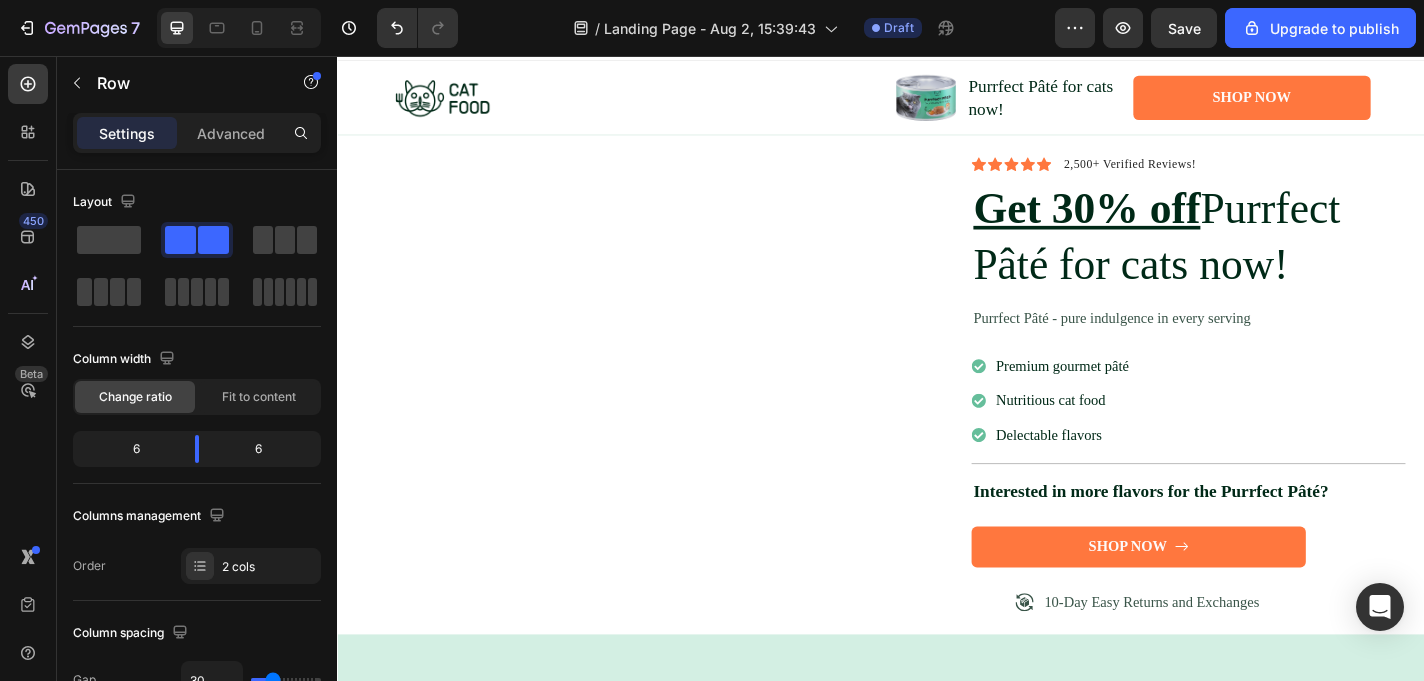 scroll, scrollTop: 38, scrollLeft: 0, axis: vertical 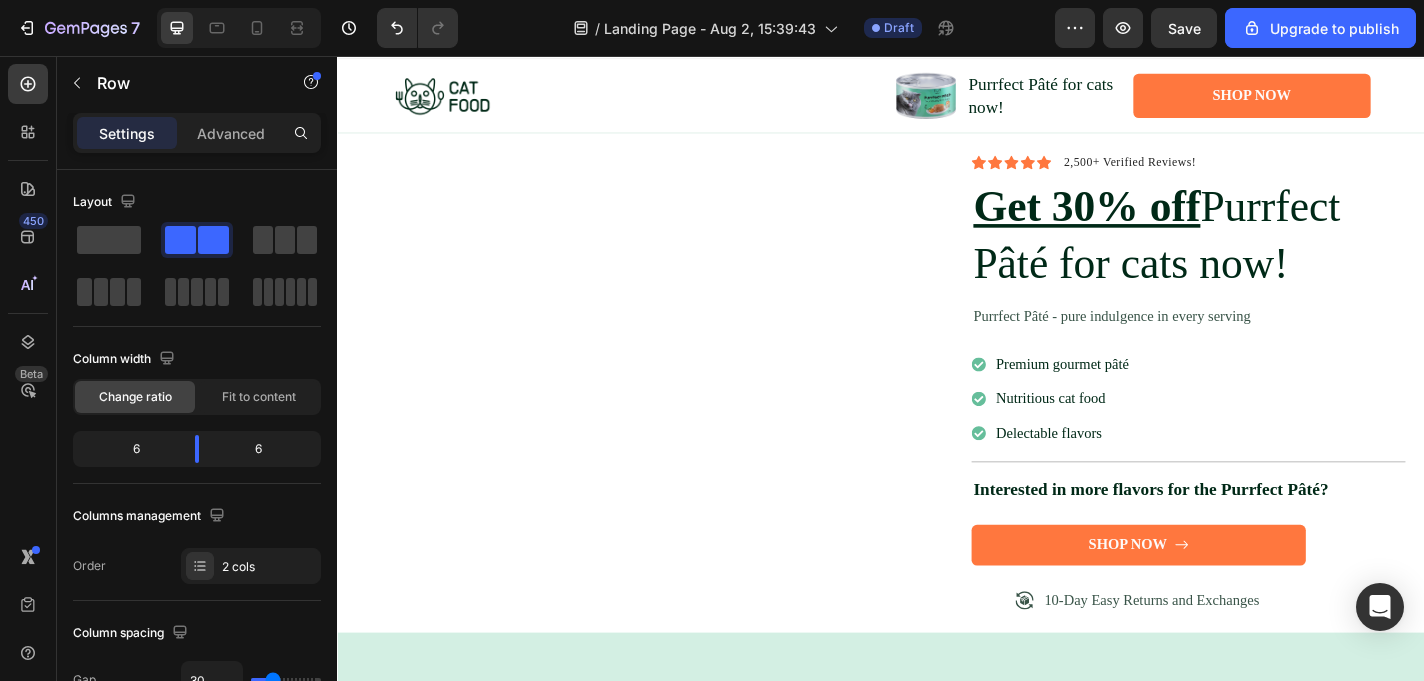 click on "Settings" 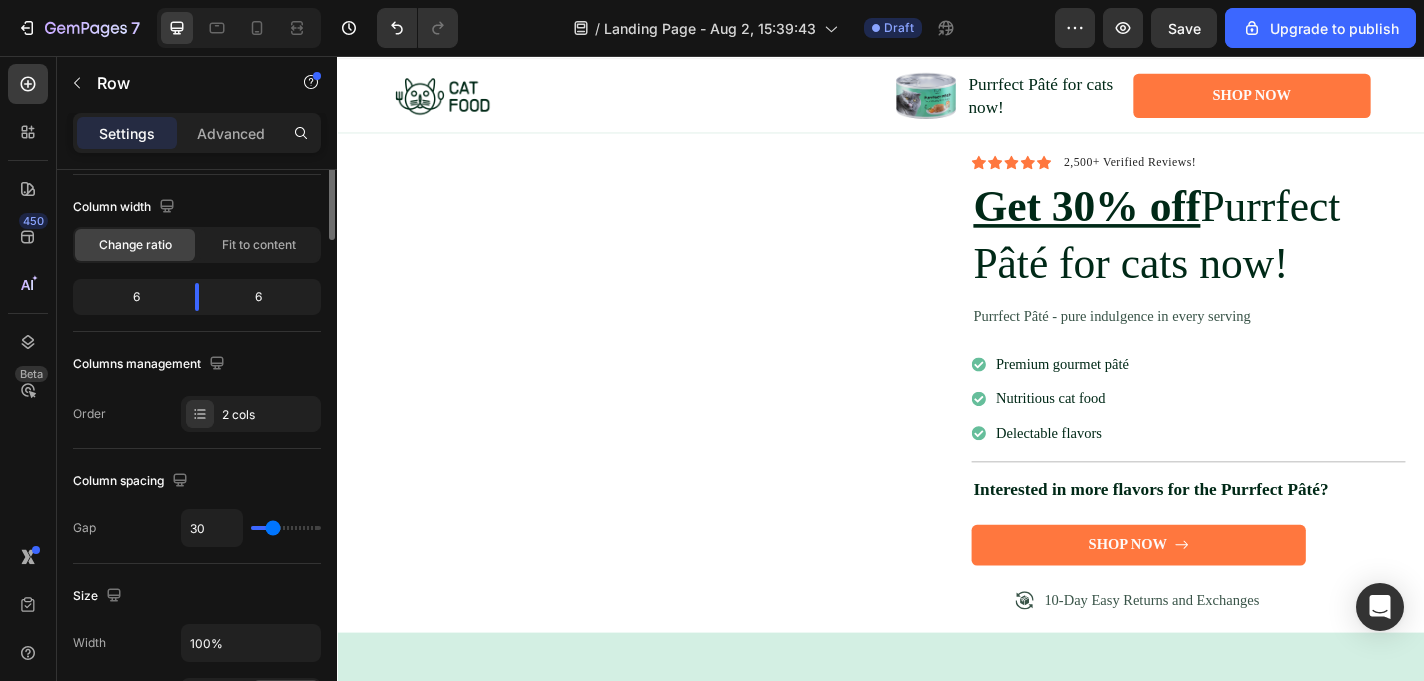 scroll, scrollTop: 0, scrollLeft: 0, axis: both 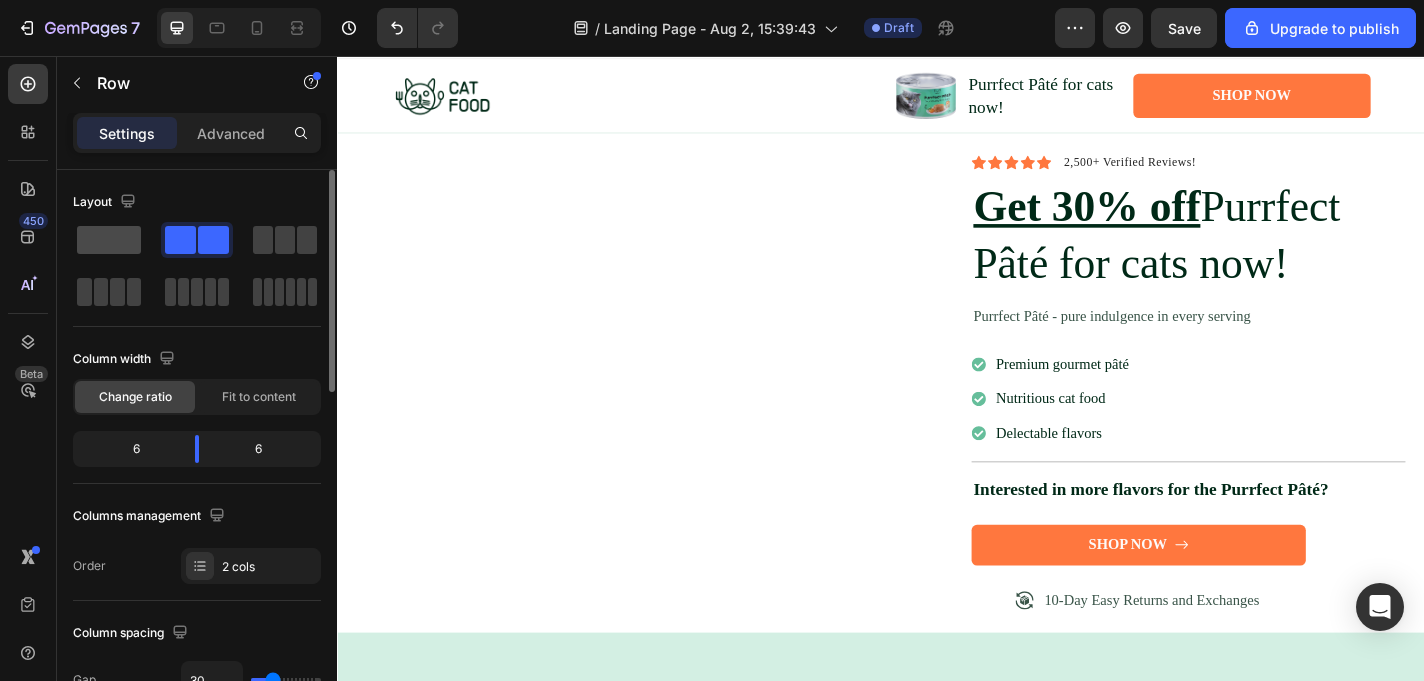 click 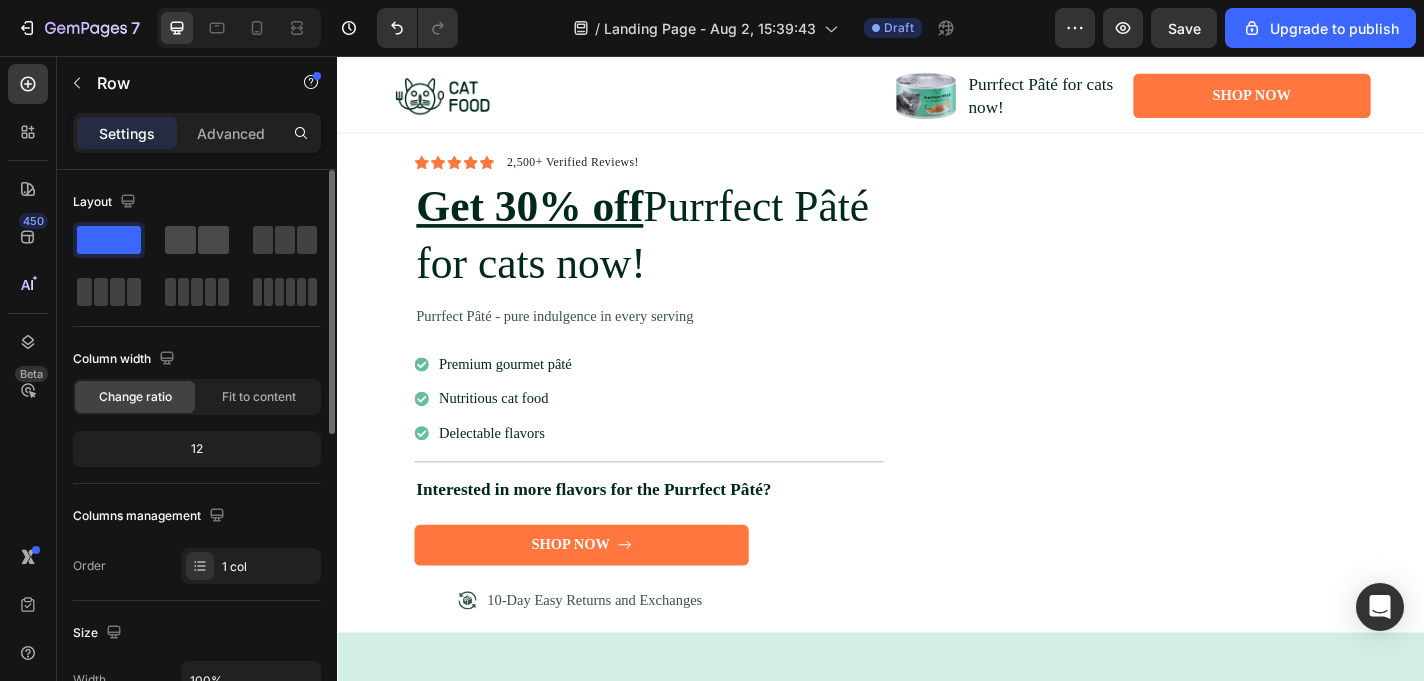 click 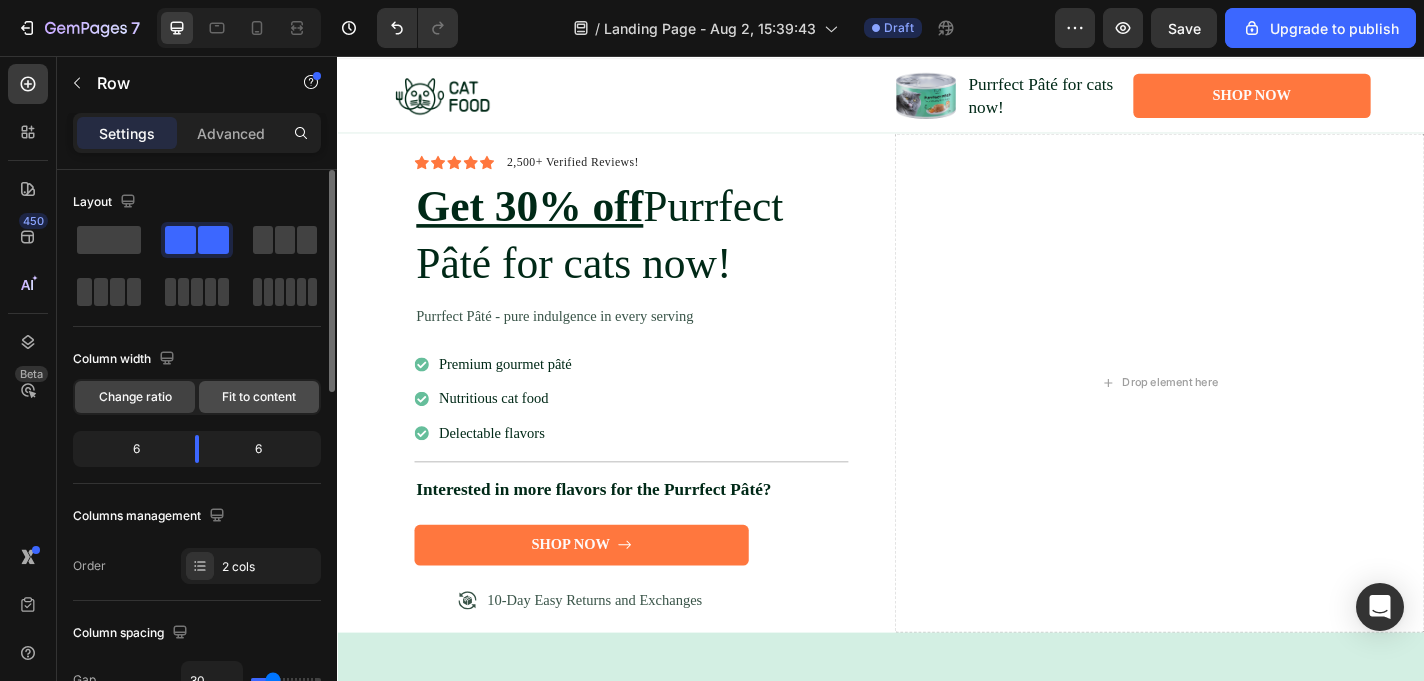 click on "Fit to content" 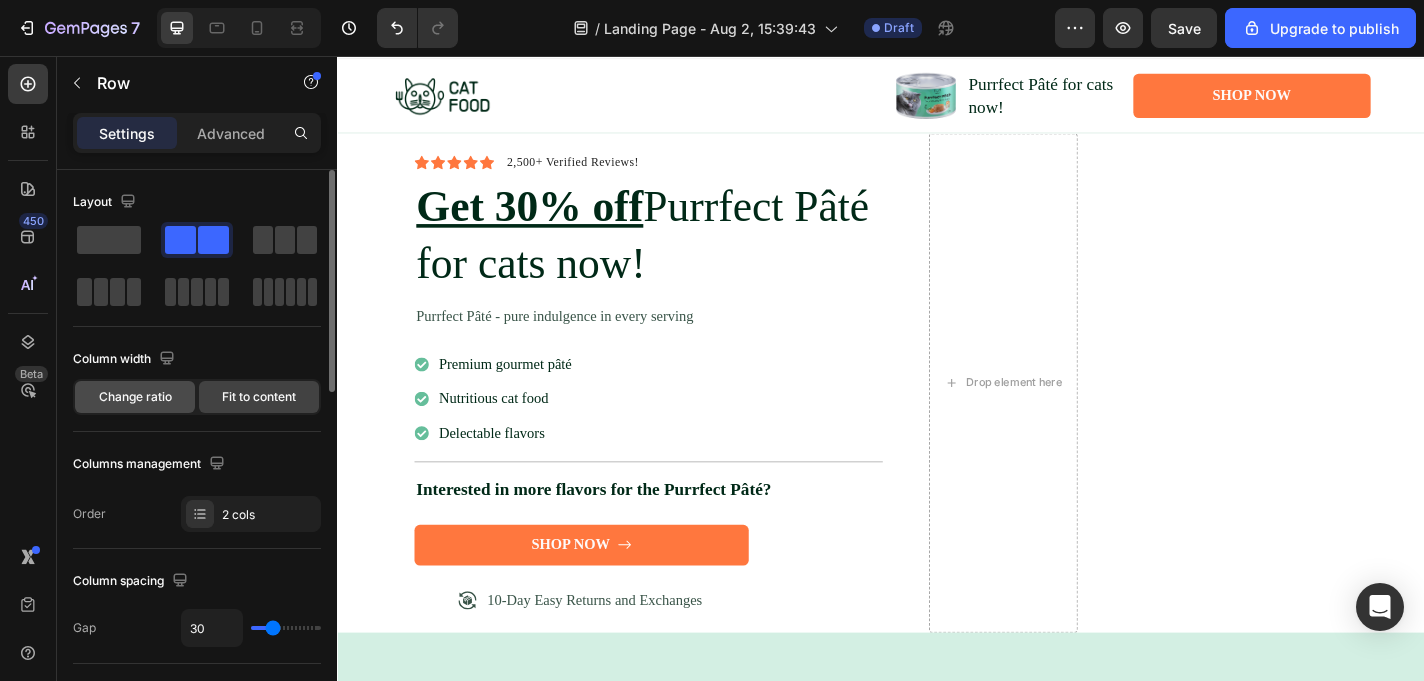 click on "Change ratio" 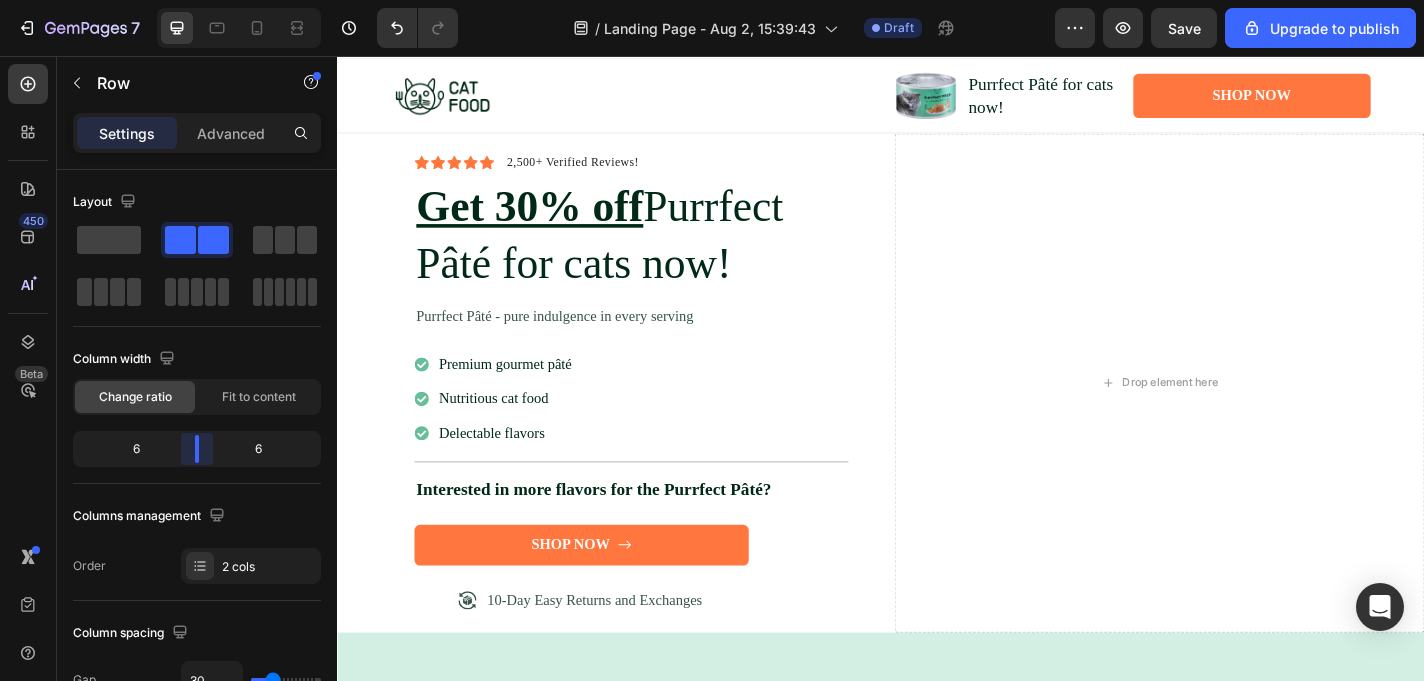 click on "7   /  Landing Page - Aug 2, 15:39:43 Draft Preview  Save  Upgrade to publish 450 Beta Sections(18) Elements(83) Section Element Hero Section Product Detail Brands Trusted Badges Guarantee Product Breakdown How to use Testimonials Compare Bundle FAQs Social Proof Brand Story Product List Collection Blog List Contact Sticky Add to Cart Custom Footer Browse Library 450 Layout Text
Heading
Text Block Button
Button
Button Media
Image
Image
Video
Video Banner" at bounding box center (712, 470) 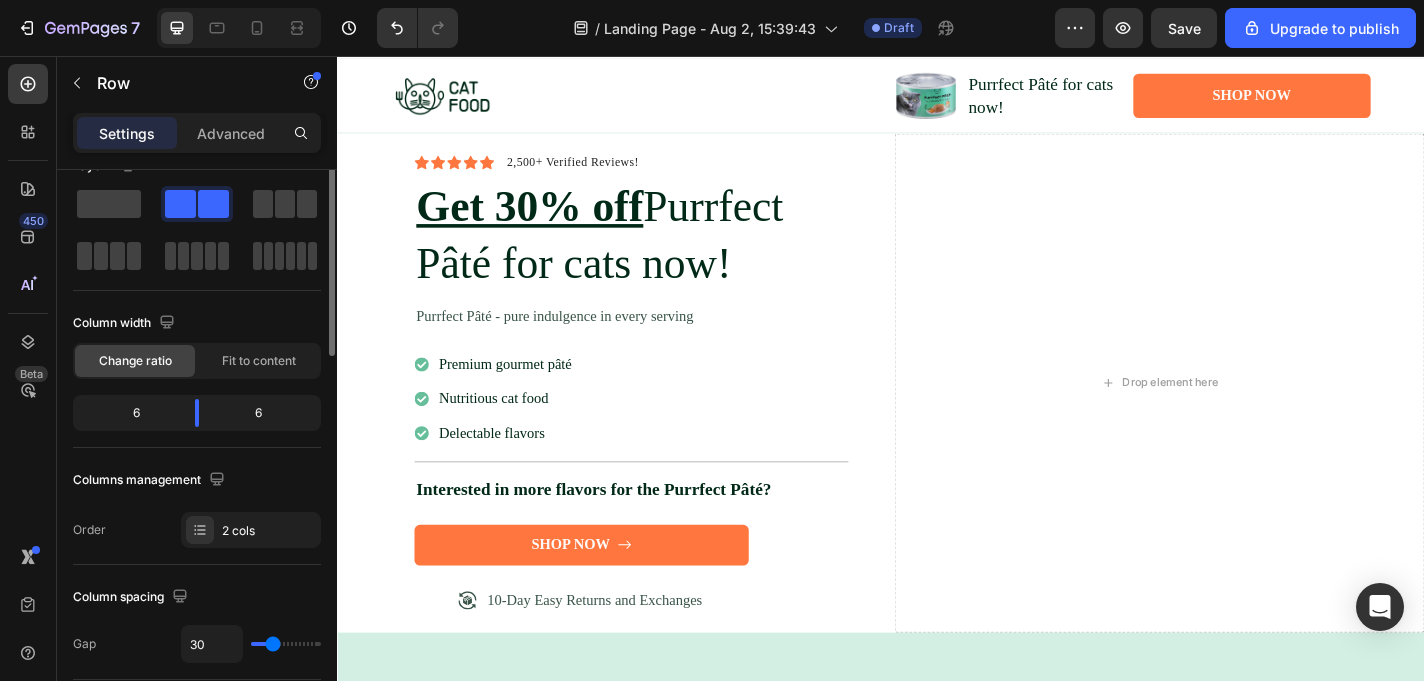 scroll, scrollTop: 0, scrollLeft: 0, axis: both 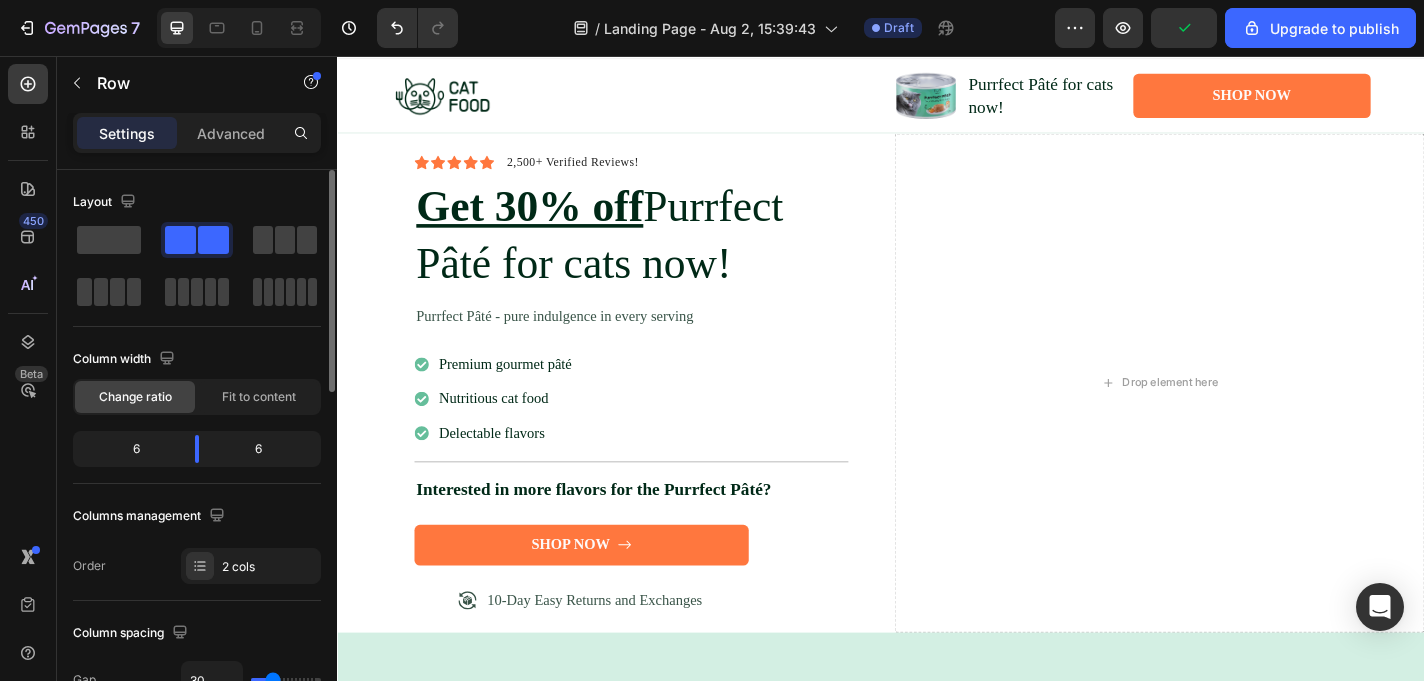 click on "Layout" at bounding box center [197, 202] 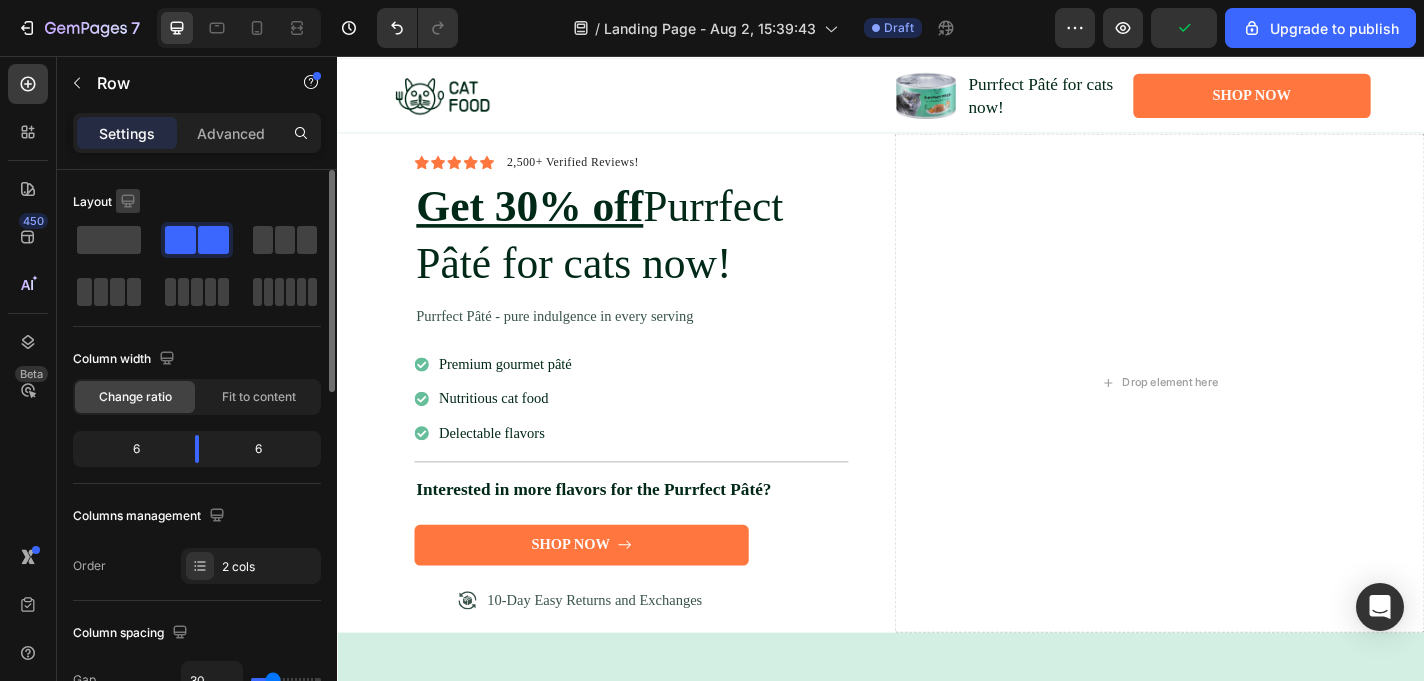 click 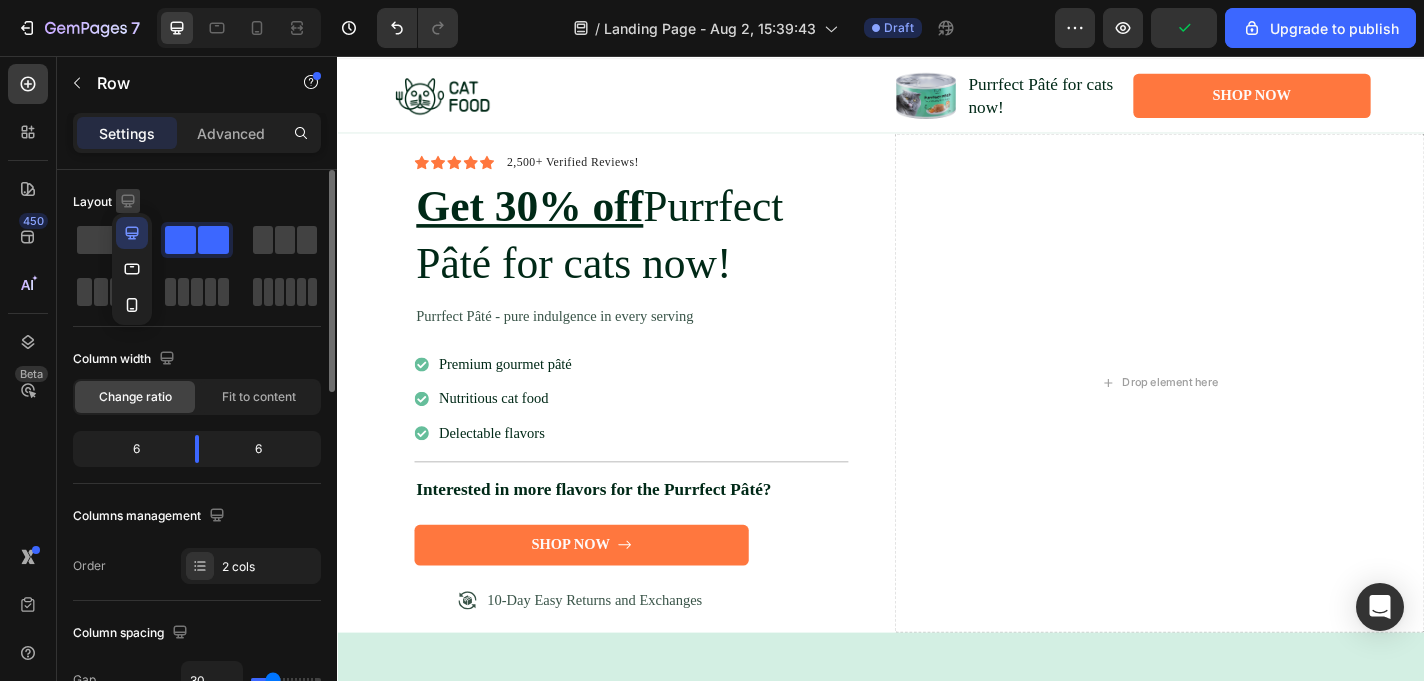 click 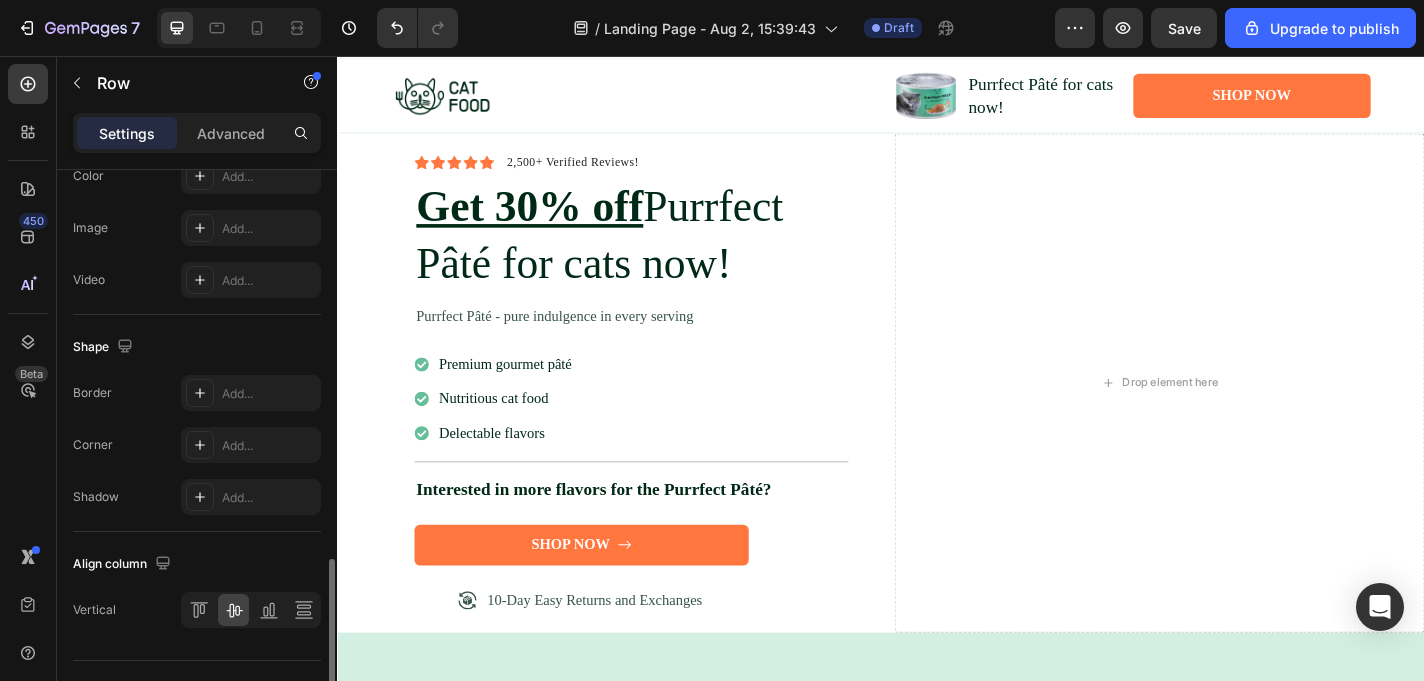 scroll, scrollTop: 880, scrollLeft: 0, axis: vertical 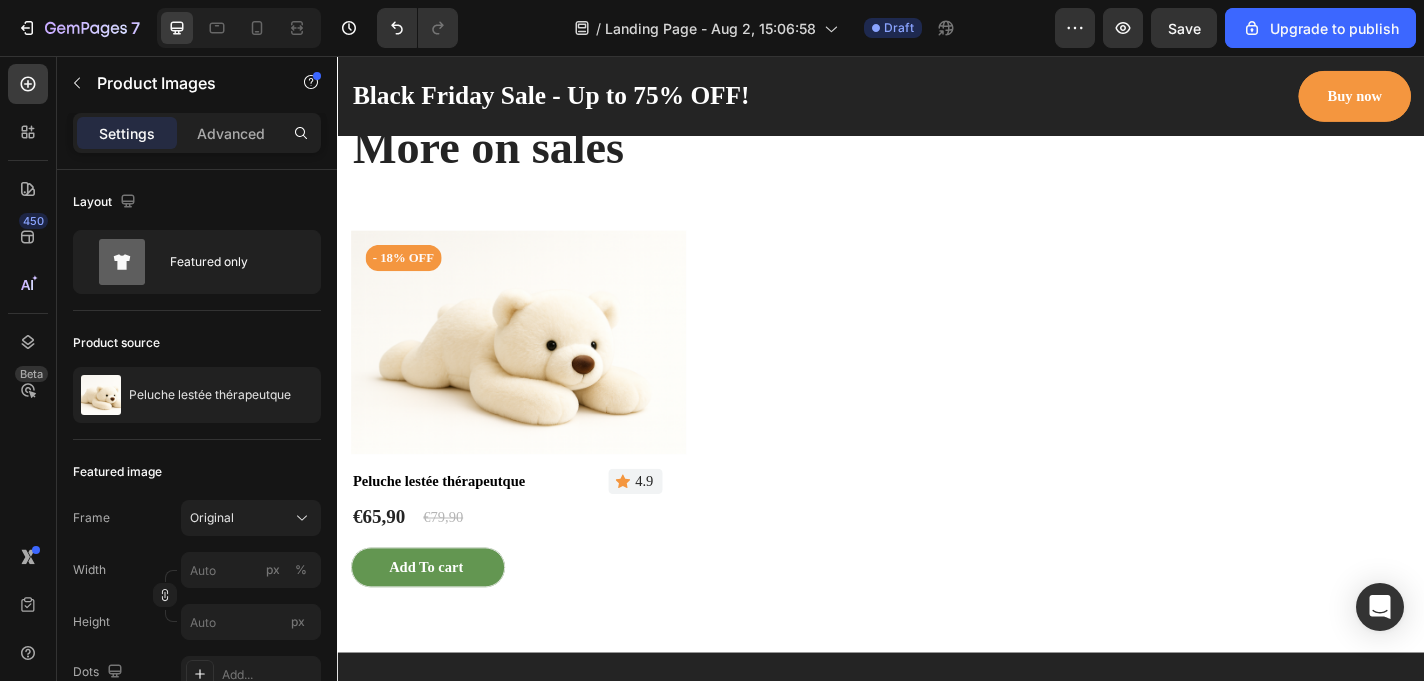 click at bounding box center (537, 371) 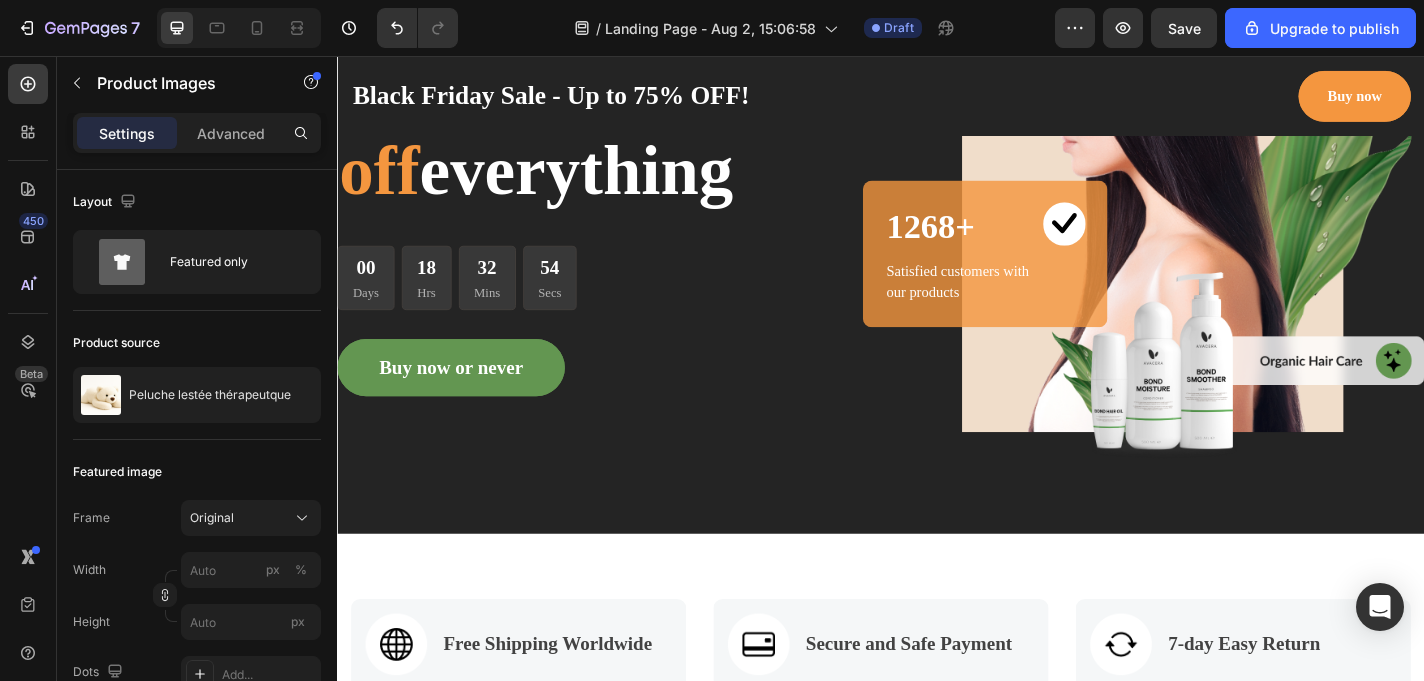 scroll, scrollTop: 0, scrollLeft: 0, axis: both 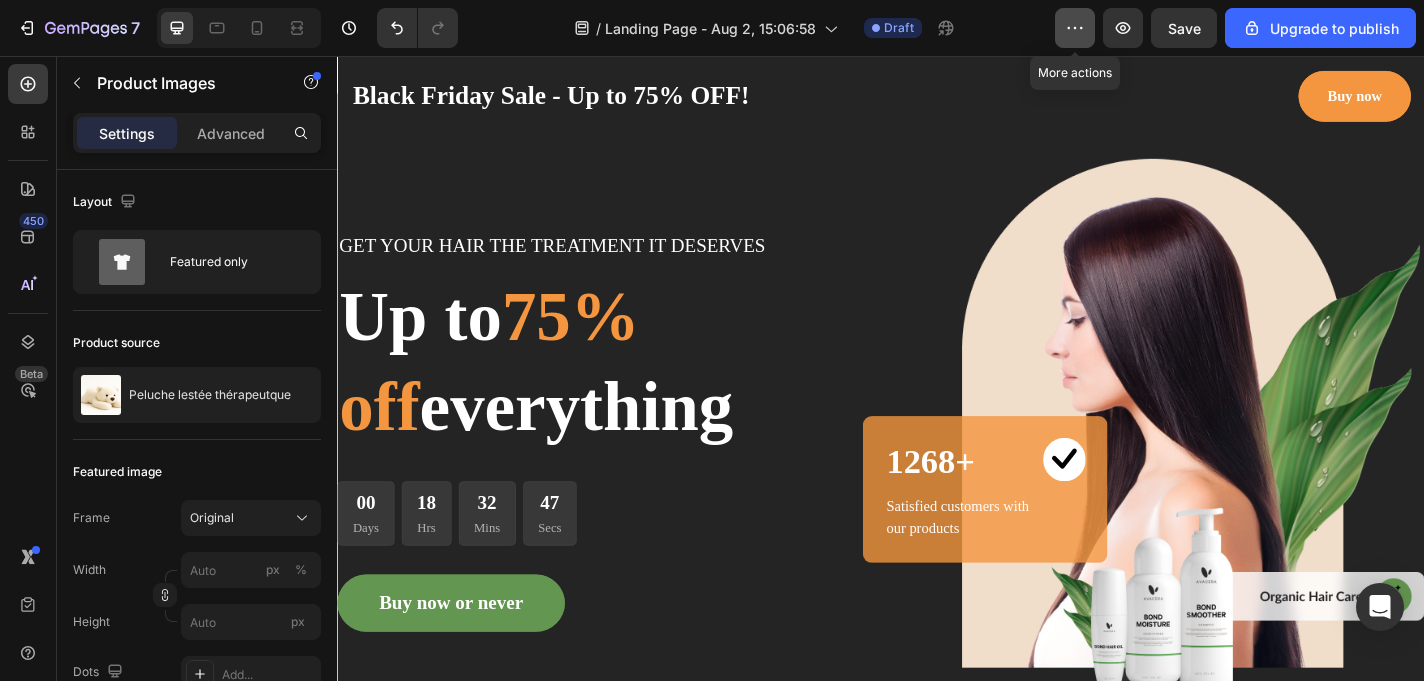 click 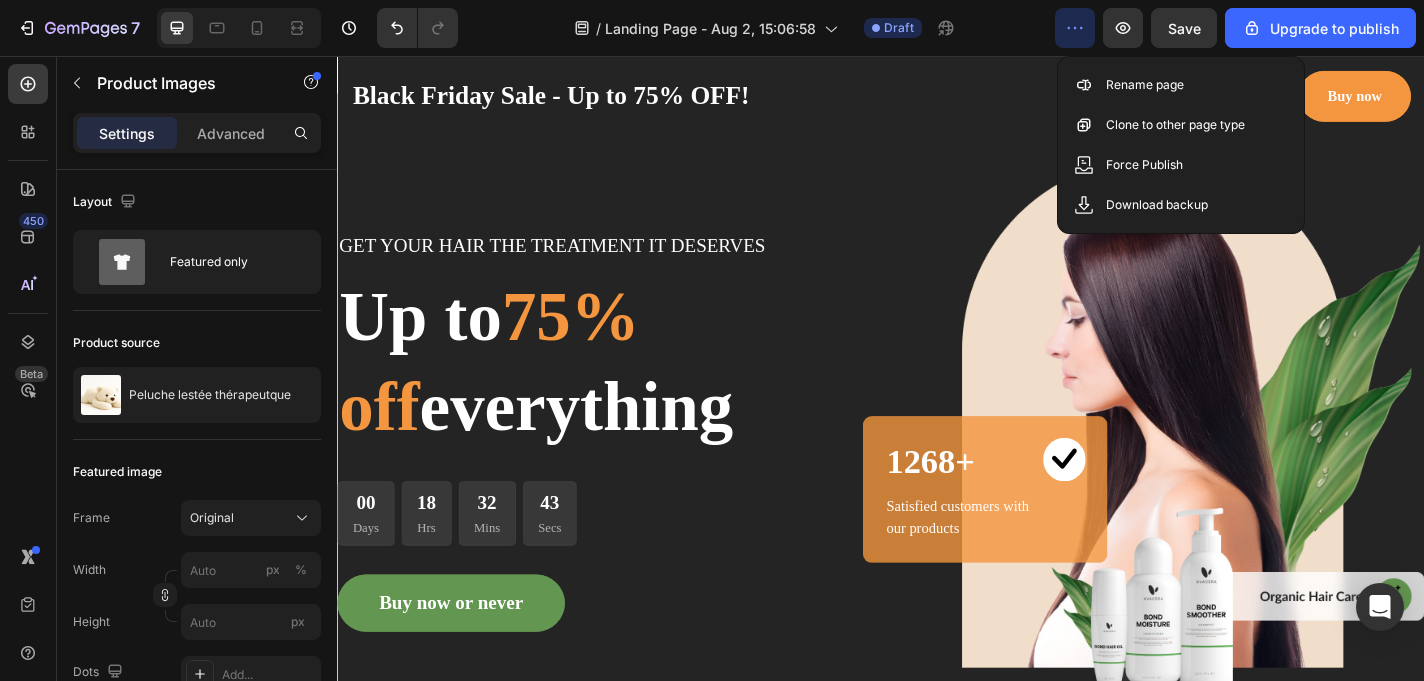click 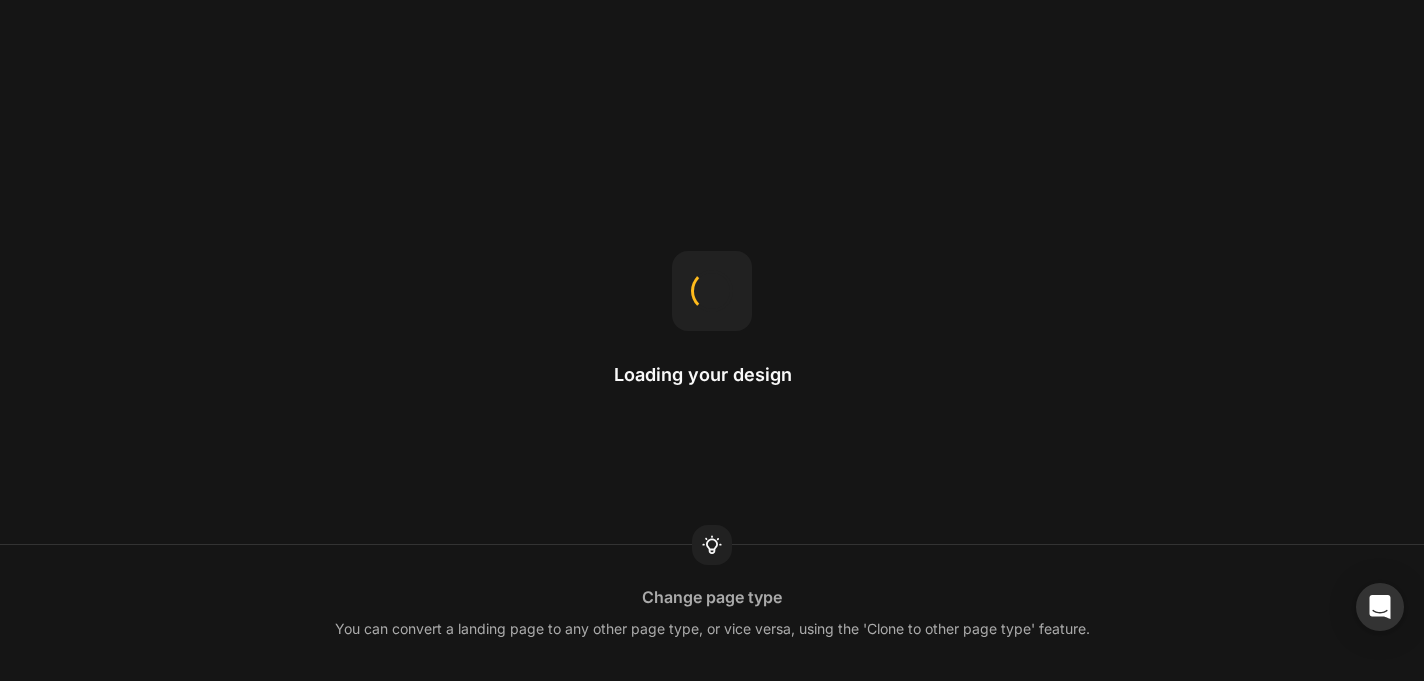 scroll, scrollTop: 0, scrollLeft: 0, axis: both 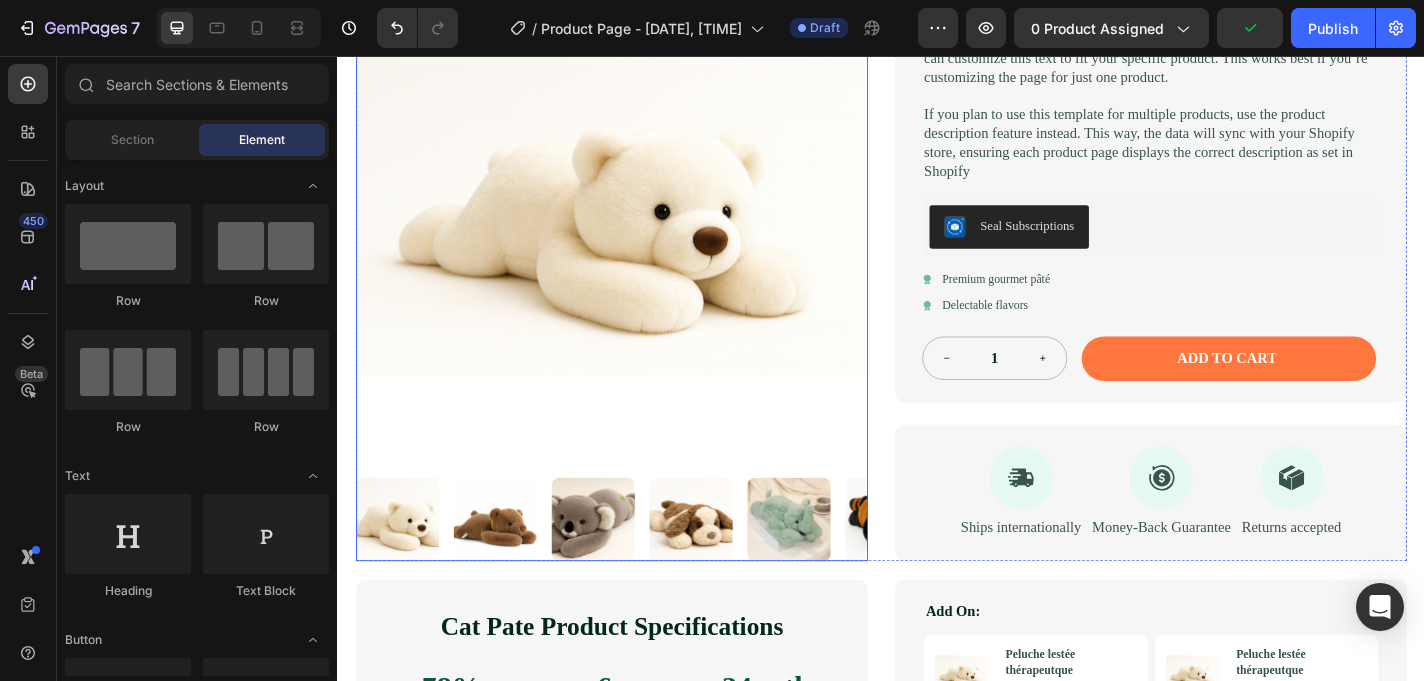 click at bounding box center (511, 567) 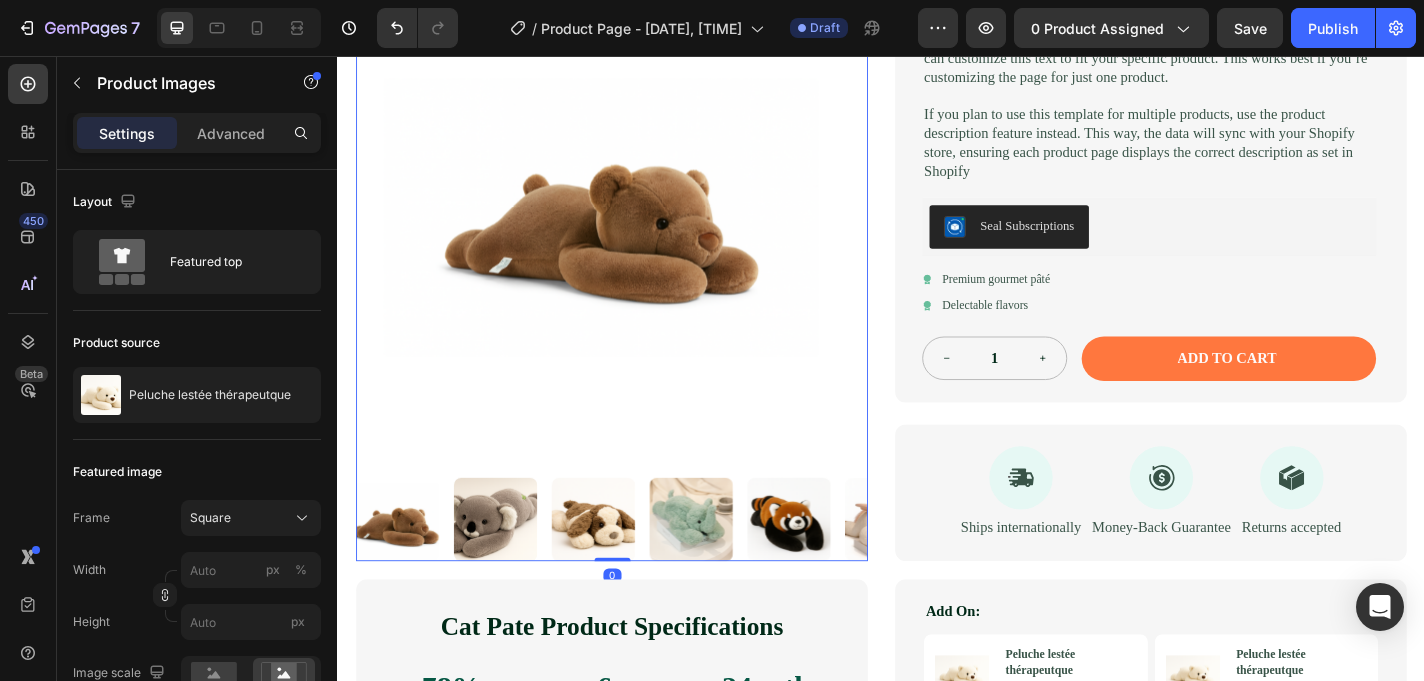 click at bounding box center [619, 567] 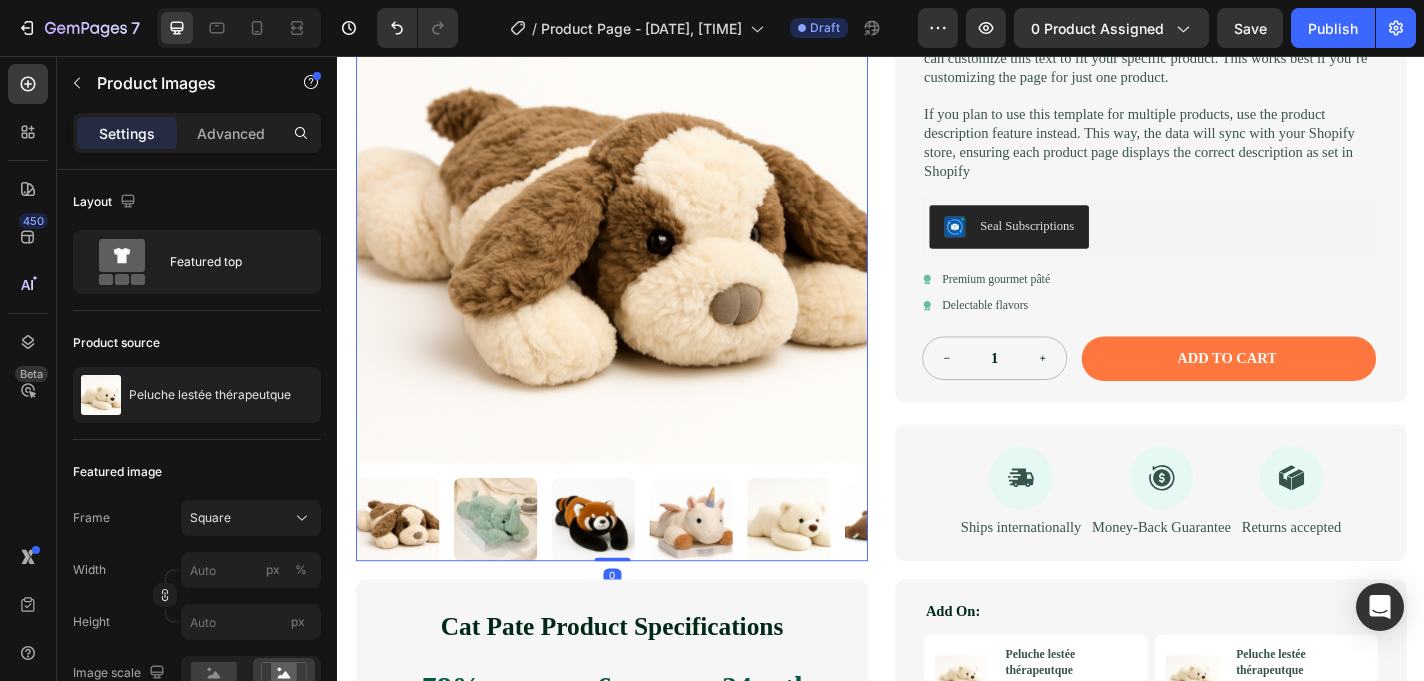 click at bounding box center [619, 567] 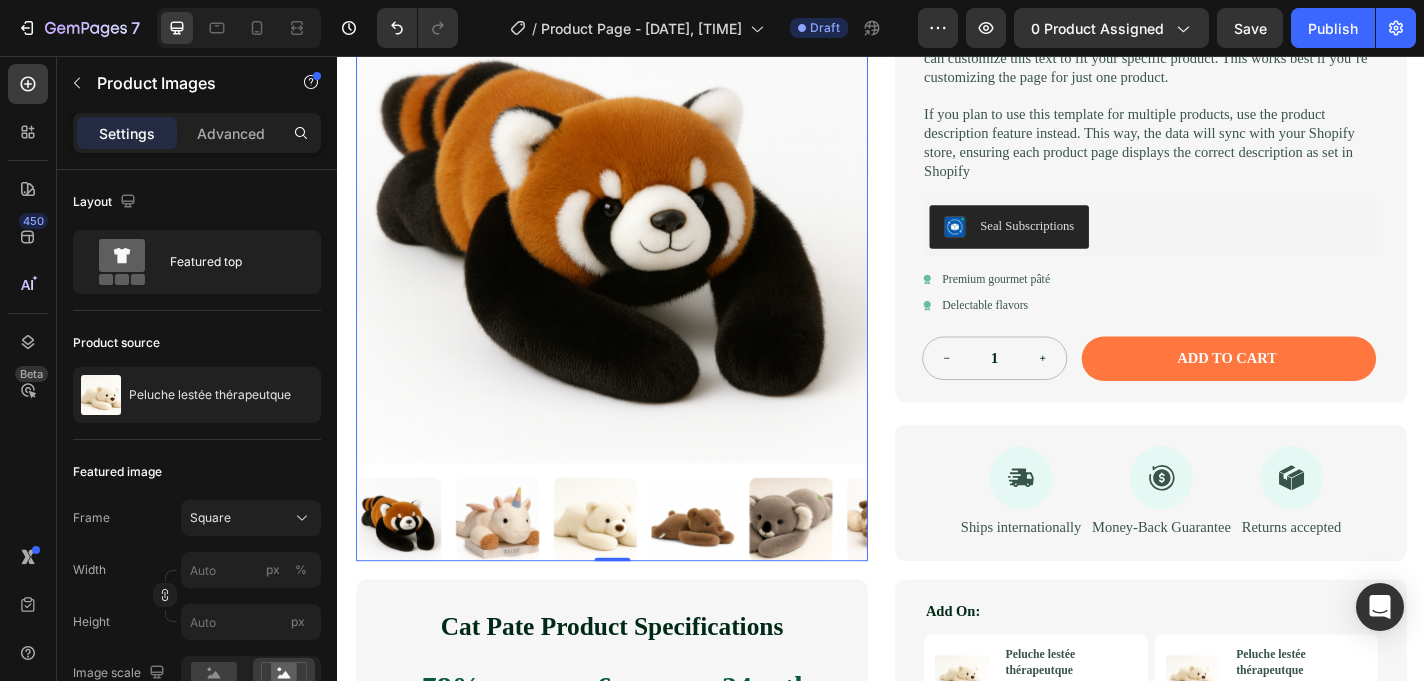 click at bounding box center (639, 567) 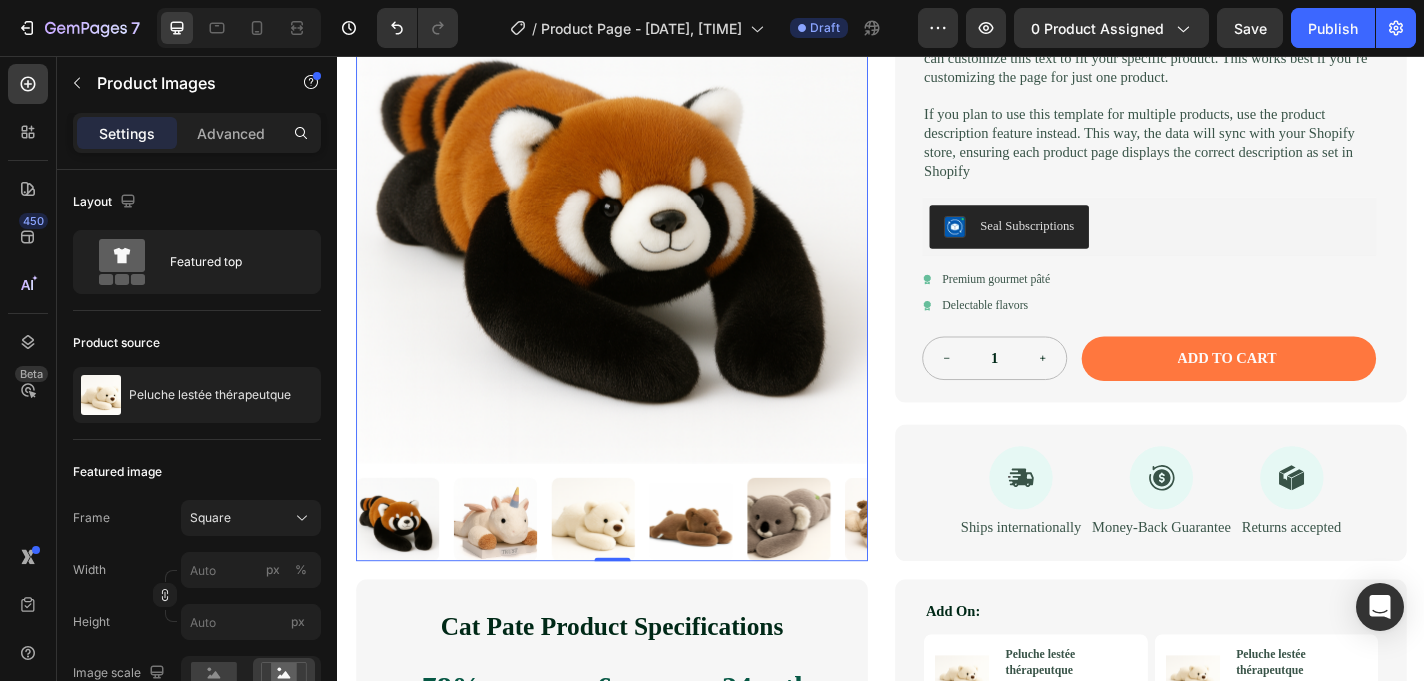 click at bounding box center (727, 567) 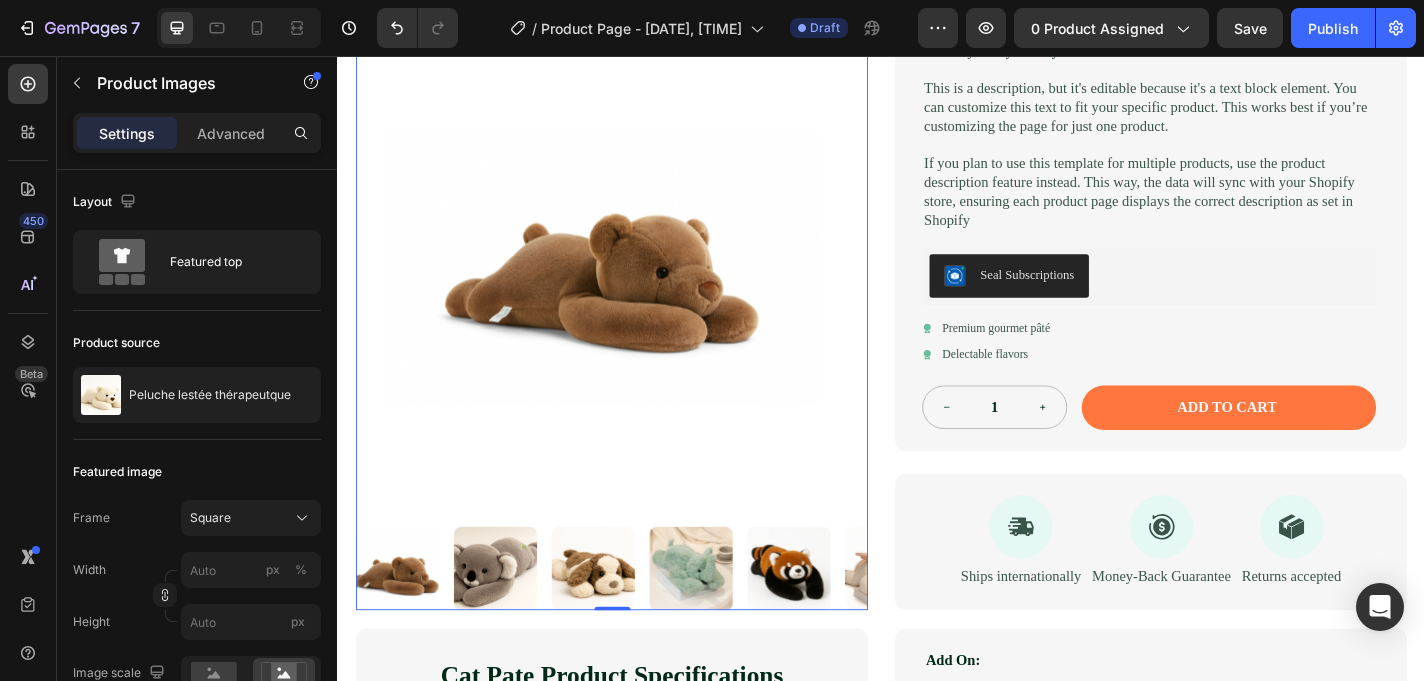 scroll, scrollTop: 299, scrollLeft: 0, axis: vertical 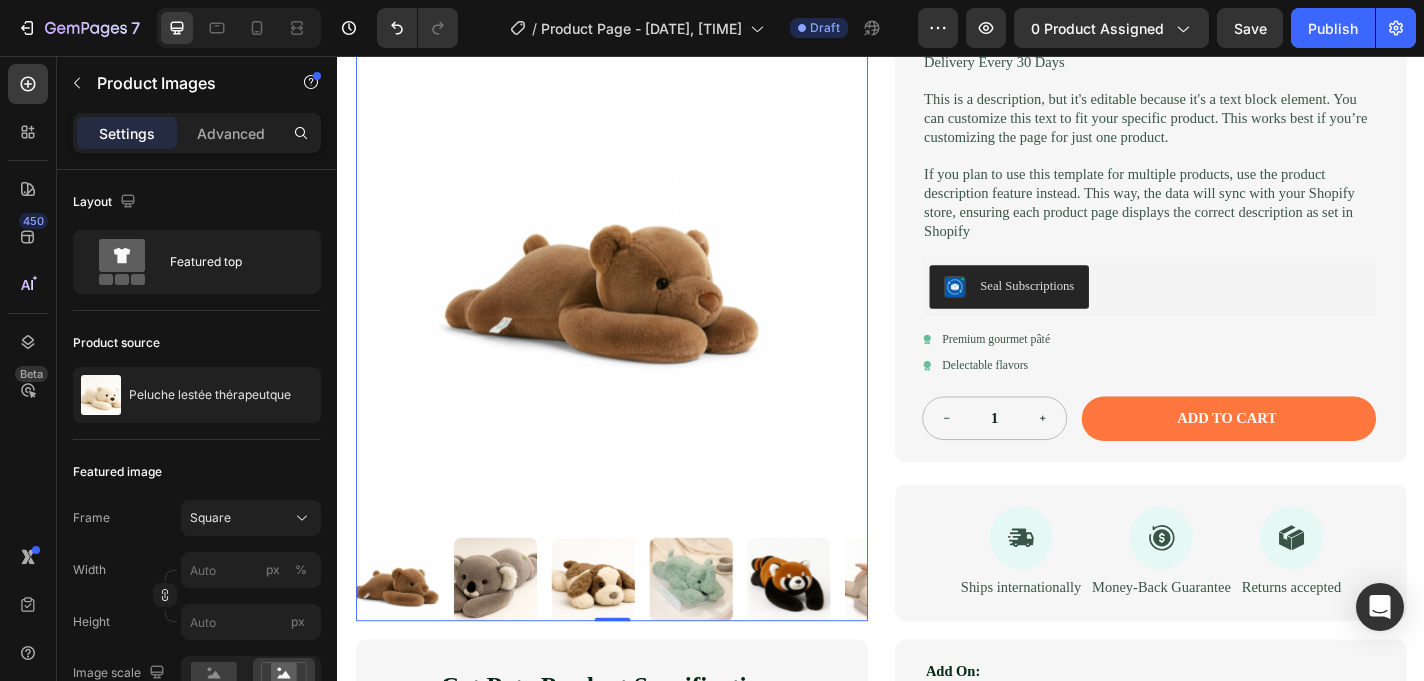 click at bounding box center [835, 633] 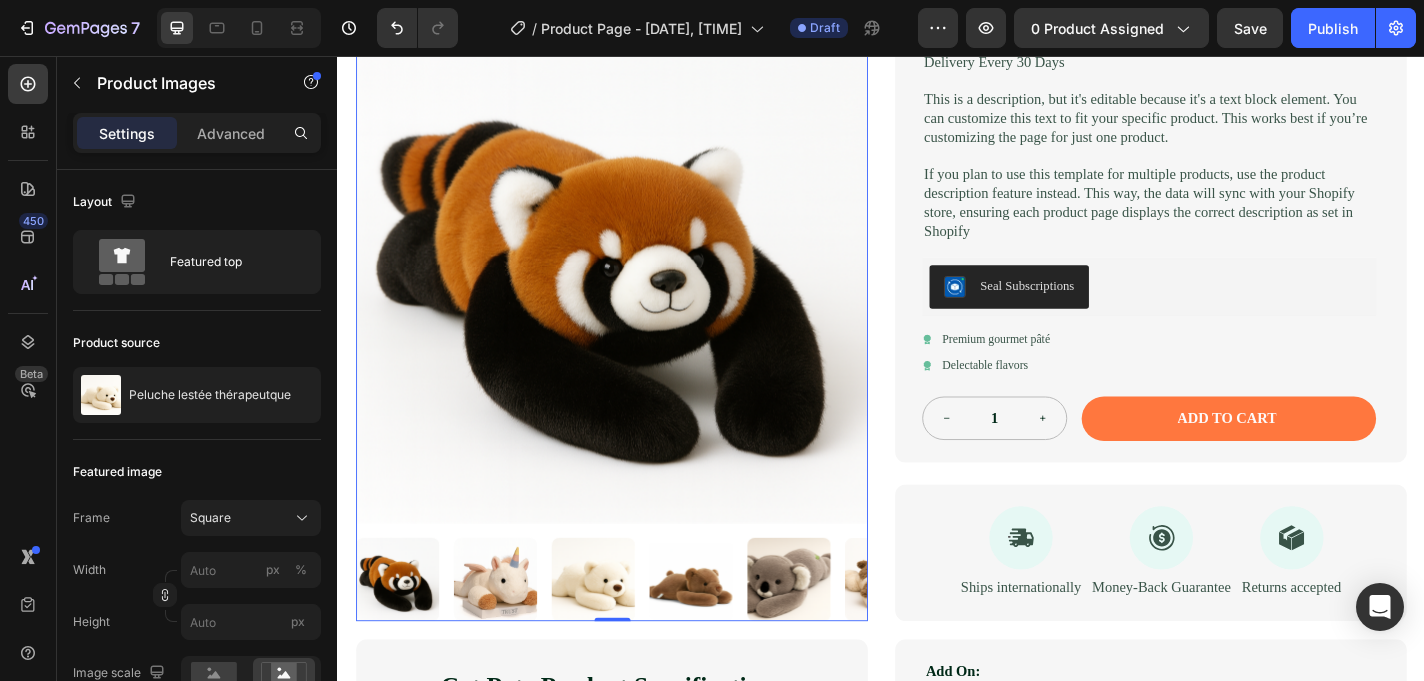 click at bounding box center [943, 633] 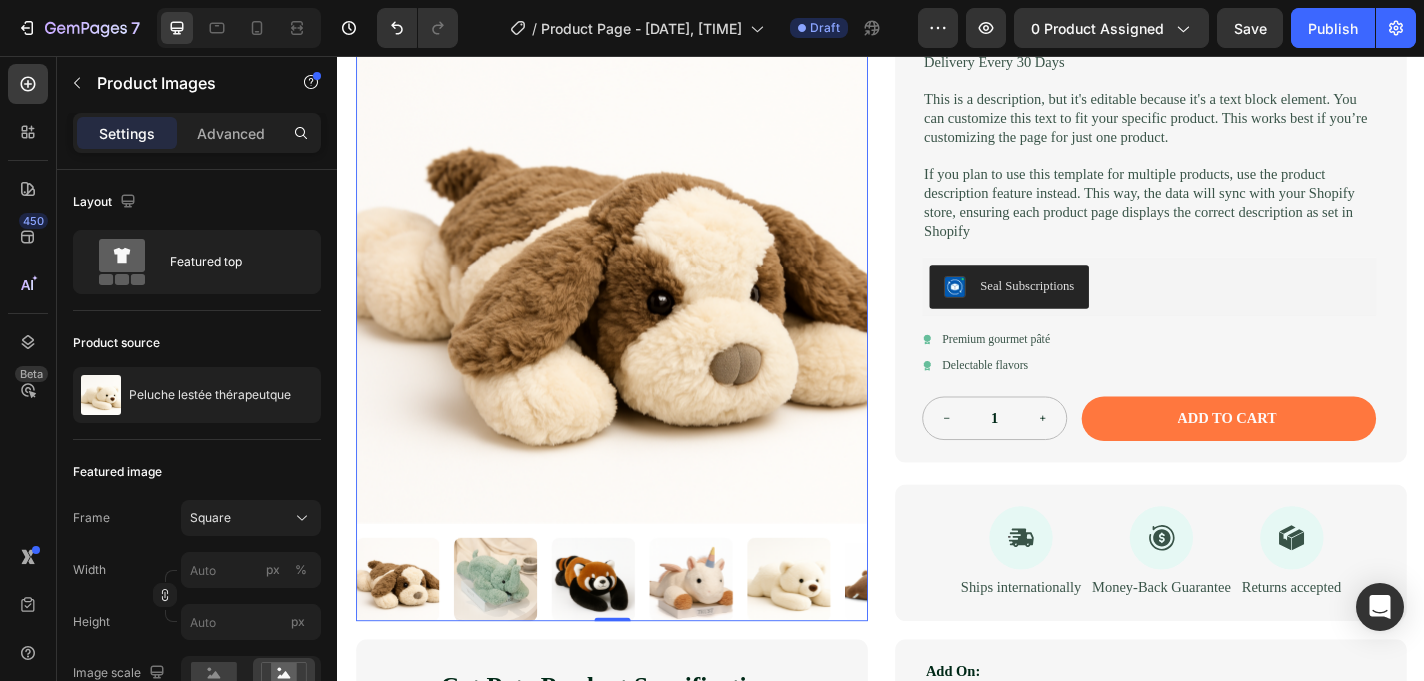 click at bounding box center [619, 633] 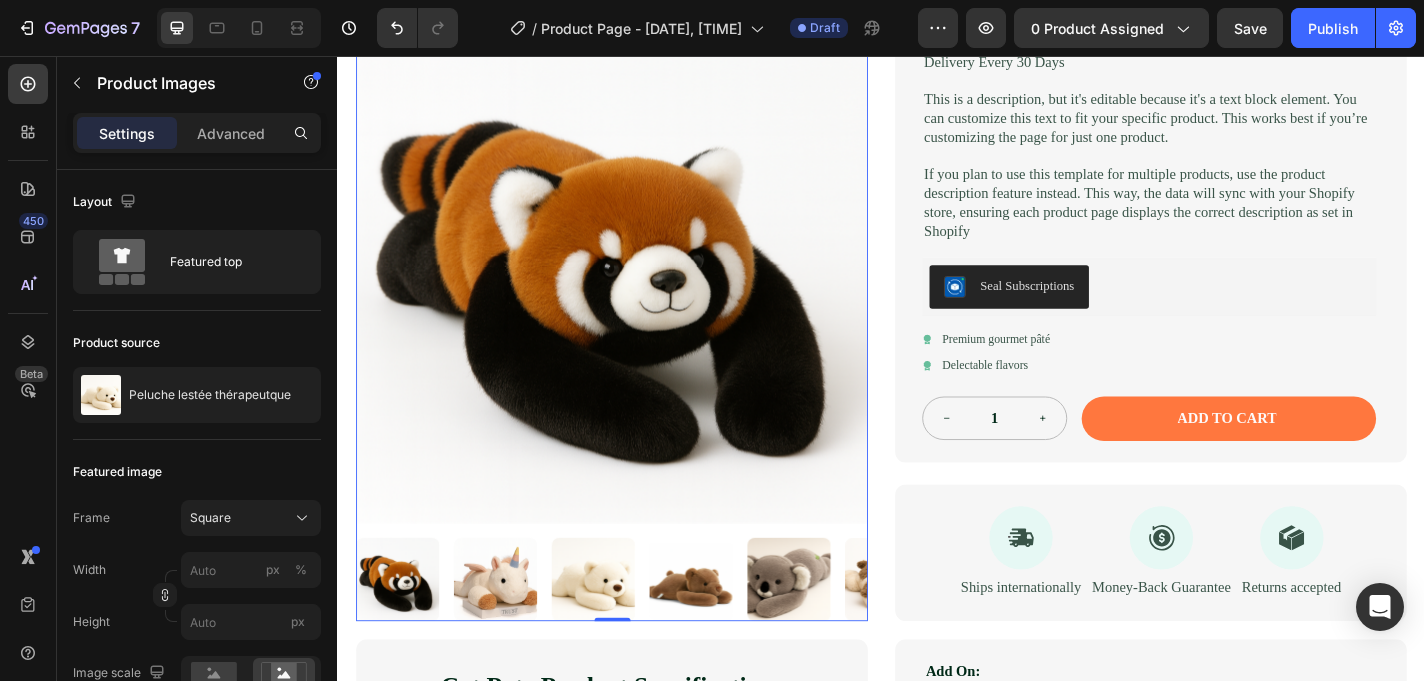 click at bounding box center [511, 633] 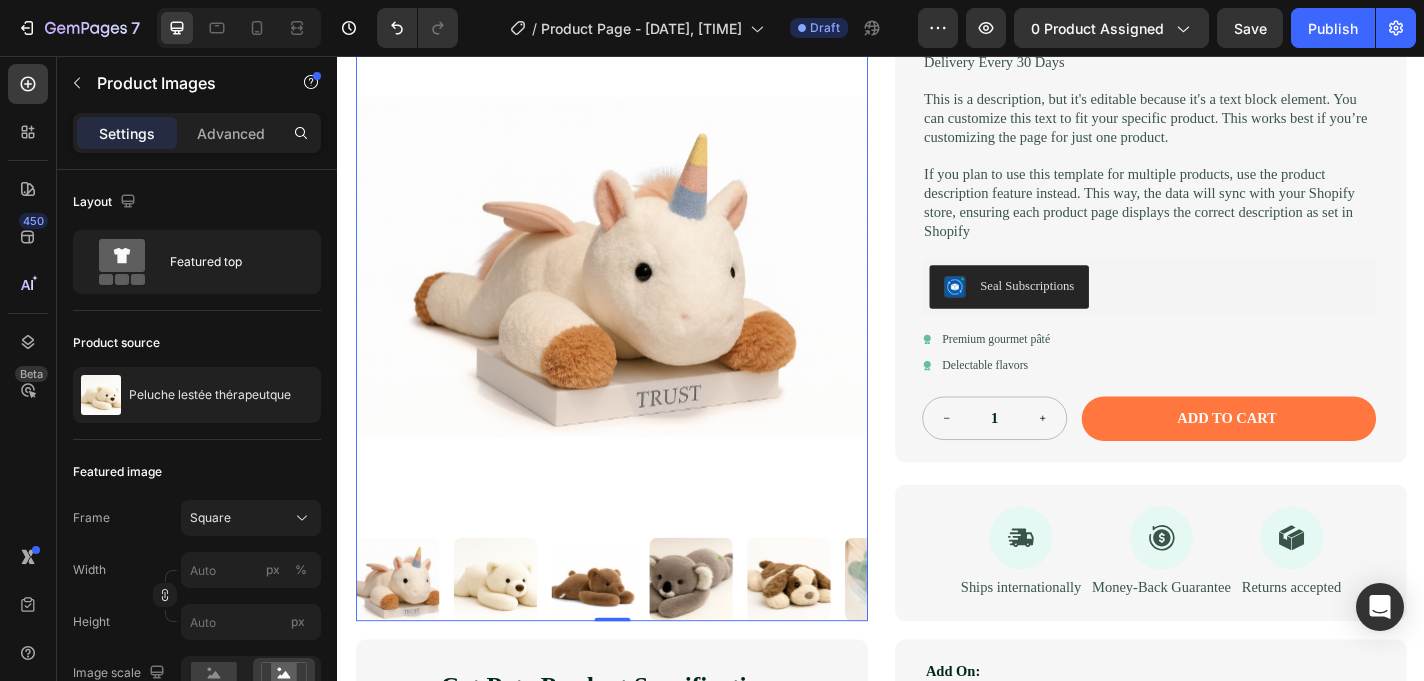 click at bounding box center [511, 633] 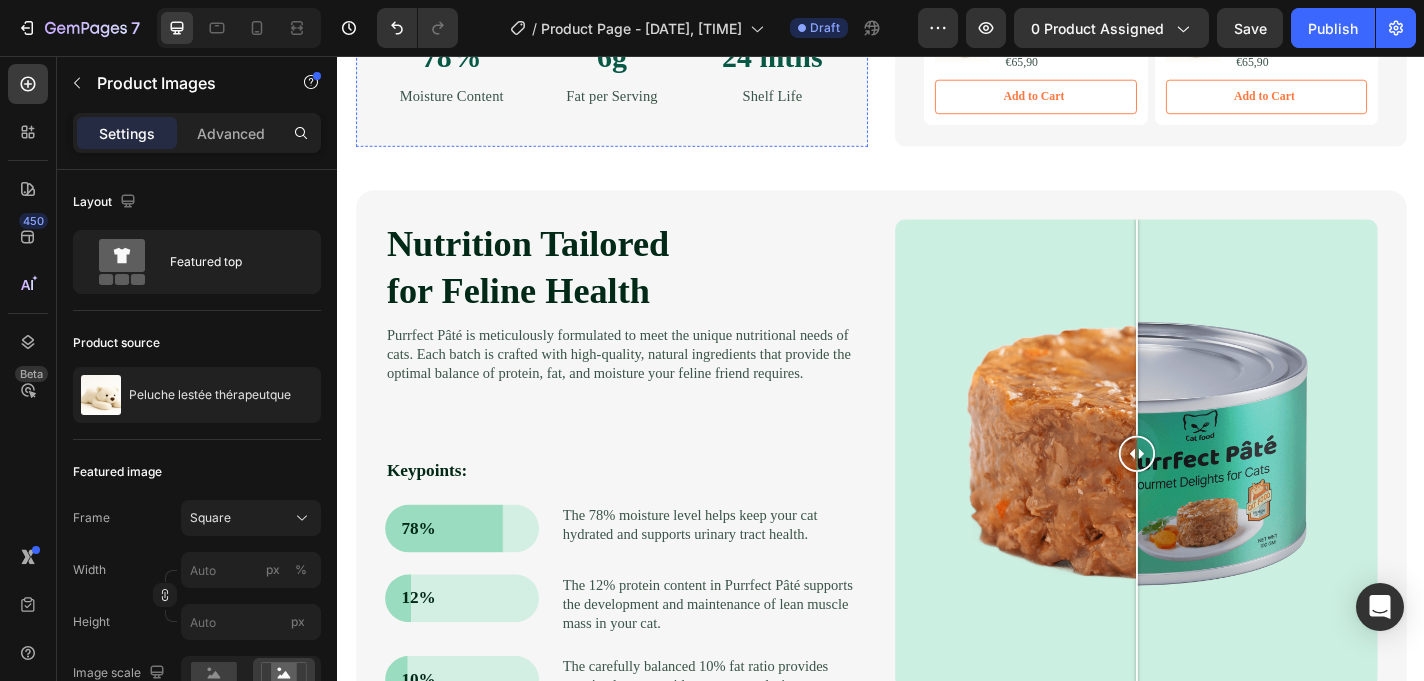 scroll, scrollTop: 1079, scrollLeft: 0, axis: vertical 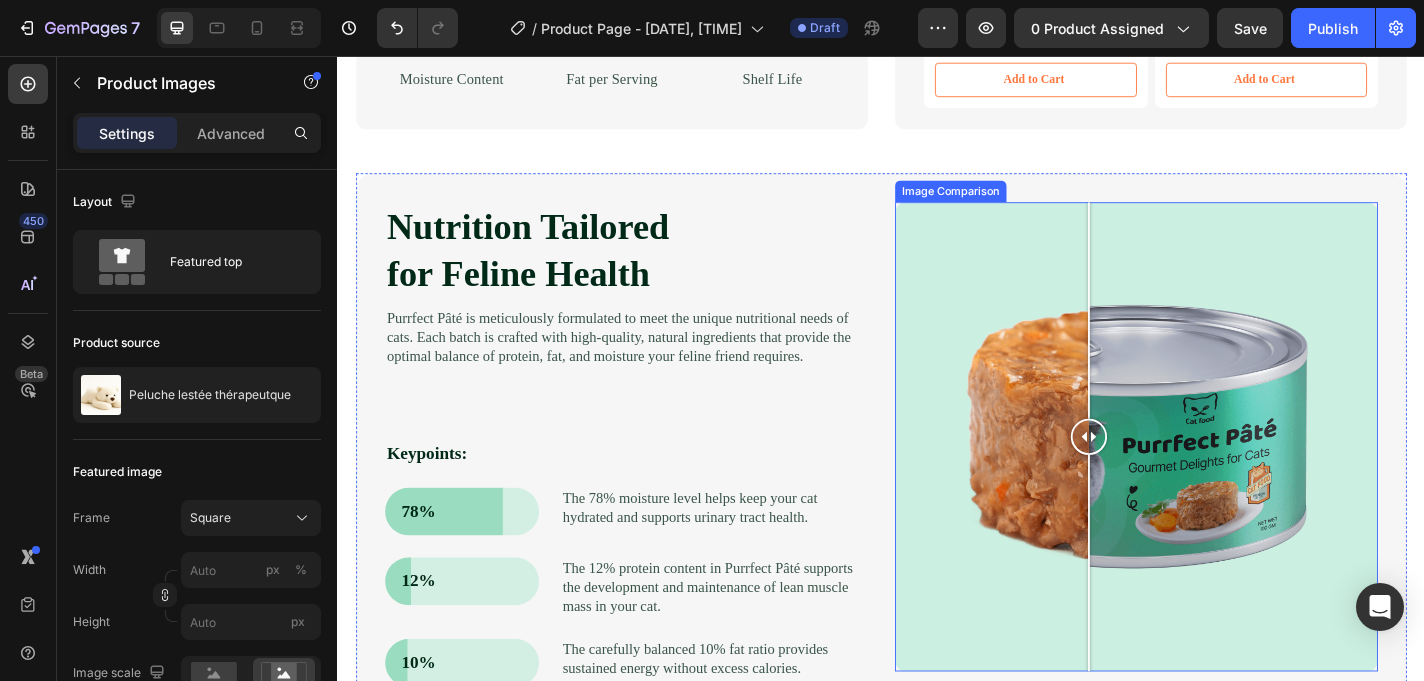 drag, startPoint x: 1219, startPoint y: 472, endPoint x: 1136, endPoint y: 389, distance: 117.37972 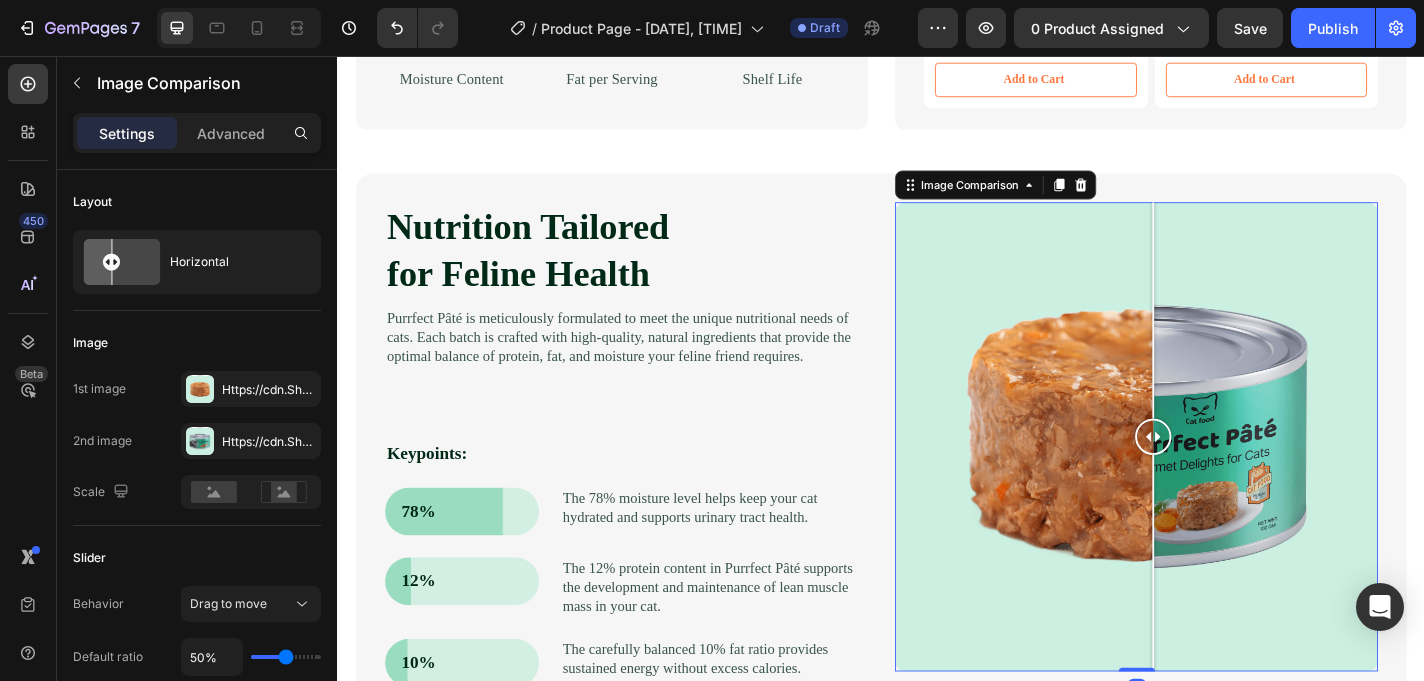 click at bounding box center (1218, 476) 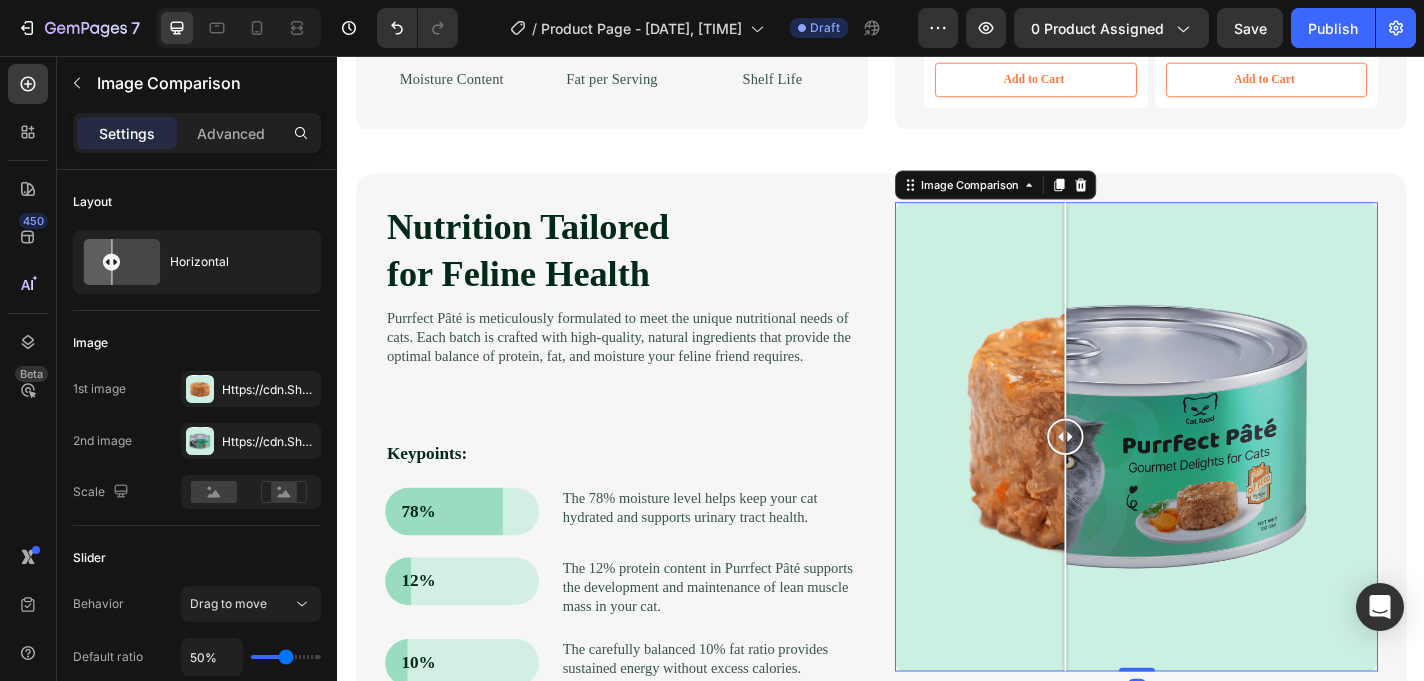 click at bounding box center [1218, 476] 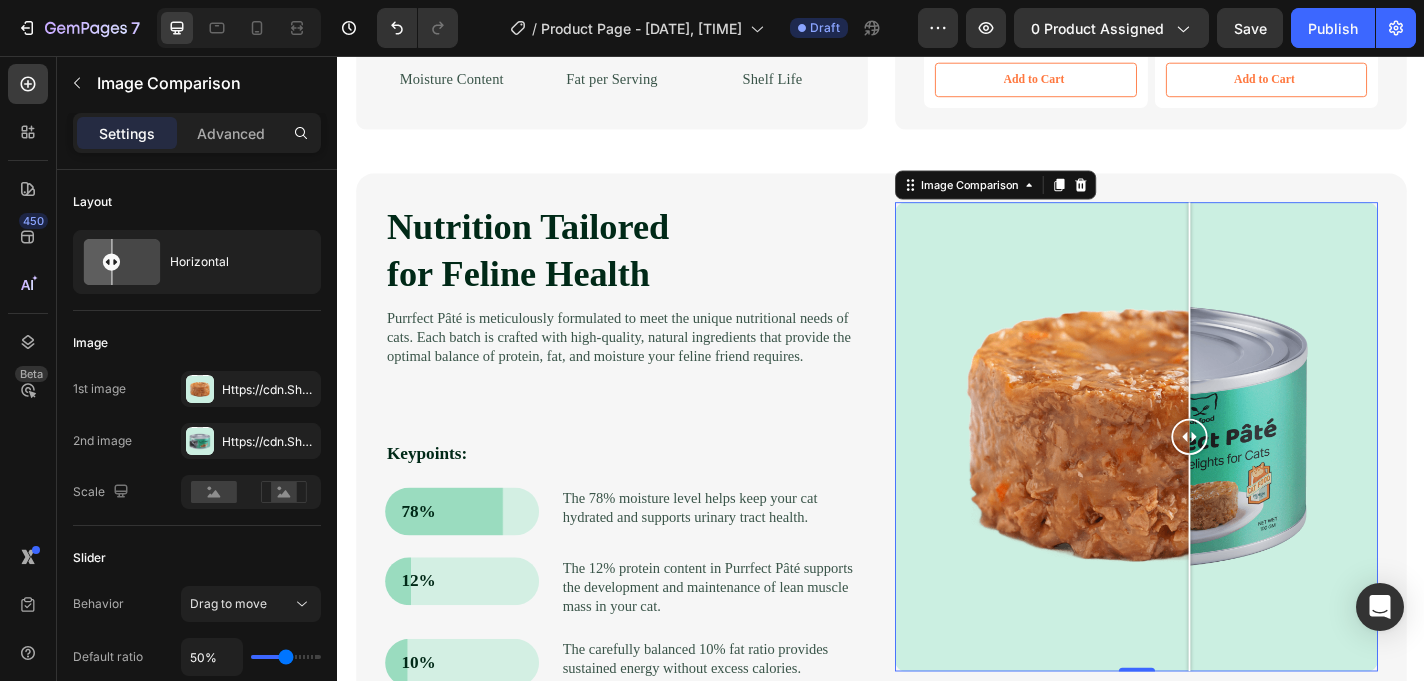 click at bounding box center [1218, 476] 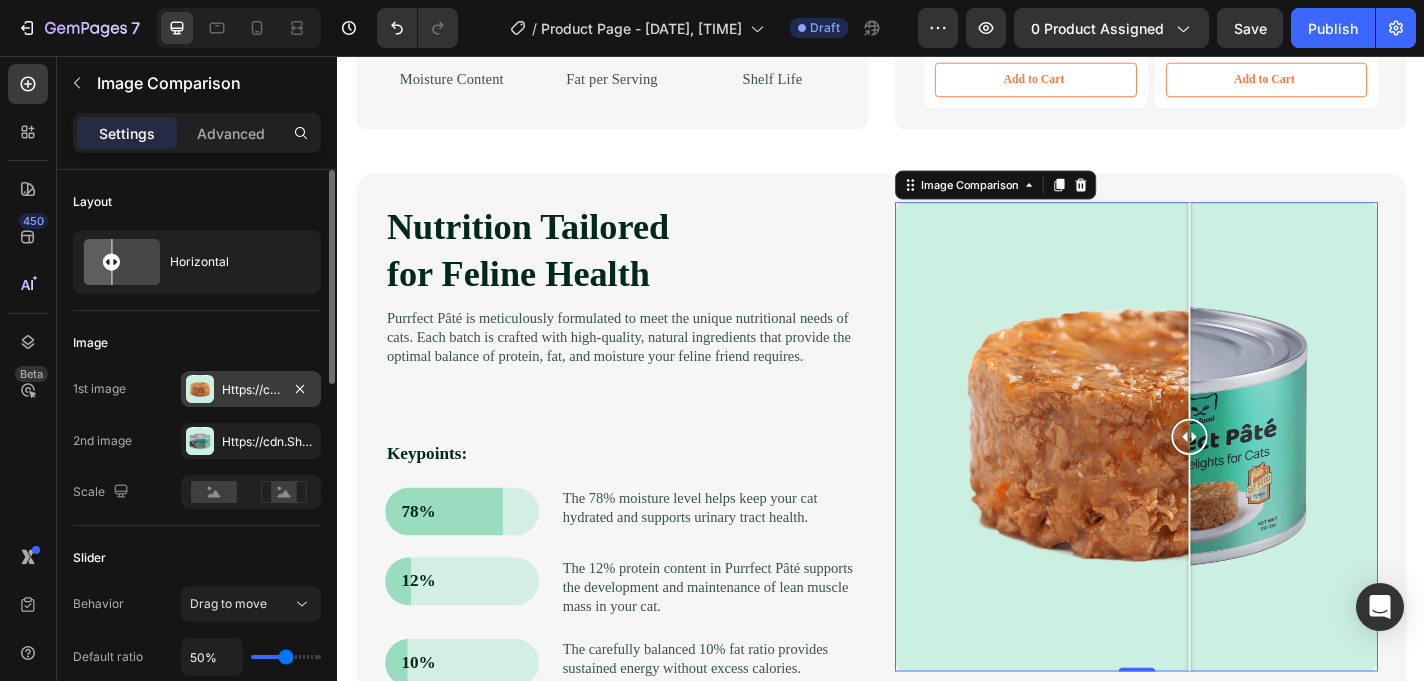 click on "Https://cdn.Shopify.Com/s/files/1/0933/8539/2471/files/gempages_577575898434241212-b1f6d53a-a041-4ccf-882e-694c95709f37.Png" at bounding box center [251, 390] 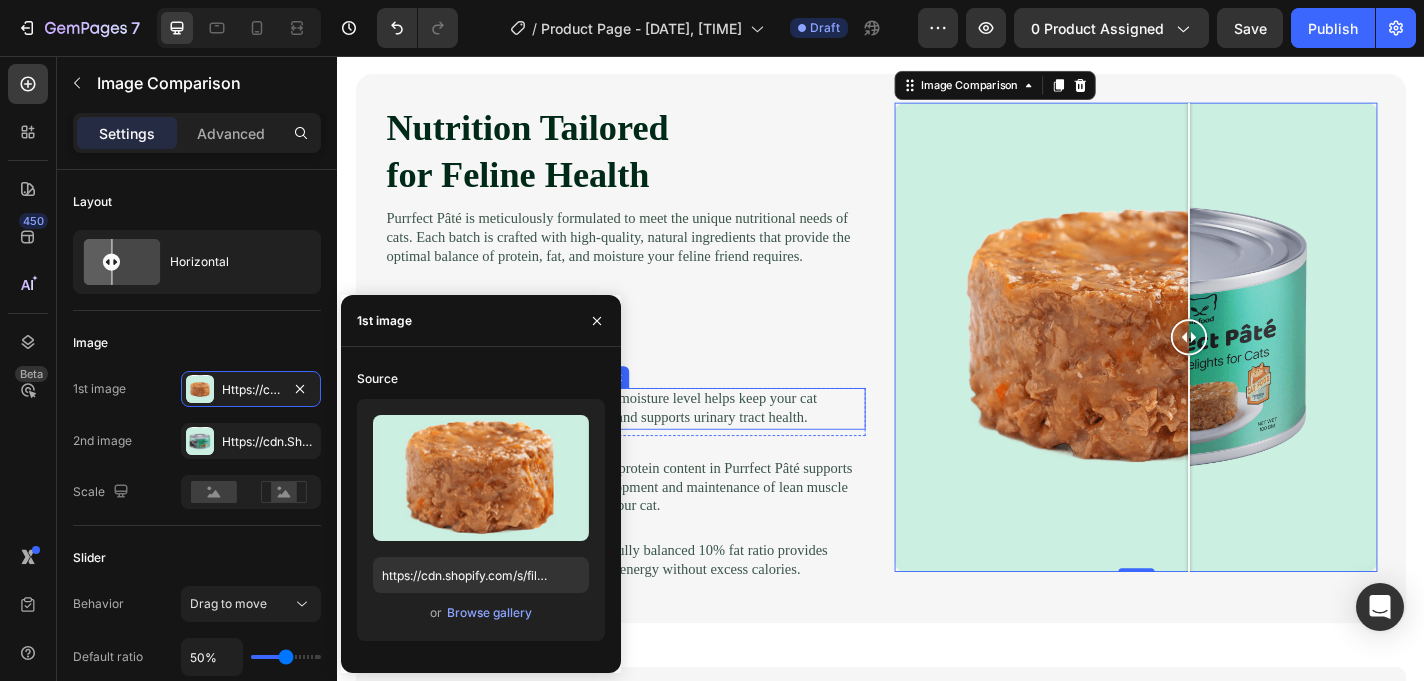 scroll, scrollTop: 1187, scrollLeft: 0, axis: vertical 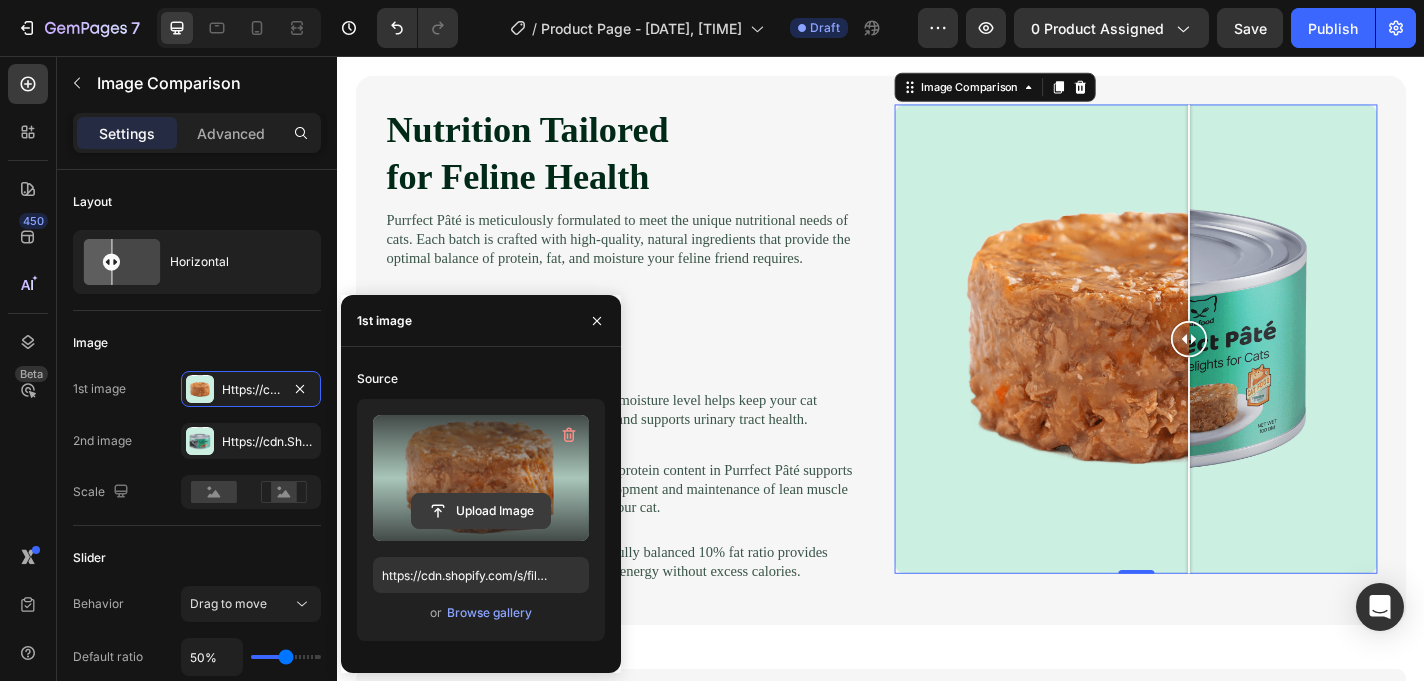 click 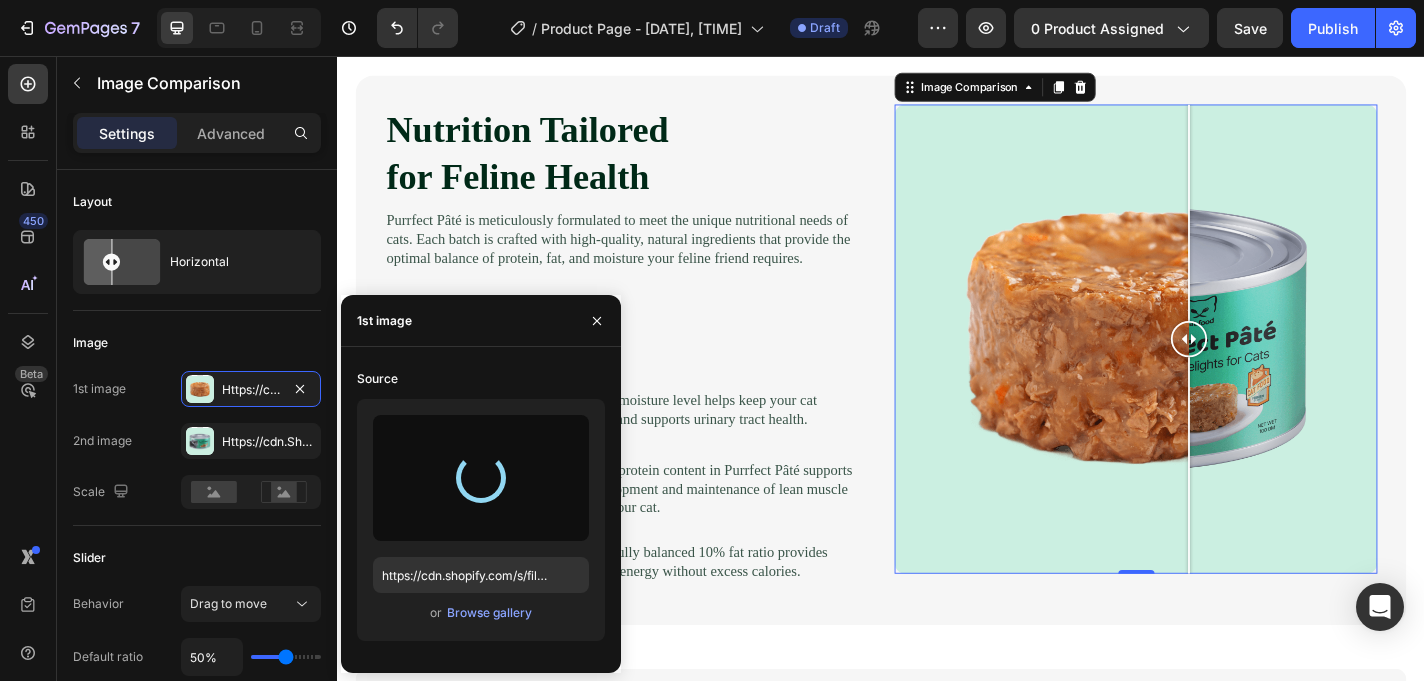 type on "https://cdn.shopify.com/s/files/1/0933/8539/2471/files/gempages_577575898434241212-01a2fa14-6b39-4136-a30e-6f34e161a7d3.png" 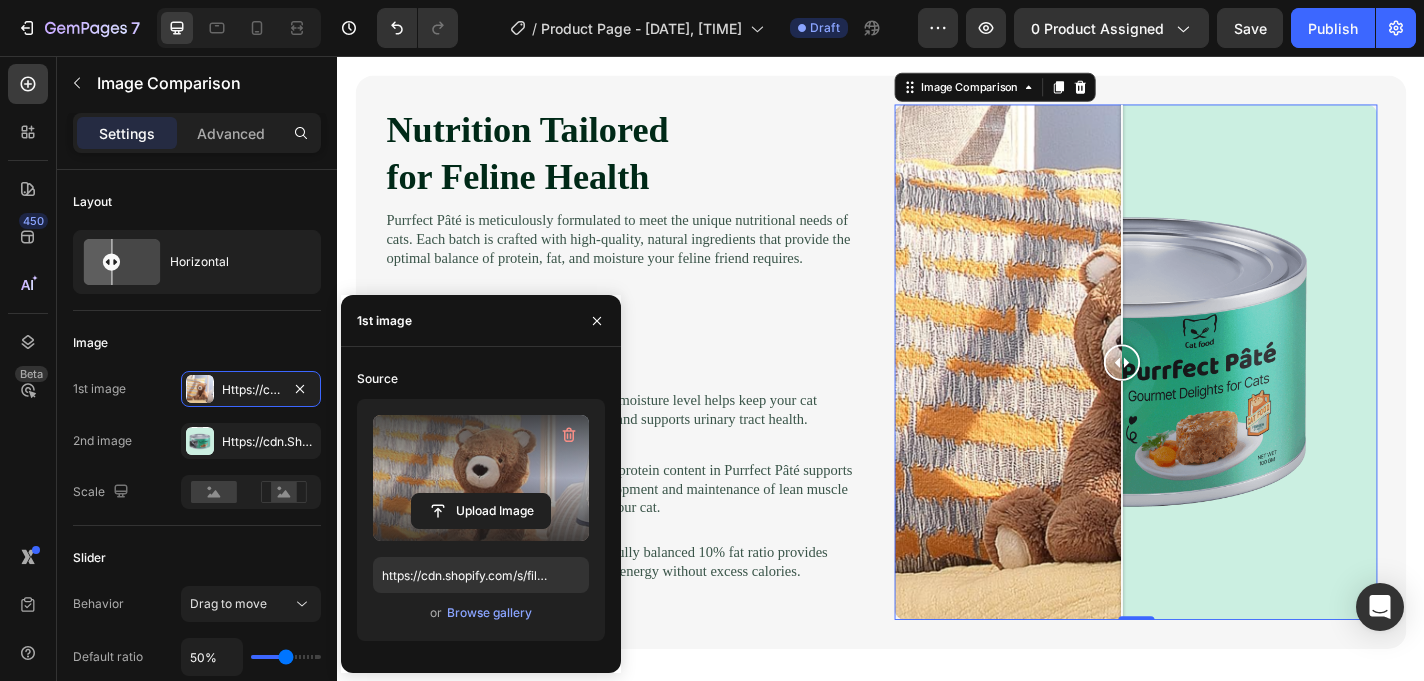 drag, startPoint x: 1226, startPoint y: 394, endPoint x: 1203, endPoint y: 356, distance: 44.418465 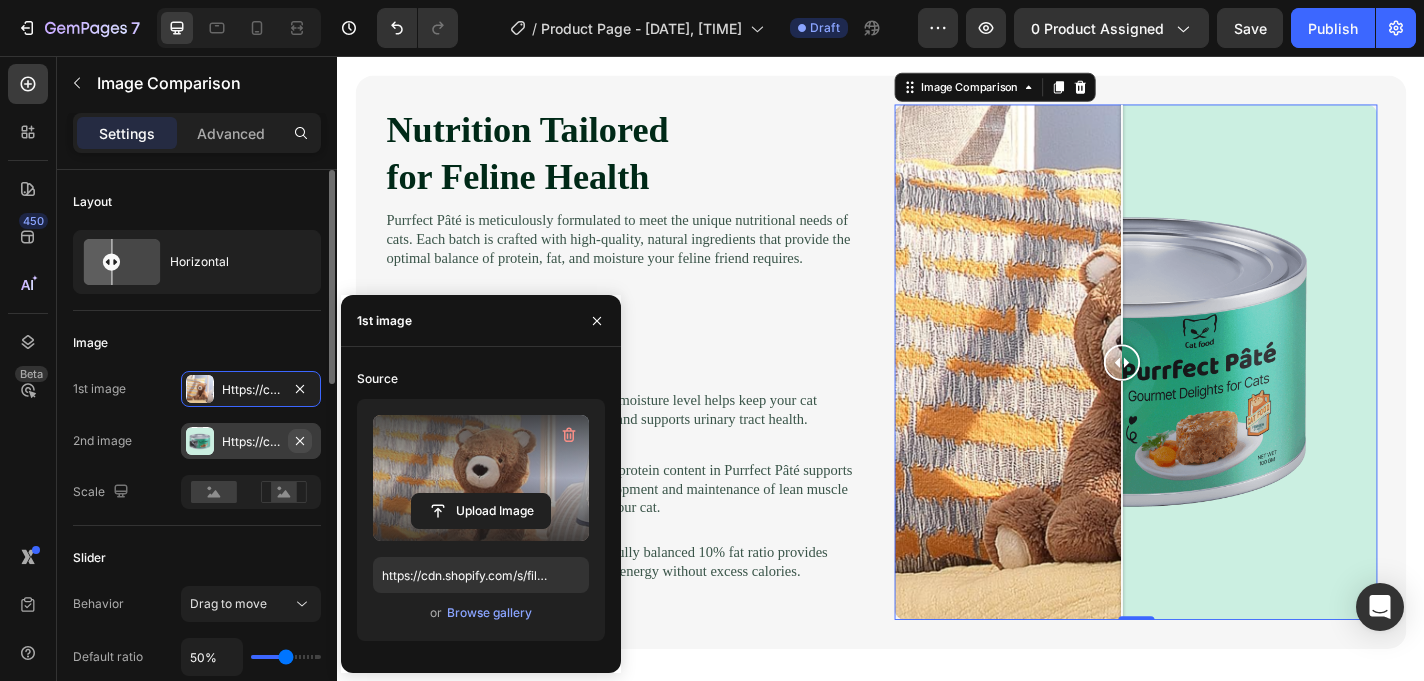 click 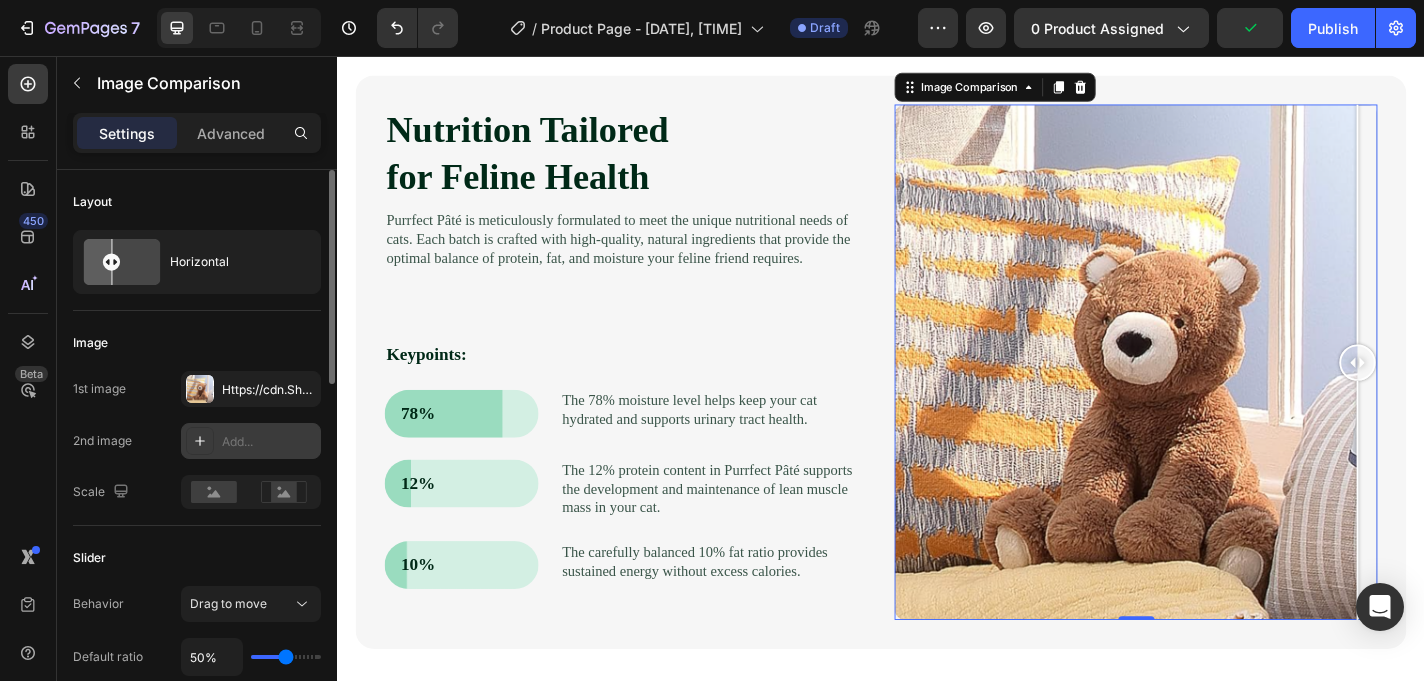 drag, startPoint x: 1208, startPoint y: 388, endPoint x: 1540, endPoint y: 357, distance: 333.44415 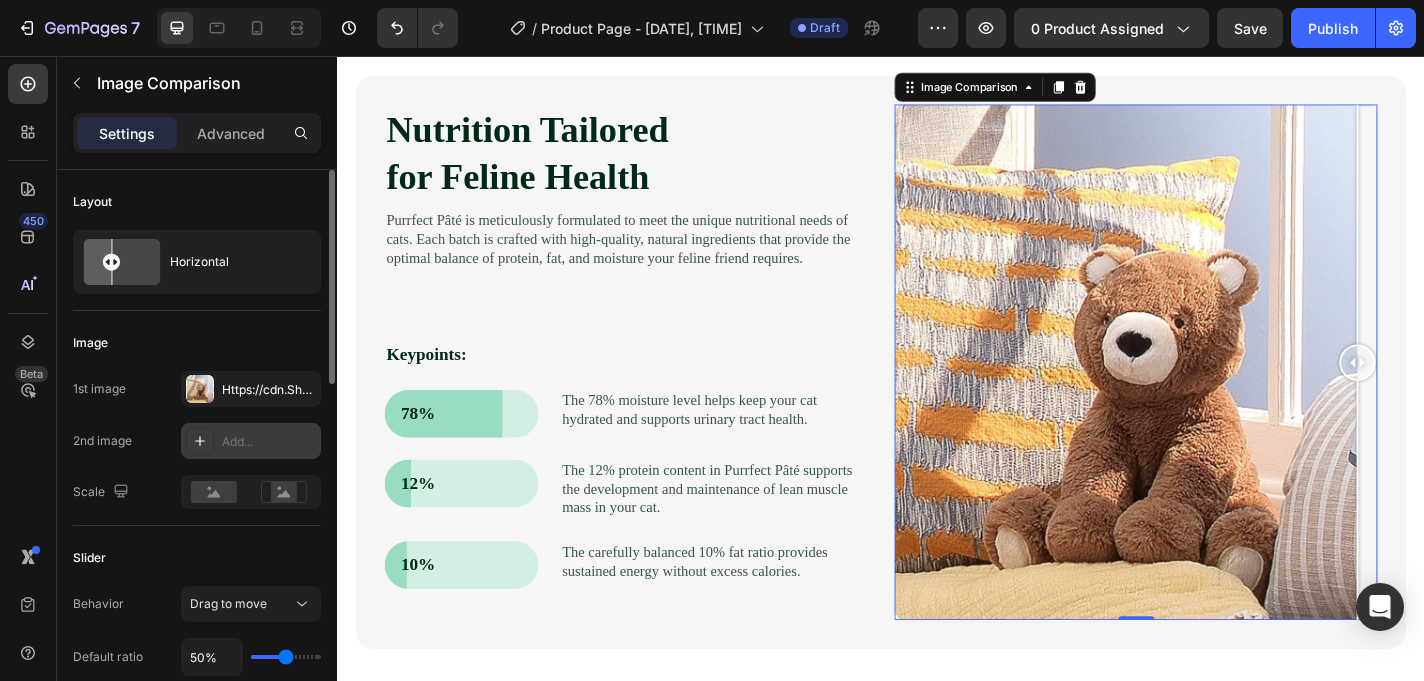 drag, startPoint x: 1463, startPoint y: 392, endPoint x: 1476, endPoint y: 355, distance: 39.217342 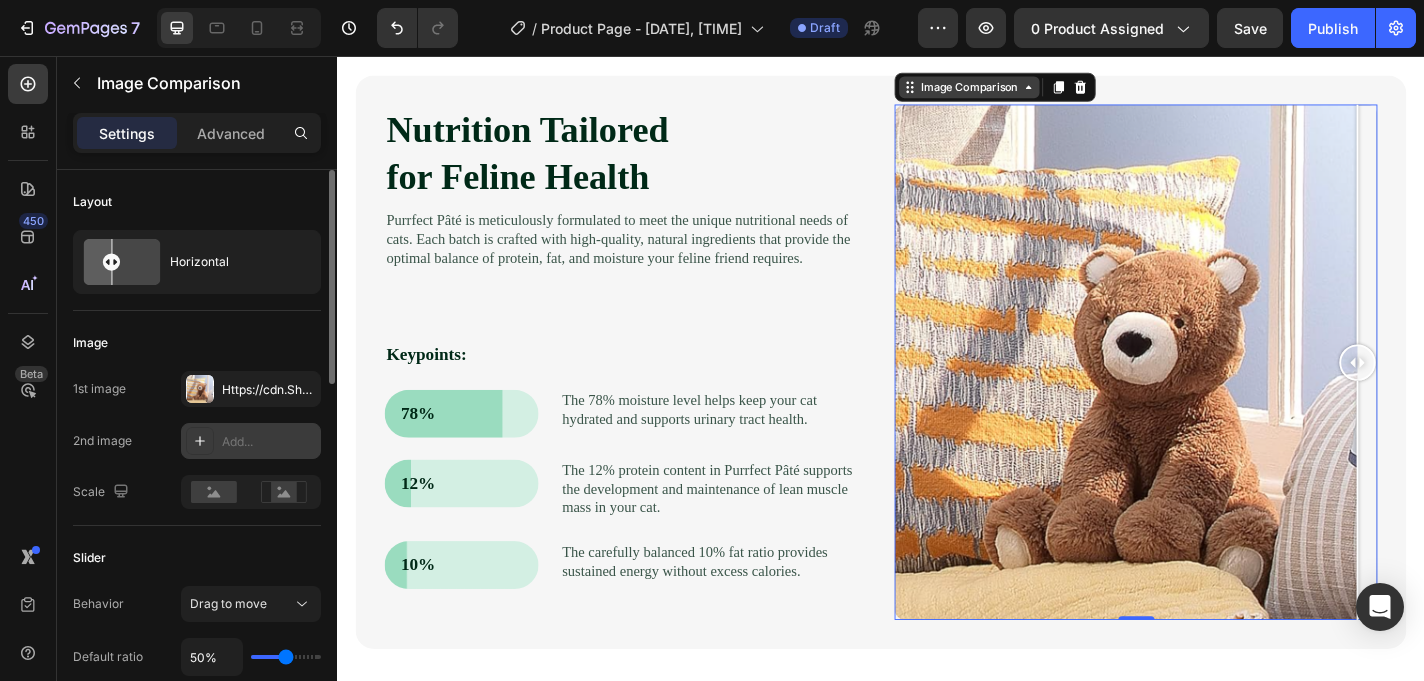 click on "Image Comparison" at bounding box center [1034, 90] 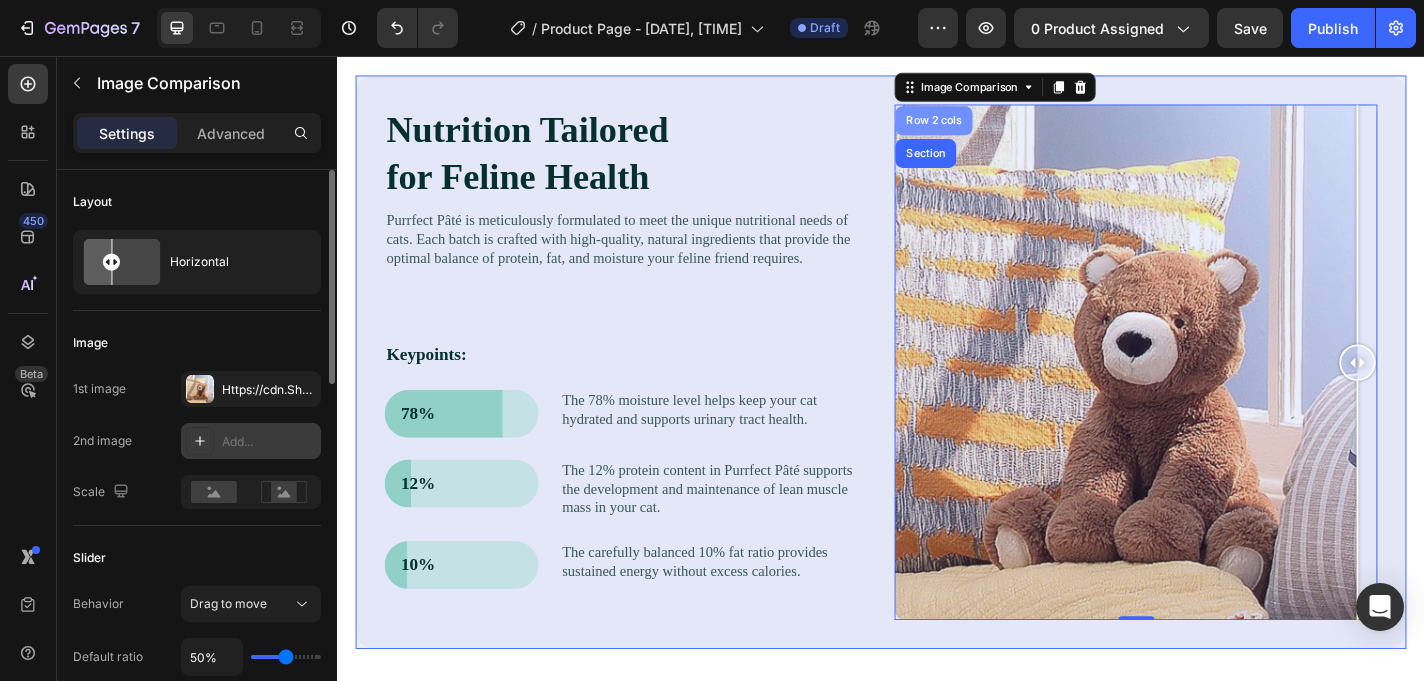 click on "Row 2 cols" at bounding box center [995, 127] 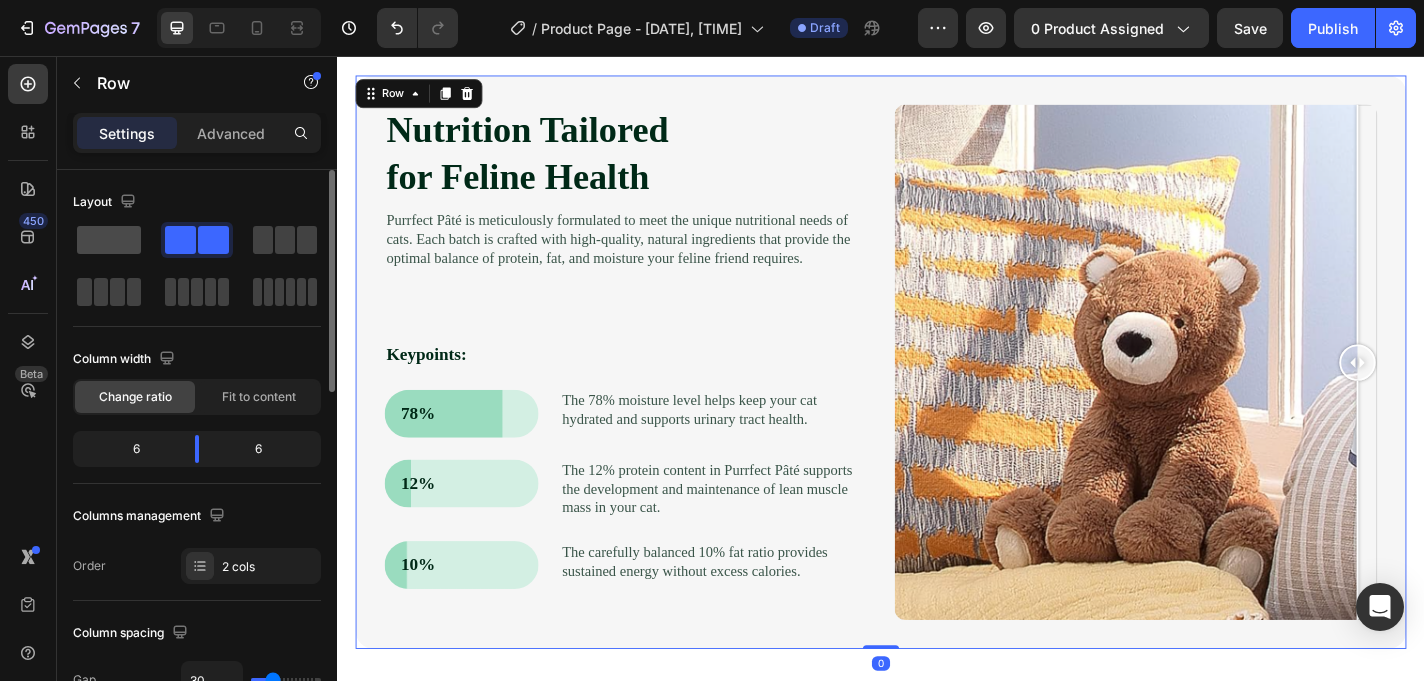 click 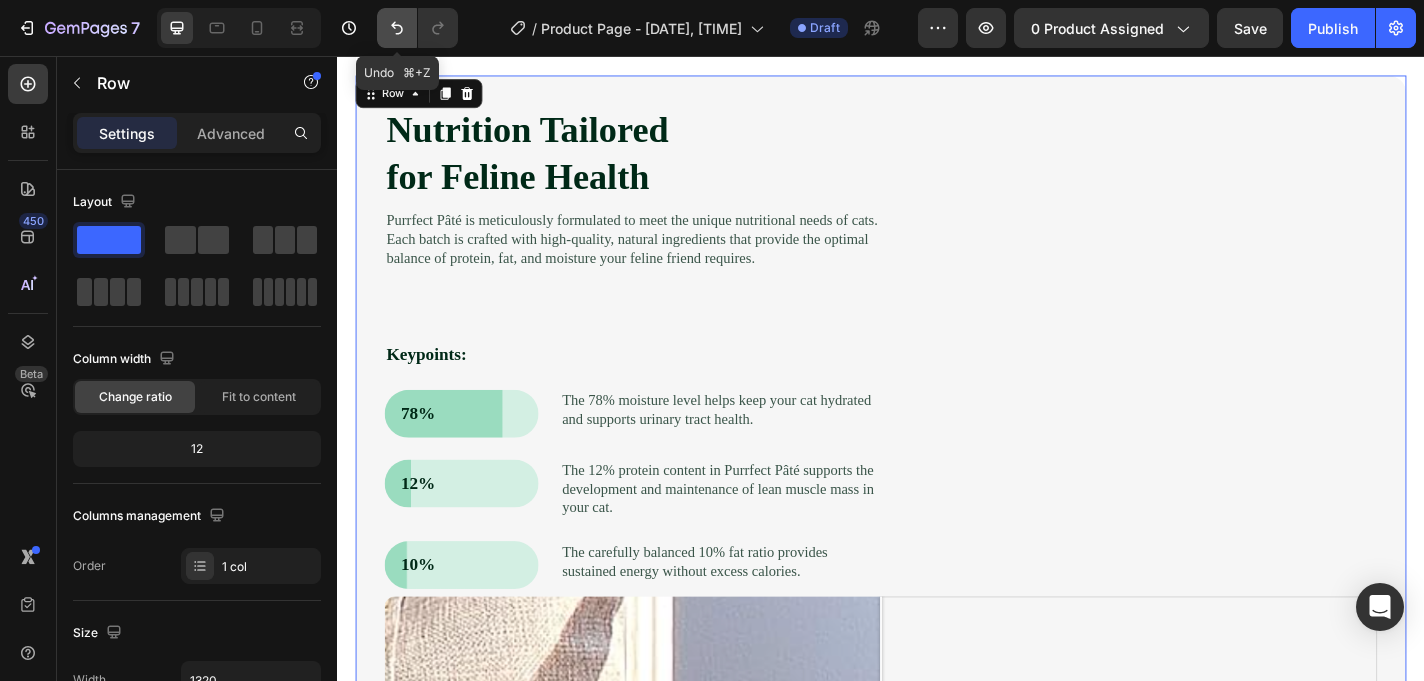 click 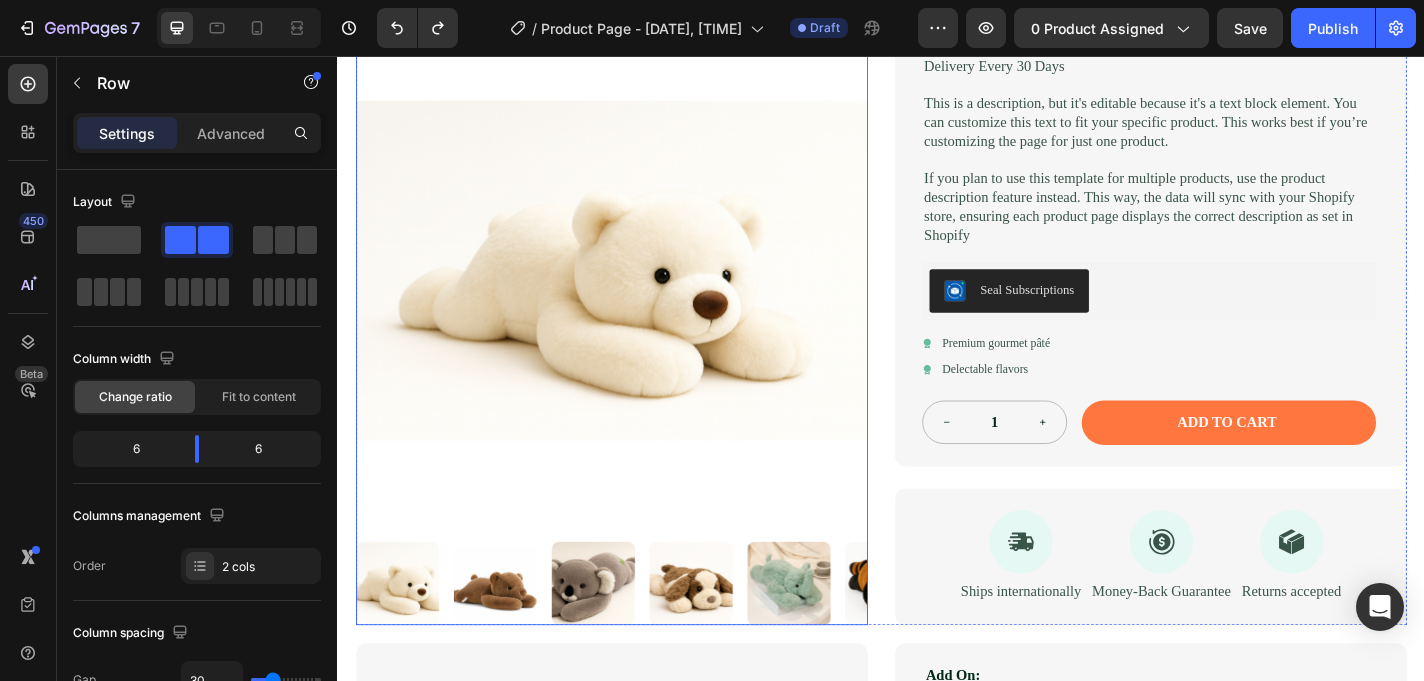 scroll, scrollTop: 308, scrollLeft: 0, axis: vertical 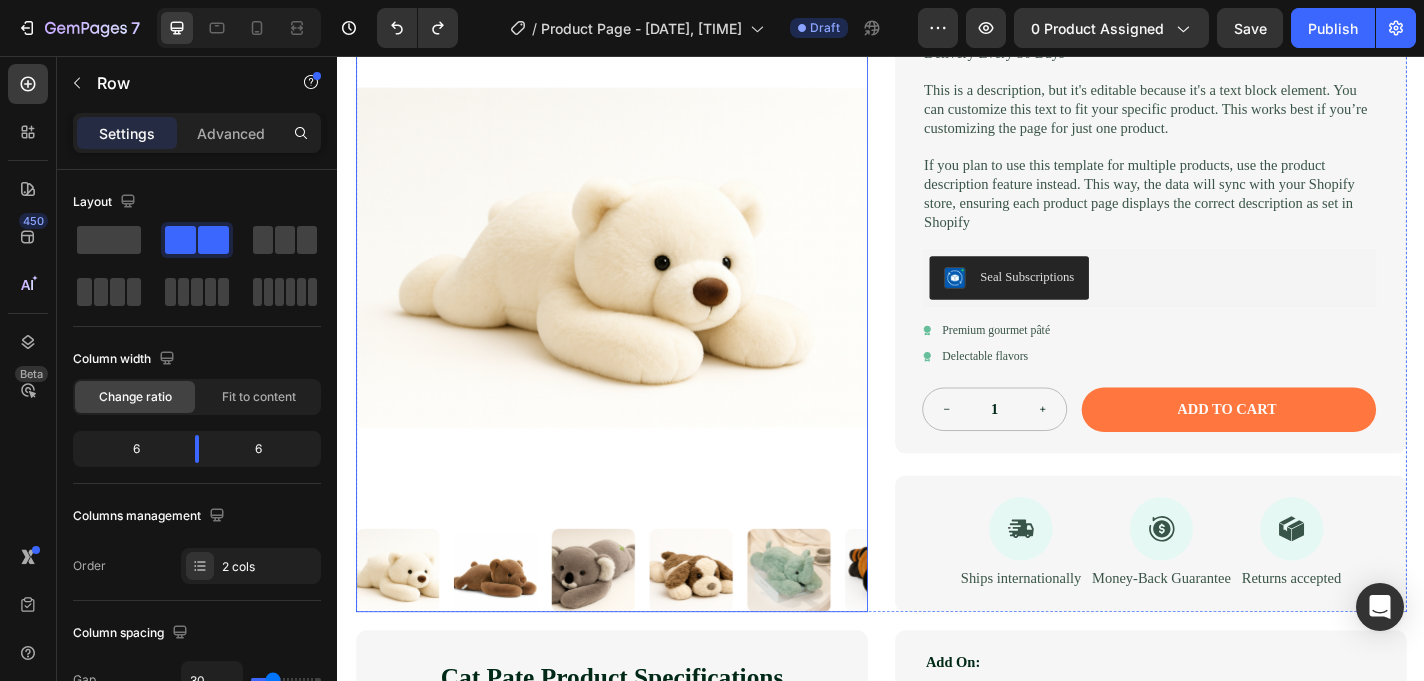 click at bounding box center [511, 624] 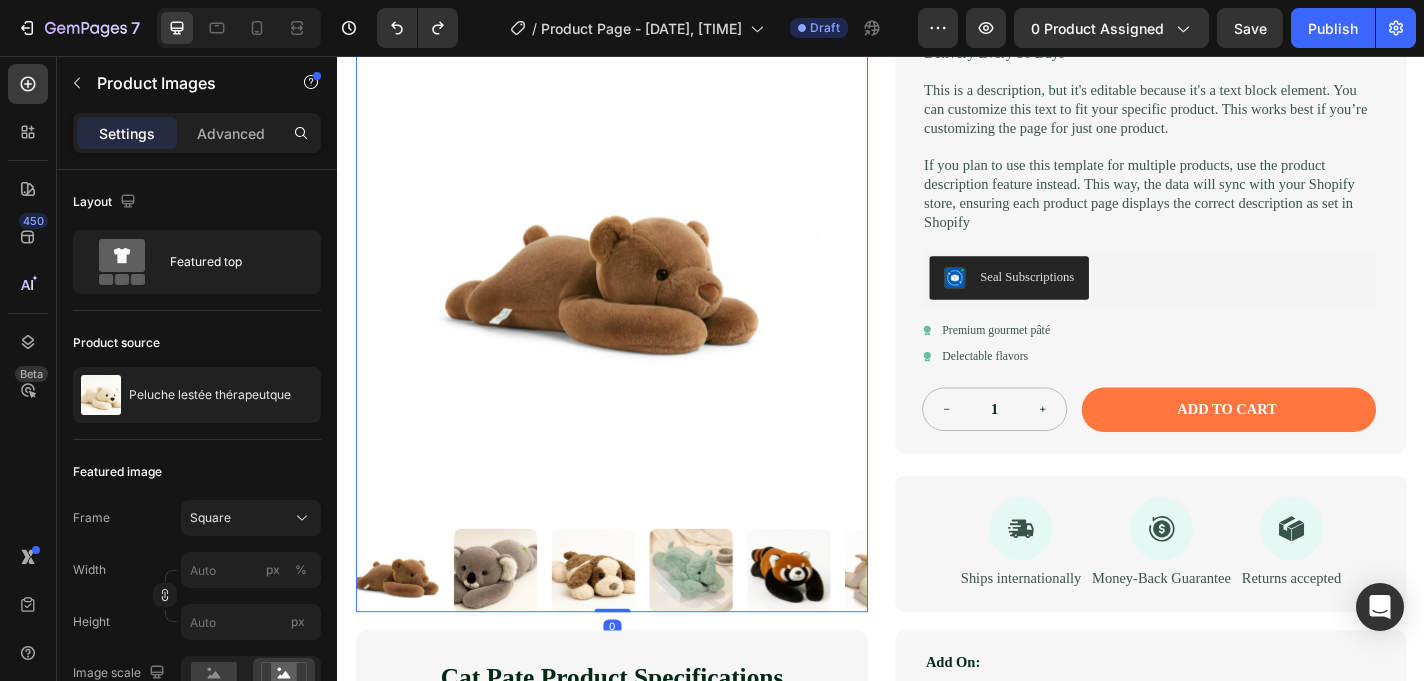 click at bounding box center (511, 624) 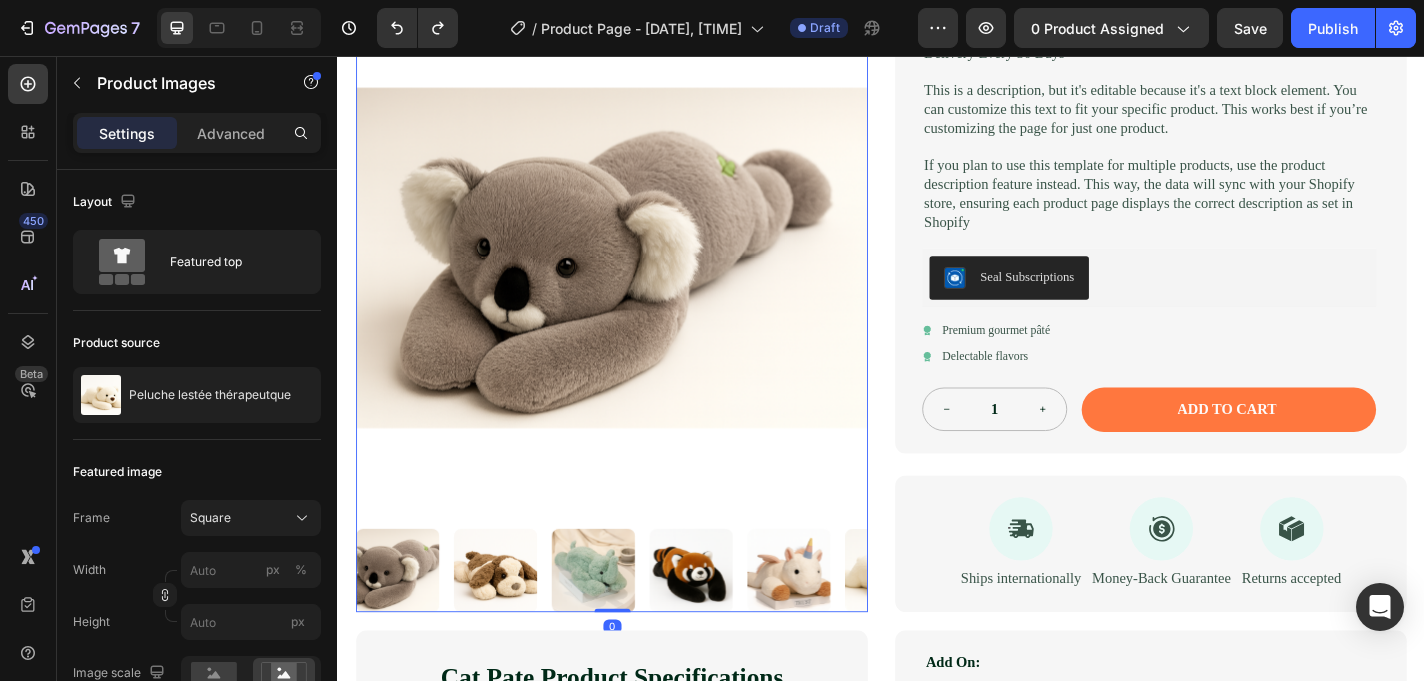 click at bounding box center (619, 624) 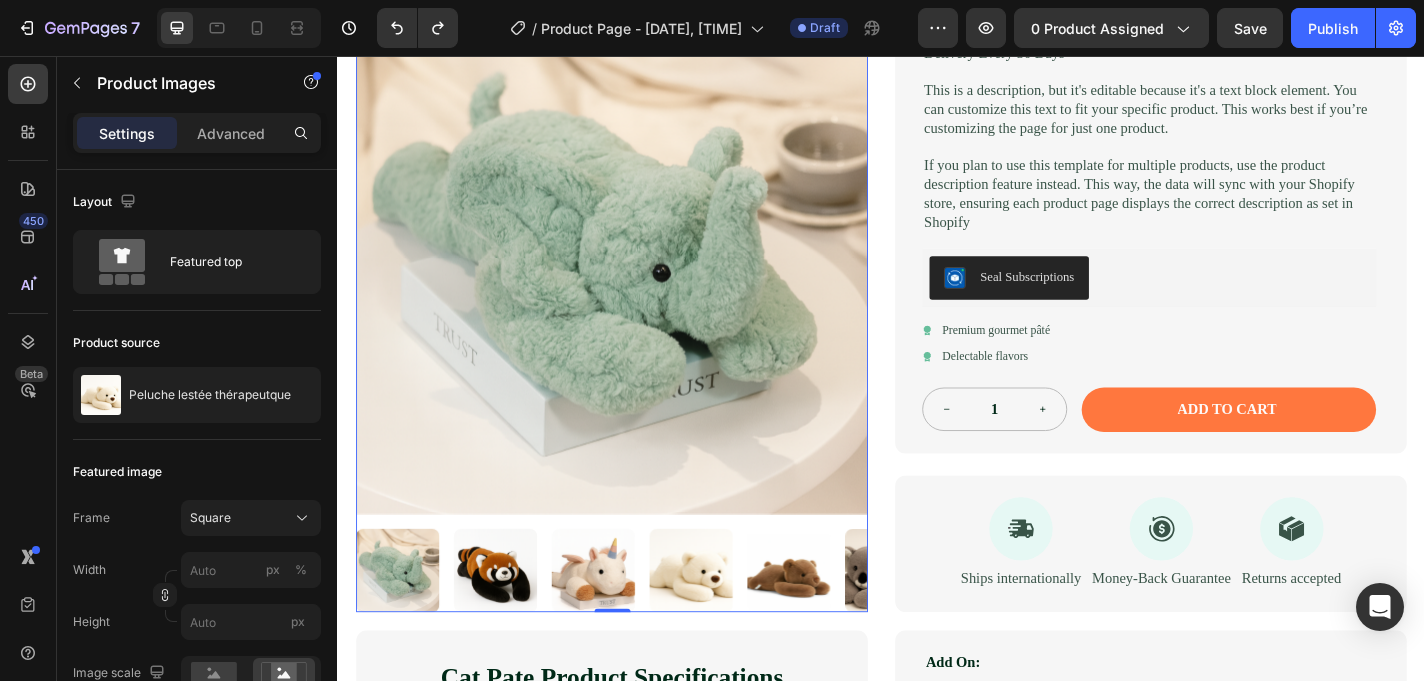 click at bounding box center [511, 624] 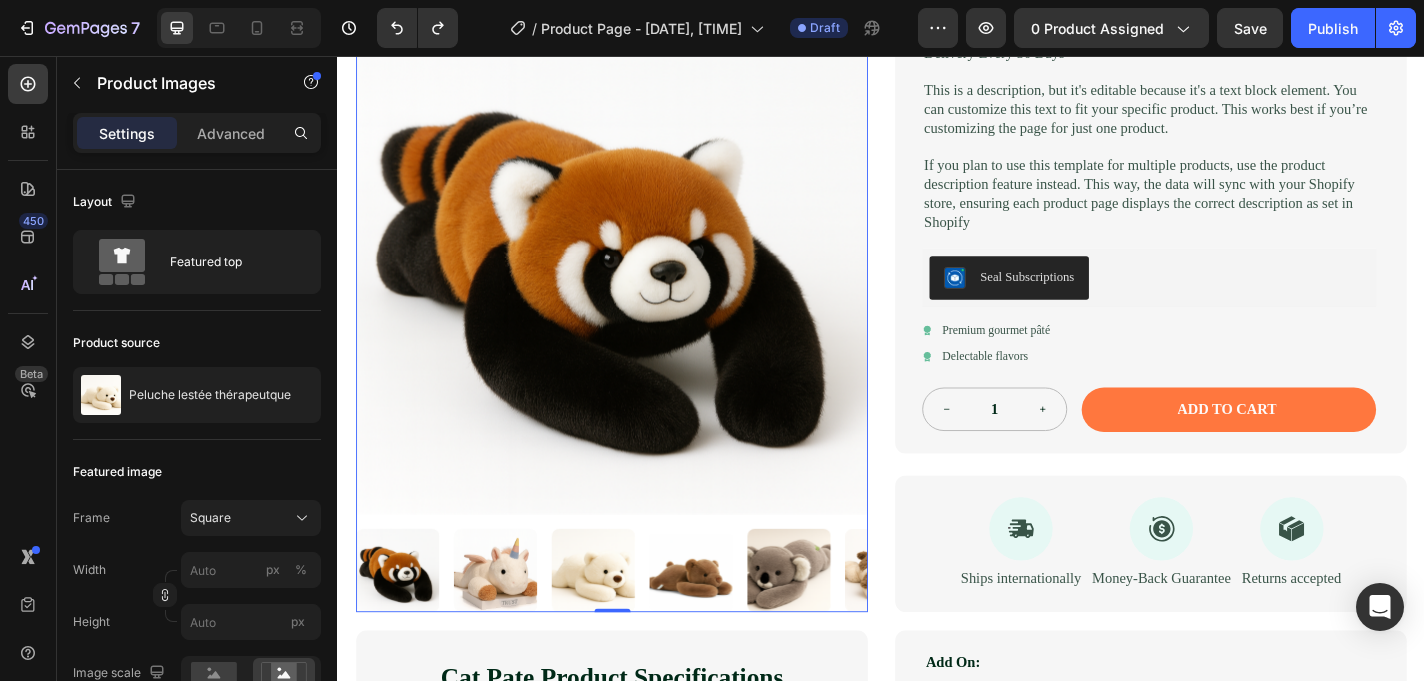 click at bounding box center (511, 624) 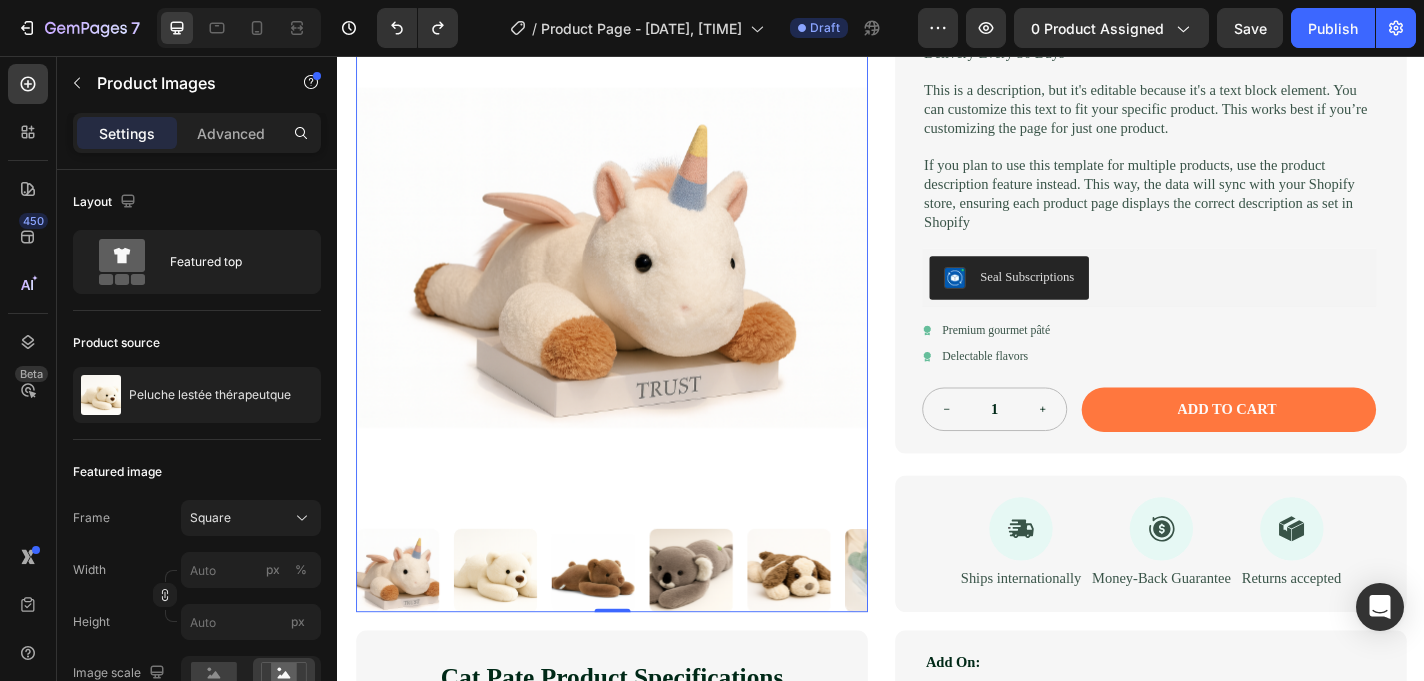 click at bounding box center (619, 624) 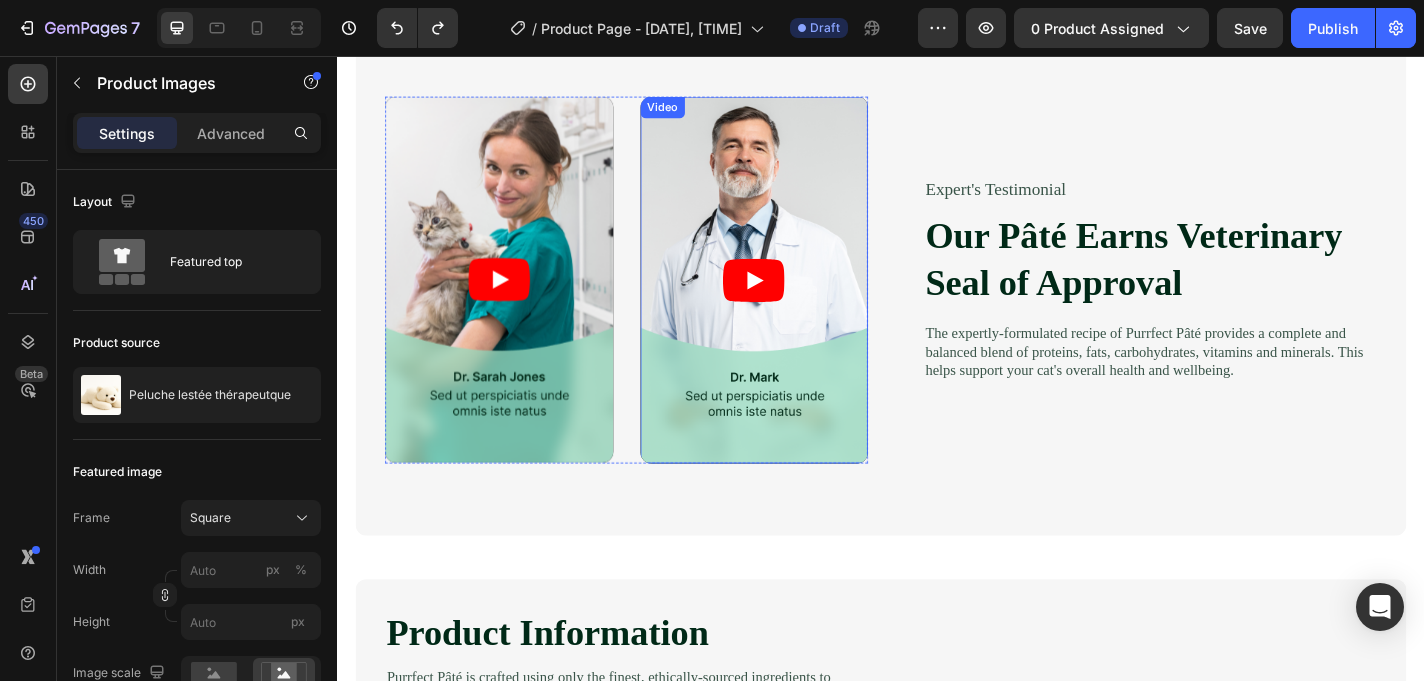 scroll, scrollTop: 1929, scrollLeft: 0, axis: vertical 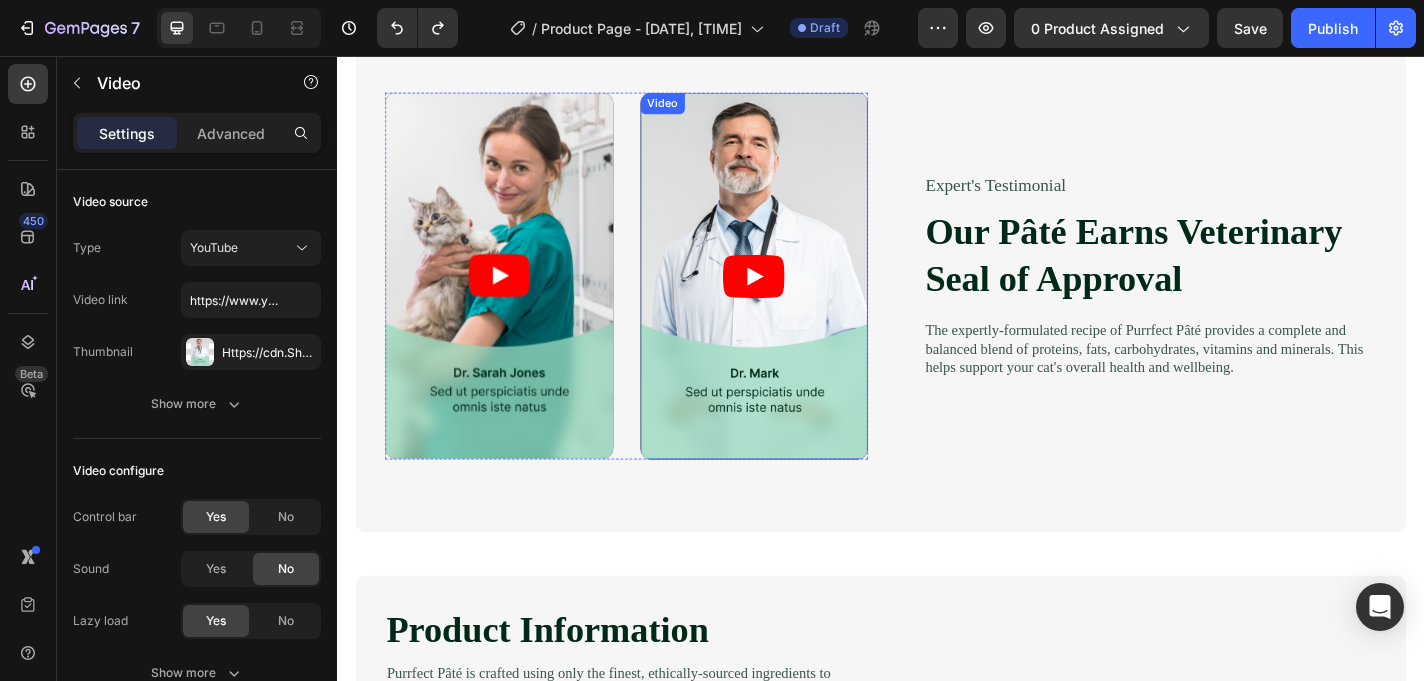click at bounding box center (797, 298) 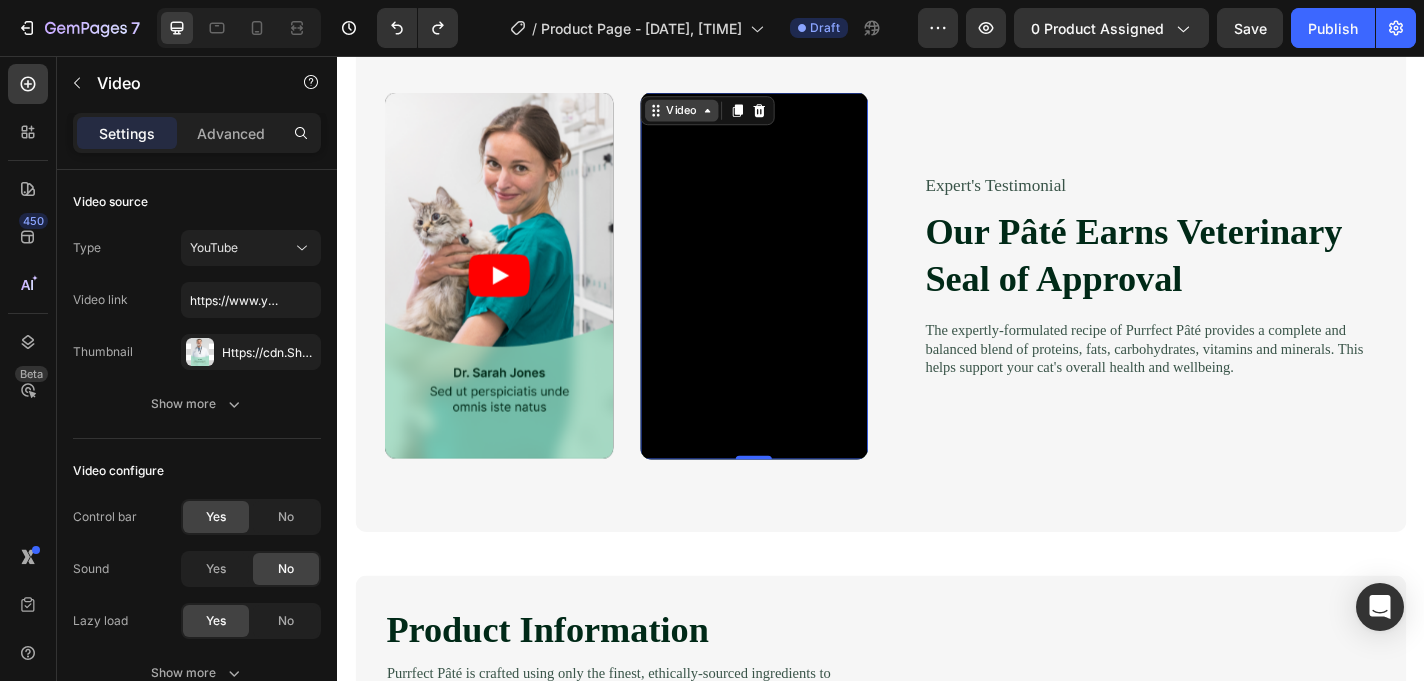click 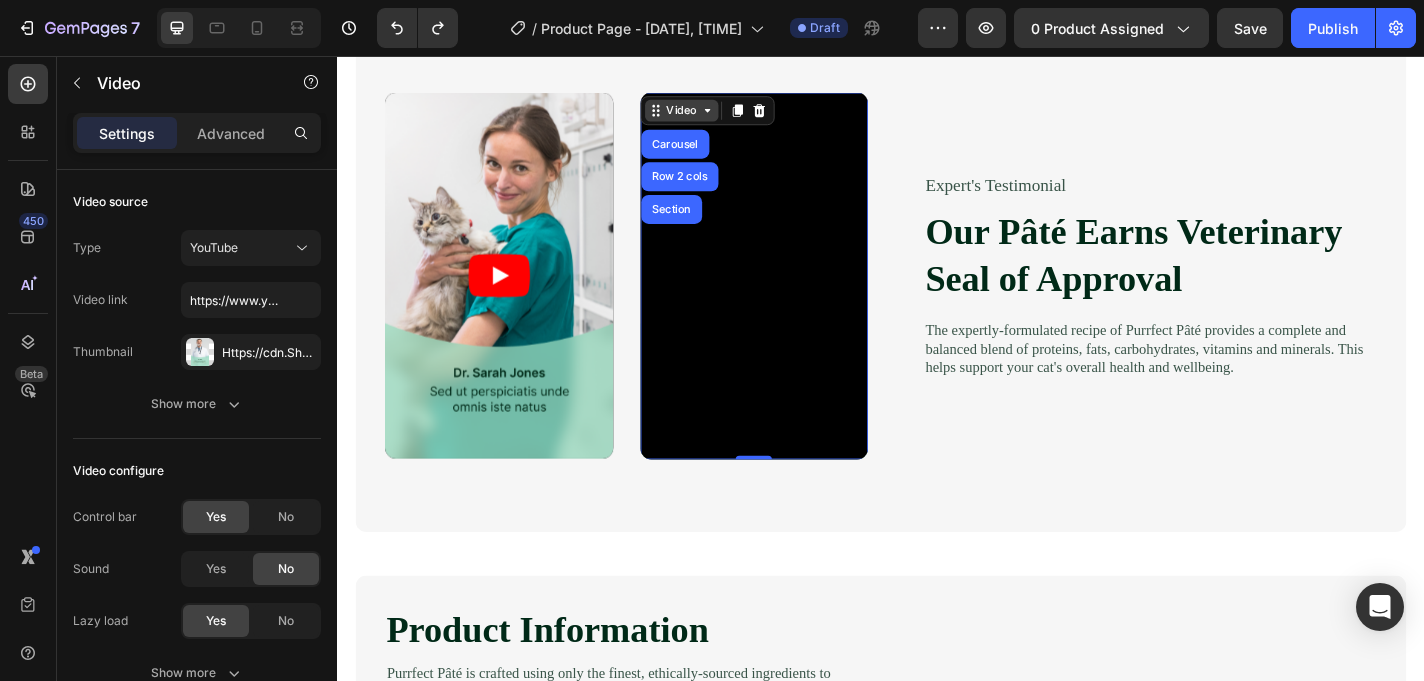 click 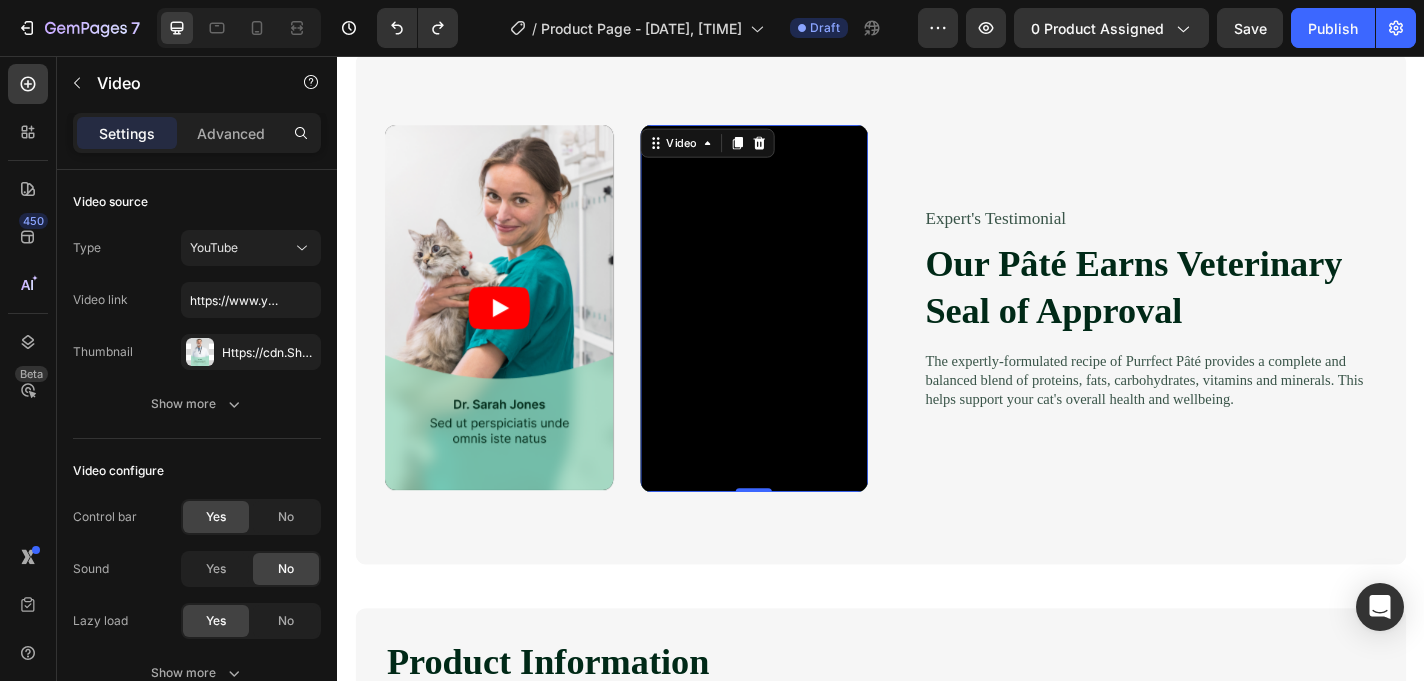 scroll, scrollTop: 1855, scrollLeft: 0, axis: vertical 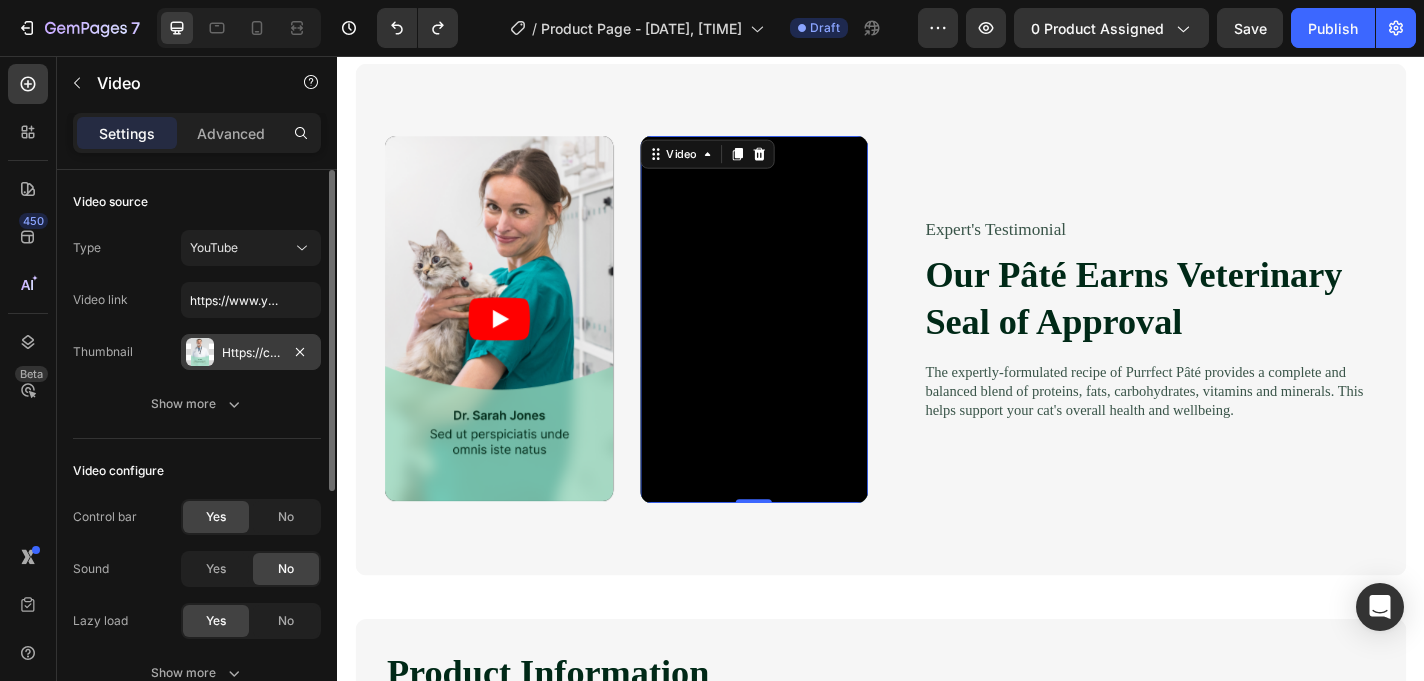 click on "Https://cdn.Shopify.Com/s/files/1/0933/8539/2471/files/gempages_577575898434241212-8ef5b7a9-d9a1-4acc-bee7-a6f7e0dd8c46.Png" at bounding box center (251, 353) 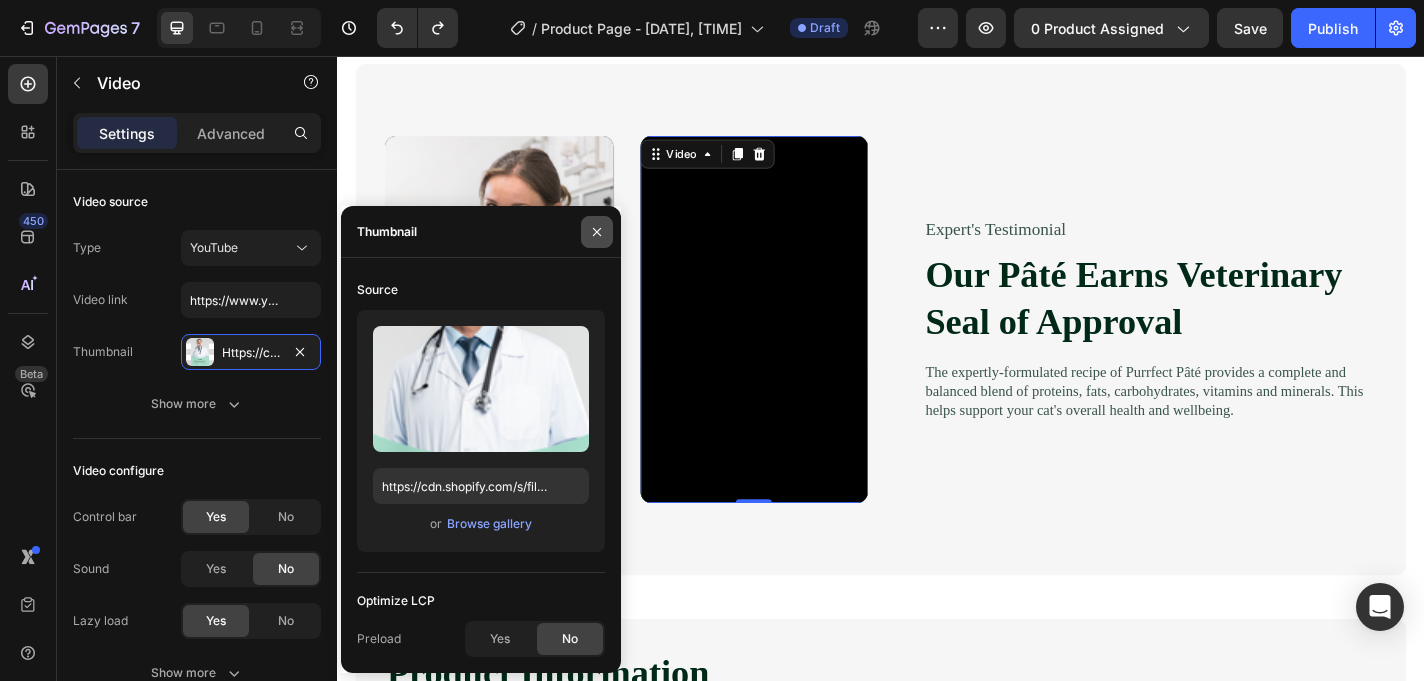 click 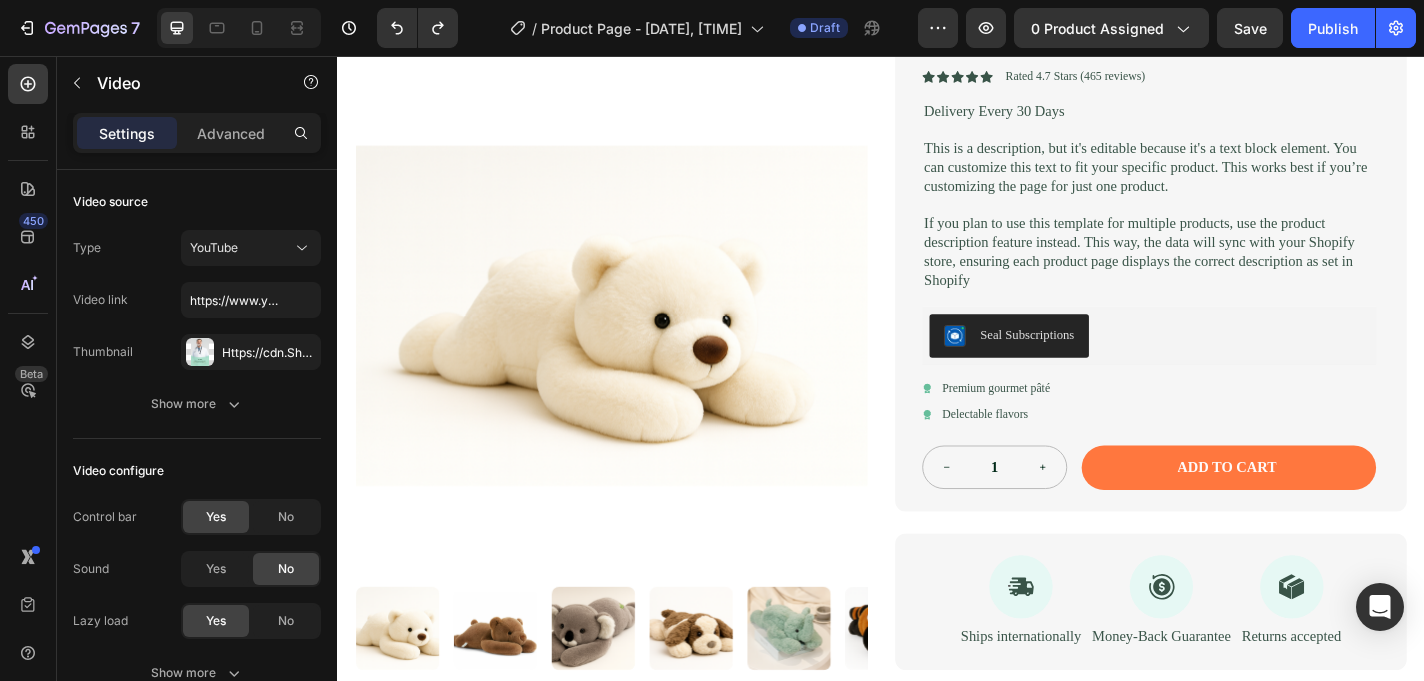 scroll, scrollTop: 219, scrollLeft: 0, axis: vertical 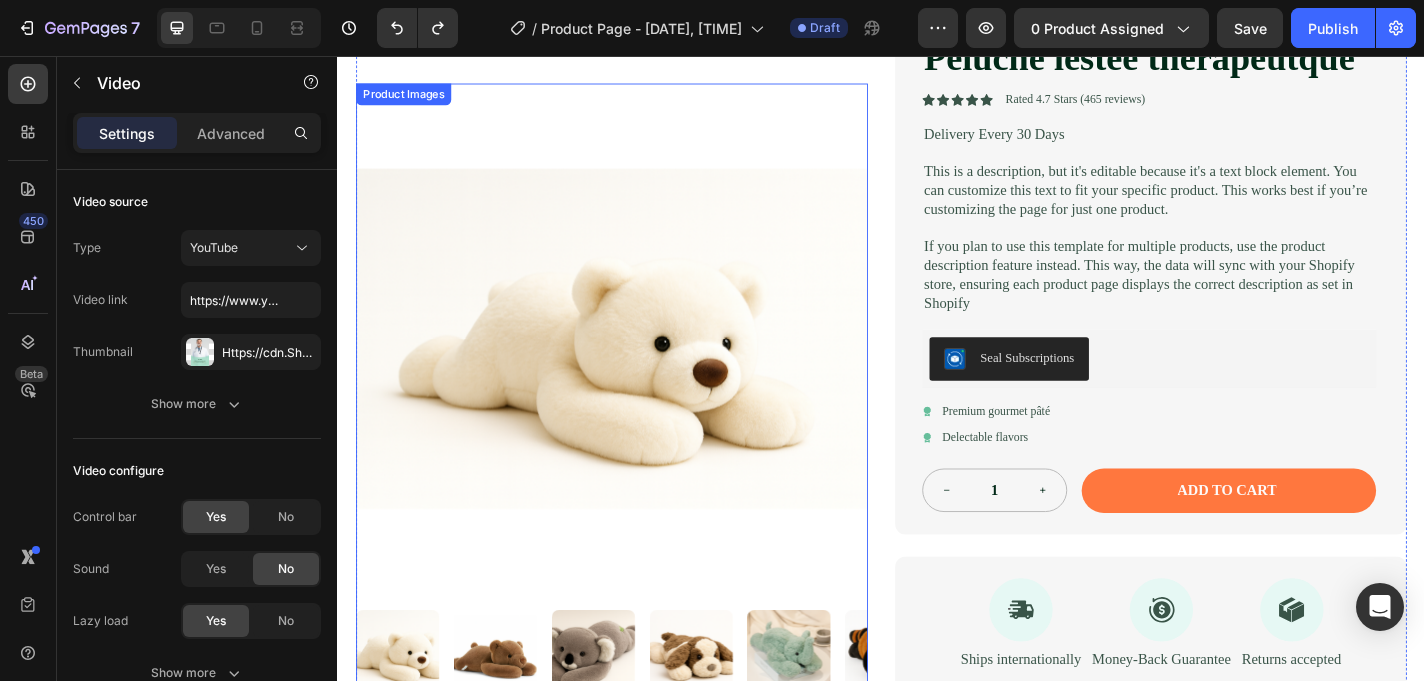 click at bounding box center [639, 368] 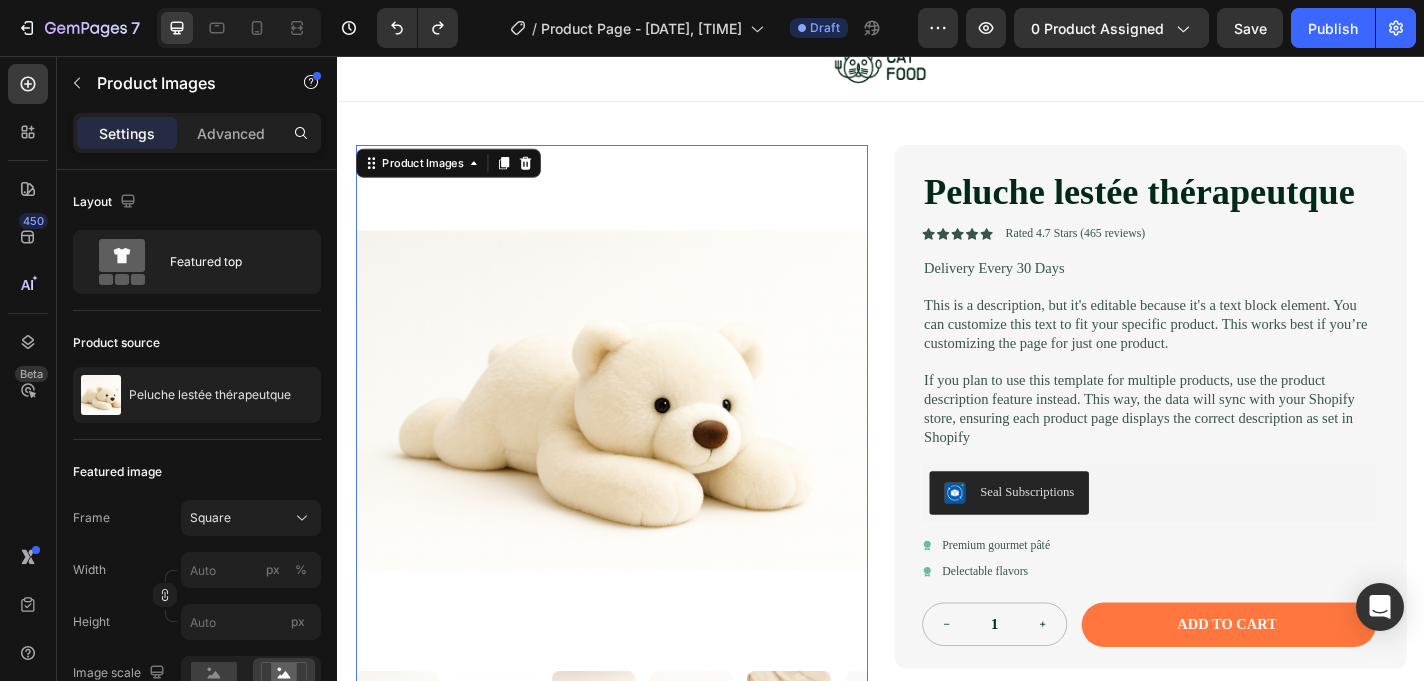 scroll, scrollTop: 74, scrollLeft: 0, axis: vertical 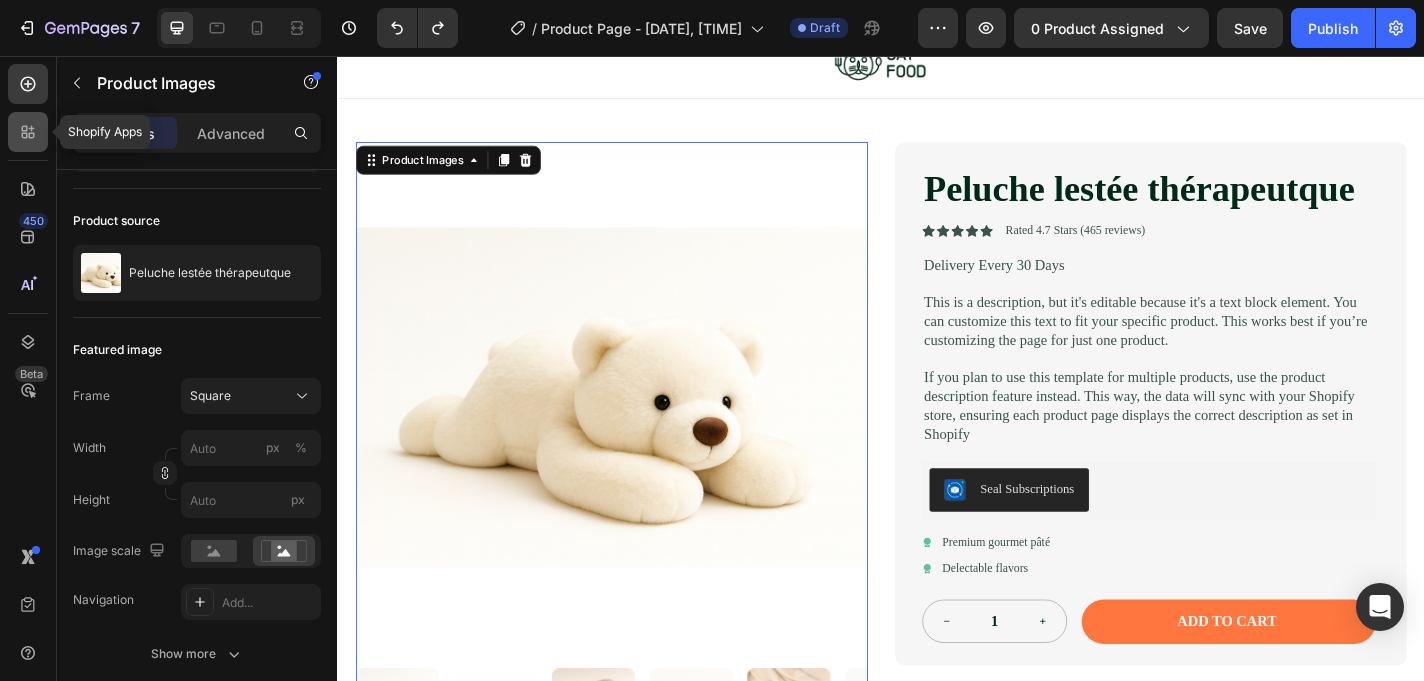 click 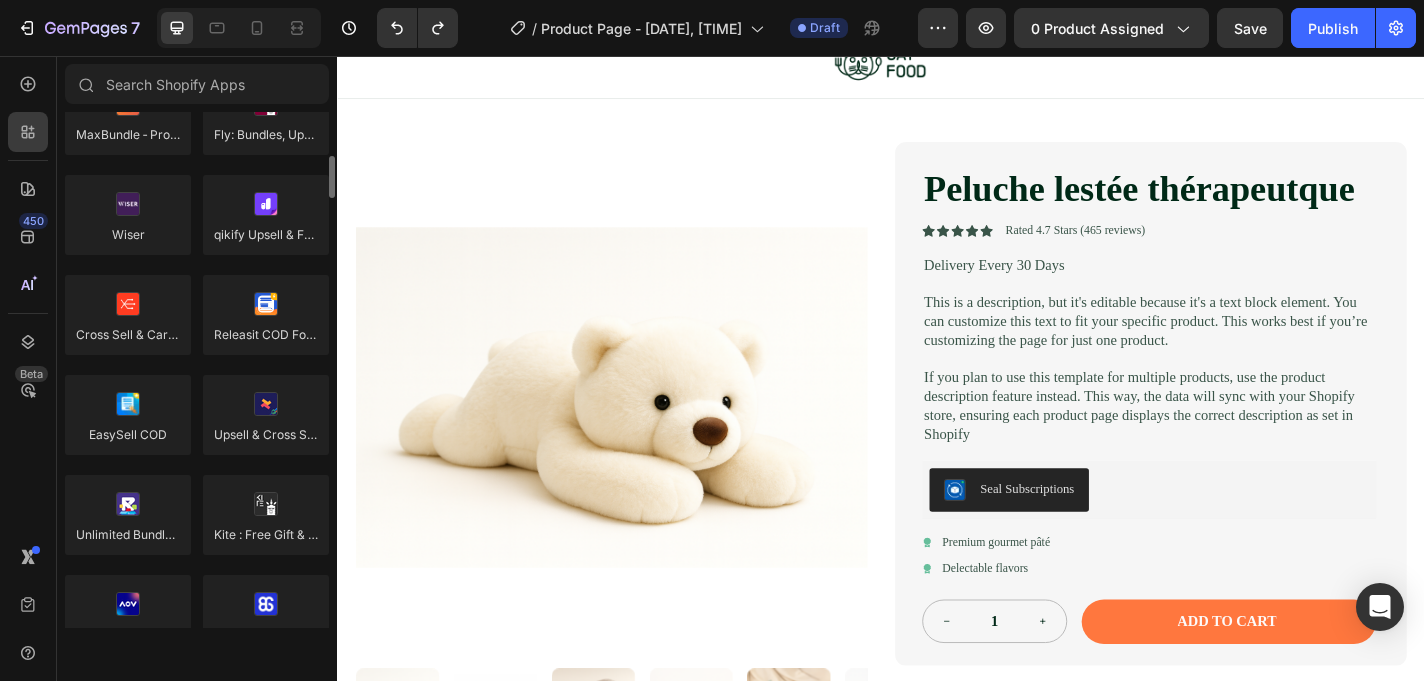 scroll, scrollTop: 956, scrollLeft: 0, axis: vertical 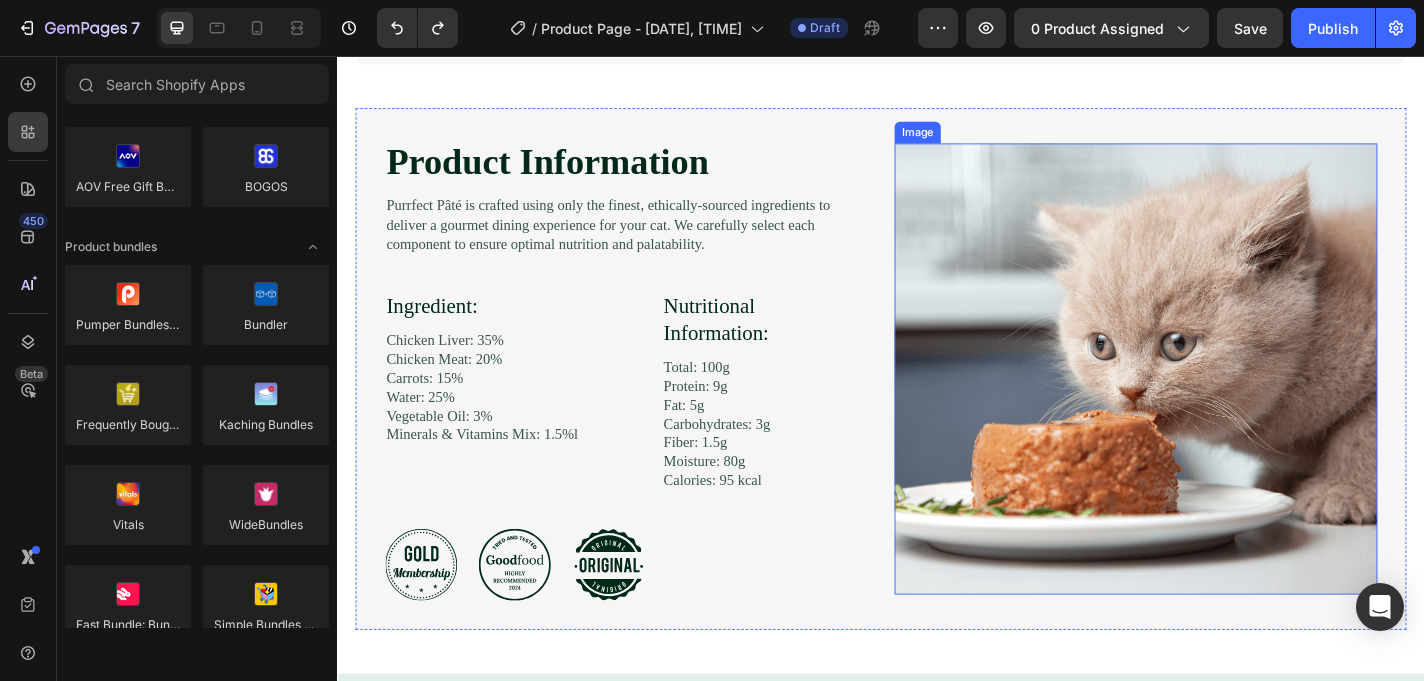 click at bounding box center [1218, 401] 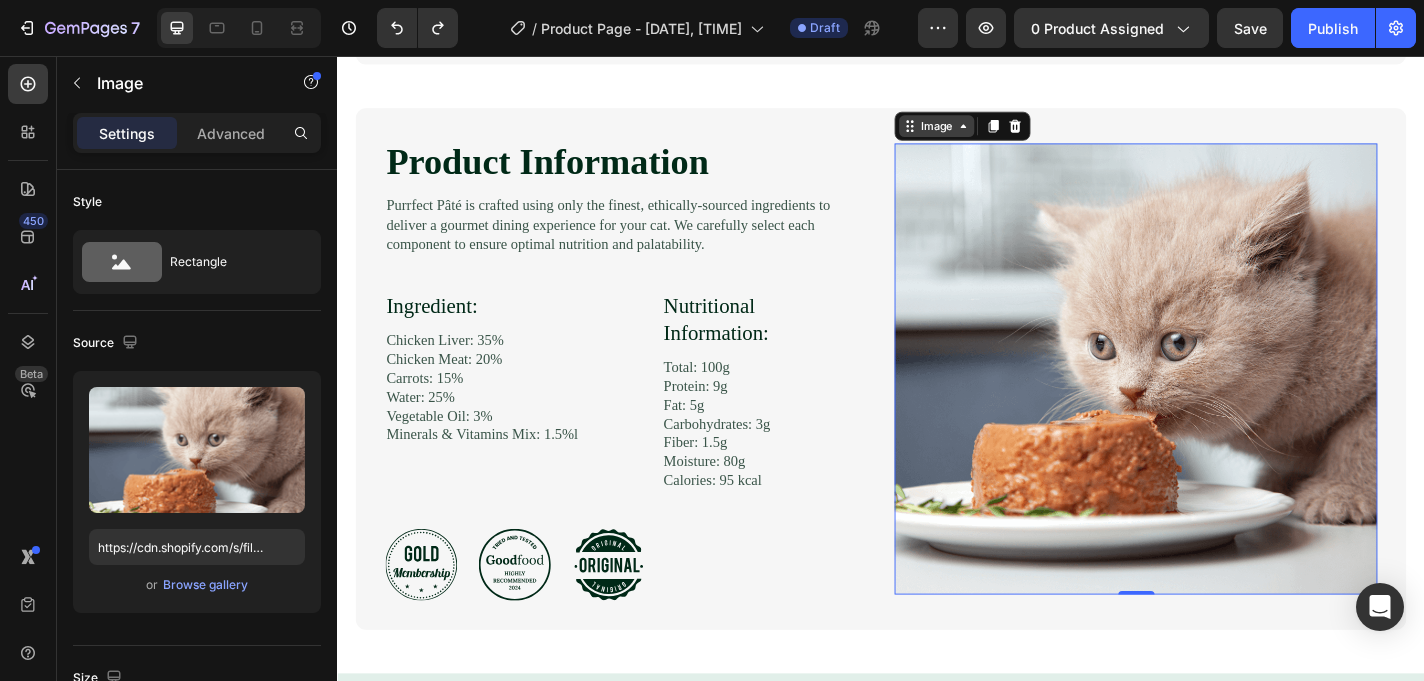 click on "Image" at bounding box center (998, 133) 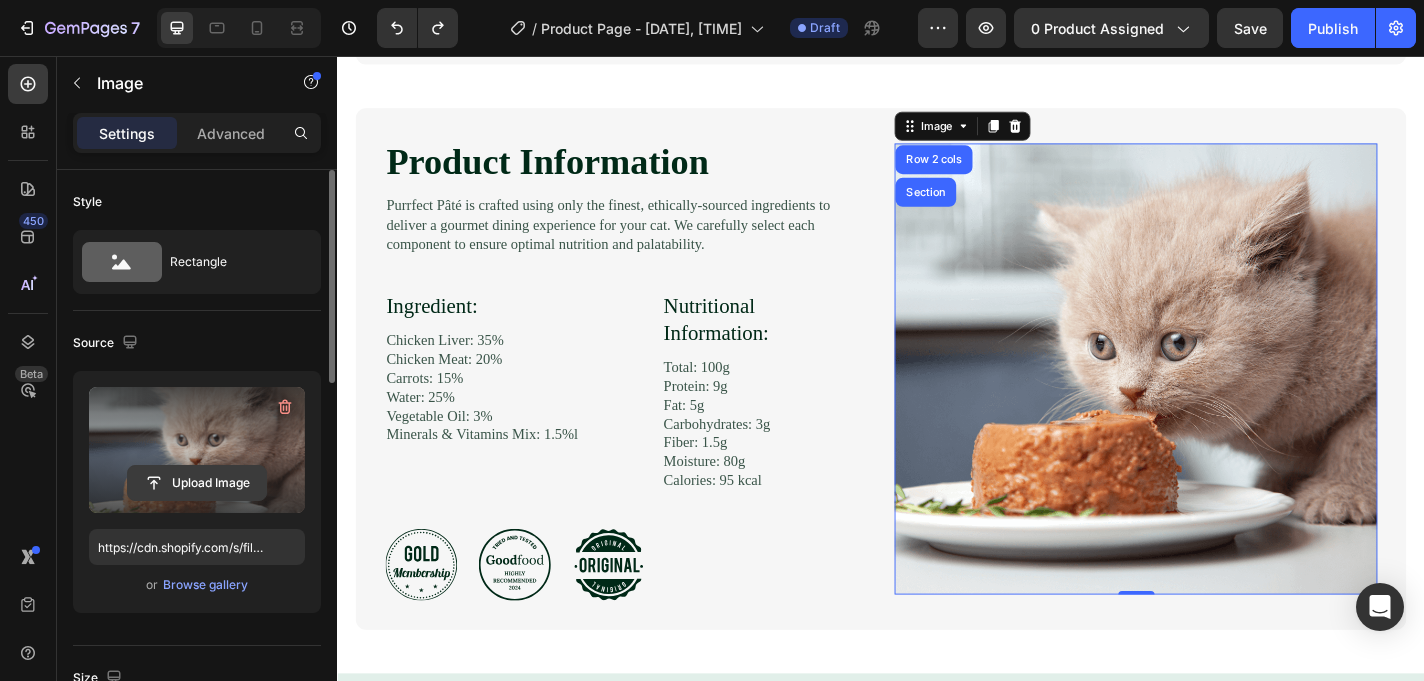 click 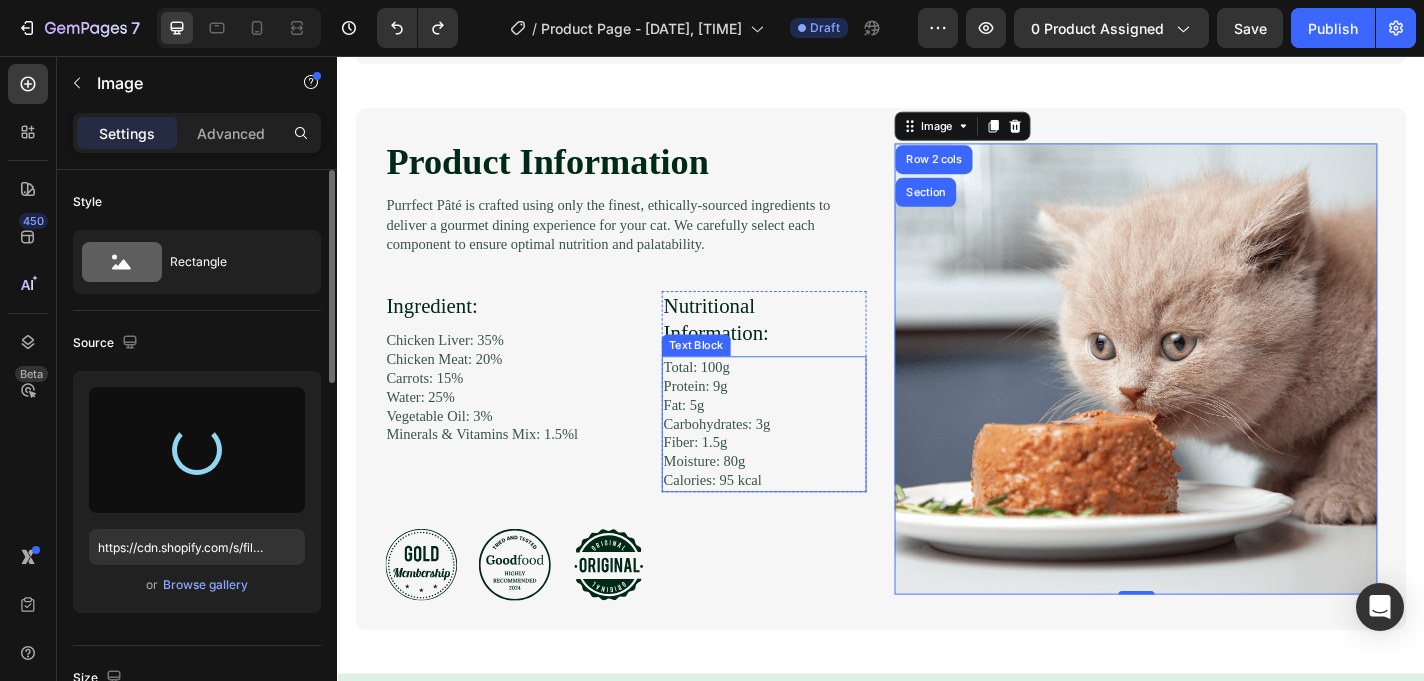 type on "https://cdn.shopify.com/s/files/1/0933/8539/2471/files/gempages_577575898434241212-0beb772f-65f0-4103-ad57-2f59e024b1a3.png" 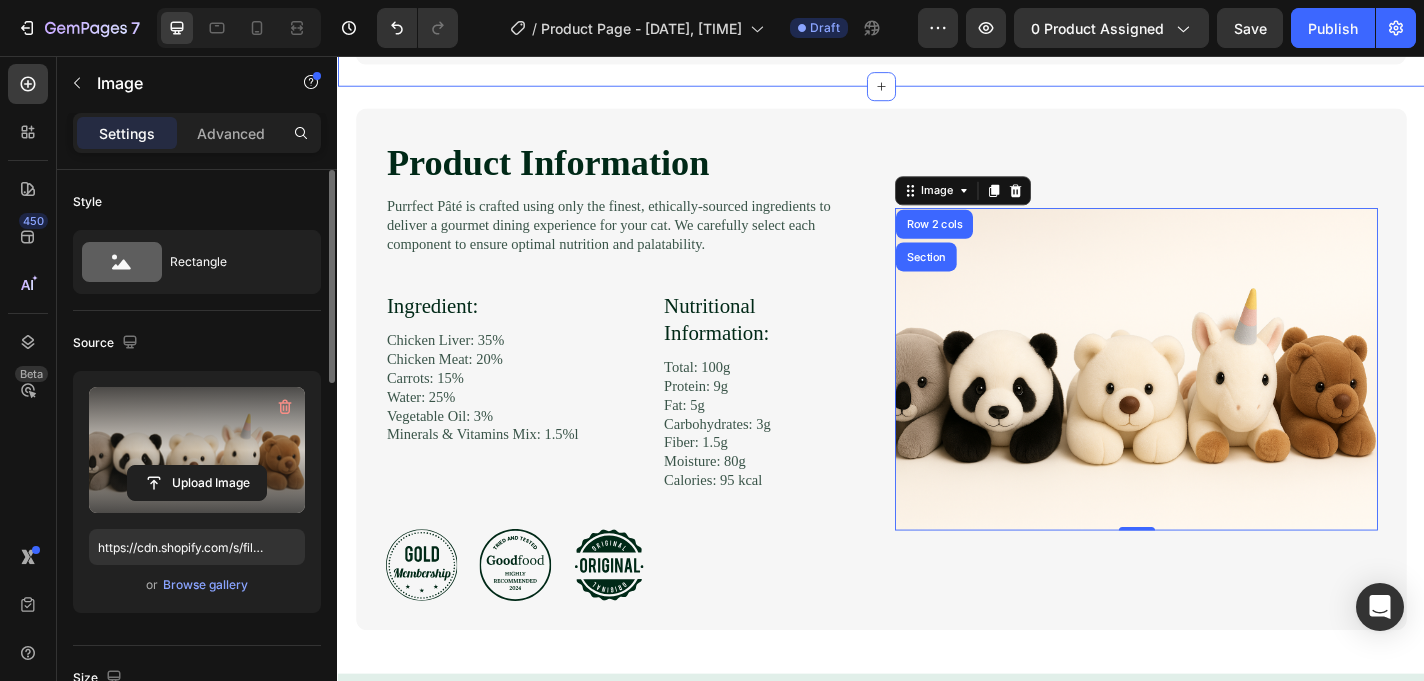 click on "Video Video Video Video Carousel Expert's Testimonial Text Block Our Pâté Earns Veterinary Seal of Approval Heading The expertly-formulated recipe of Purrfect Pâté provides a complete and balanced blend of proteins, fats, carbohydrates, vitamins and minerals. This helps support your cat's overall health and wellbeing. Text Block Row Row Section 3" at bounding box center (937, -218) 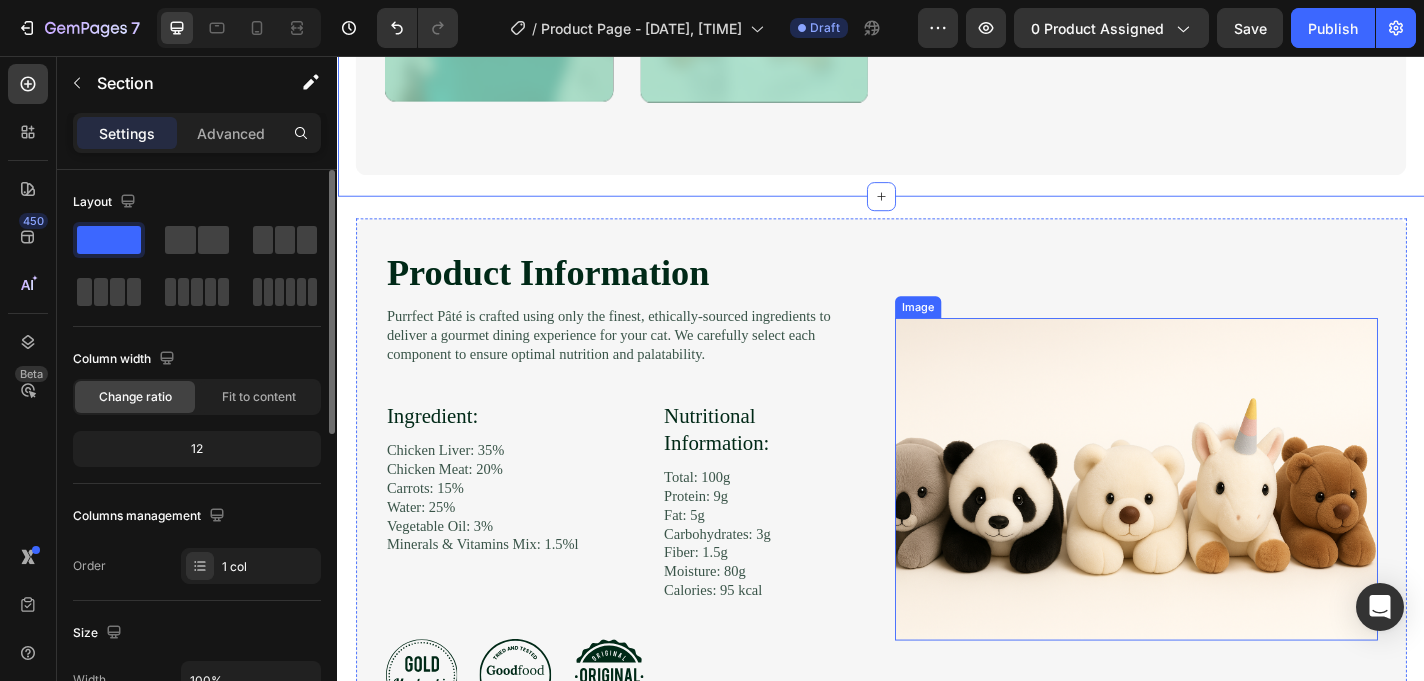 scroll, scrollTop: 2314, scrollLeft: 0, axis: vertical 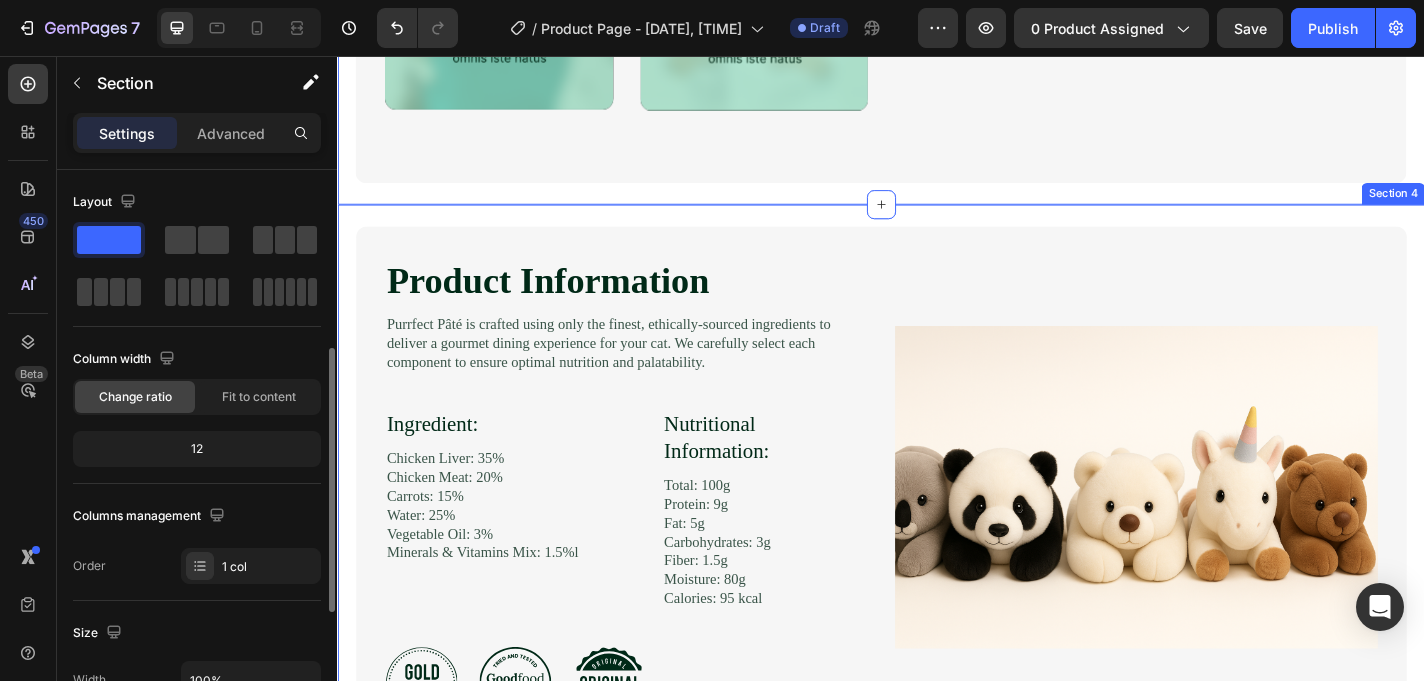 click on "Product Information Heading Image Purrfect Pâté is crafted using only the finest, ethically-sourced ingredients to deliver a gourmet dining experience for your cat. We carefully select each component to ensure optimal nutrition and palatability. Text Block Ingredient: Heading Chicken Liver: 35% Chicken Meat: 20% Carrots: 15% Water: 25% Vegetable Oil: 3% Minerals & Vitamins Mix: 1.5%l Text Block Row Nutritional Information: Heading Total: 100g Protein: 9g Fat: 5g Carbohydrates: 3g Fiber: 1.5g Moisture: 80g Calories: 95 kcal Text Block Row Row Row
Icon
Icon
Icon Row Image Row Section 4" at bounding box center (937, 544) 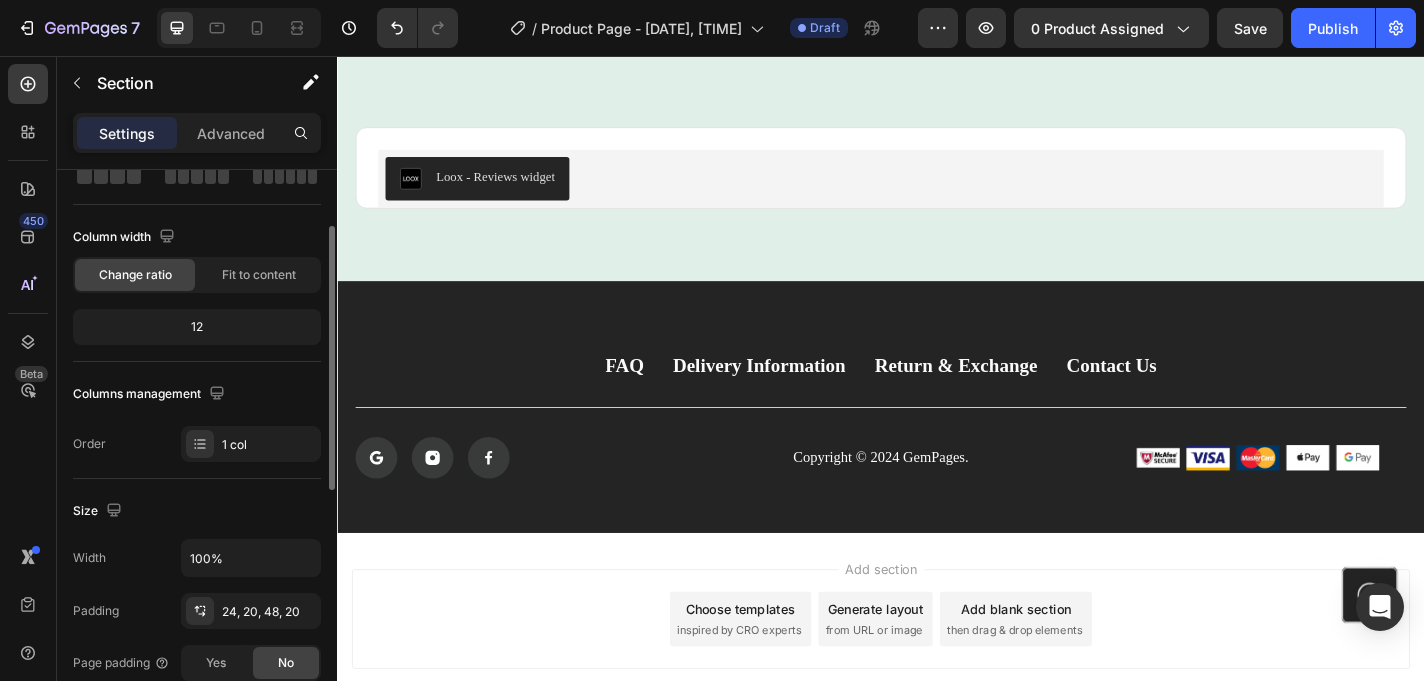 scroll, scrollTop: 3127, scrollLeft: 0, axis: vertical 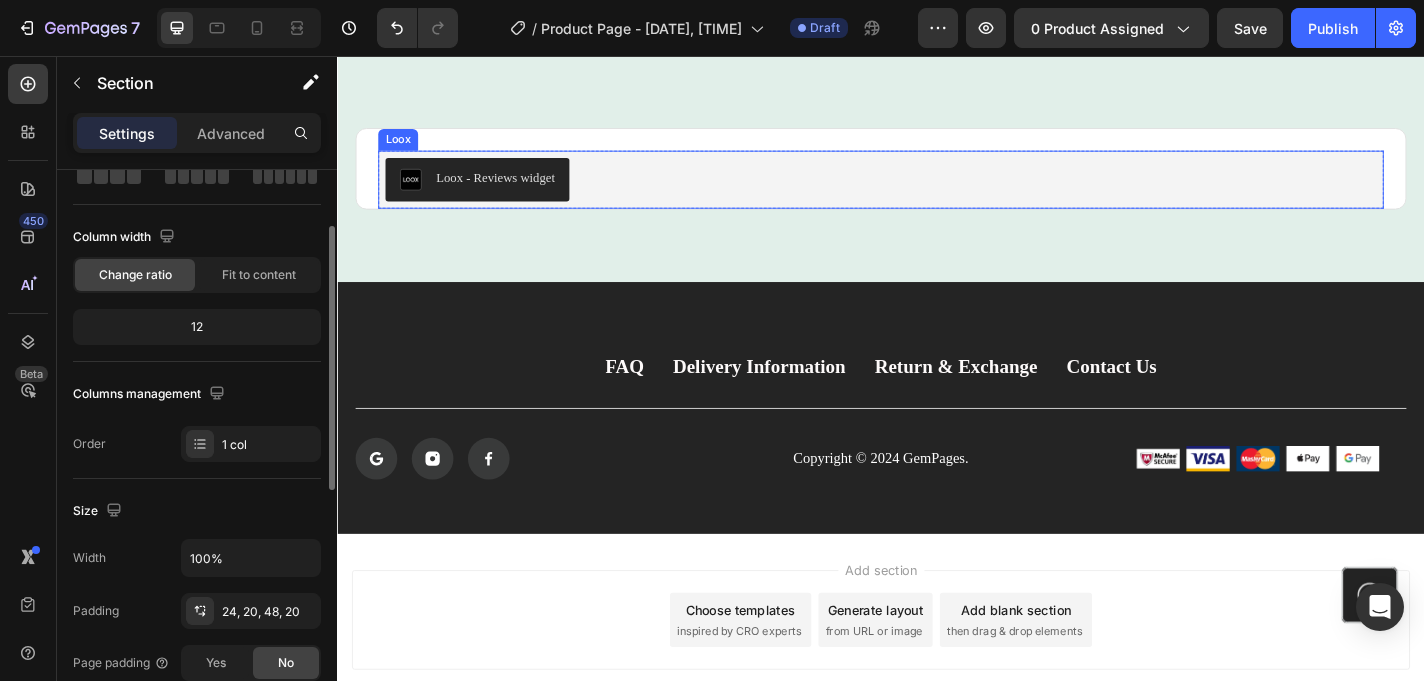 click on "Loox - Reviews widget" at bounding box center (511, 190) 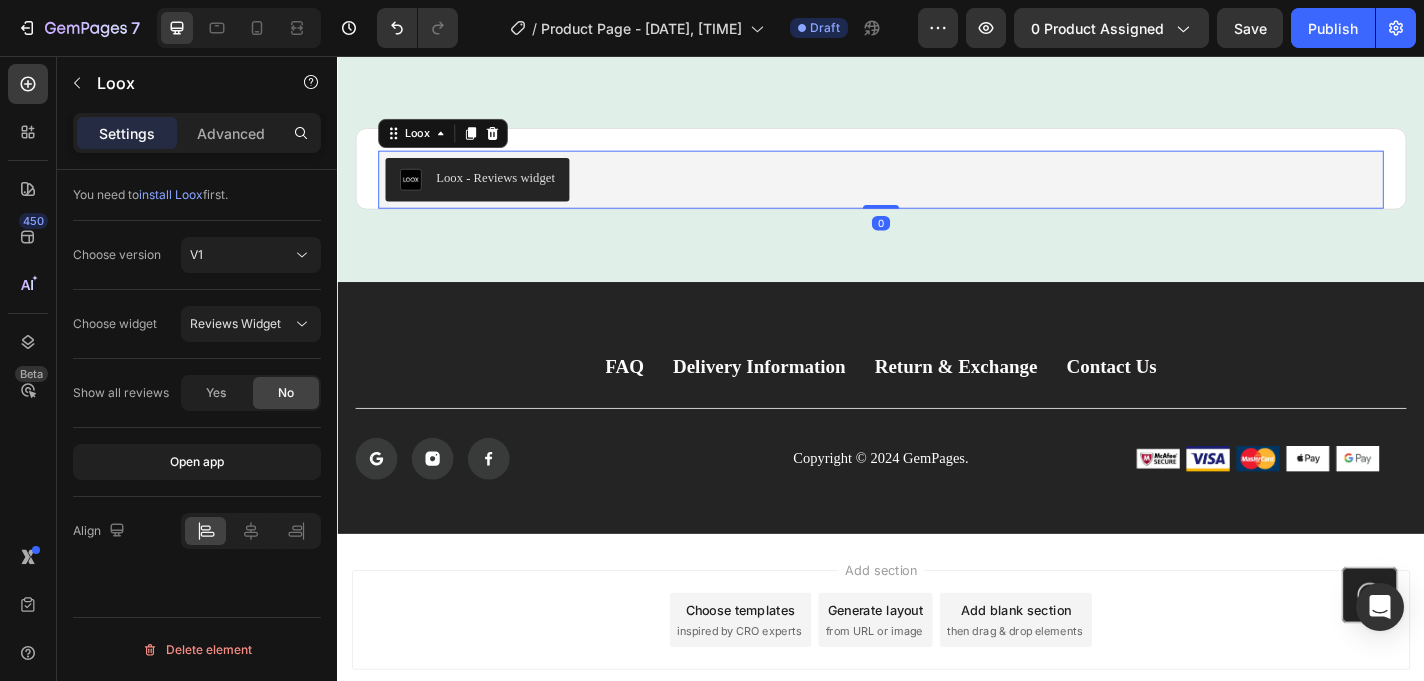 scroll, scrollTop: 0, scrollLeft: 0, axis: both 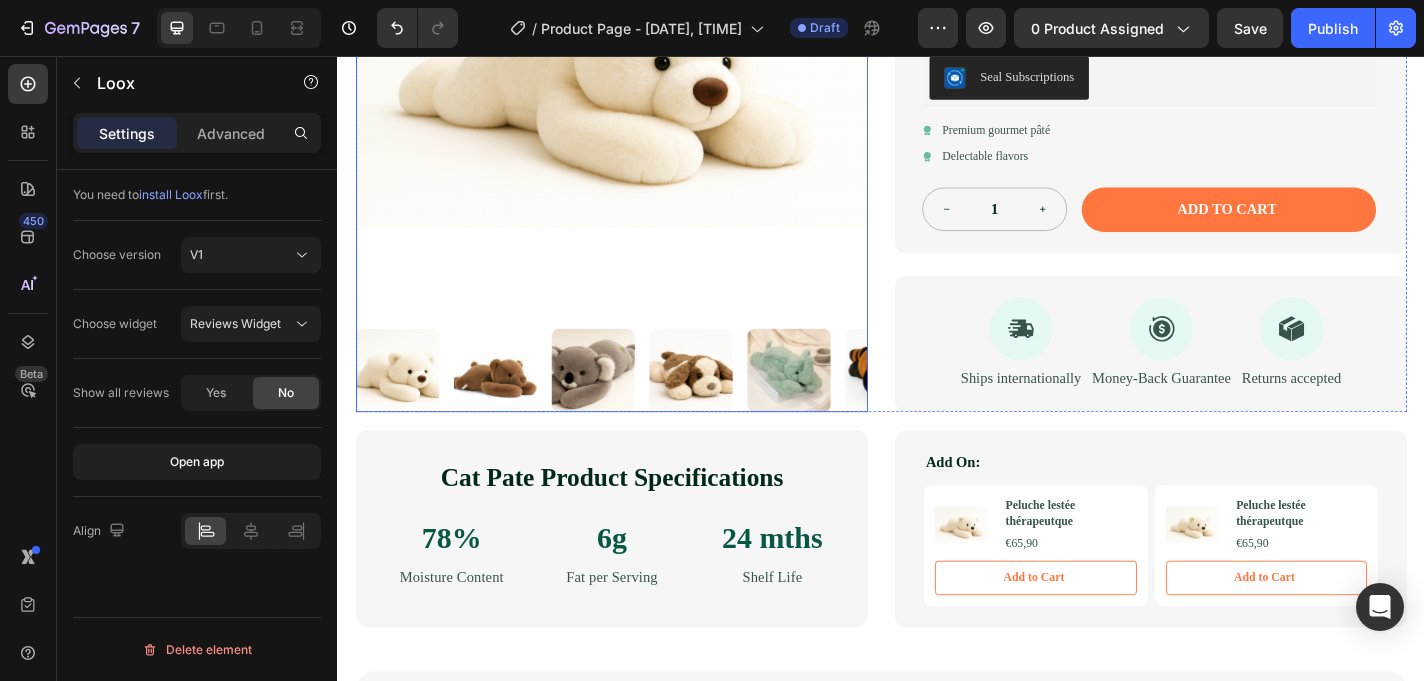 click at bounding box center (835, 403) 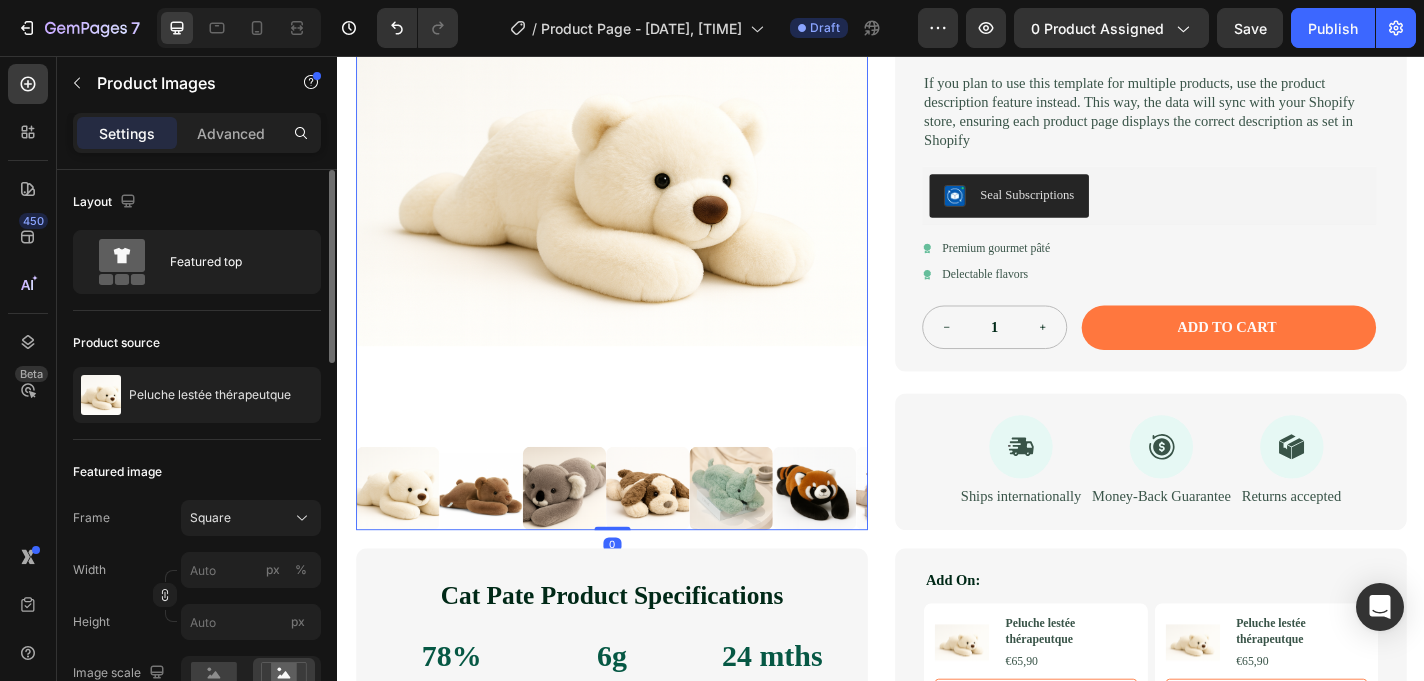scroll, scrollTop: 339, scrollLeft: 0, axis: vertical 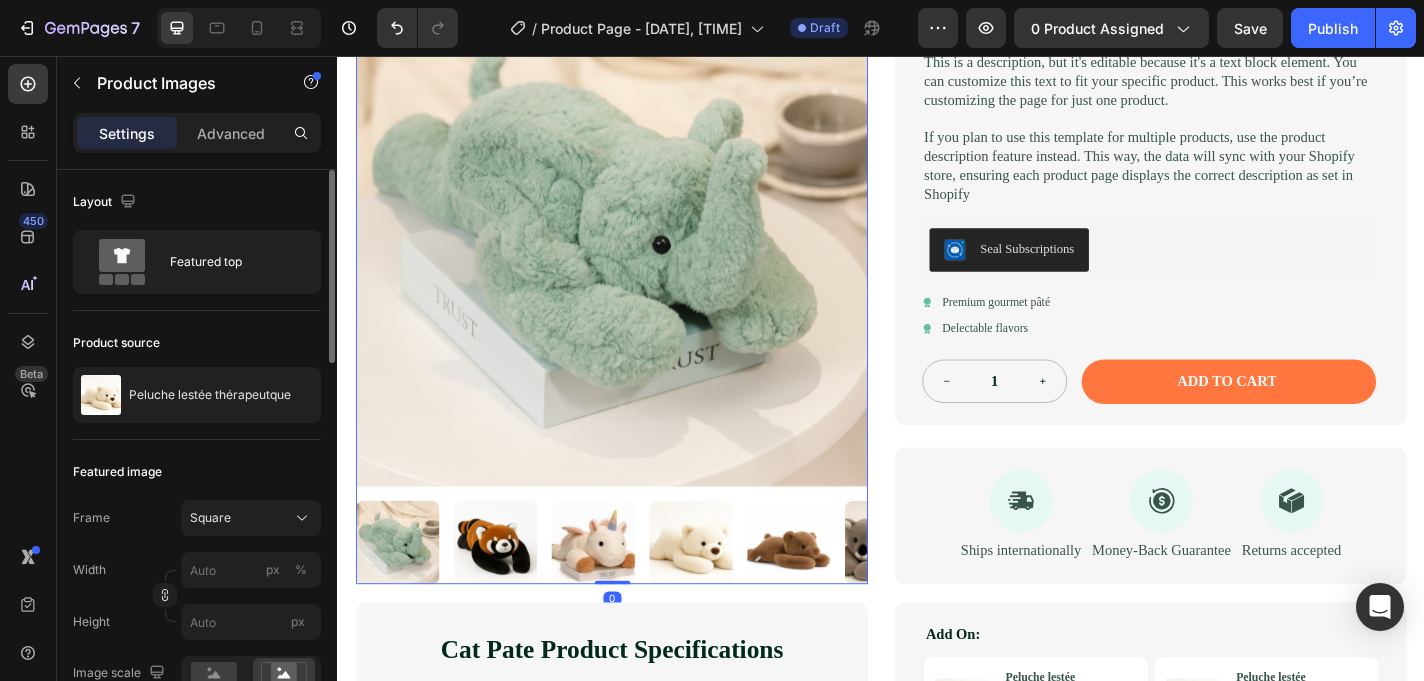 click at bounding box center [835, 593] 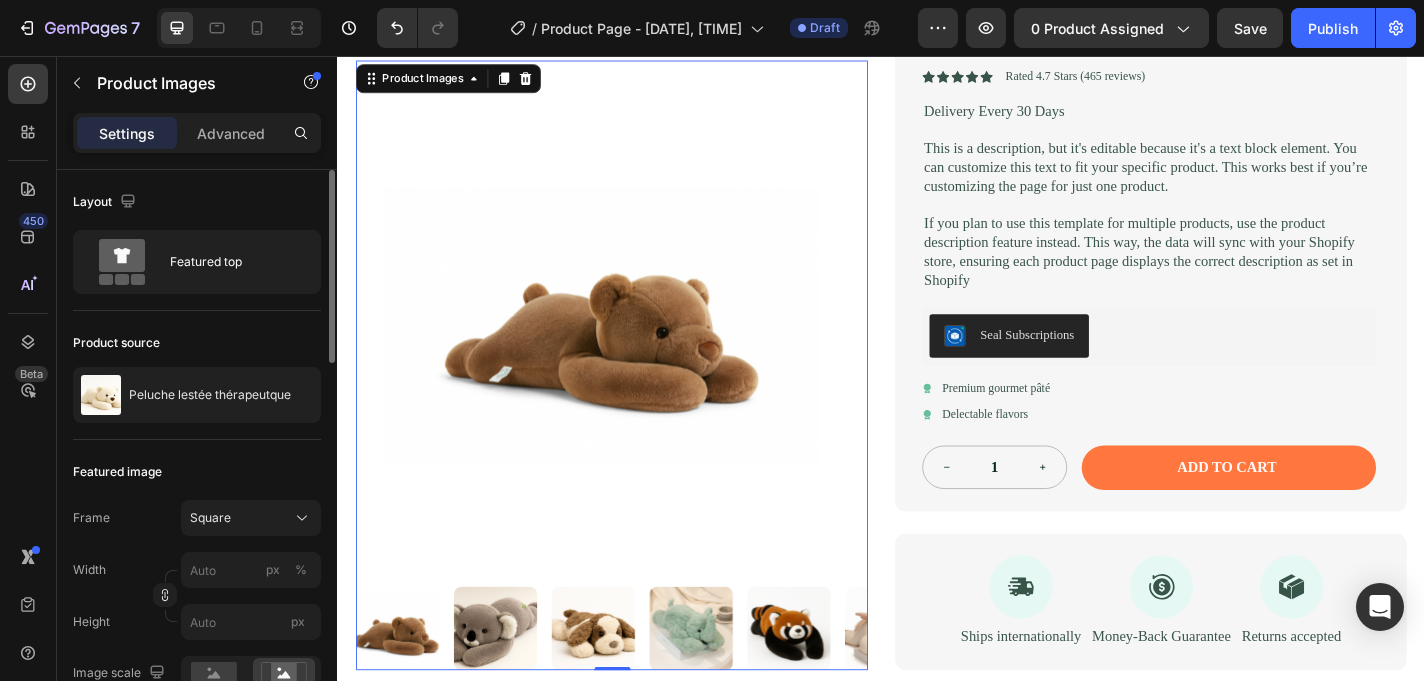 scroll, scrollTop: 306, scrollLeft: 0, axis: vertical 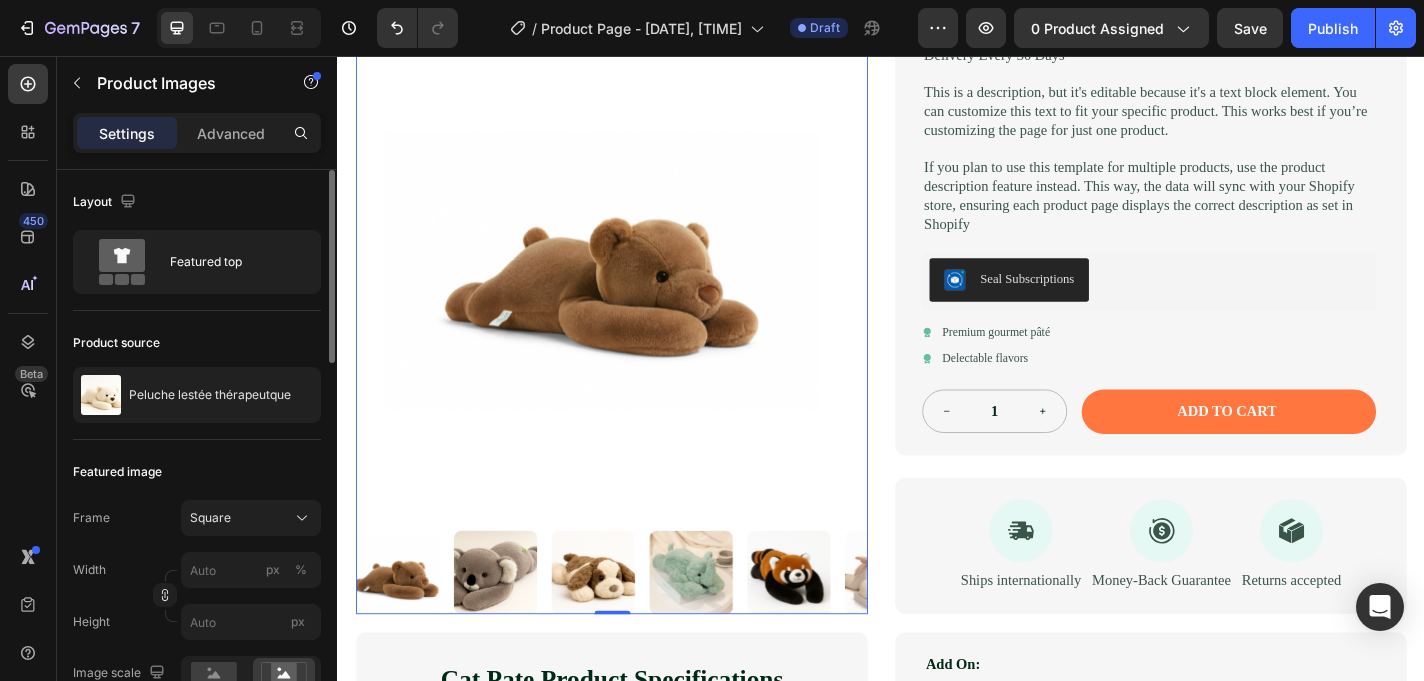 click at bounding box center [619, 626] 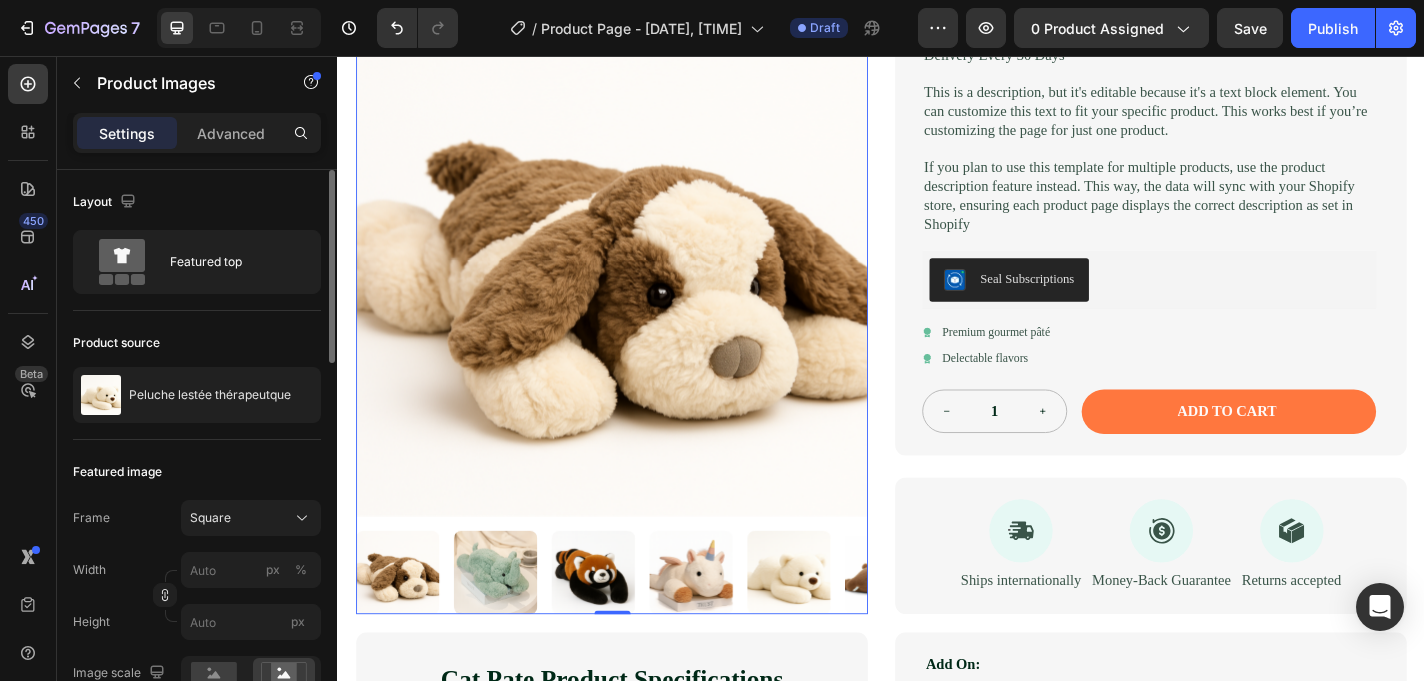 click at bounding box center (619, 626) 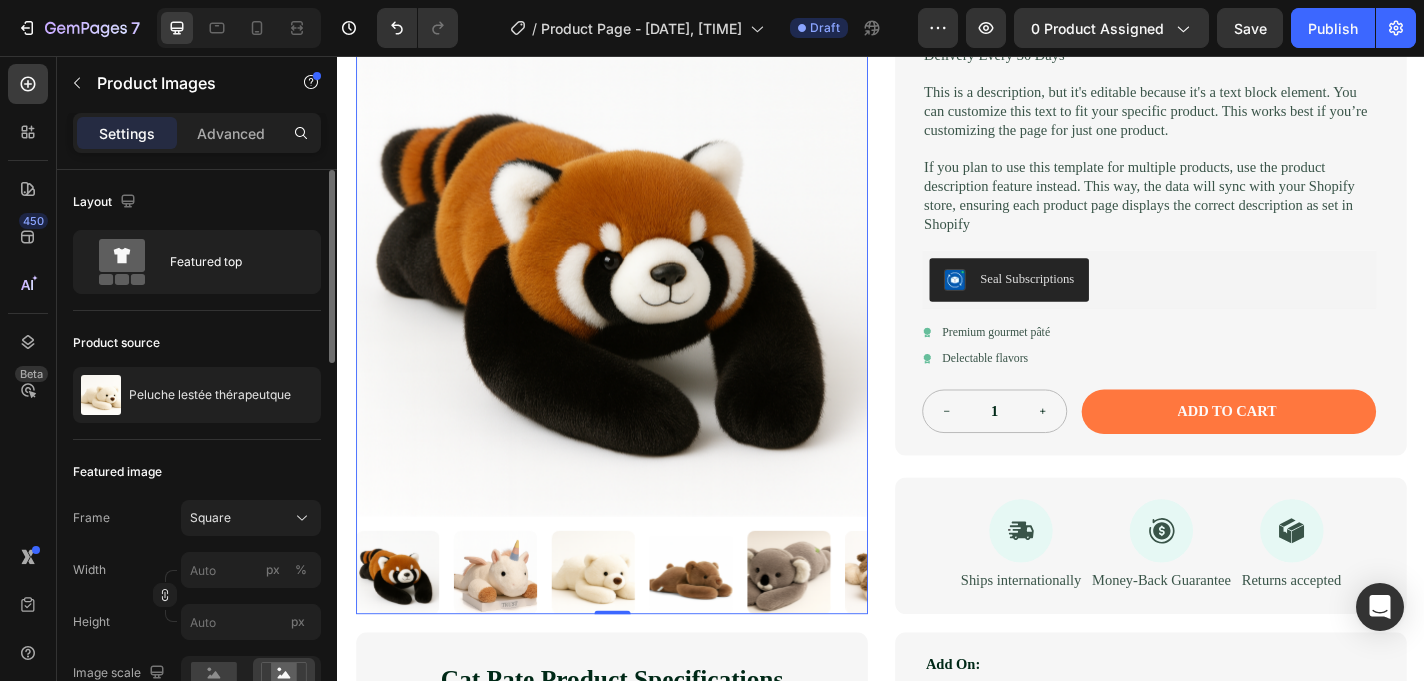 scroll, scrollTop: 289, scrollLeft: 0, axis: vertical 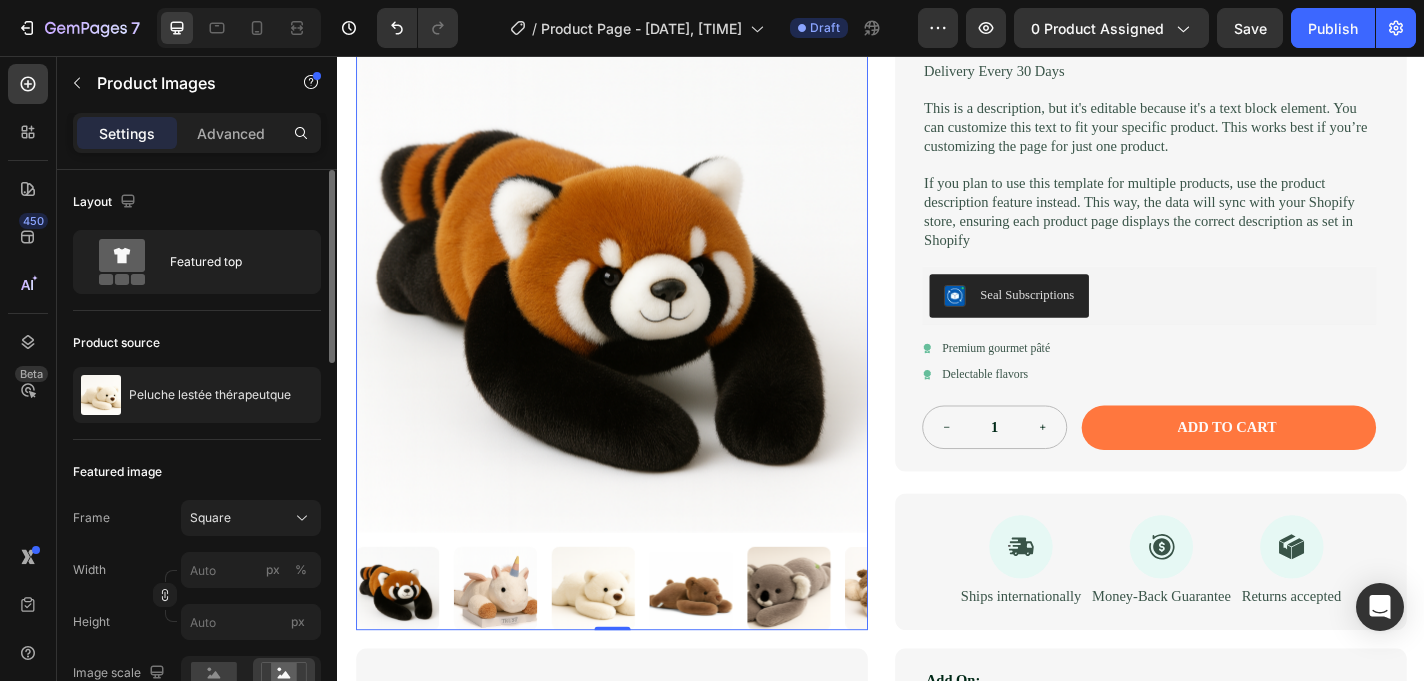 click at bounding box center [727, 643] 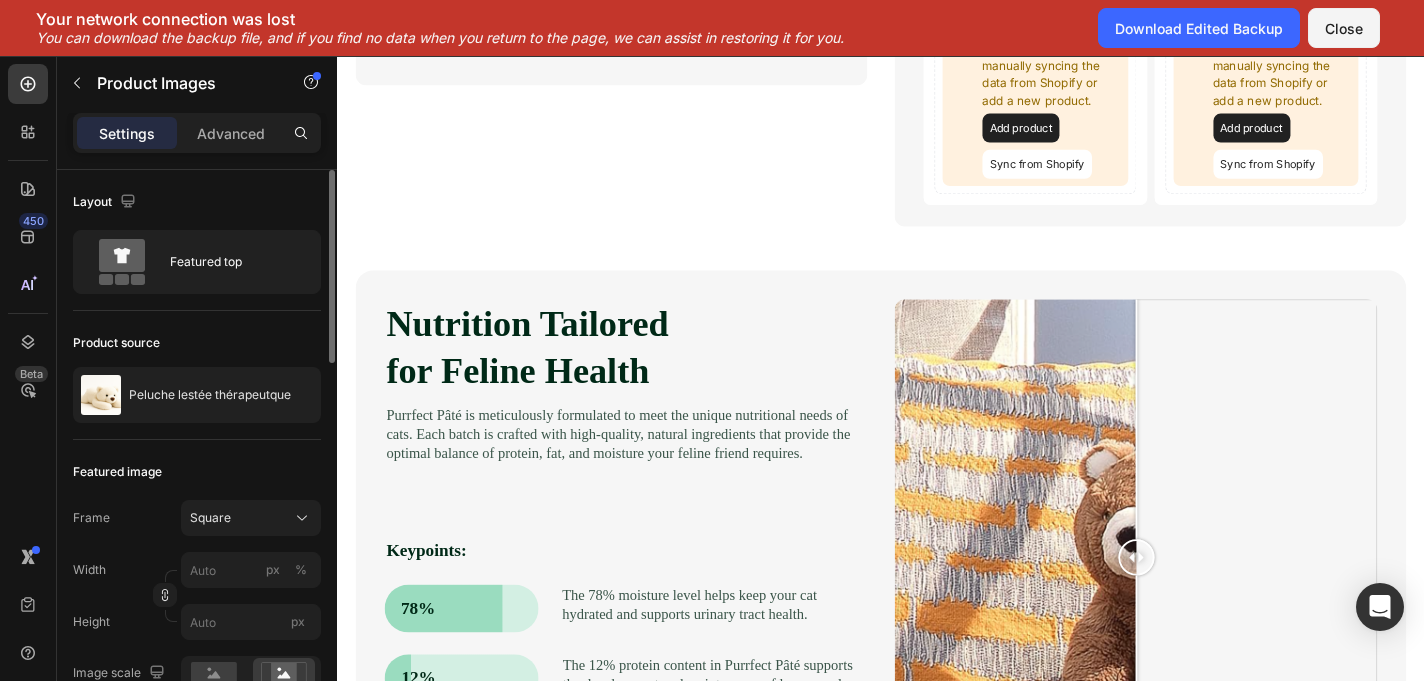 scroll, scrollTop: 0, scrollLeft: 0, axis: both 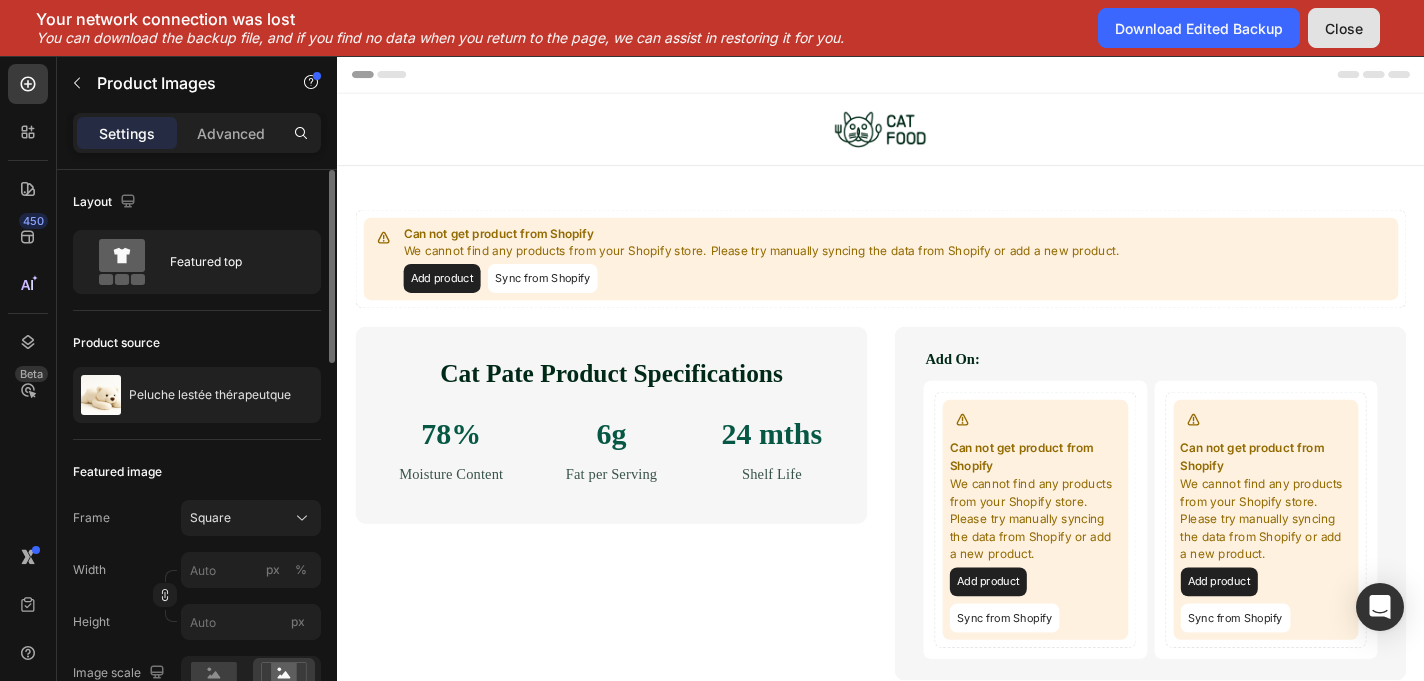 click on "Close" at bounding box center [1344, 28] 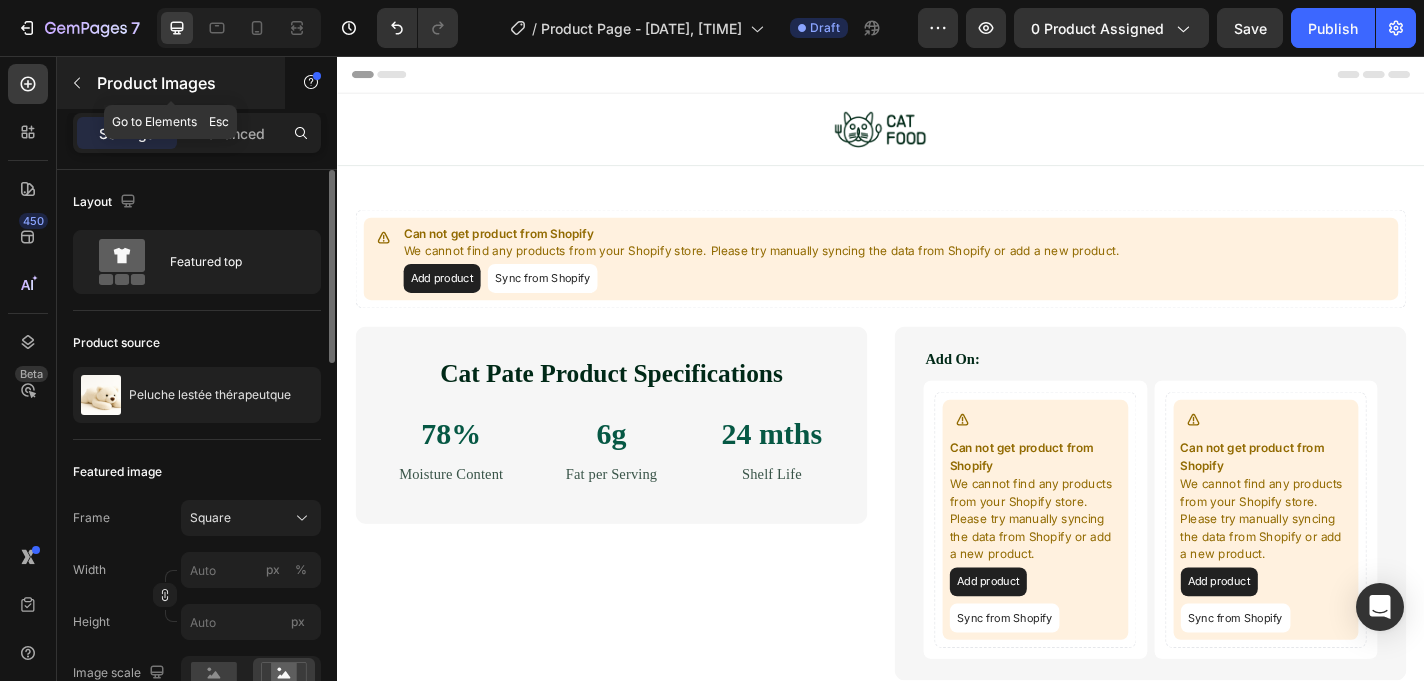 click 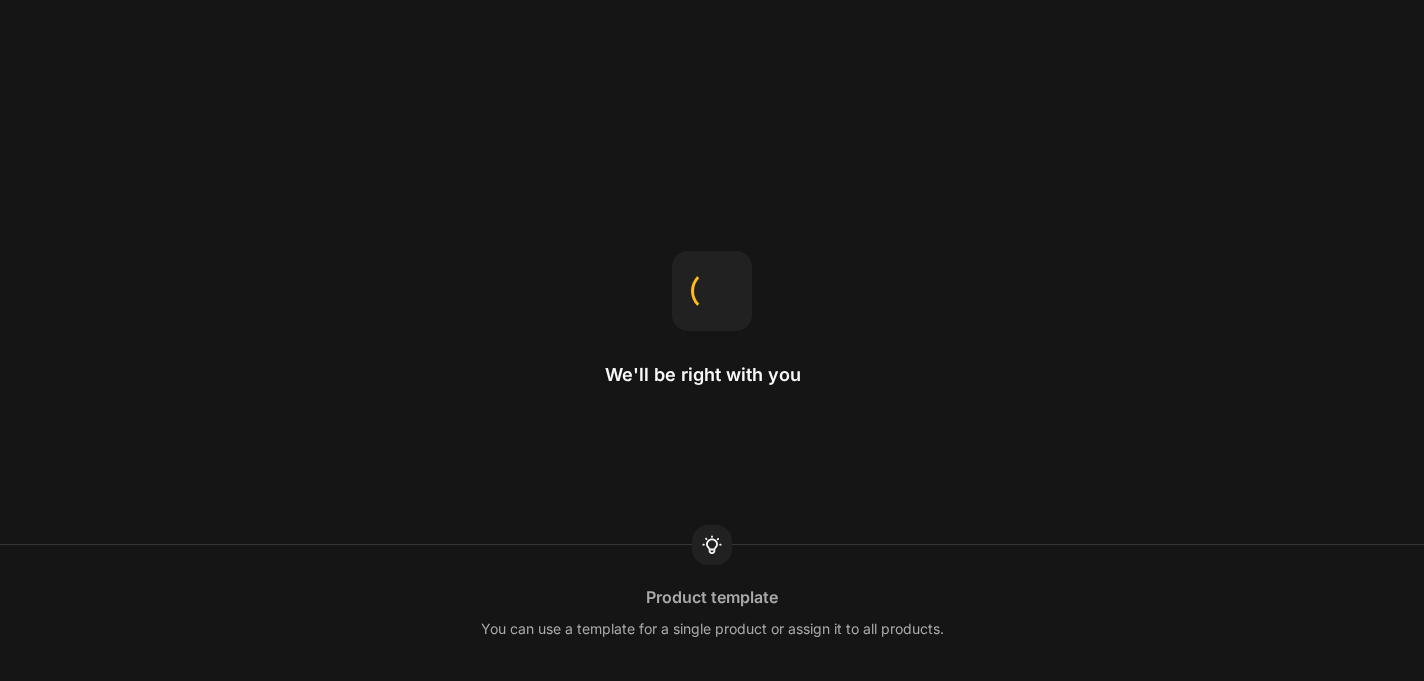 scroll, scrollTop: 0, scrollLeft: 0, axis: both 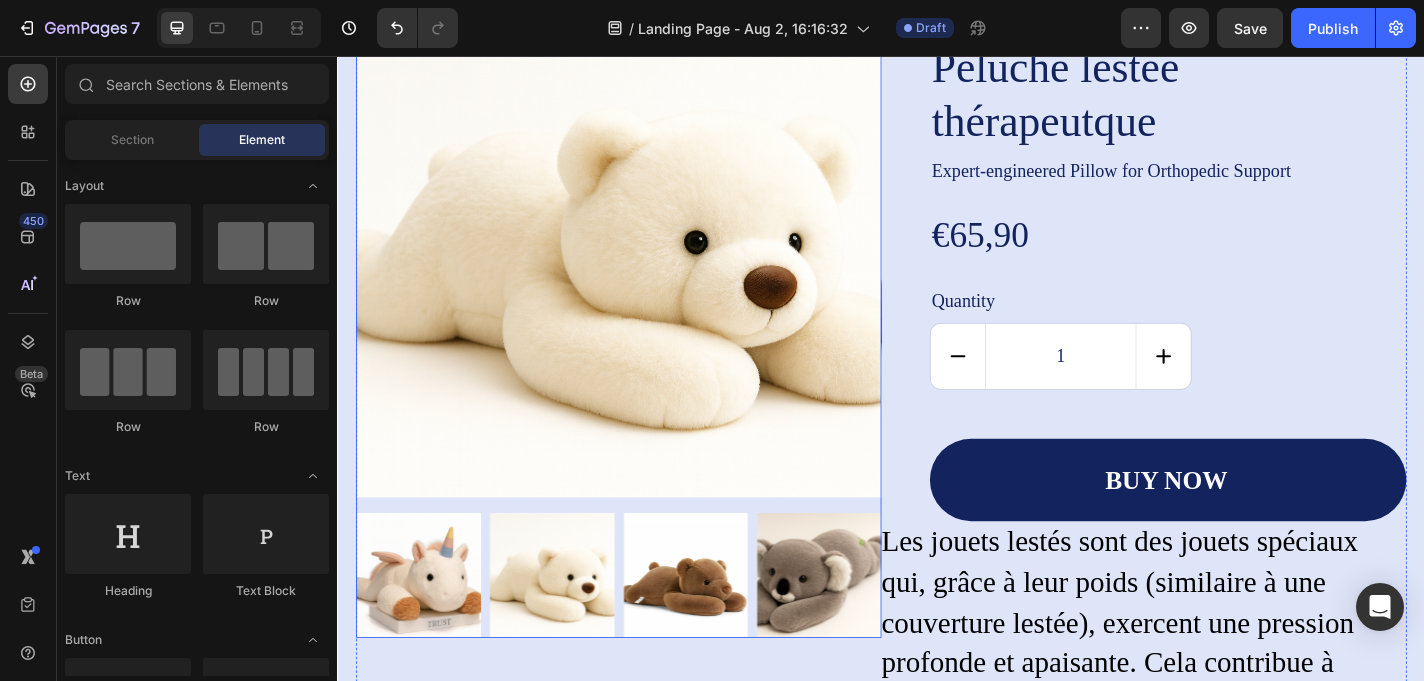 click at bounding box center (574, 629) 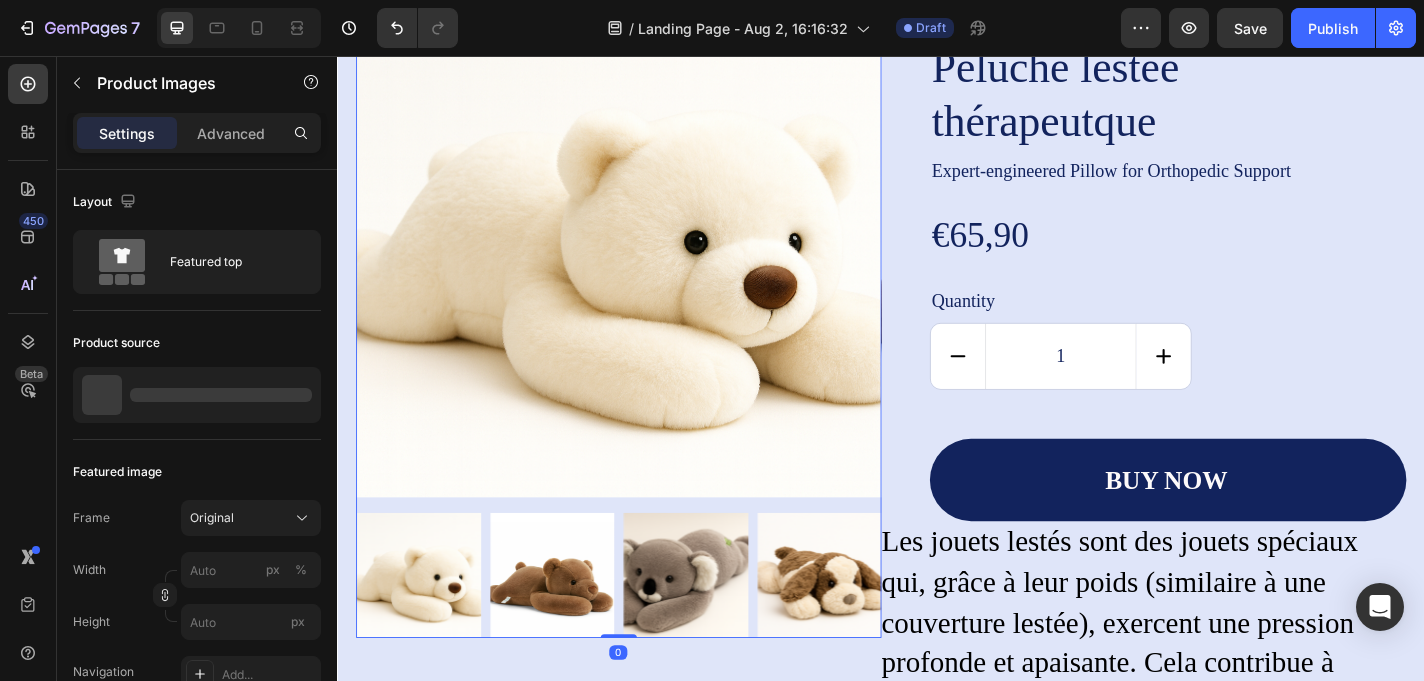 click at bounding box center [647, 629] 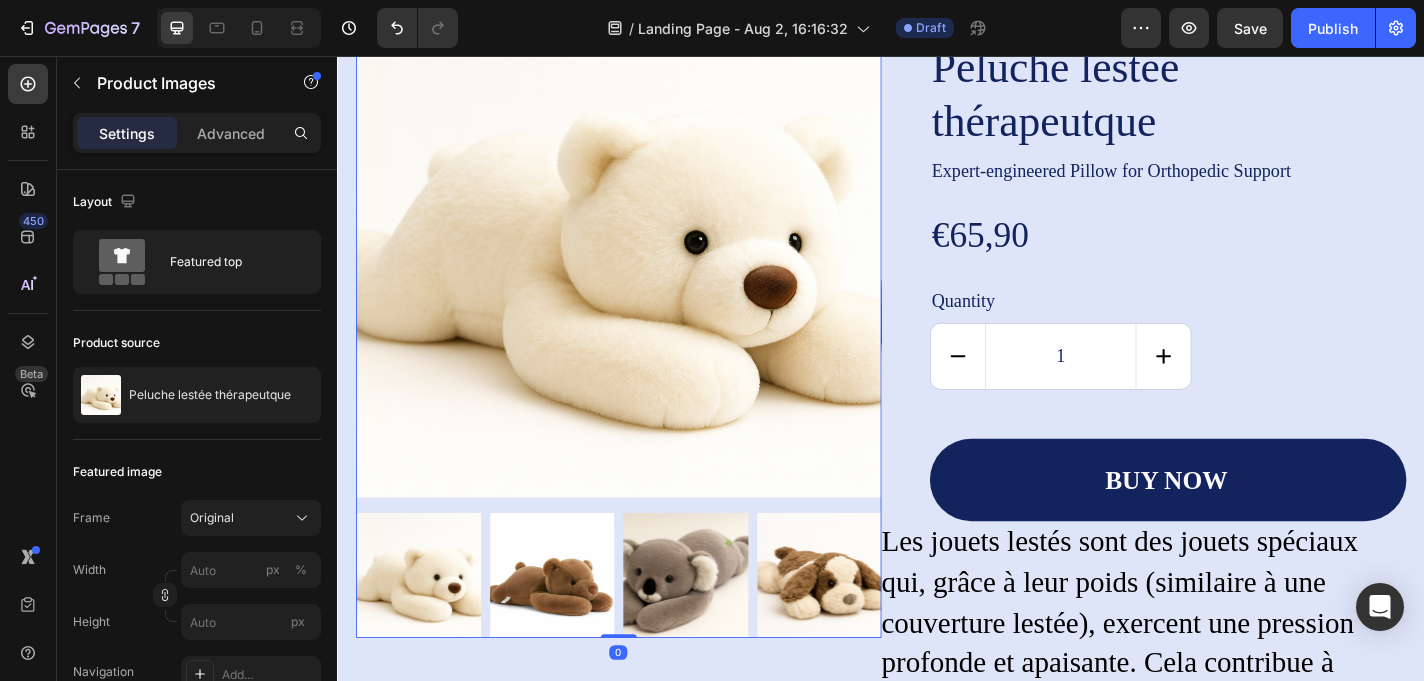 click at bounding box center (721, 629) 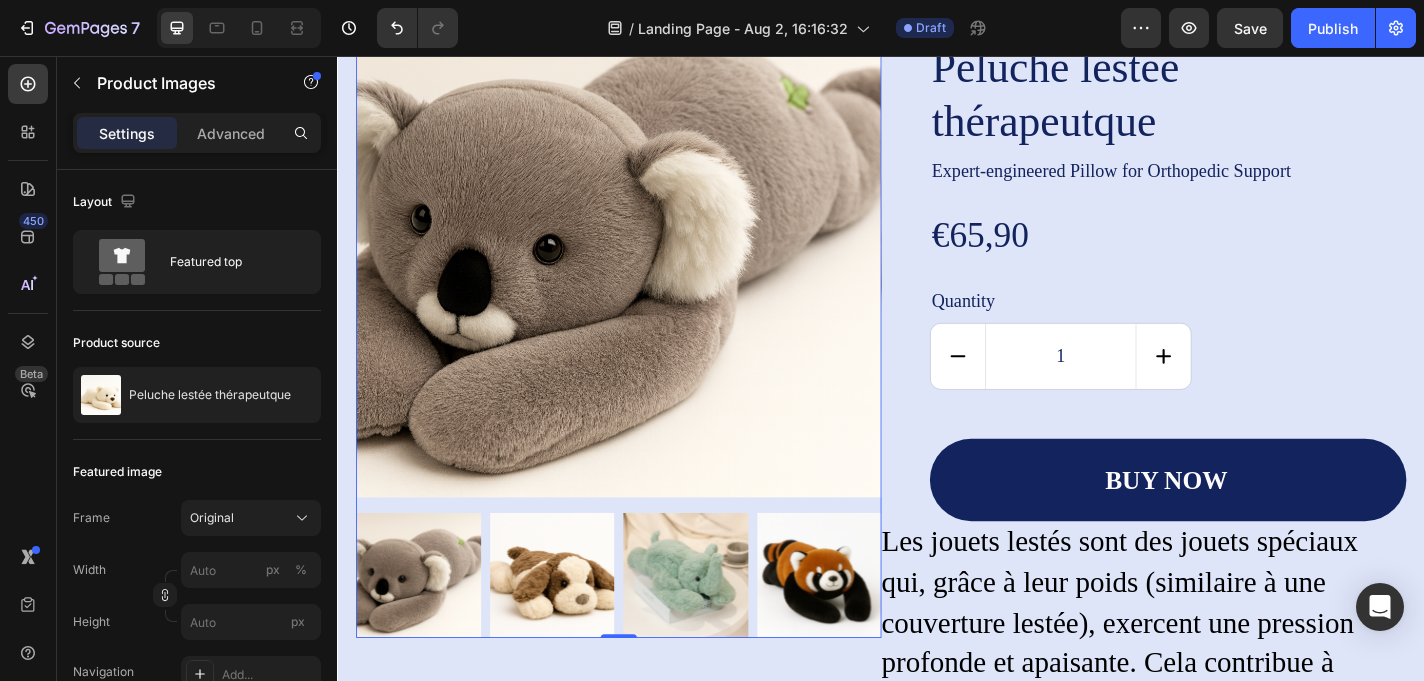click at bounding box center [721, 629] 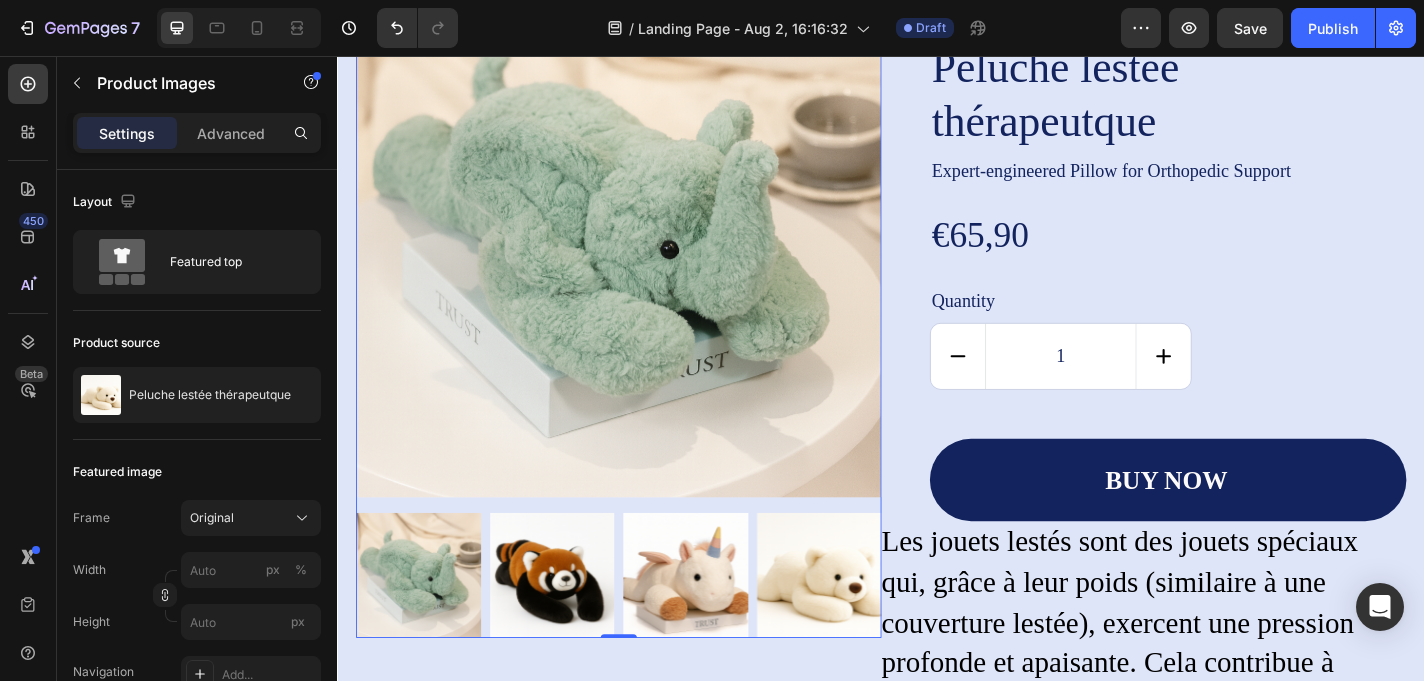 click at bounding box center [868, 629] 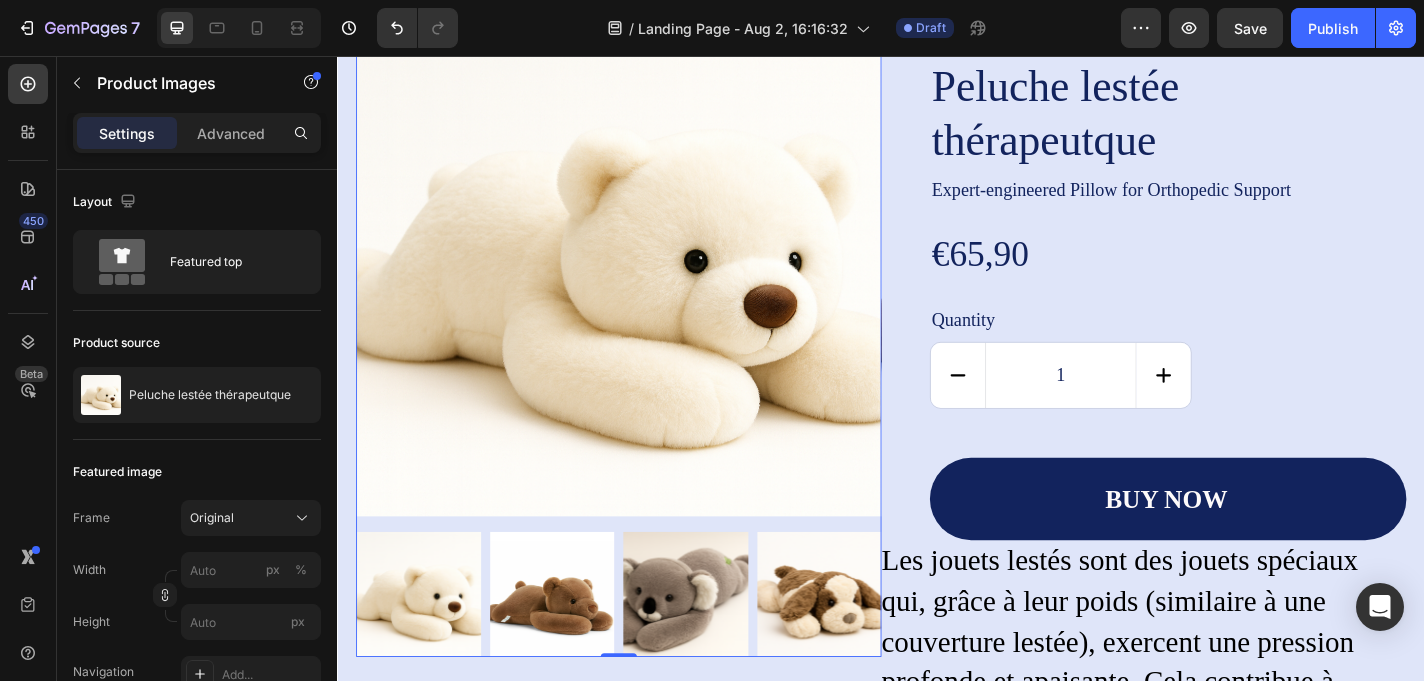 scroll, scrollTop: 5179, scrollLeft: 0, axis: vertical 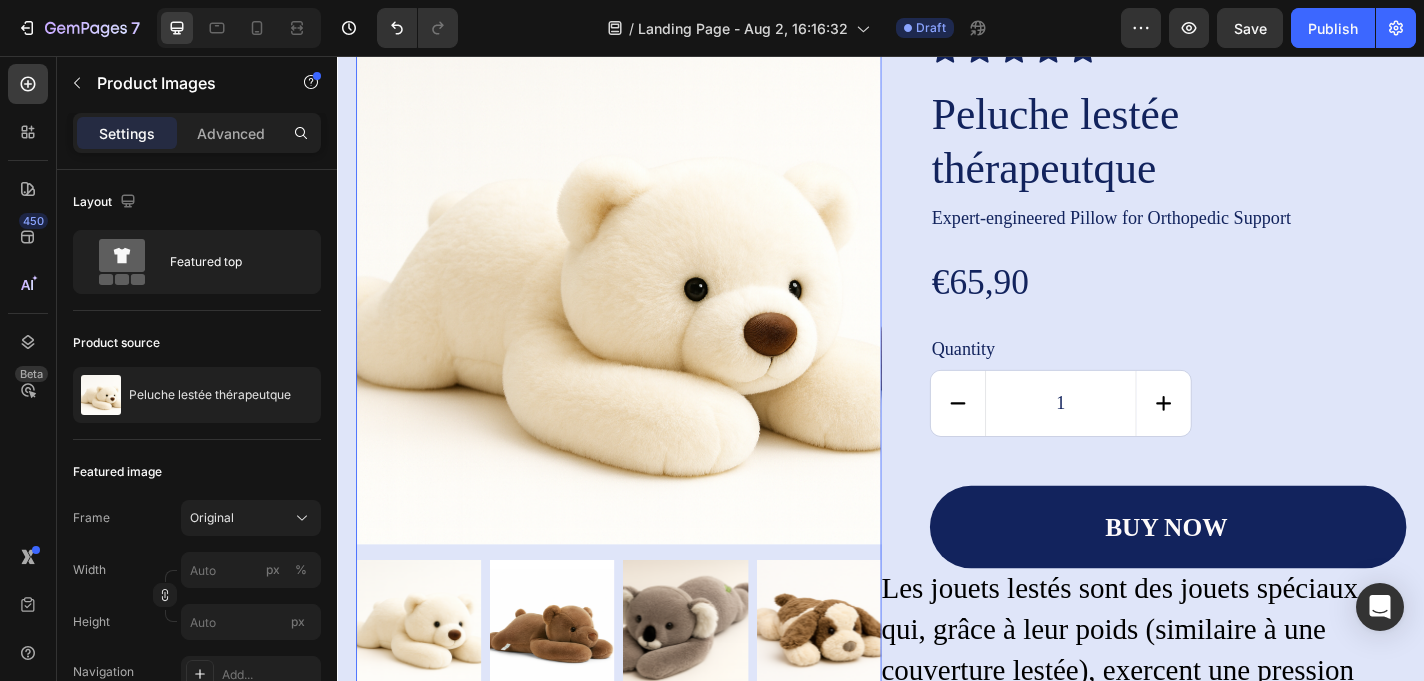 click at bounding box center [721, 681] 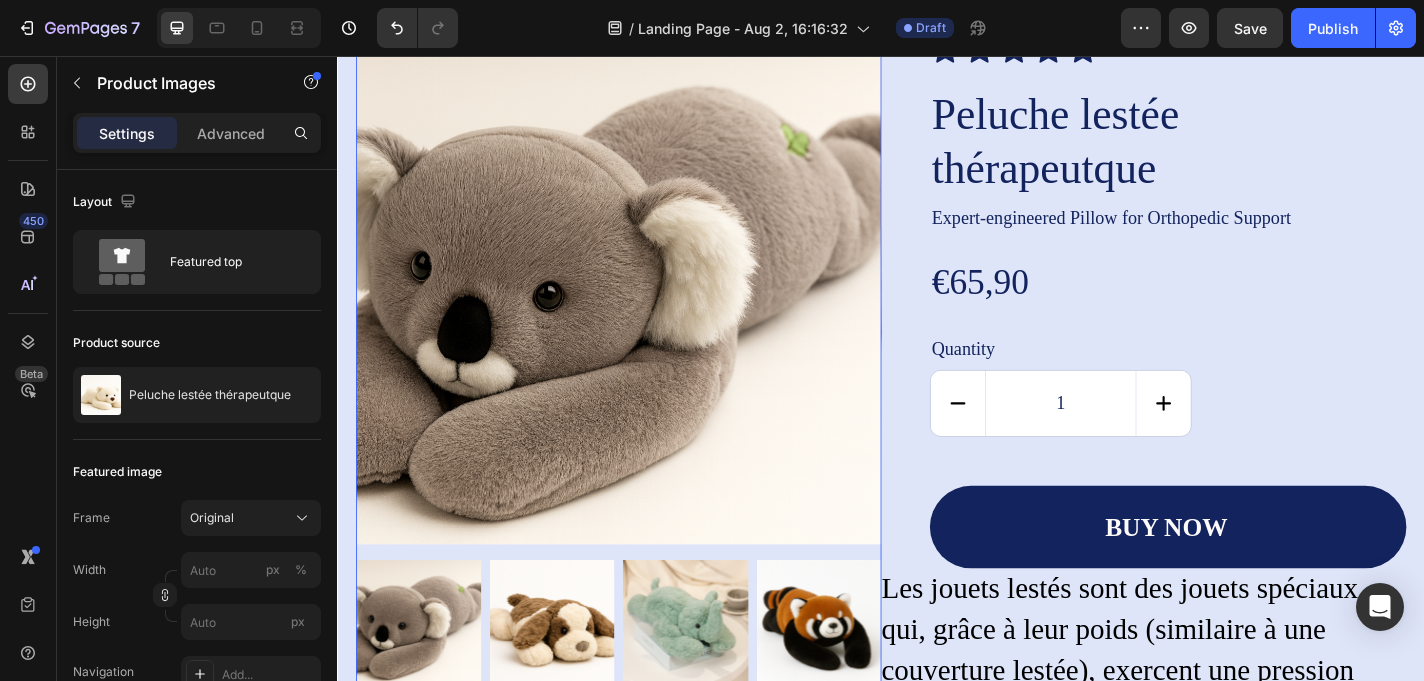 click at bounding box center [721, 681] 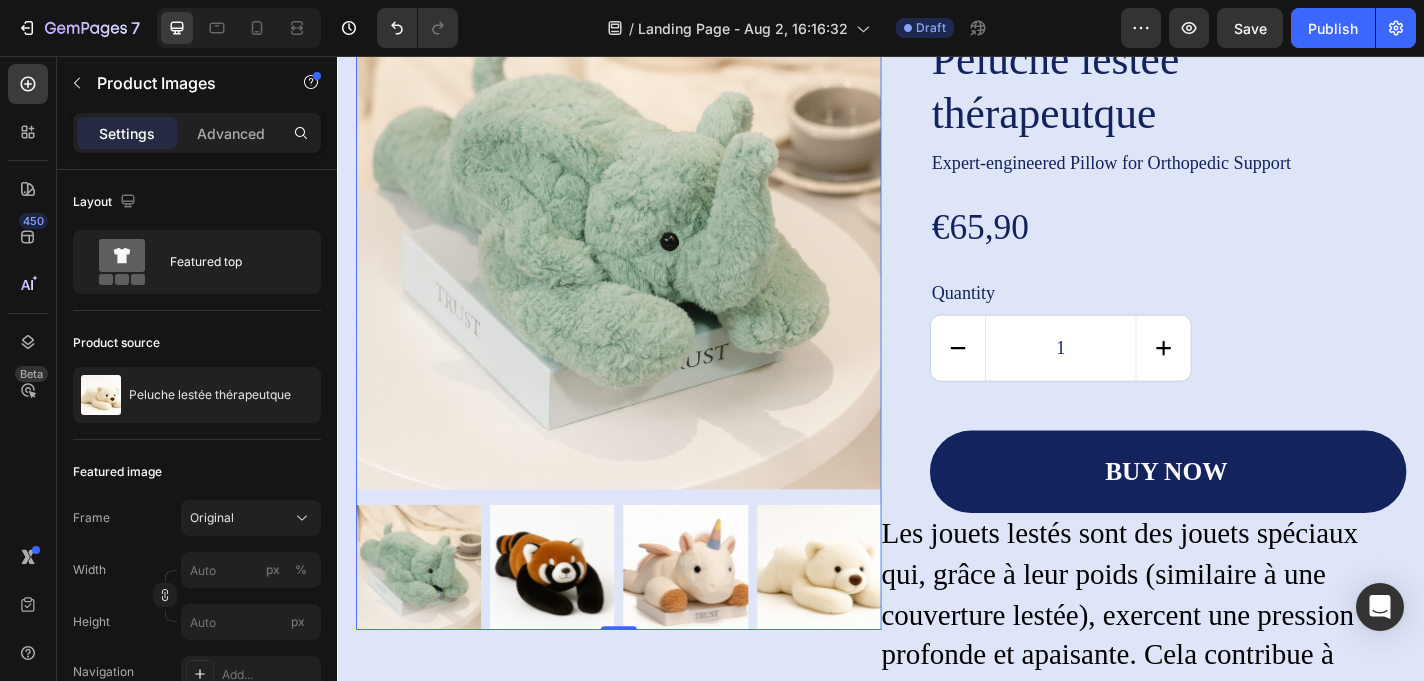 scroll, scrollTop: 5252, scrollLeft: 0, axis: vertical 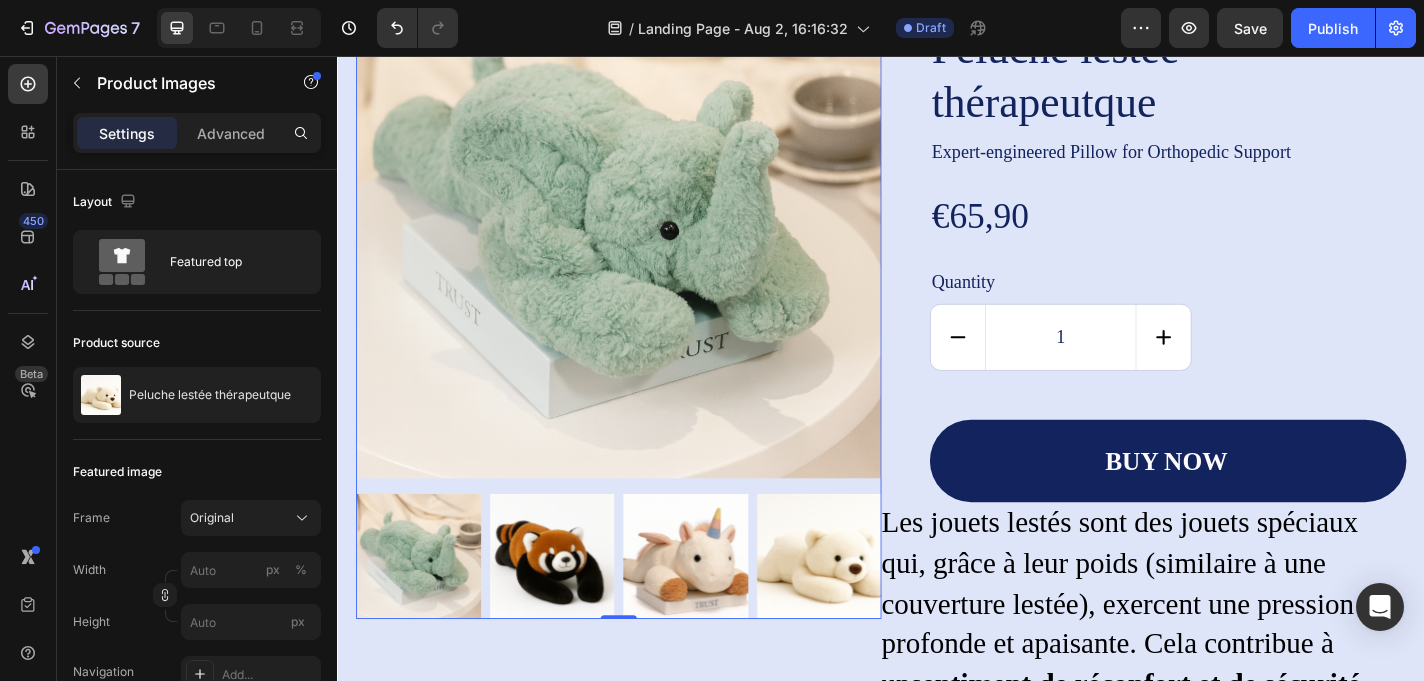 click at bounding box center (868, 608) 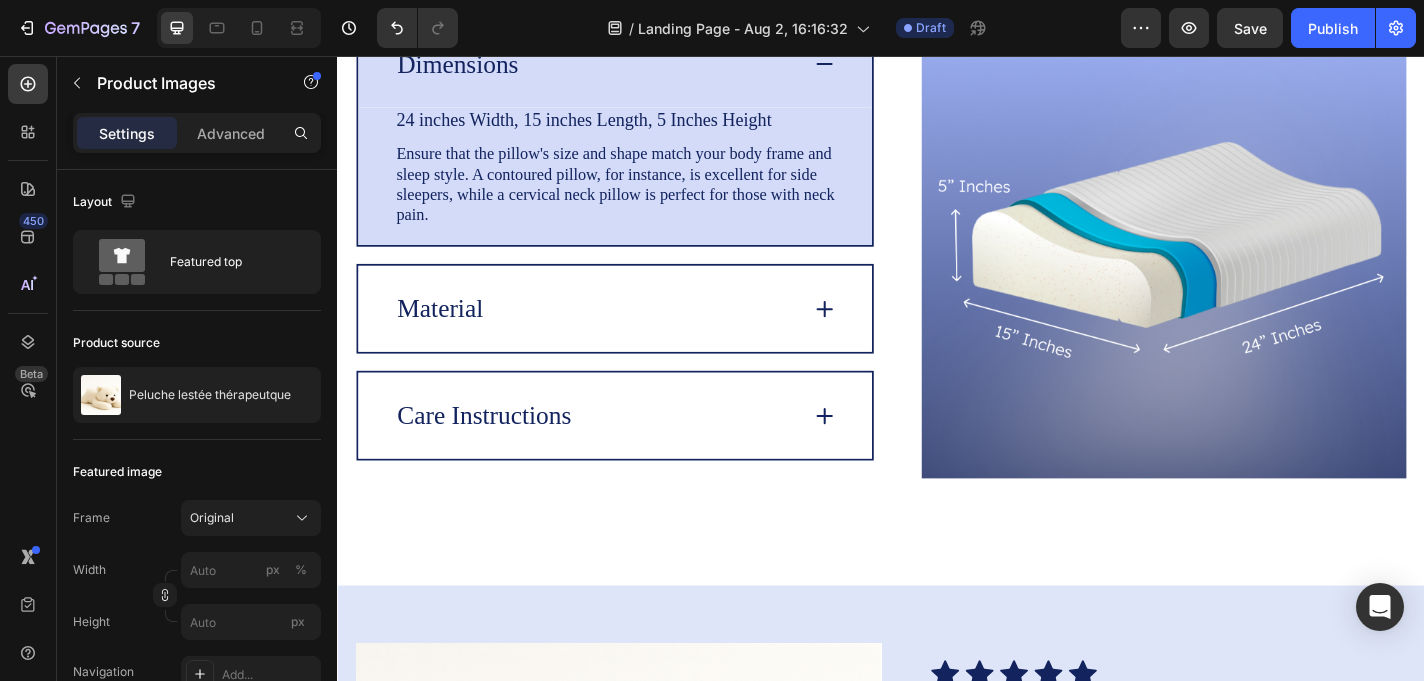 scroll, scrollTop: 4487, scrollLeft: 0, axis: vertical 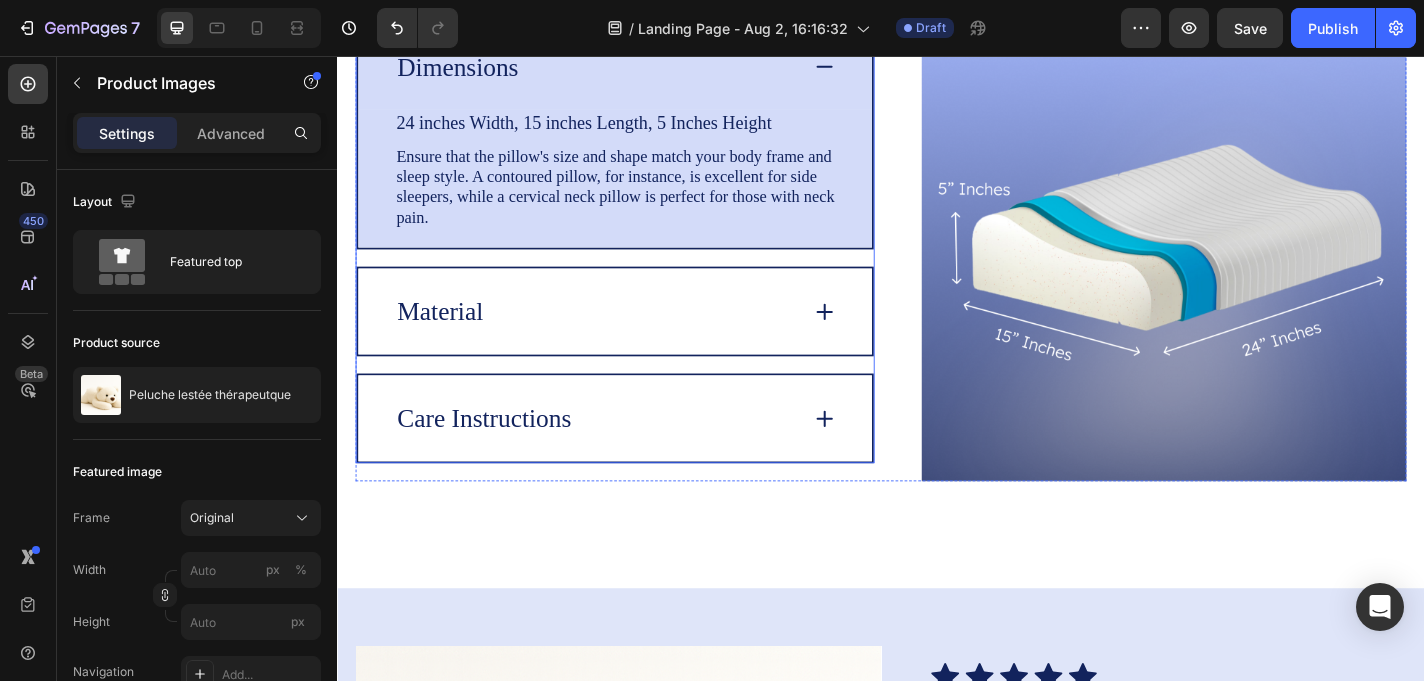 click 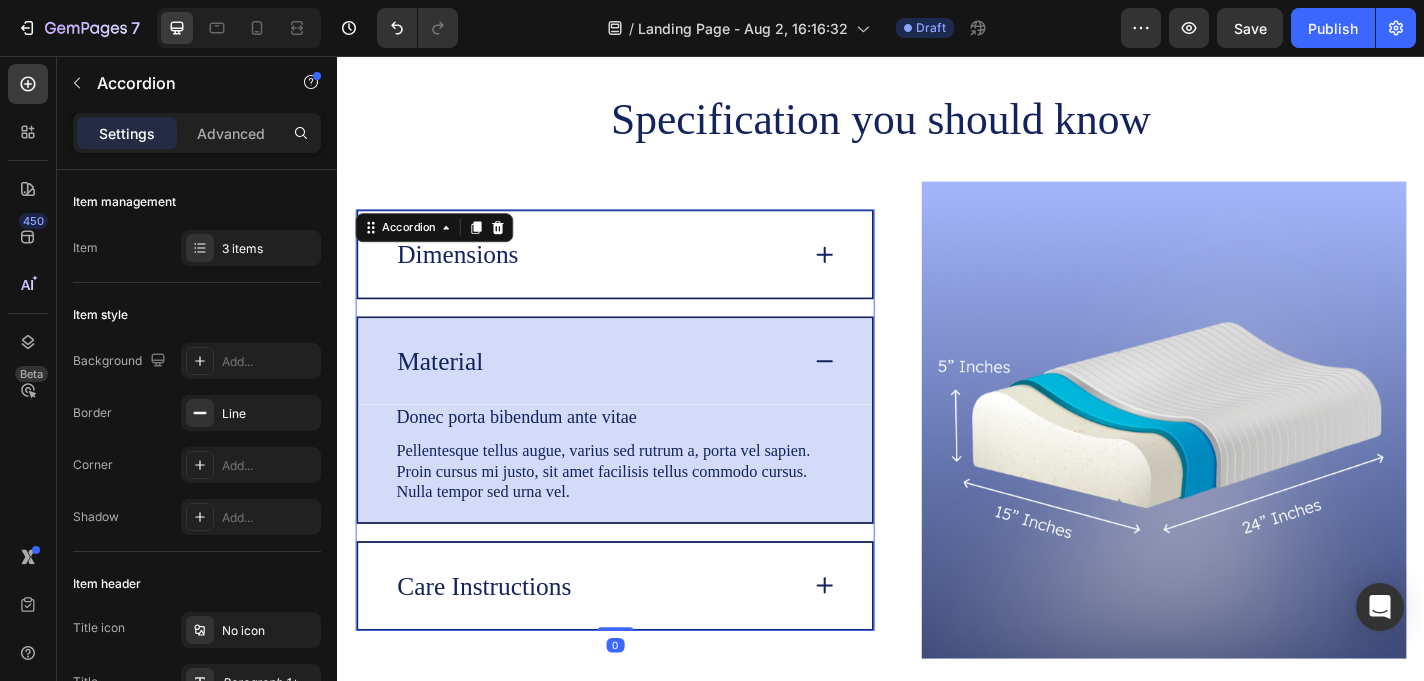 scroll, scrollTop: 4280, scrollLeft: 0, axis: vertical 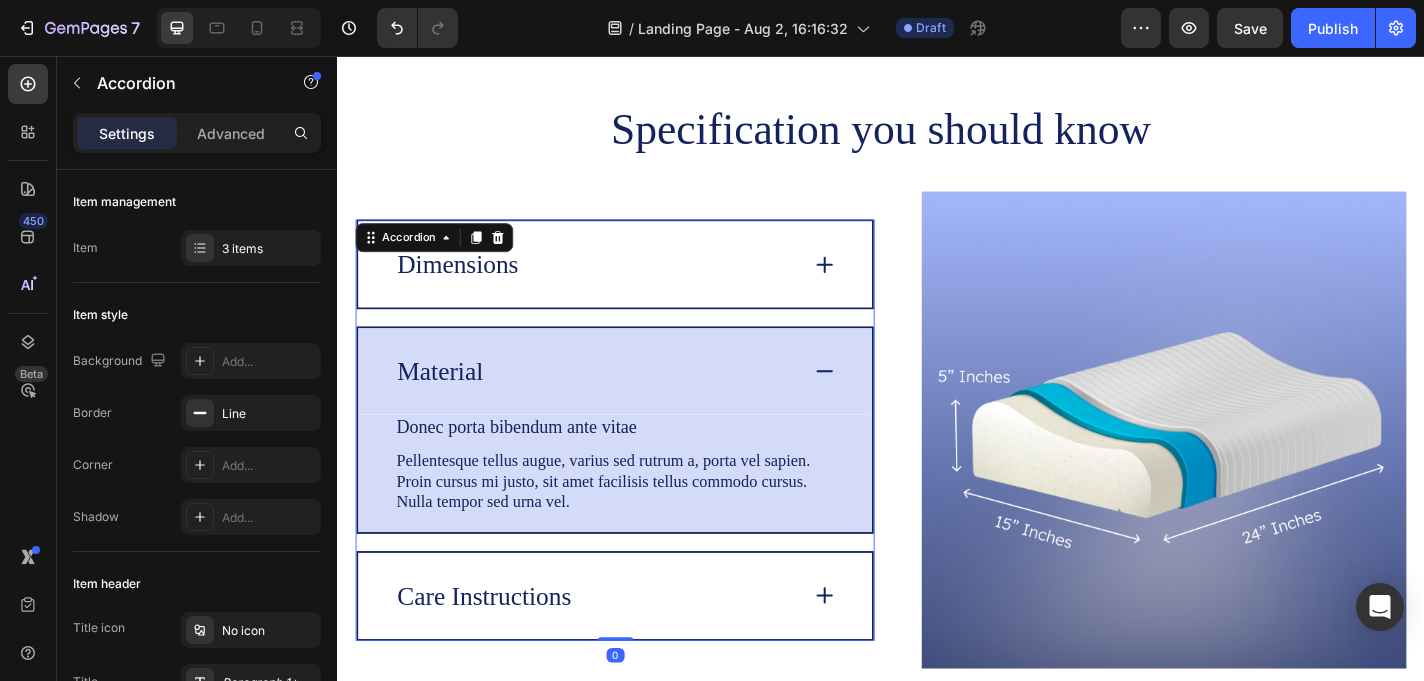 click on "Material" at bounding box center [643, 403] 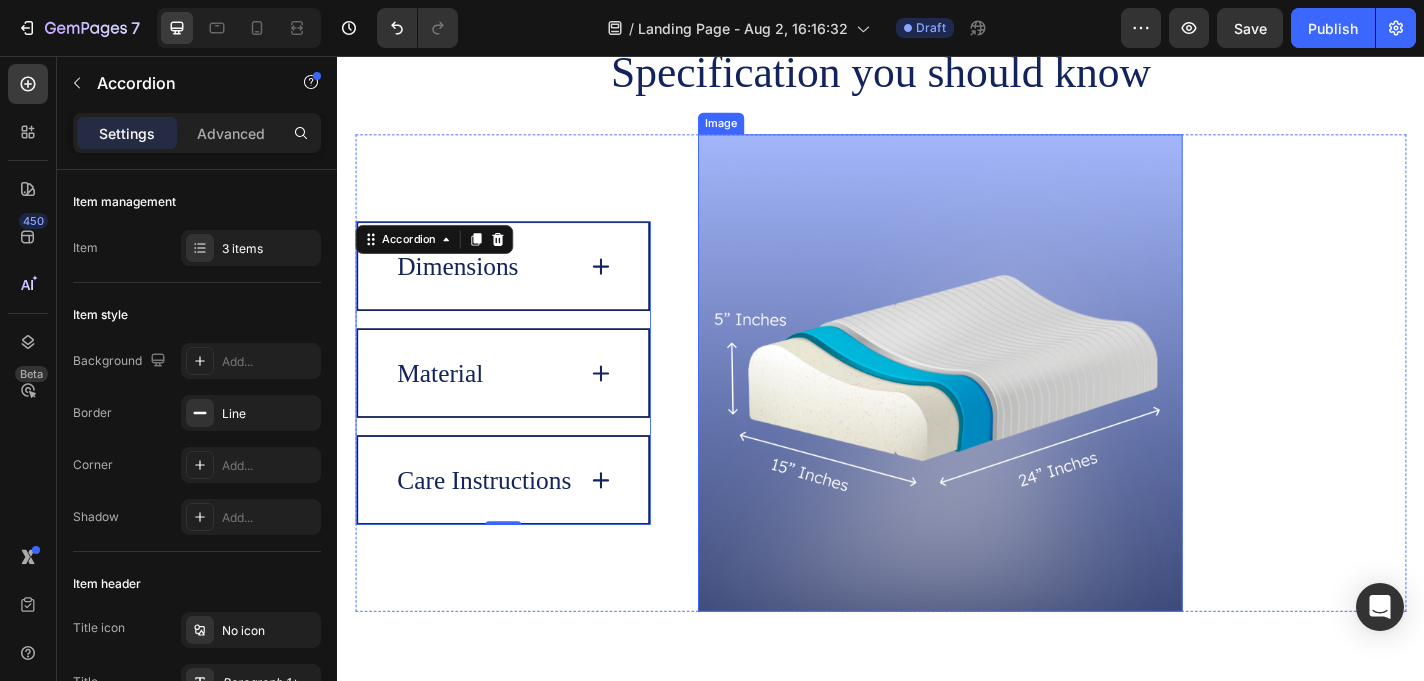 scroll, scrollTop: 4347, scrollLeft: 0, axis: vertical 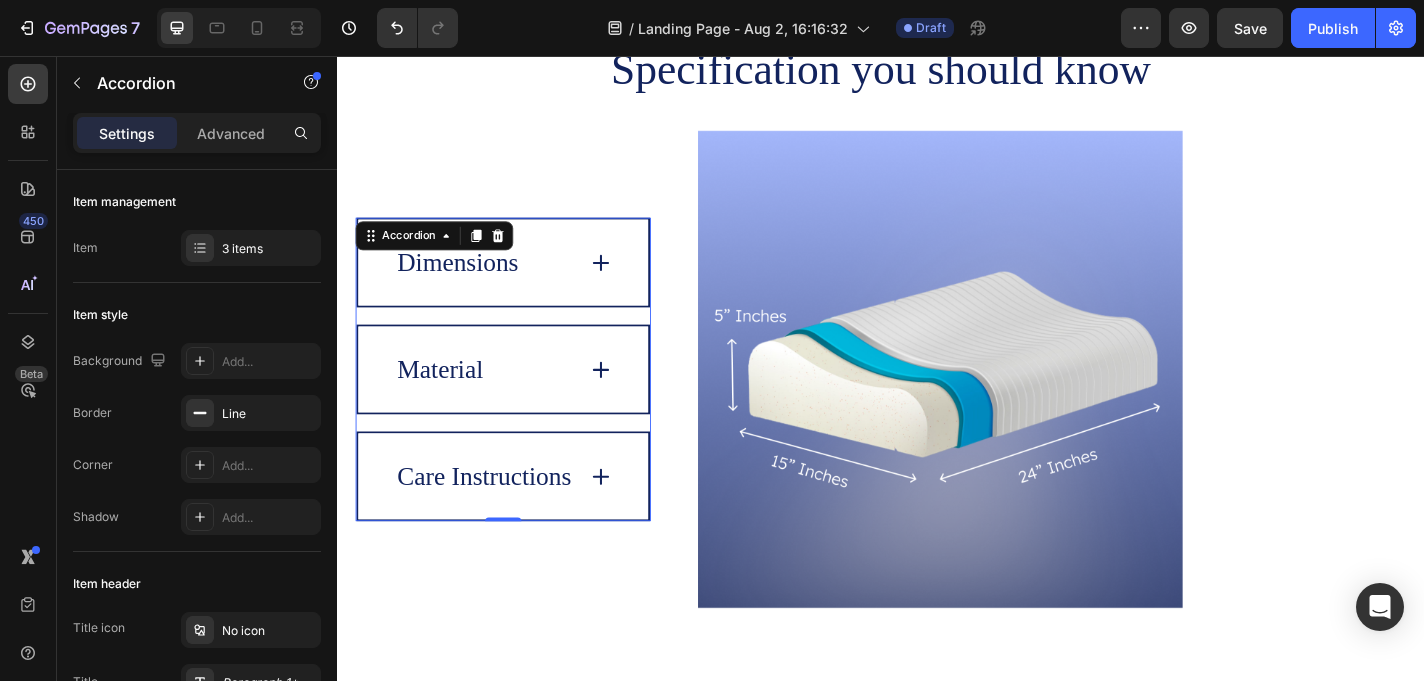 click on "Care Instructions" at bounding box center [520, 519] 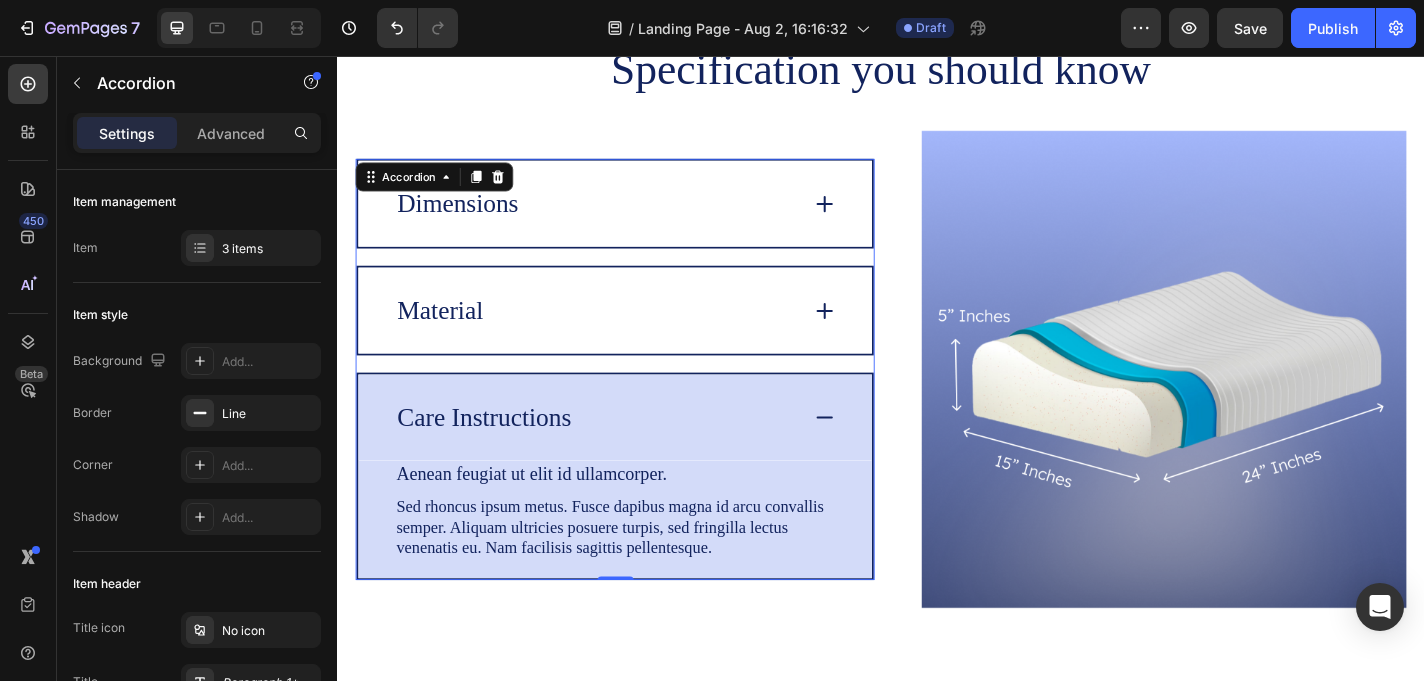 click 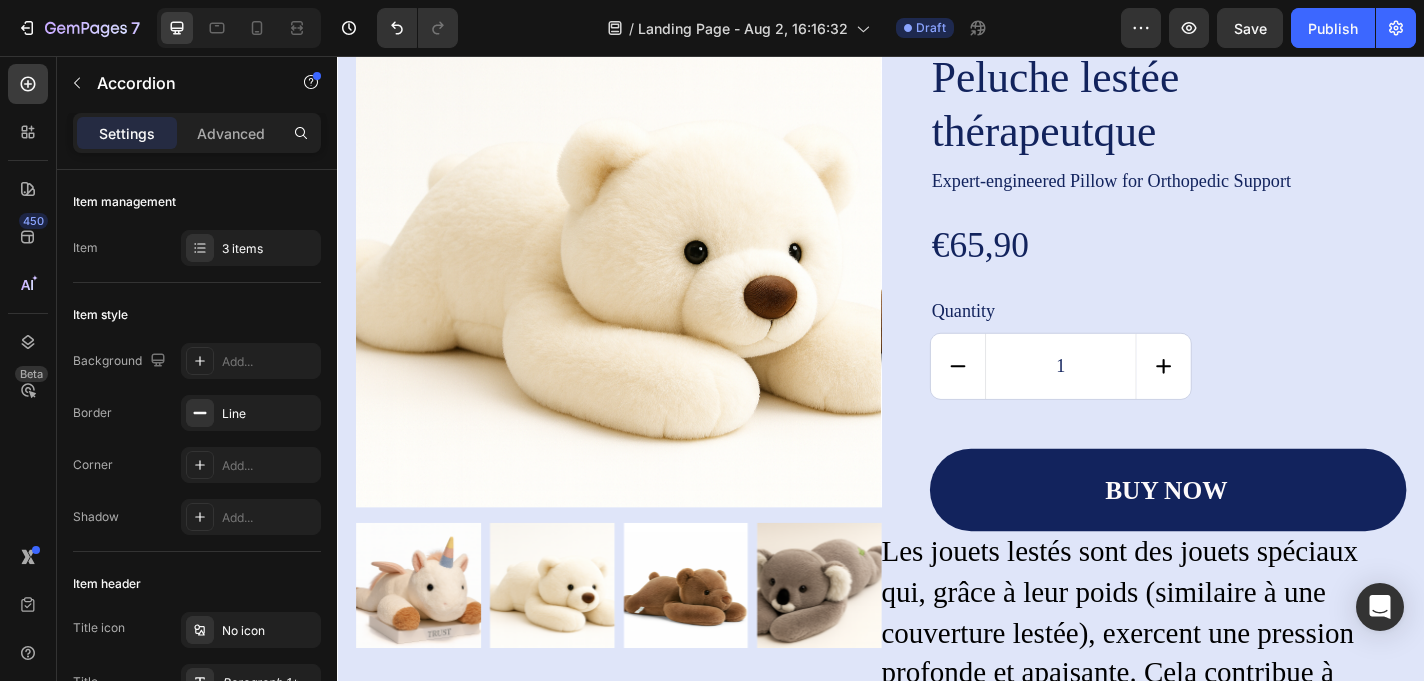 scroll, scrollTop: 5250, scrollLeft: 0, axis: vertical 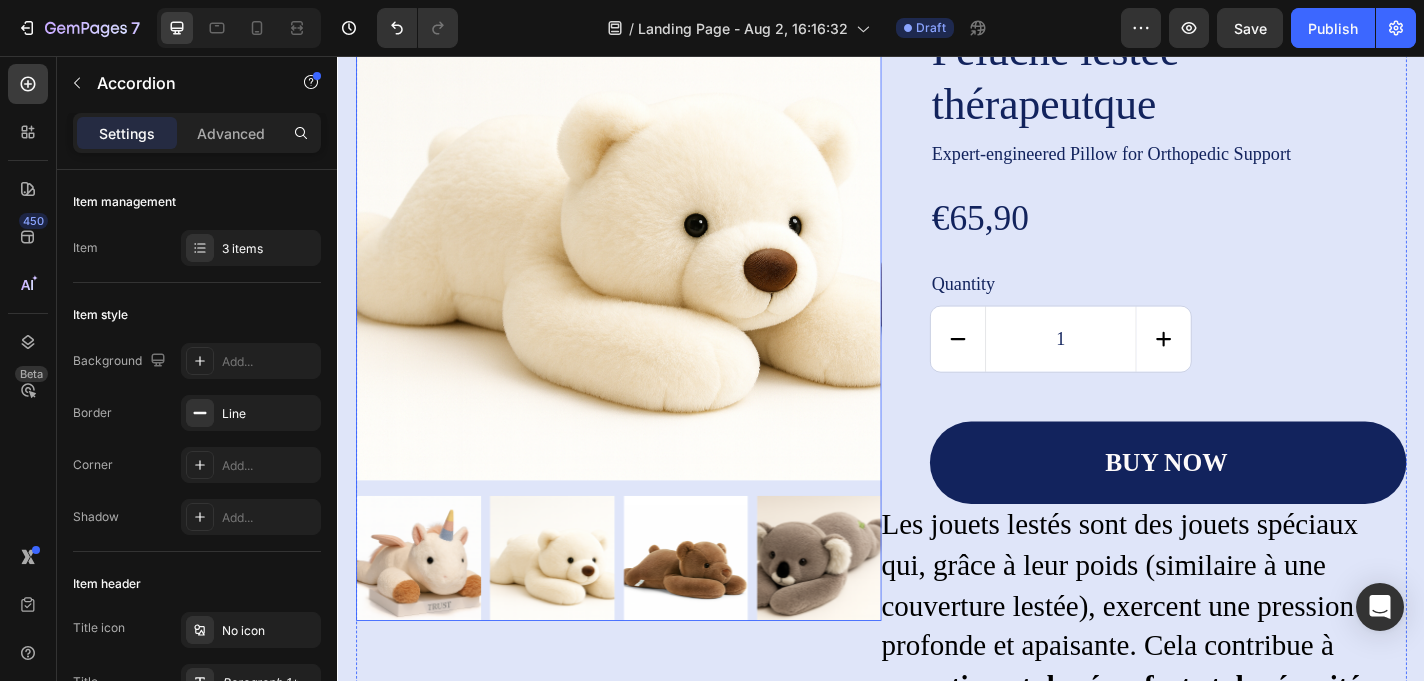 click at bounding box center (574, 610) 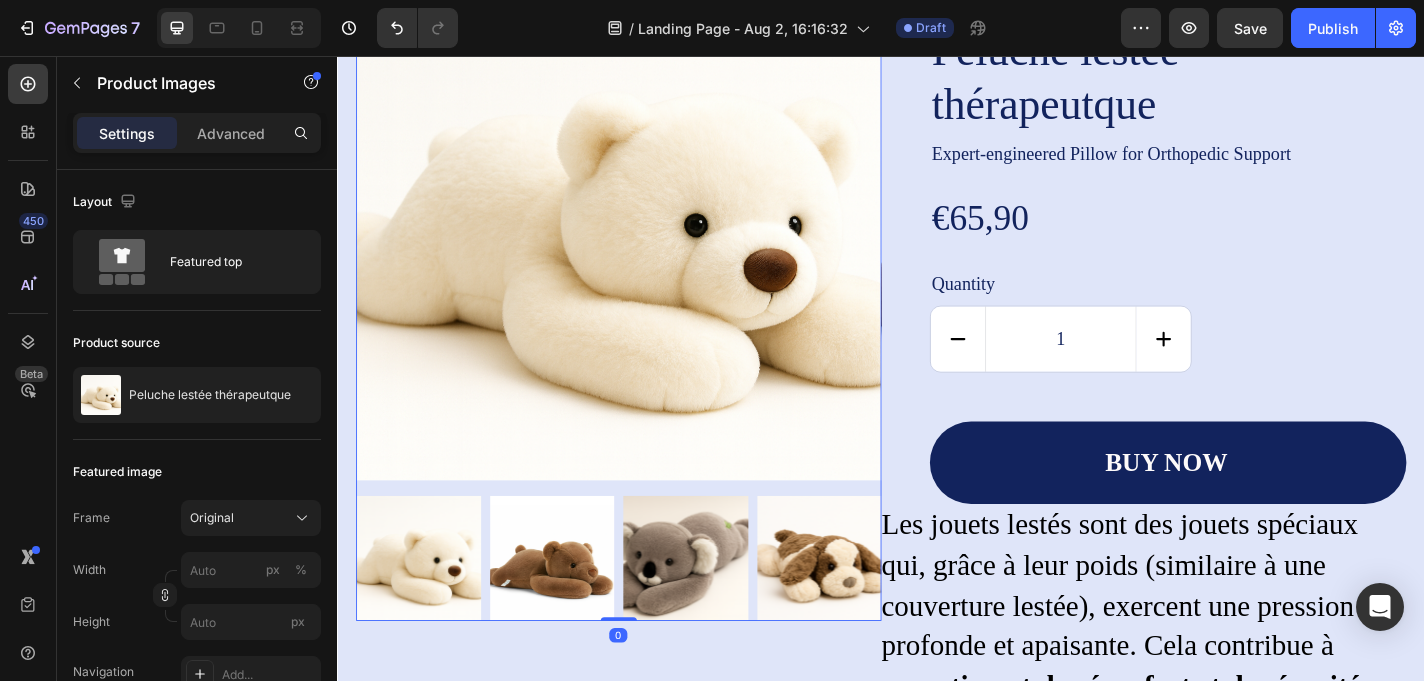 click at bounding box center (721, 610) 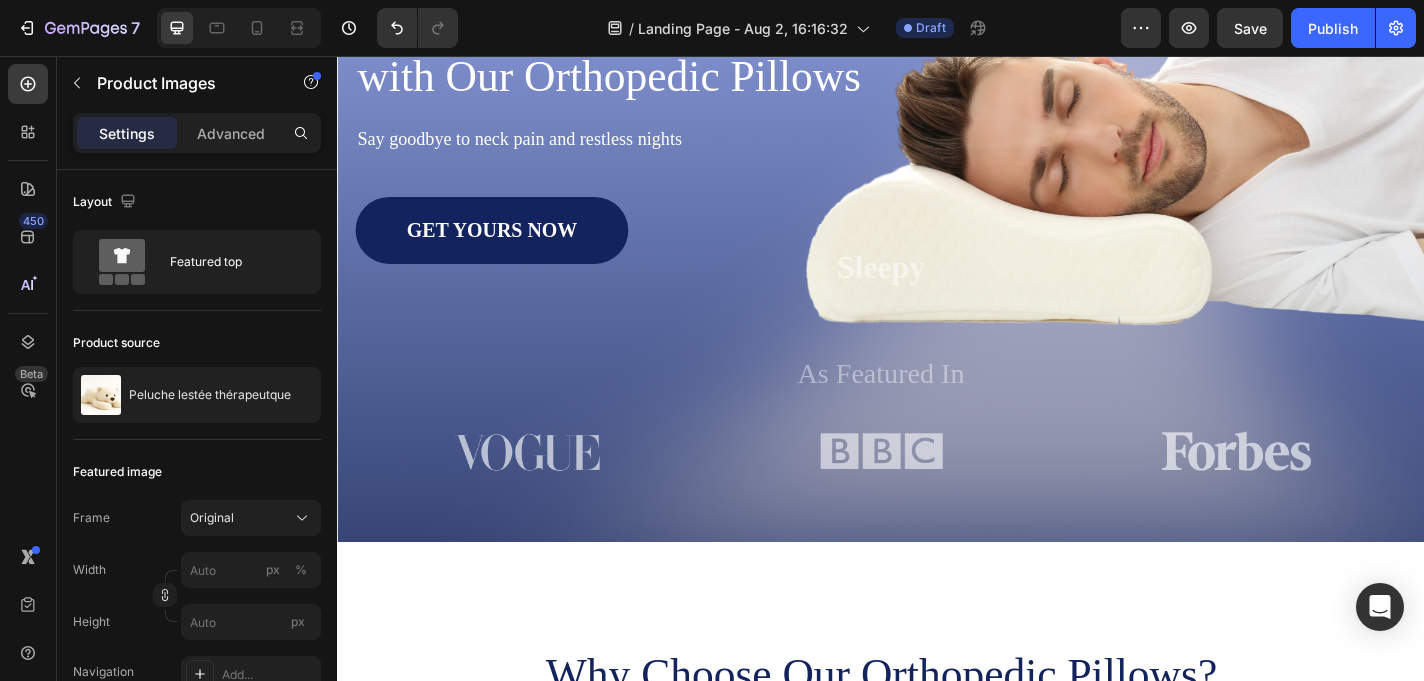 scroll, scrollTop: 366, scrollLeft: 0, axis: vertical 